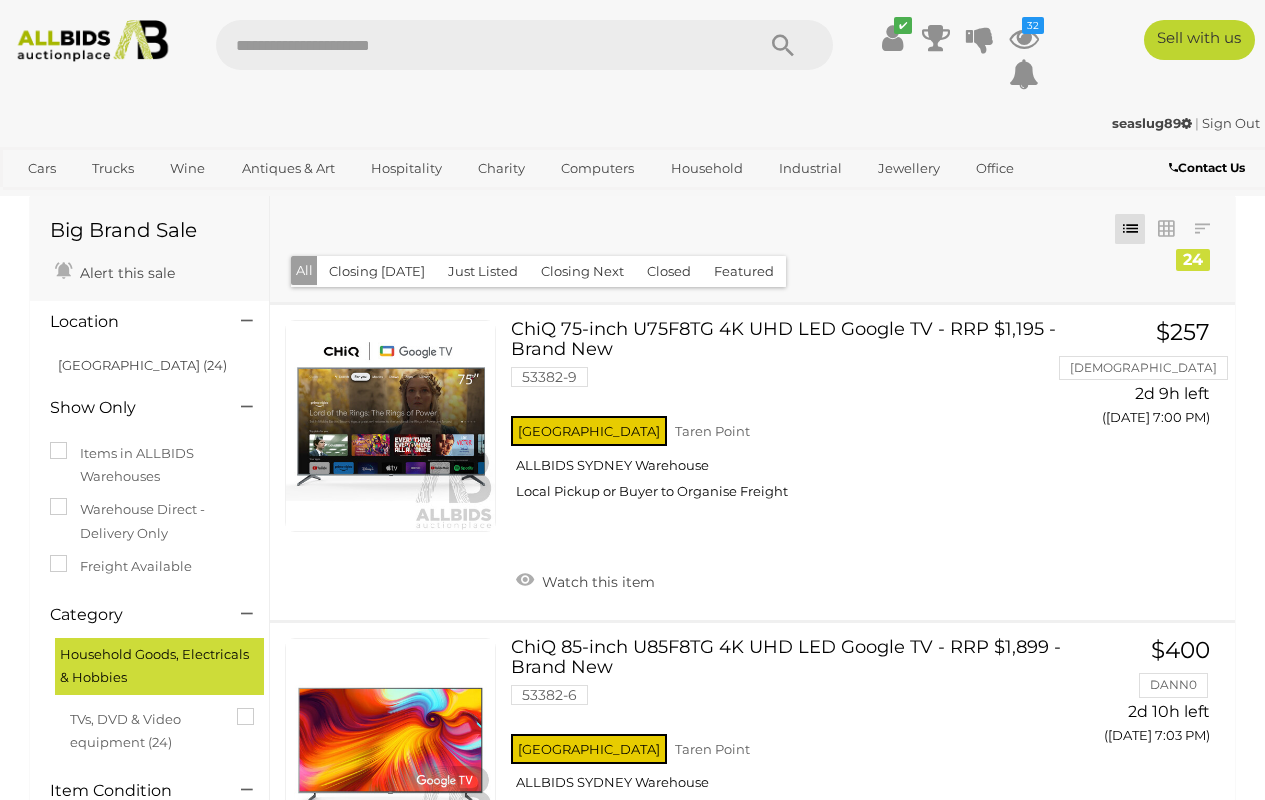 scroll, scrollTop: 0, scrollLeft: 0, axis: both 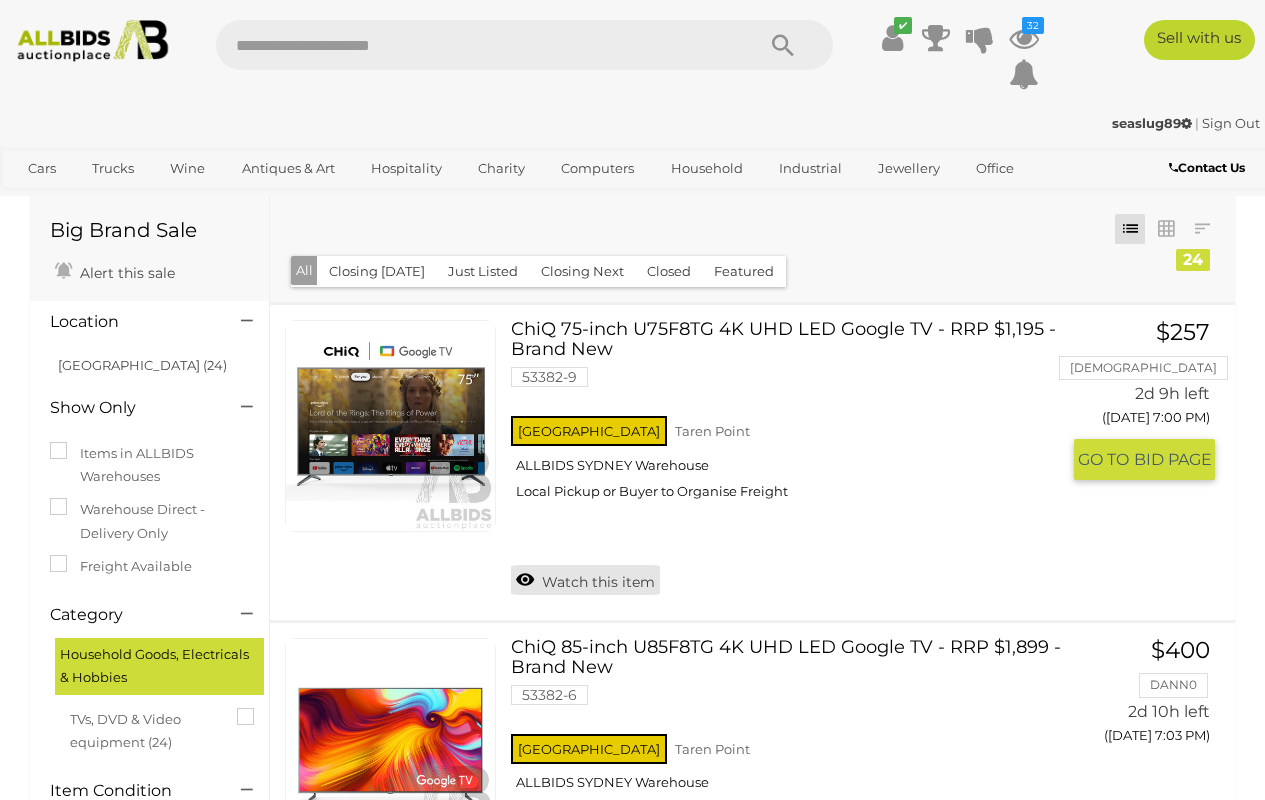 click on "Watch this item" at bounding box center [585, 580] 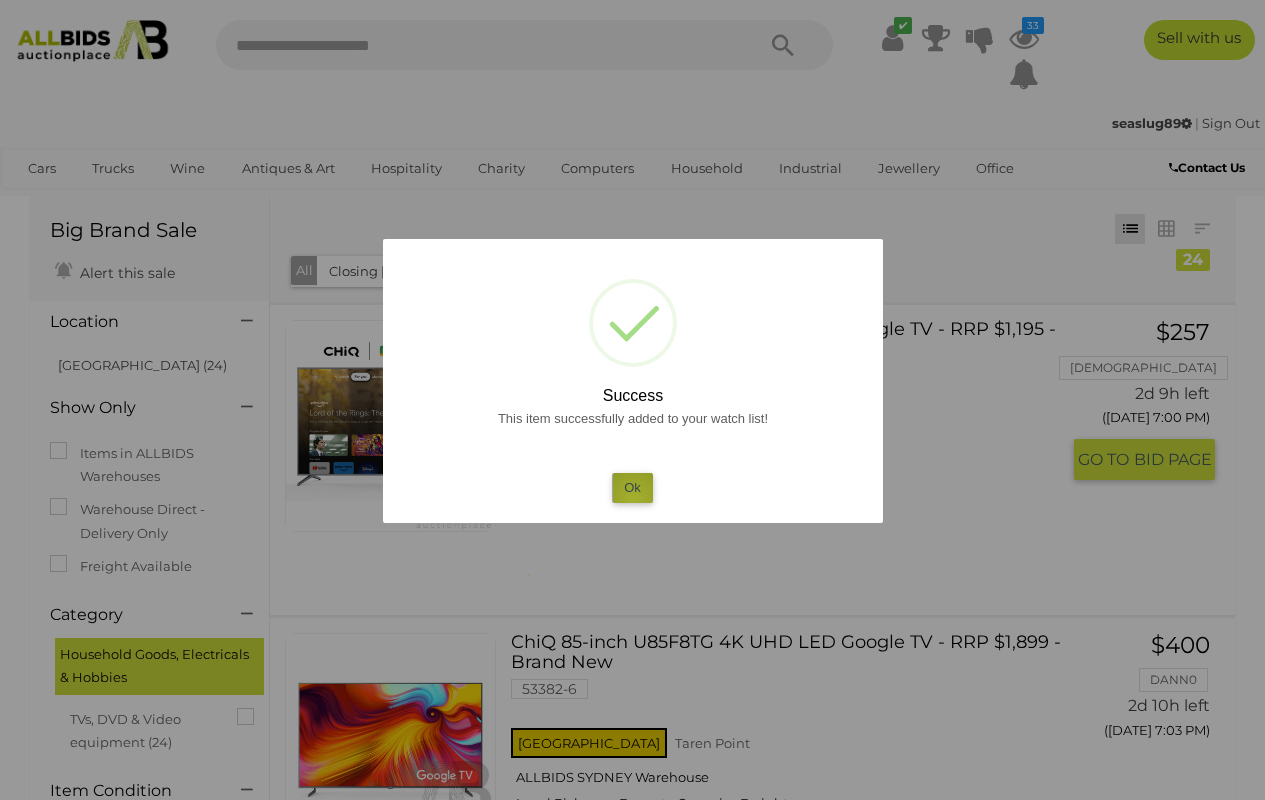 click on "Ok" at bounding box center [632, 487] 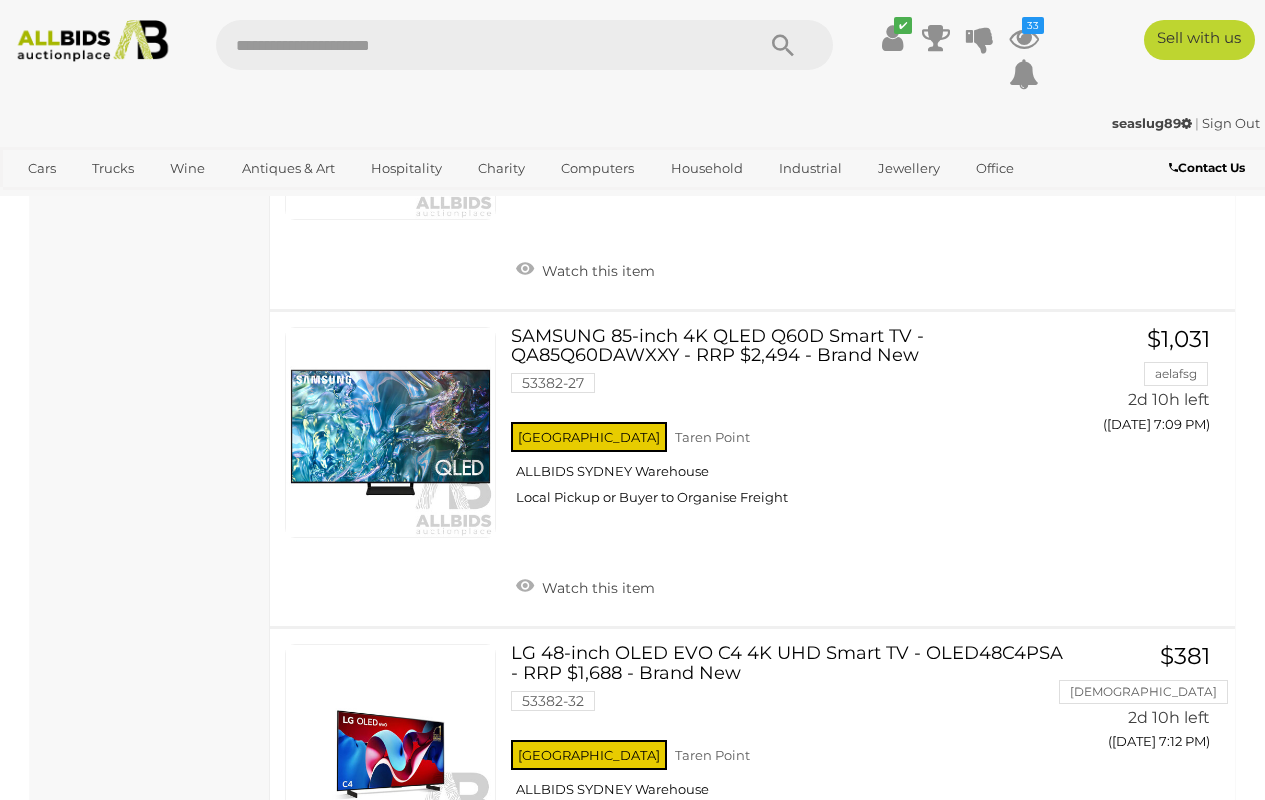 scroll, scrollTop: 991, scrollLeft: 0, axis: vertical 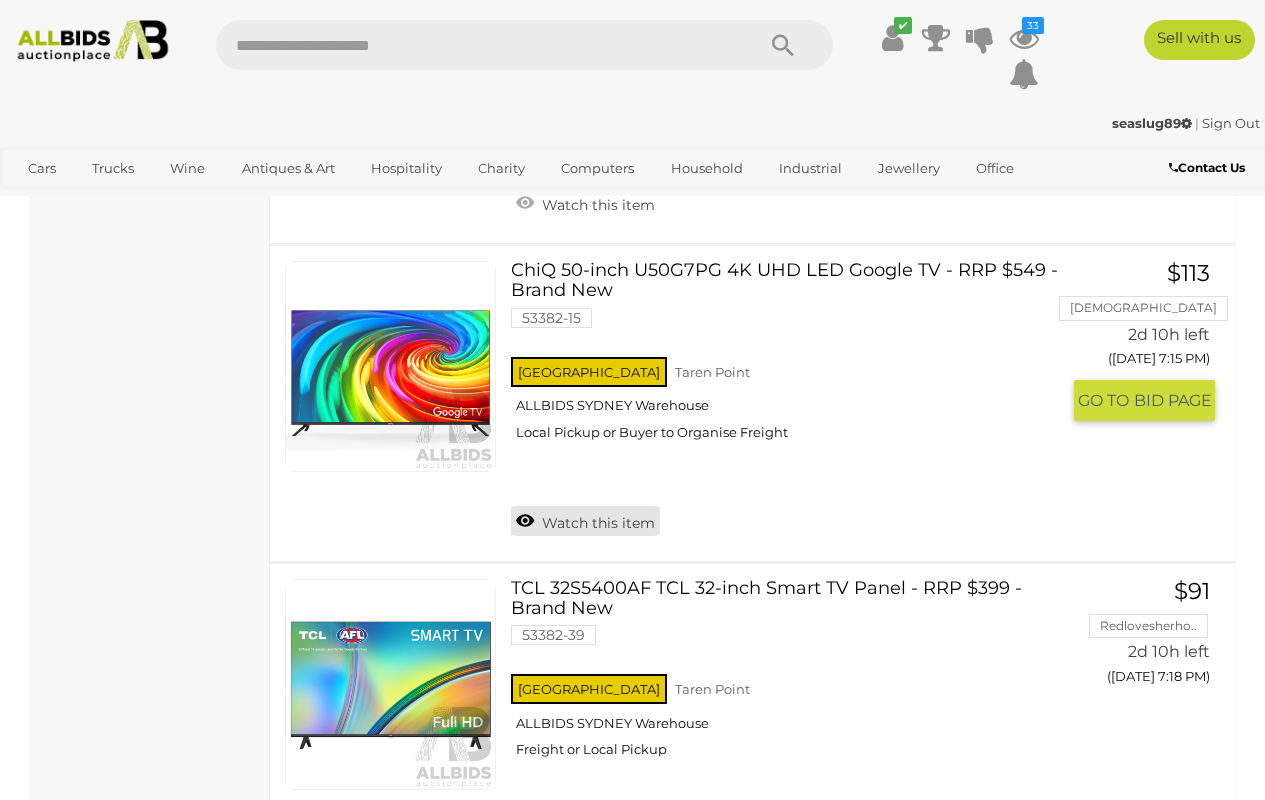 click on "Watch this item" at bounding box center (585, 521) 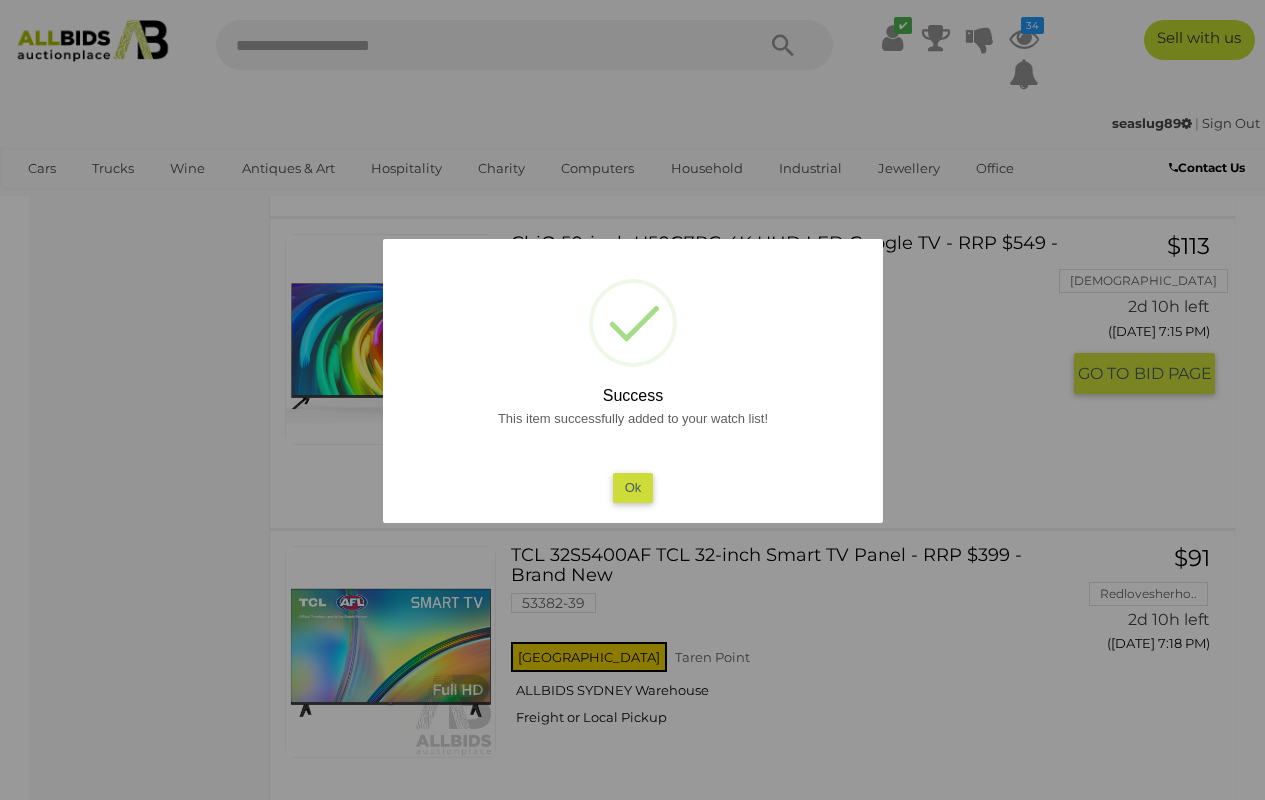 click on "Ok" at bounding box center [632, 487] 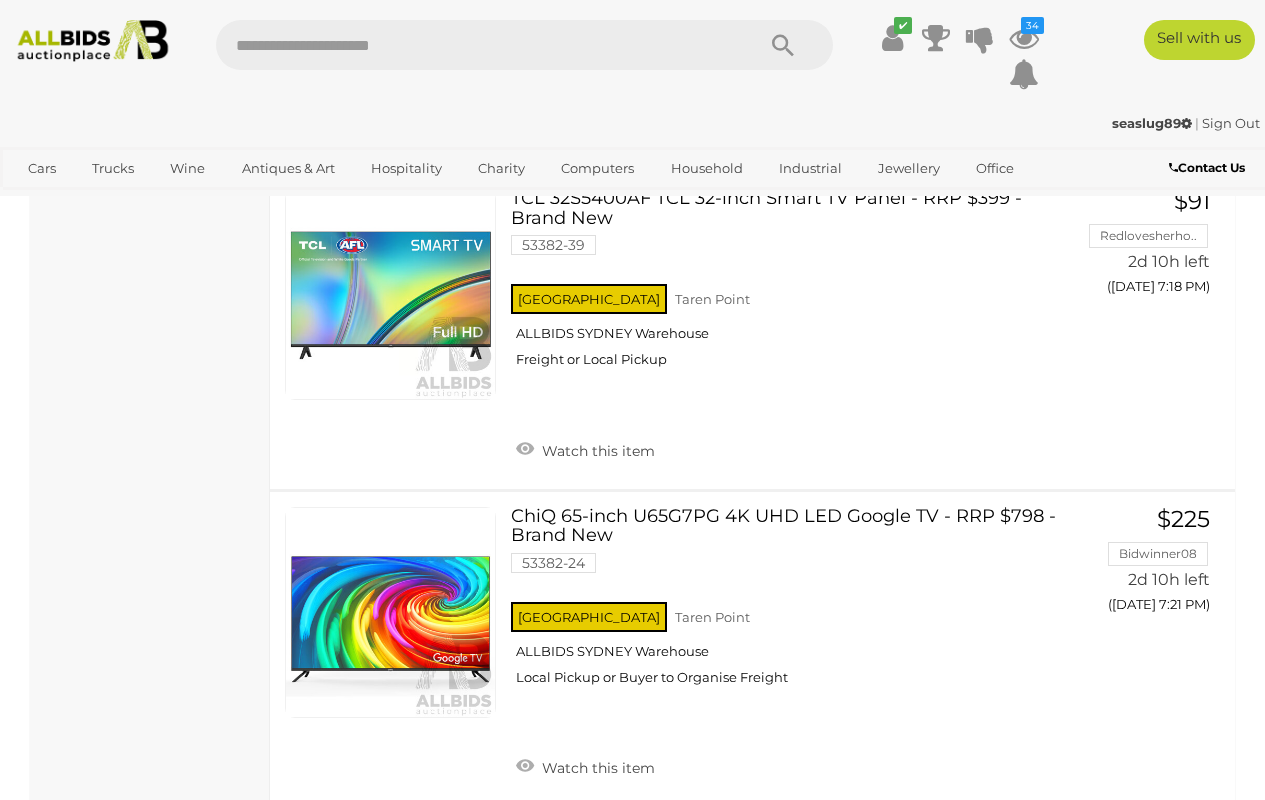 scroll, scrollTop: 2027, scrollLeft: 0, axis: vertical 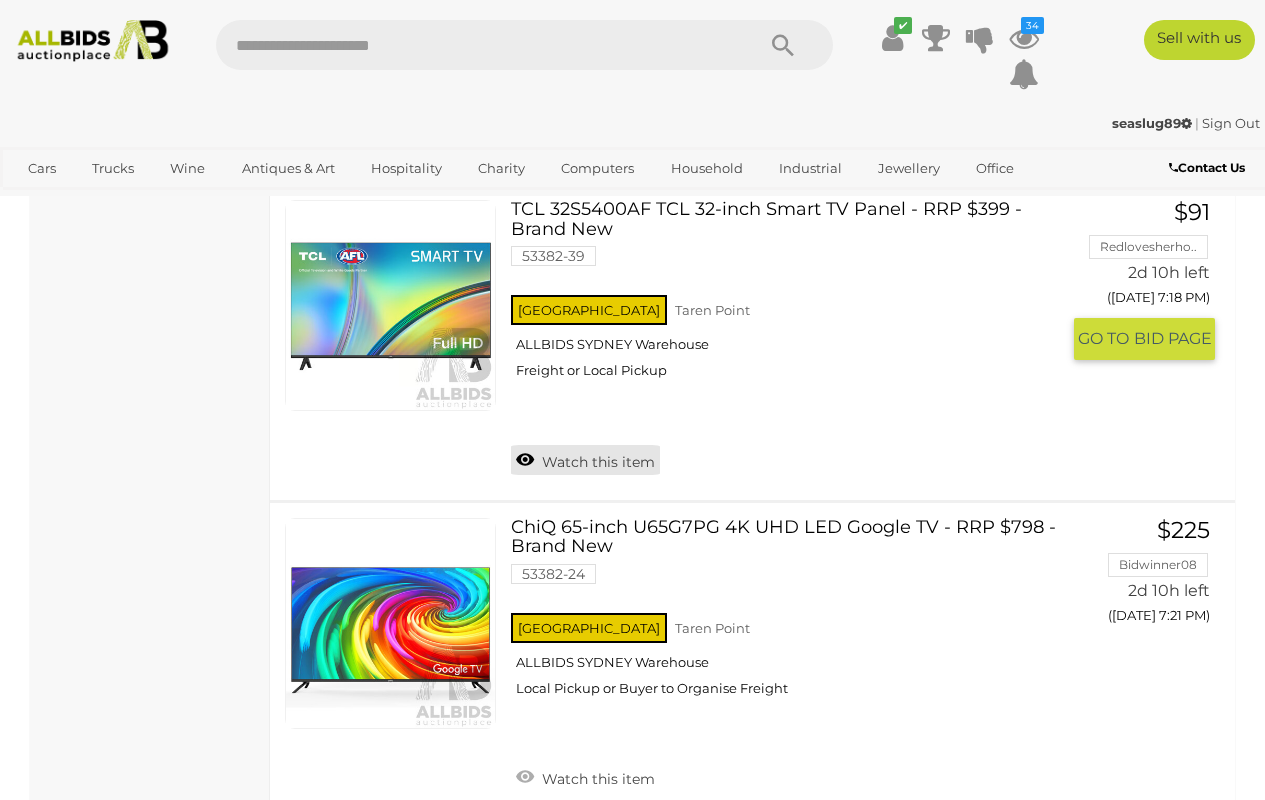 click on "Watch this item" at bounding box center (585, 460) 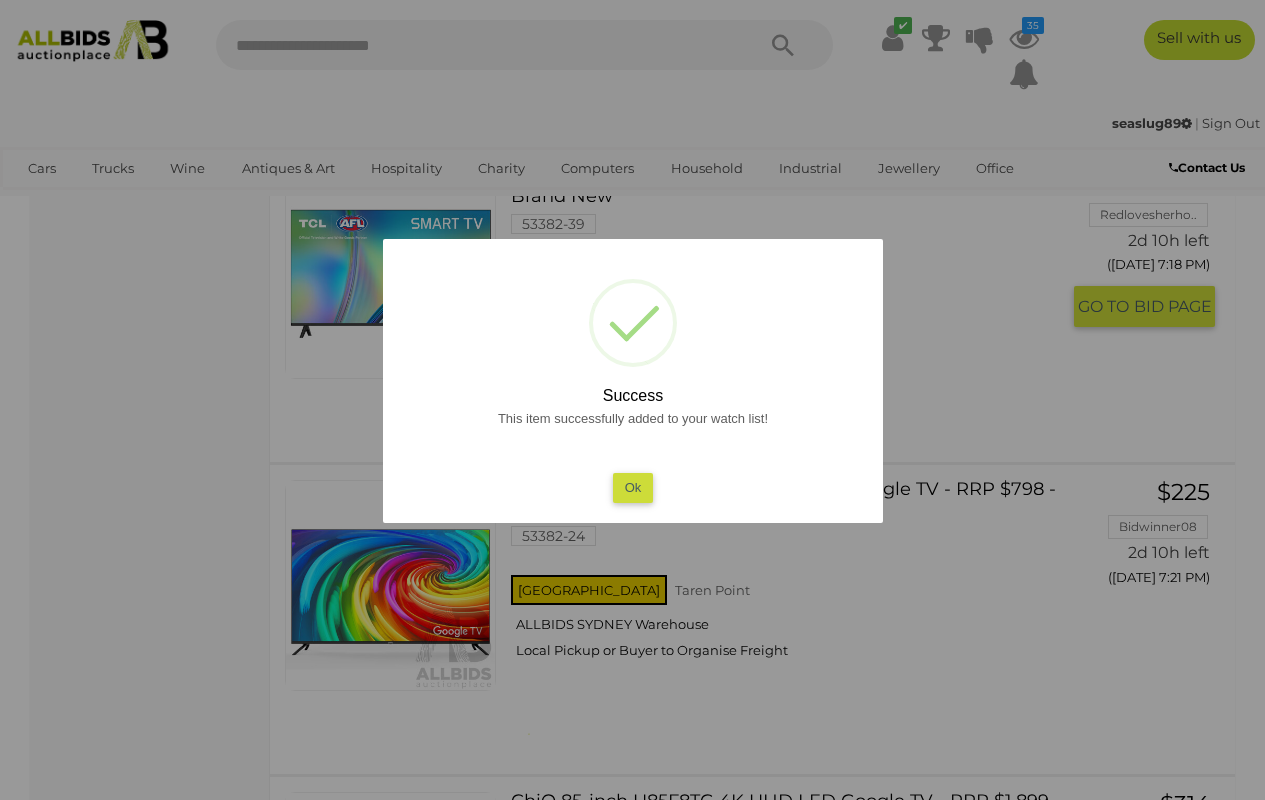 click on "Ok" at bounding box center [632, 487] 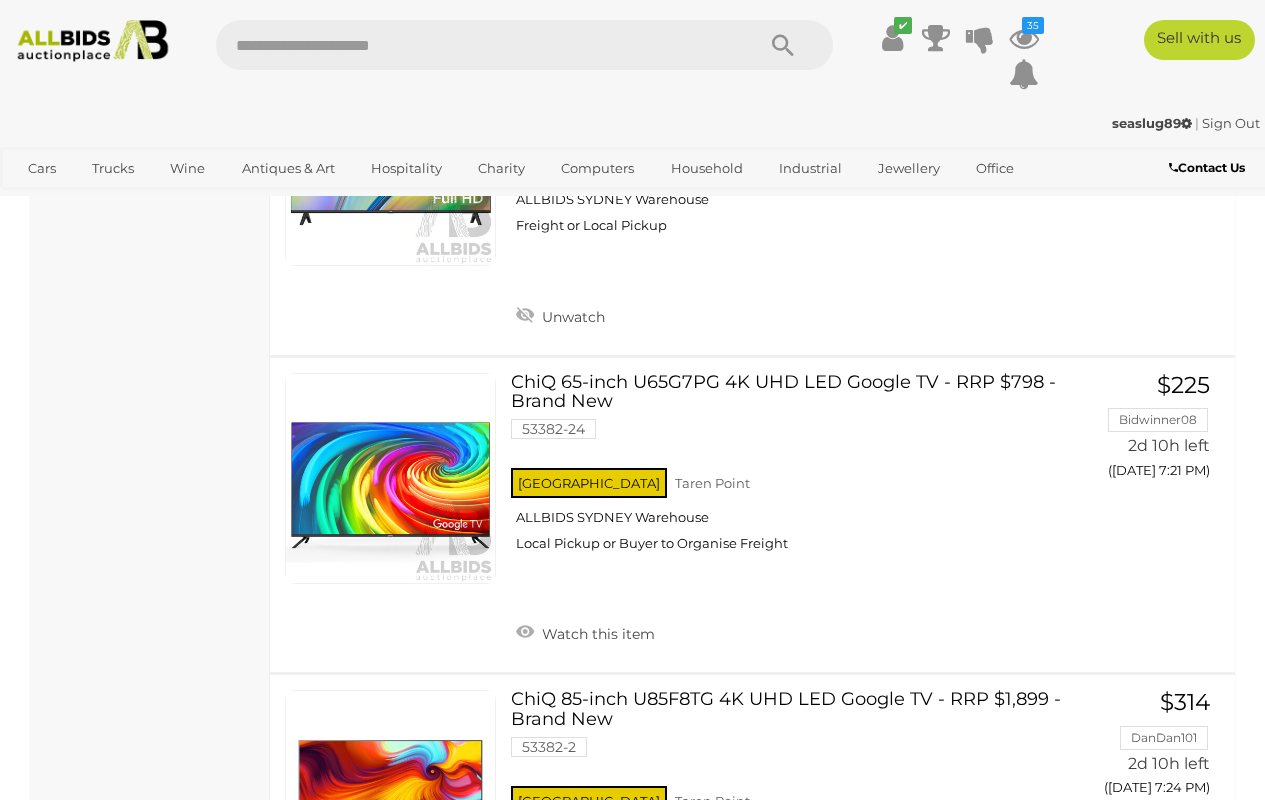 scroll, scrollTop: 2194, scrollLeft: 0, axis: vertical 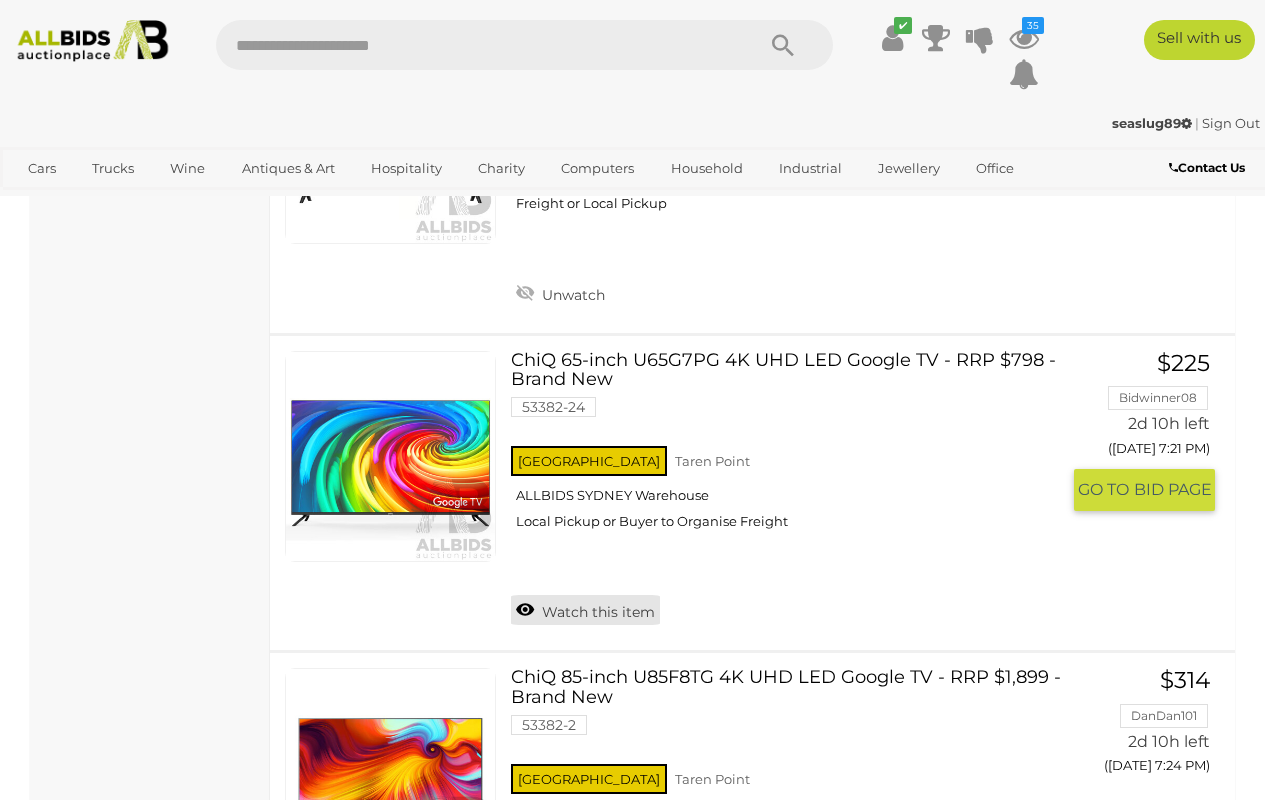 click on "Watch this item" at bounding box center [585, 610] 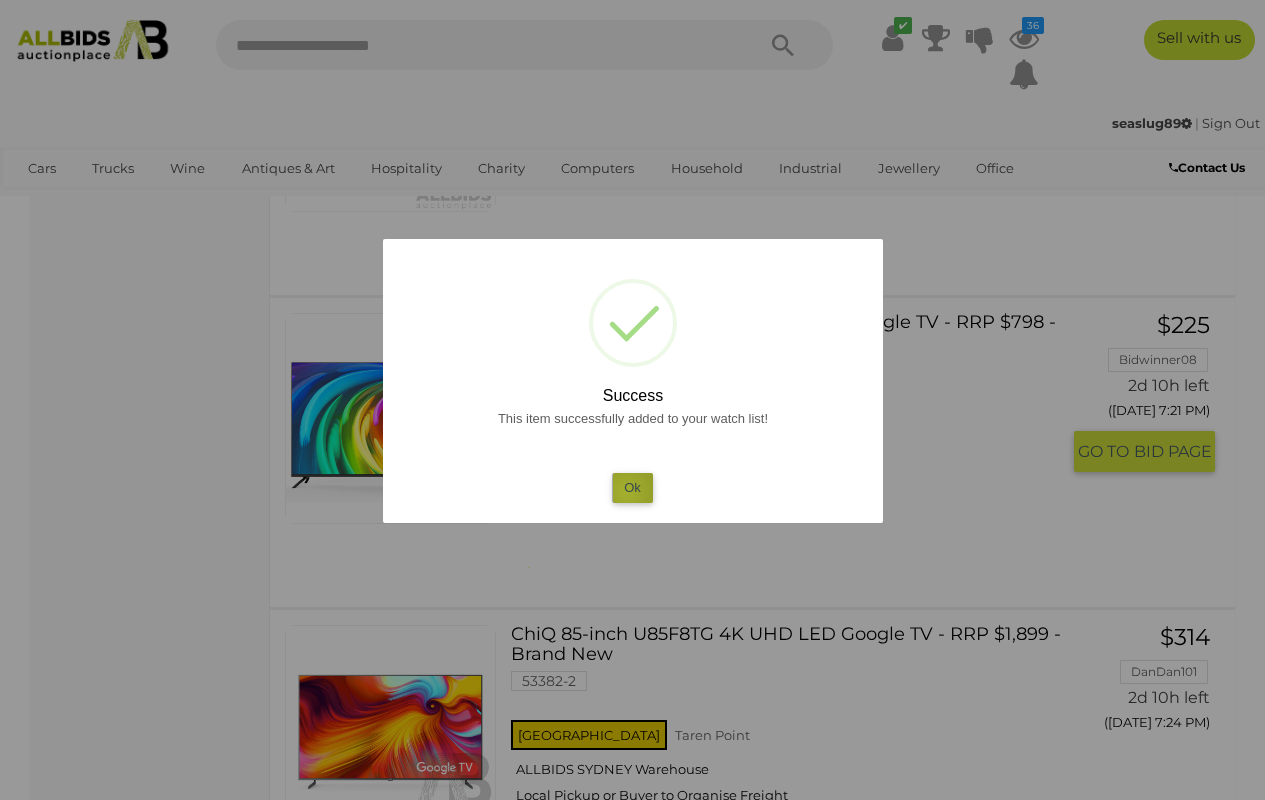click on "Ok" at bounding box center (632, 487) 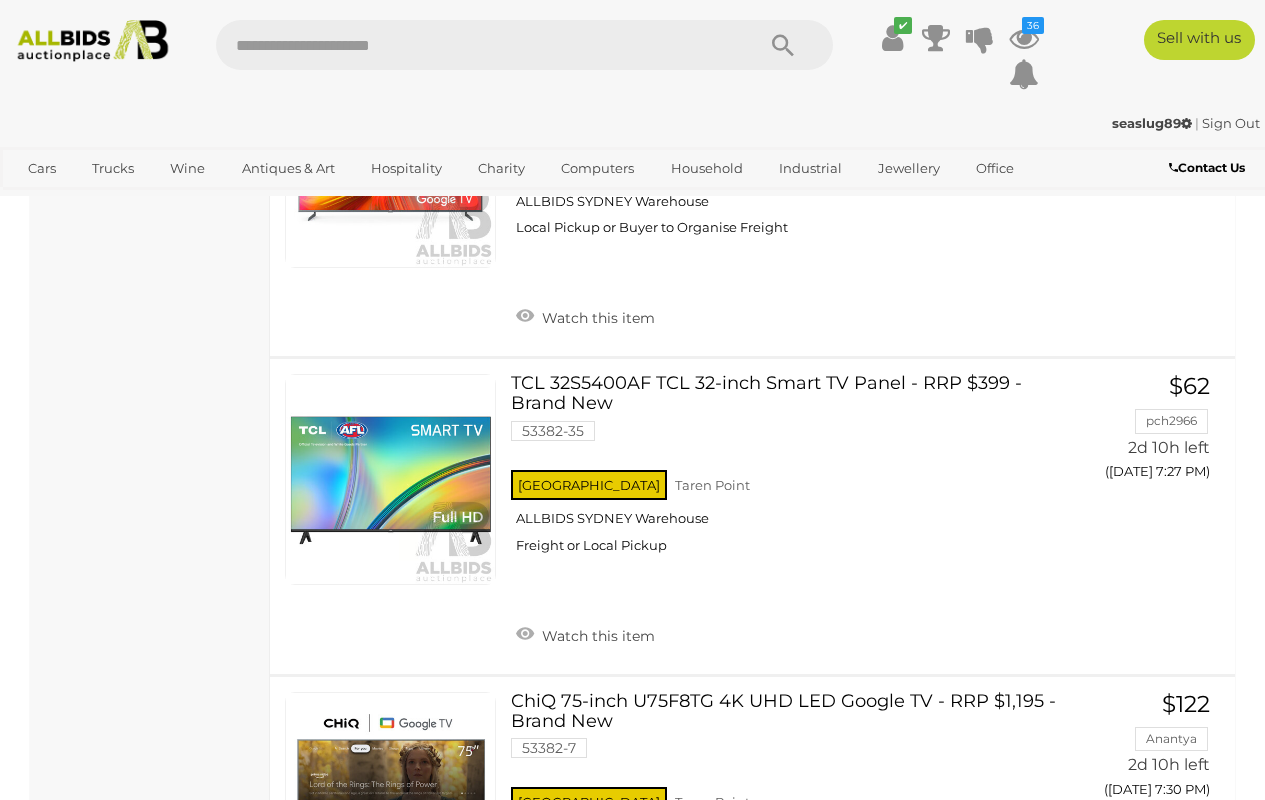 scroll, scrollTop: 2862, scrollLeft: 0, axis: vertical 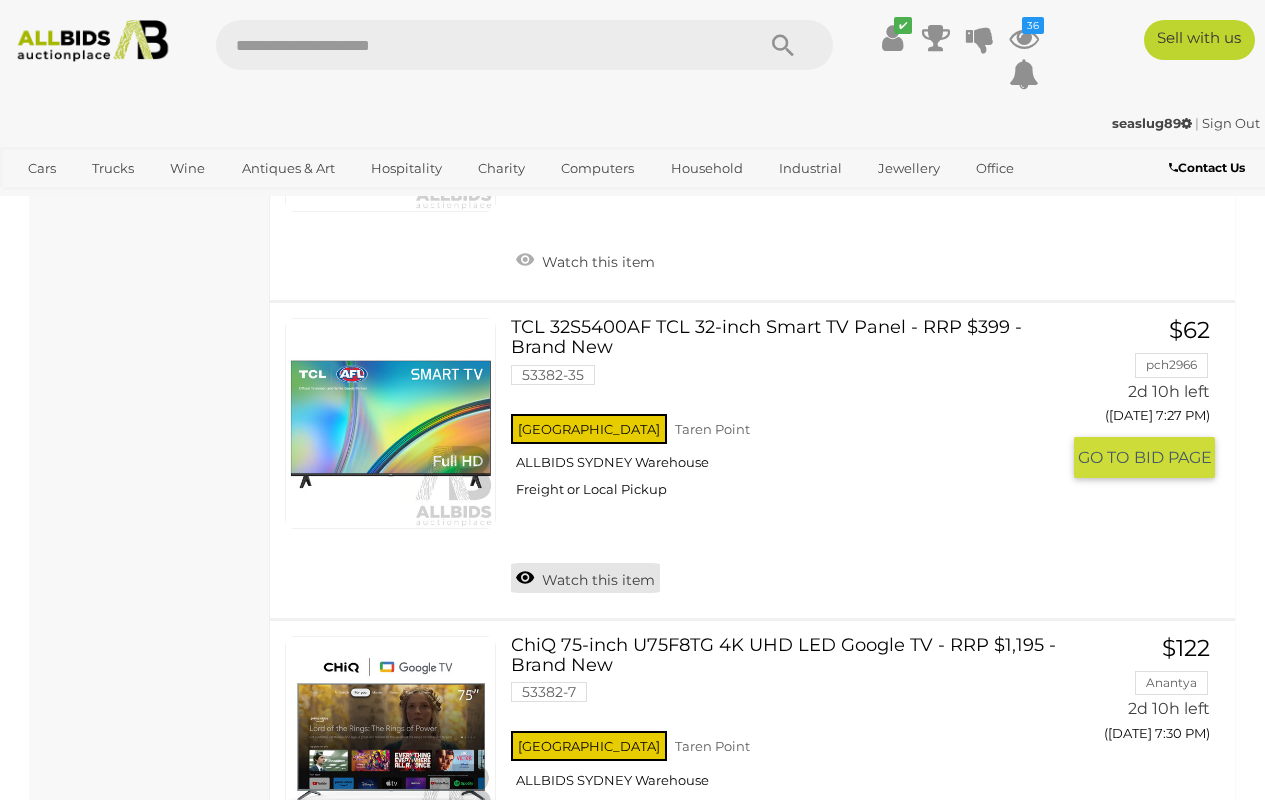 click on "Watch this item" at bounding box center (585, 578) 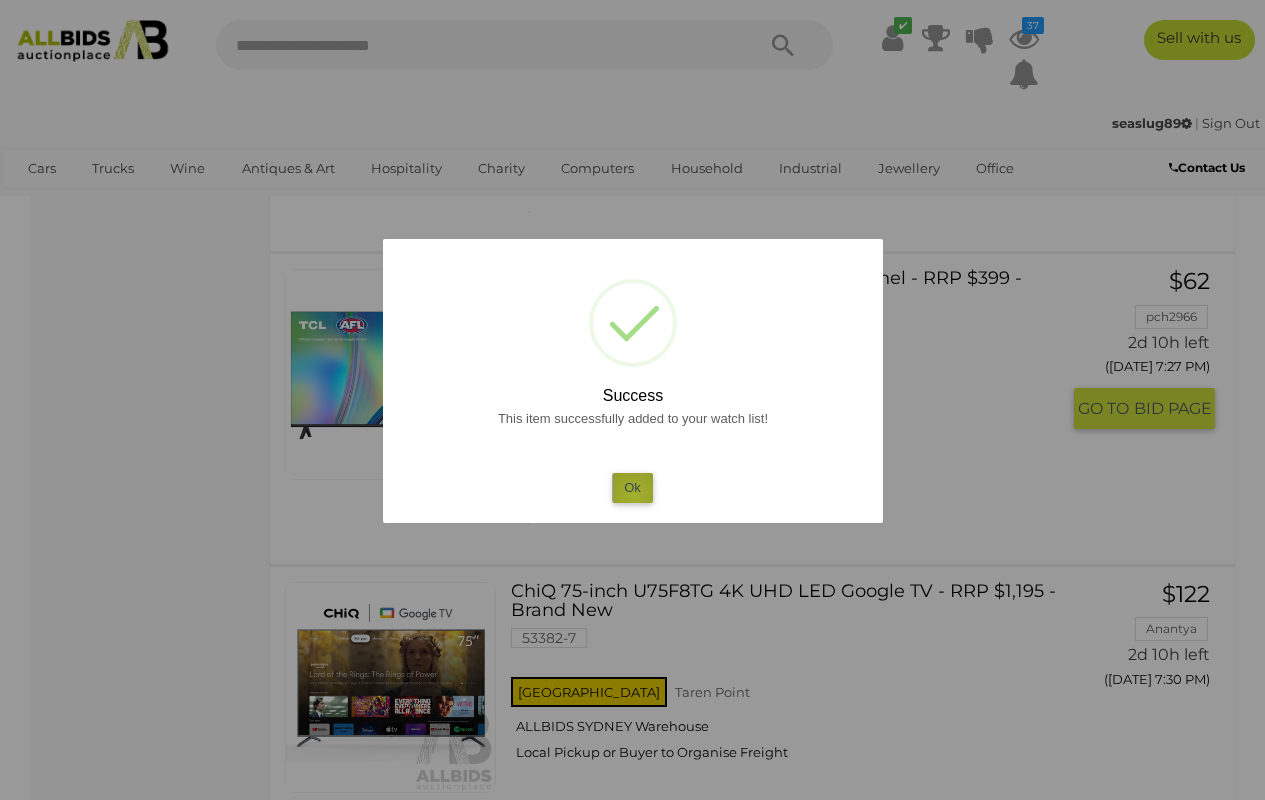 click on "Ok" at bounding box center [632, 487] 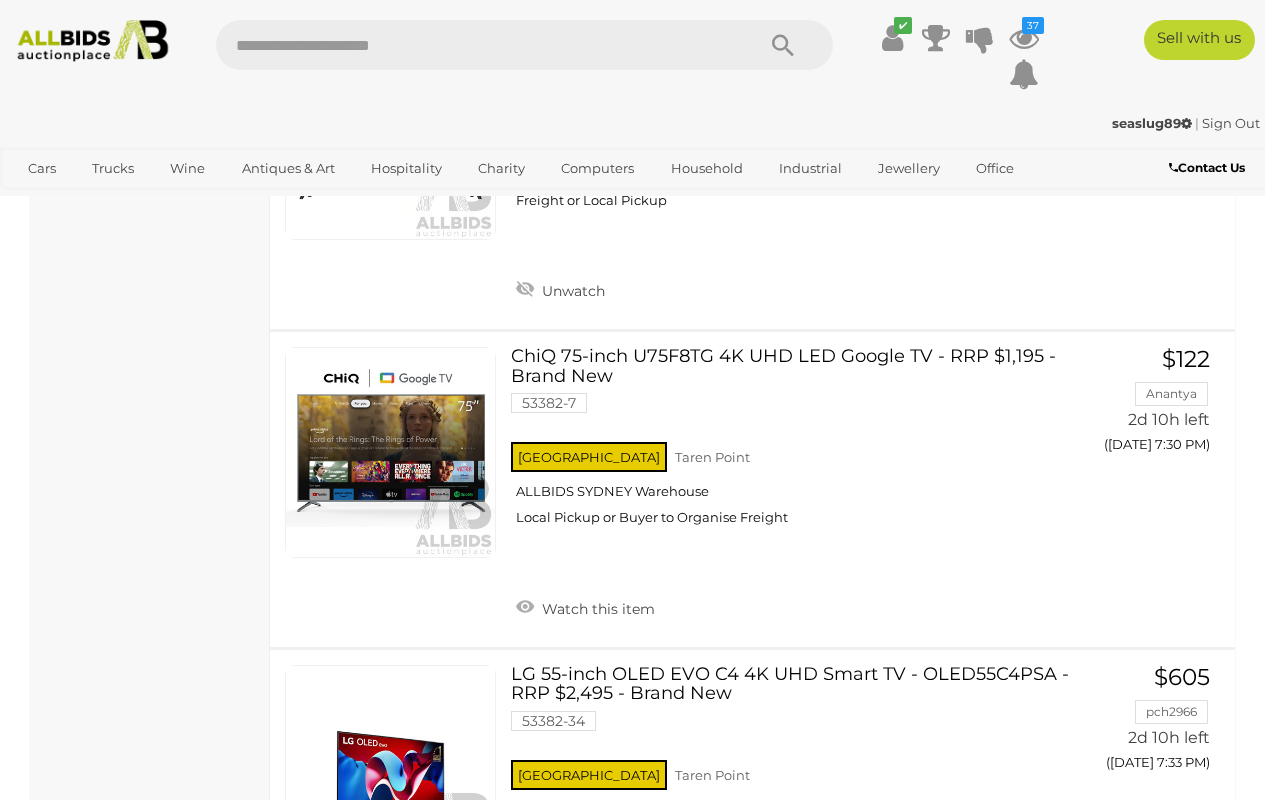 scroll, scrollTop: 3196, scrollLeft: 0, axis: vertical 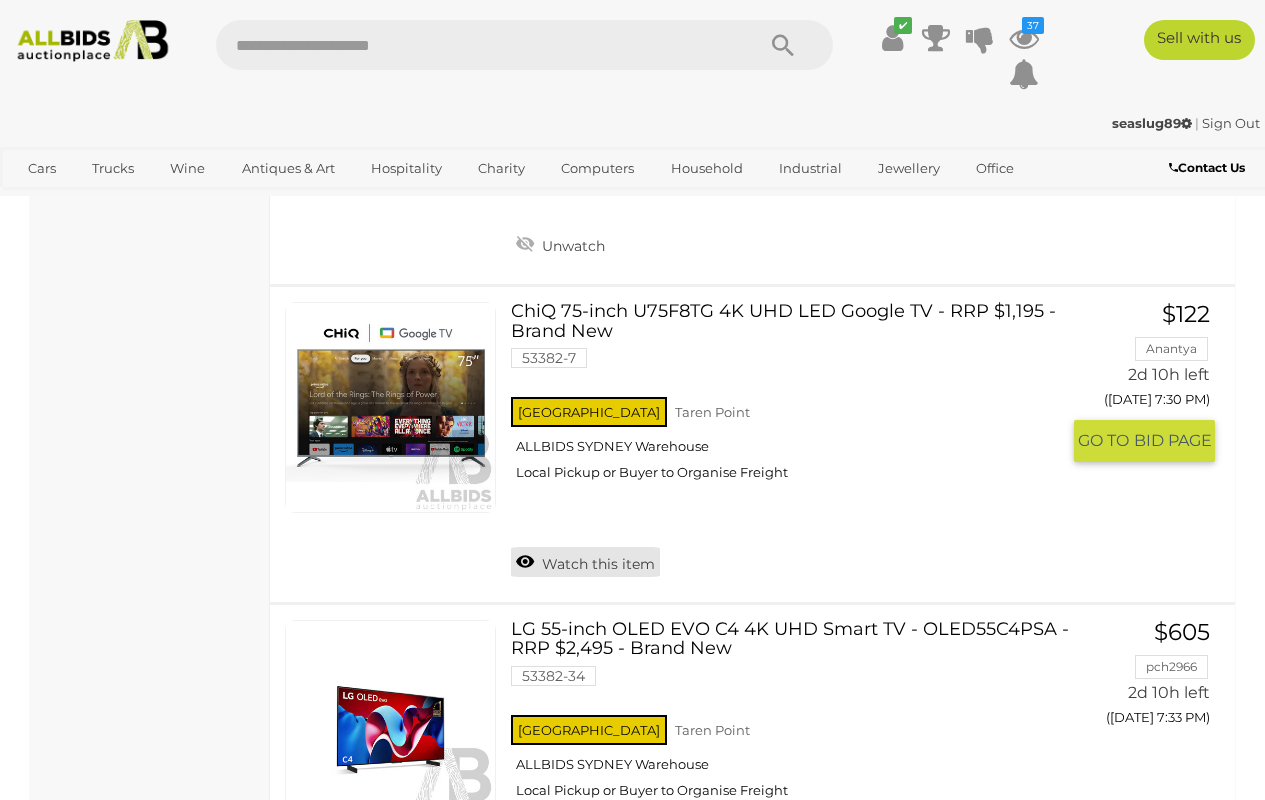 click on "Watch this item" at bounding box center [585, 562] 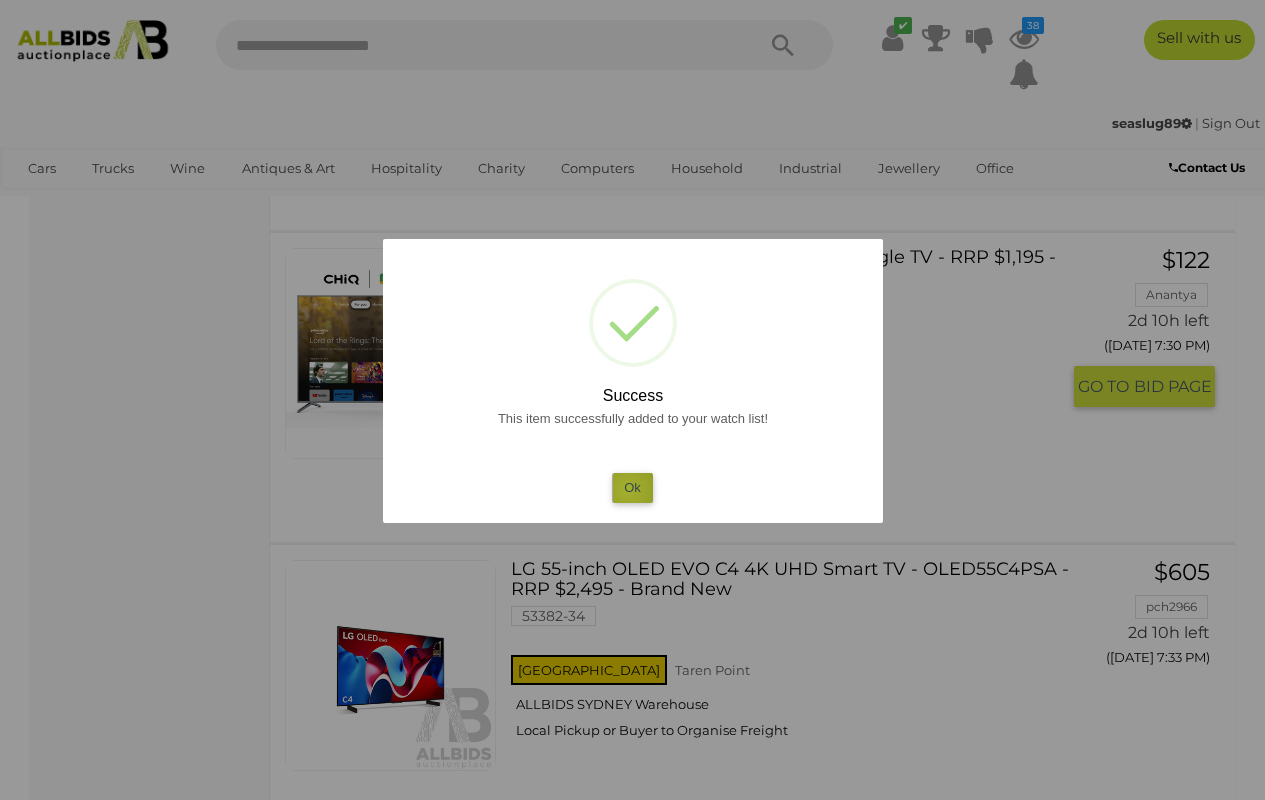 click on "Ok" at bounding box center (632, 487) 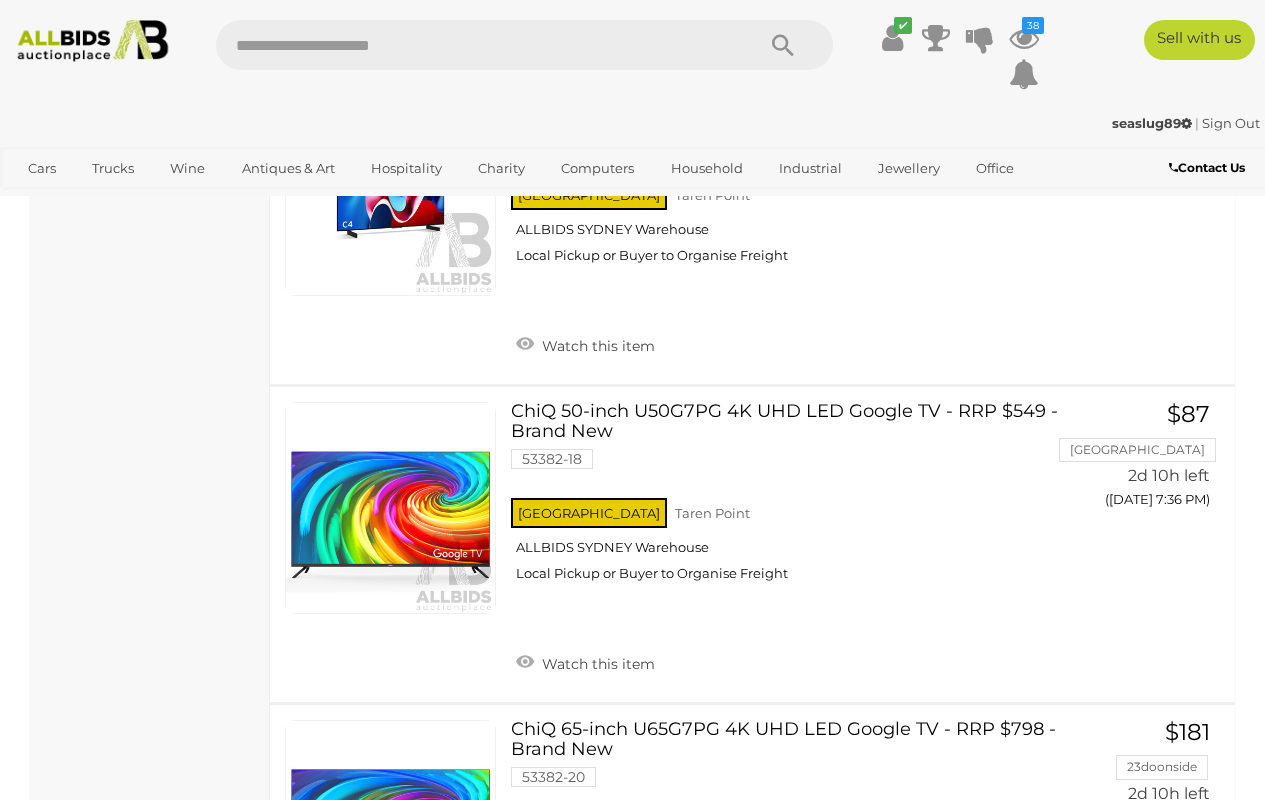 scroll, scrollTop: 3853, scrollLeft: 0, axis: vertical 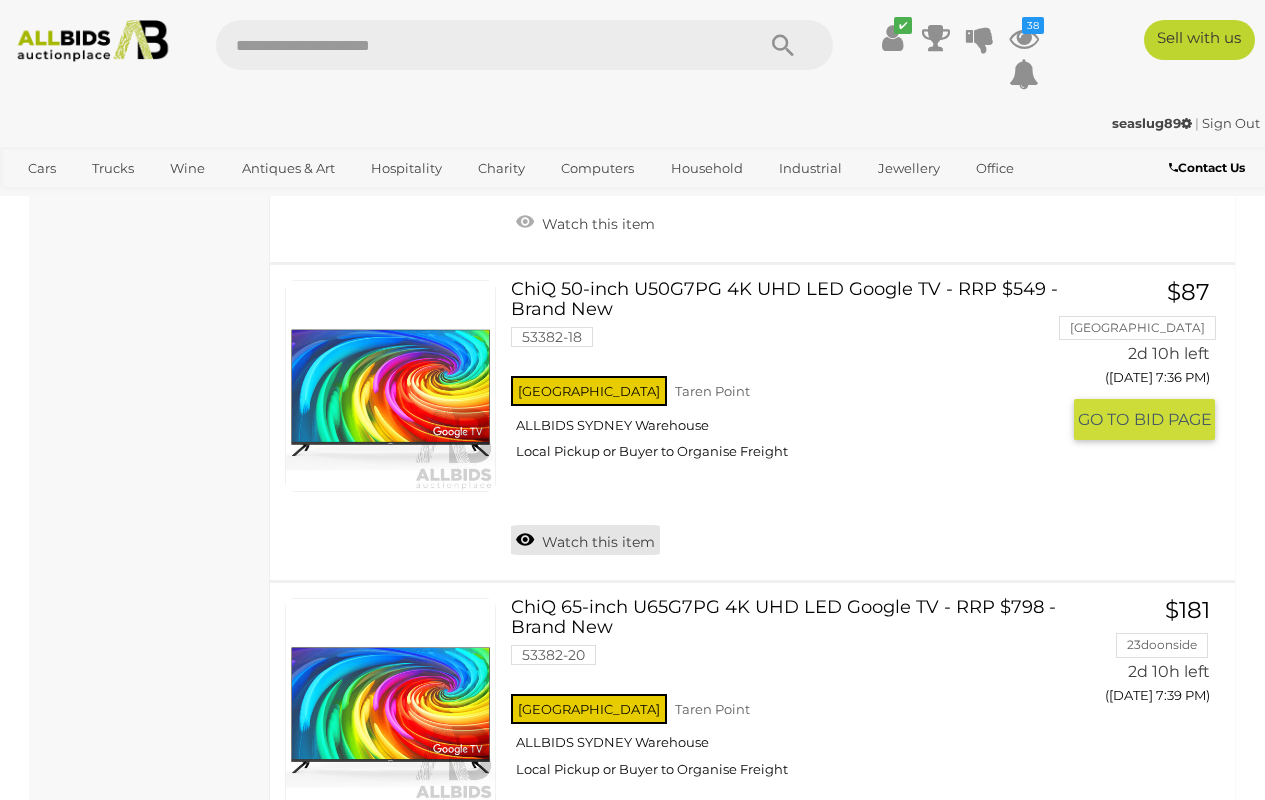 click on "Watch this item" at bounding box center [585, 540] 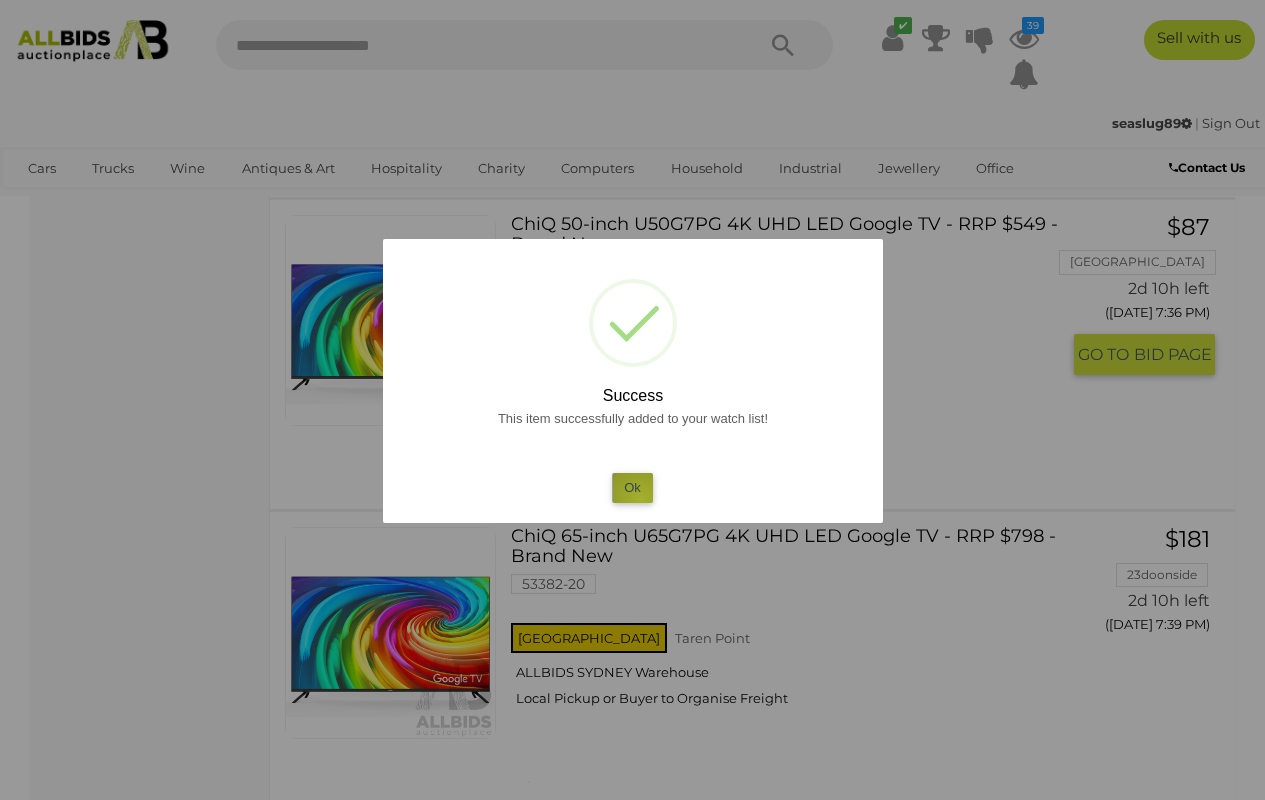 click on "Ok" at bounding box center [632, 487] 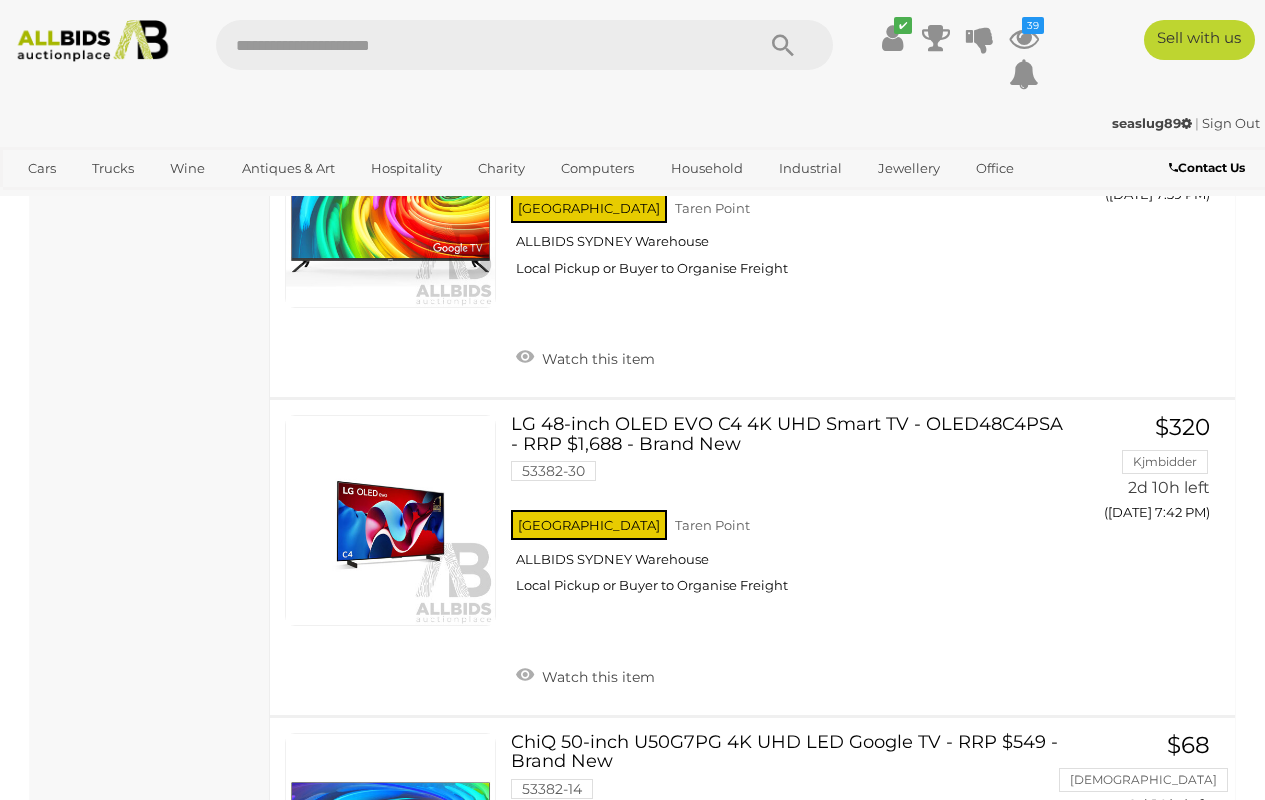 scroll, scrollTop: 4365, scrollLeft: 0, axis: vertical 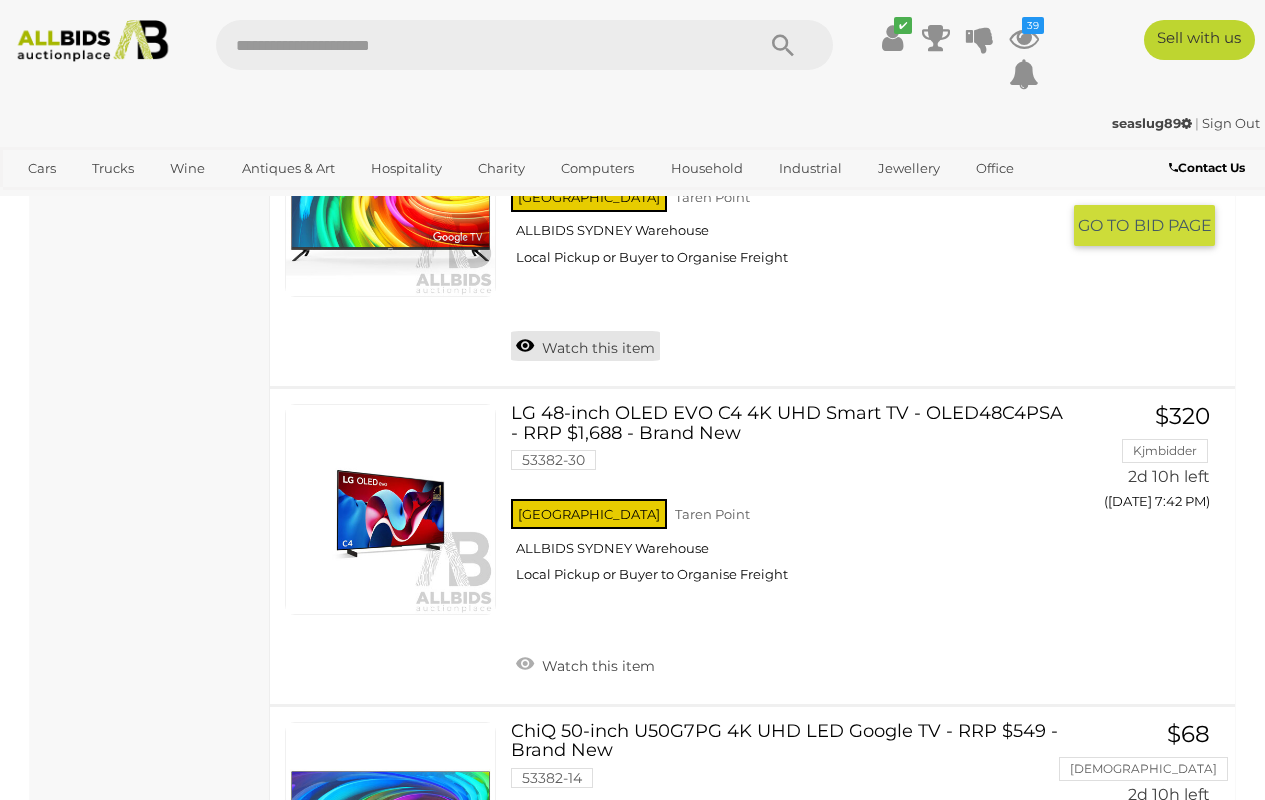 click on "Watch this item" at bounding box center (585, 346) 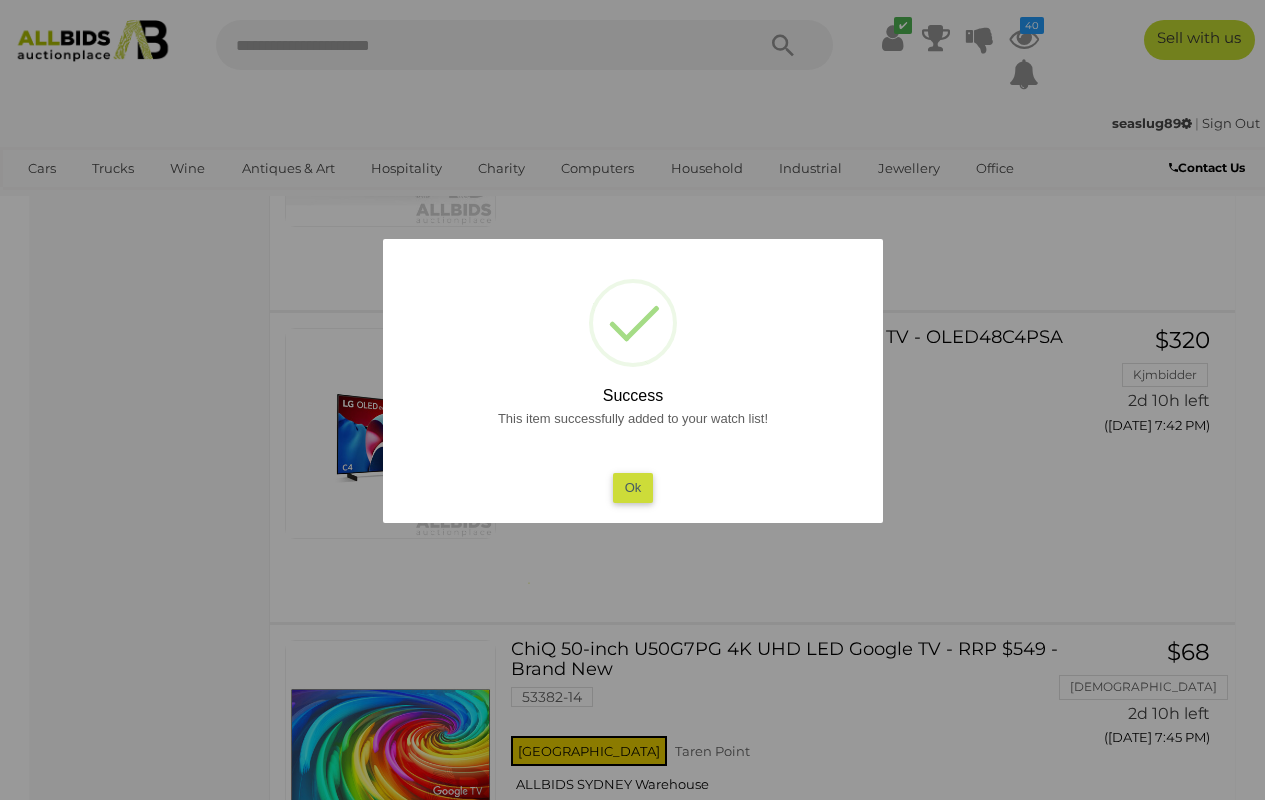 click on "Ok" at bounding box center (632, 487) 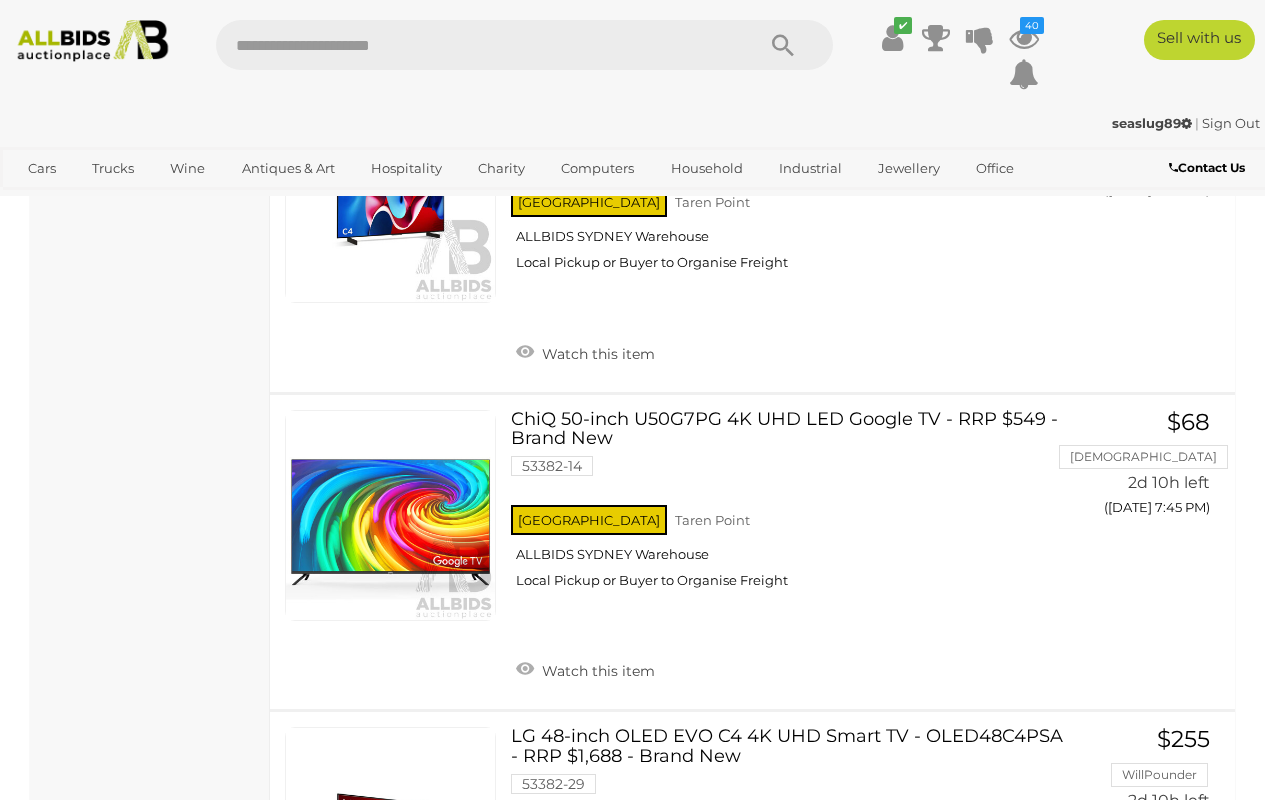 scroll, scrollTop: 4755, scrollLeft: 0, axis: vertical 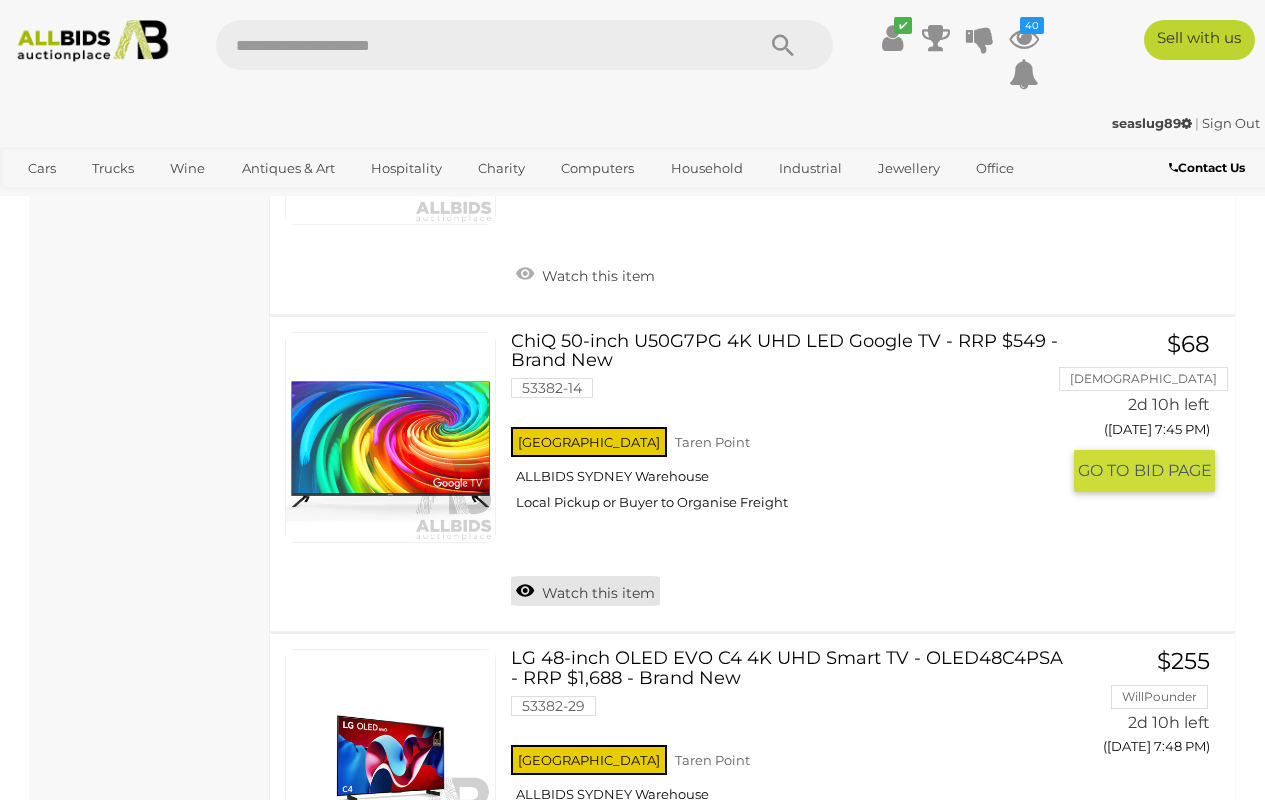 click on "Watch this item" at bounding box center (585, 591) 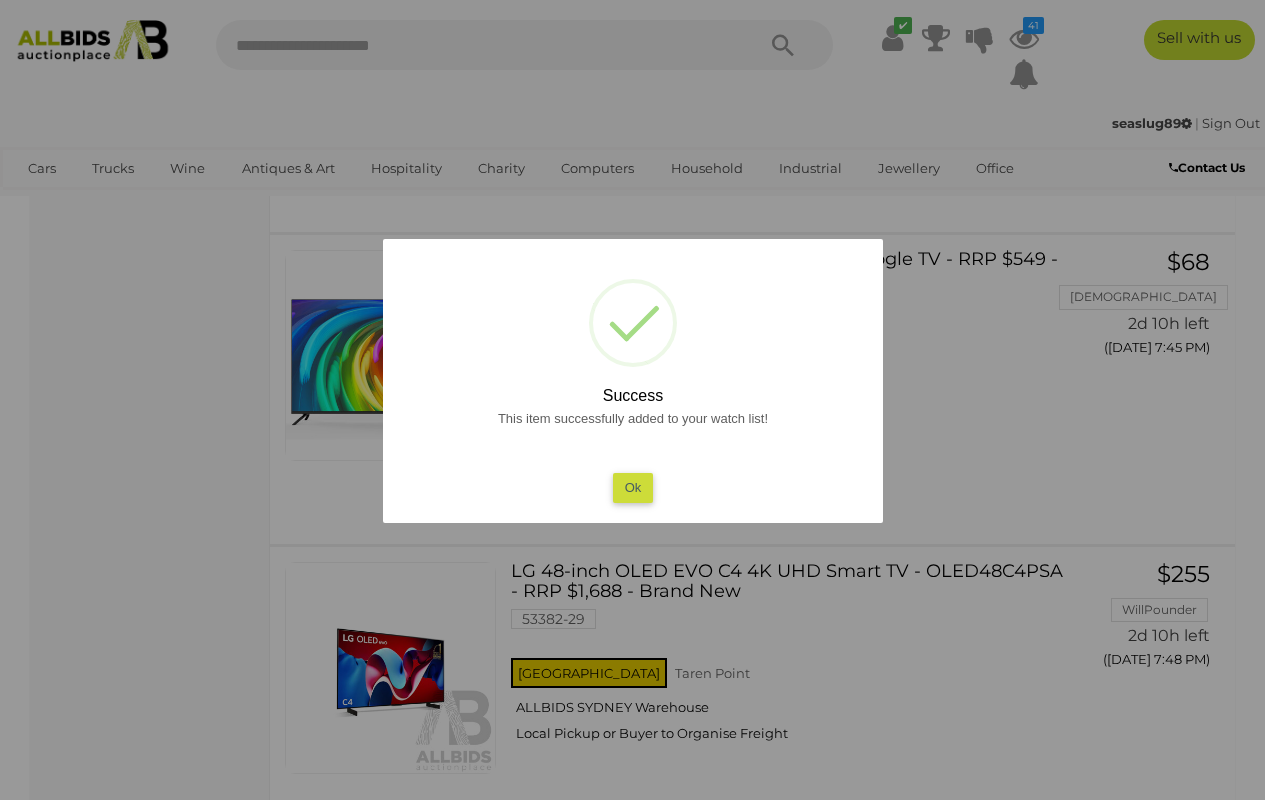 click on "Ok" at bounding box center (632, 487) 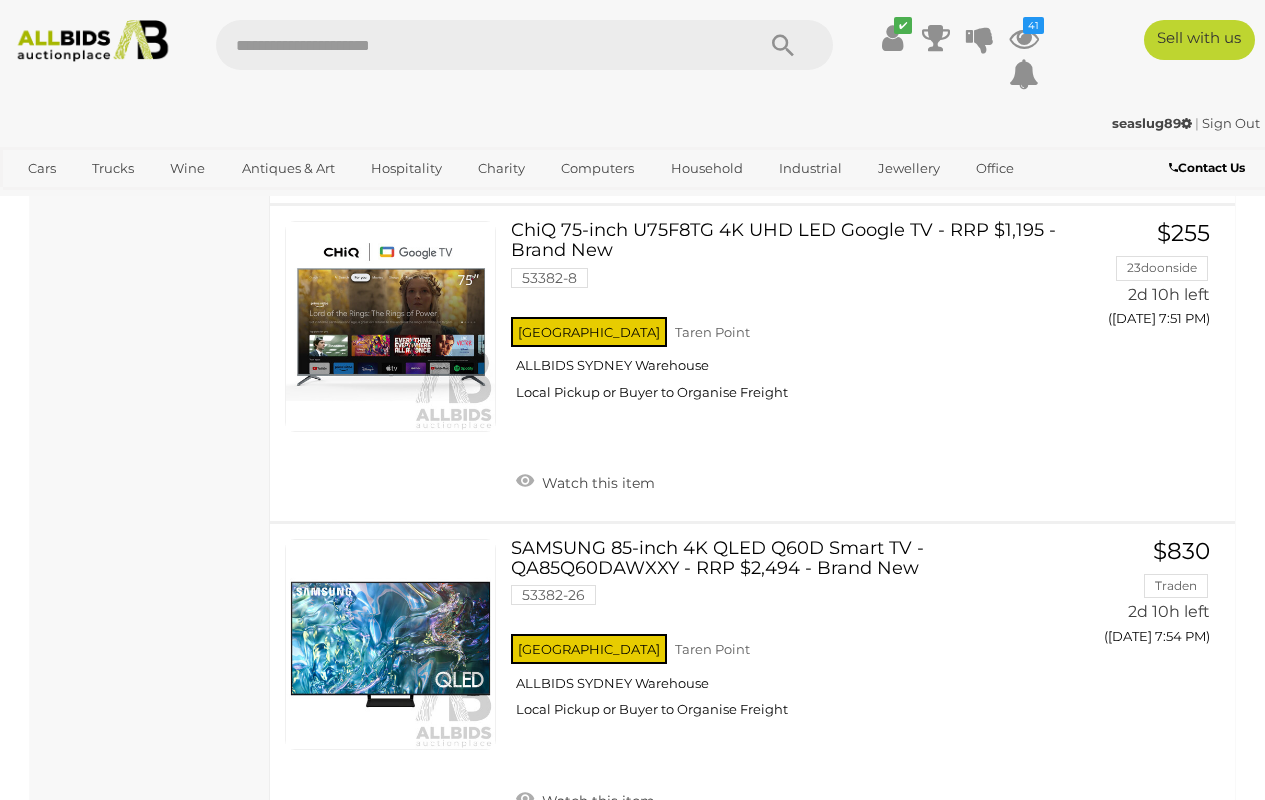scroll, scrollTop: 5557, scrollLeft: 0, axis: vertical 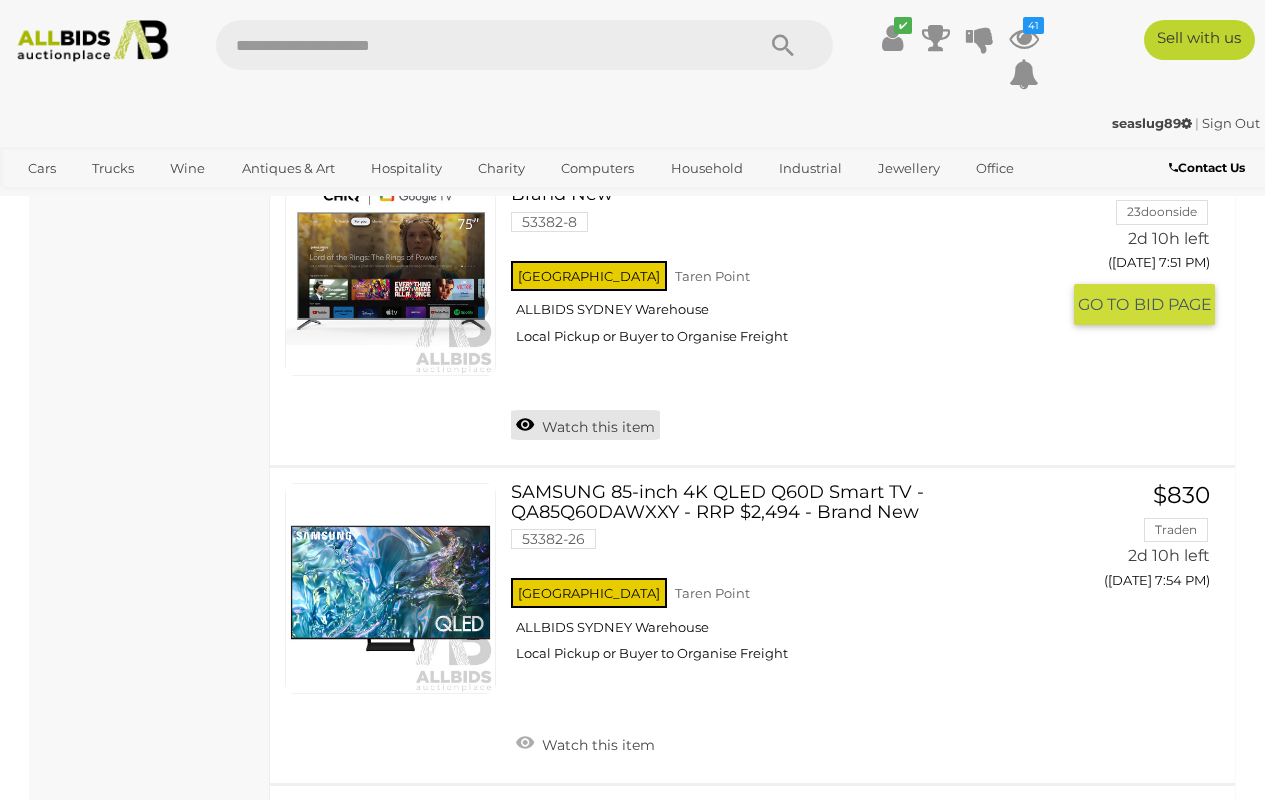 click on "Watch this item" at bounding box center [585, 425] 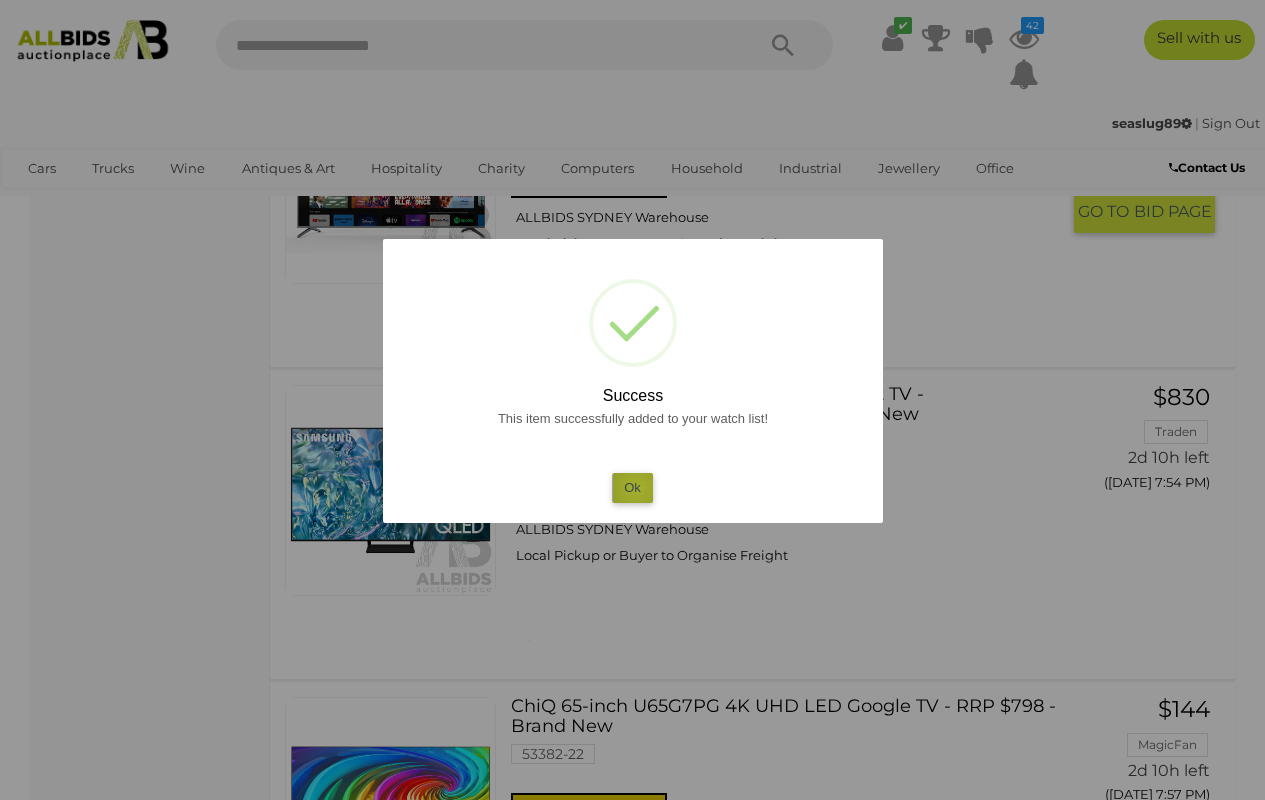 click on "Ok" at bounding box center [632, 487] 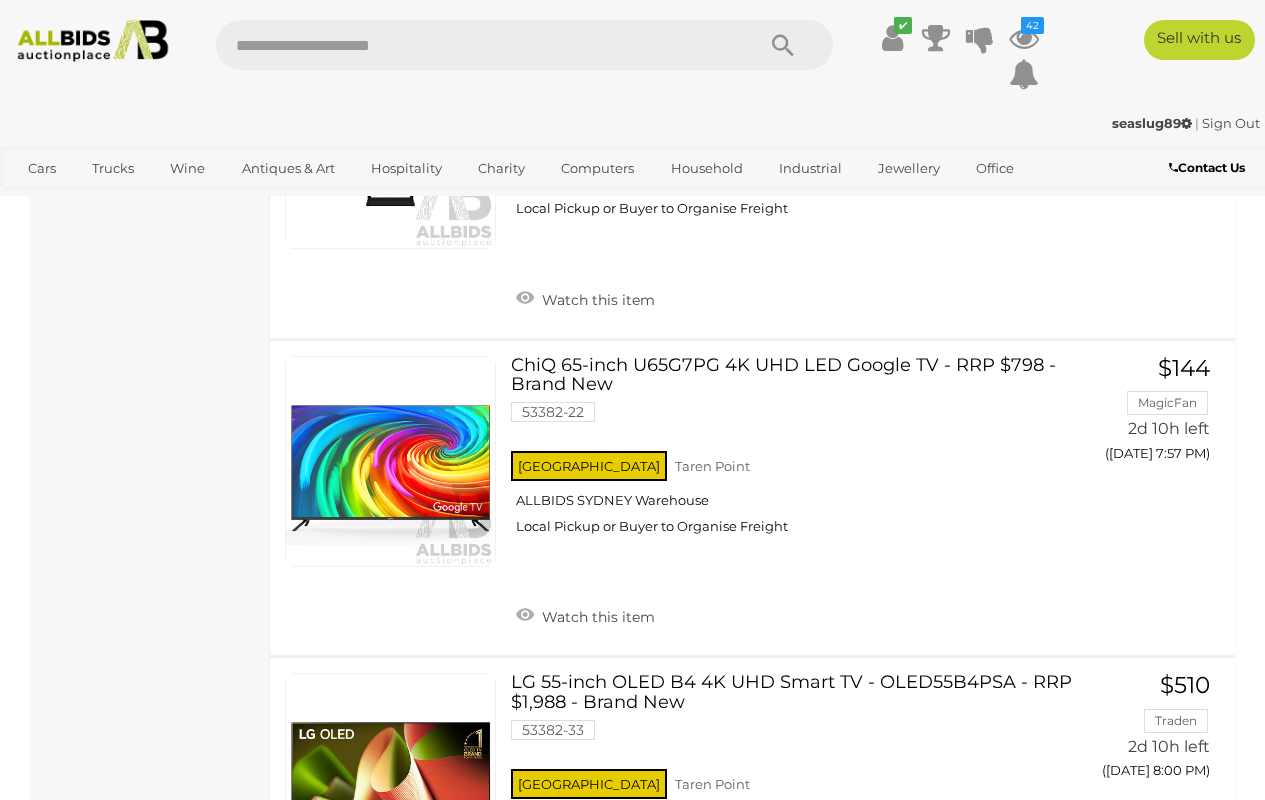 scroll, scrollTop: 6047, scrollLeft: 0, axis: vertical 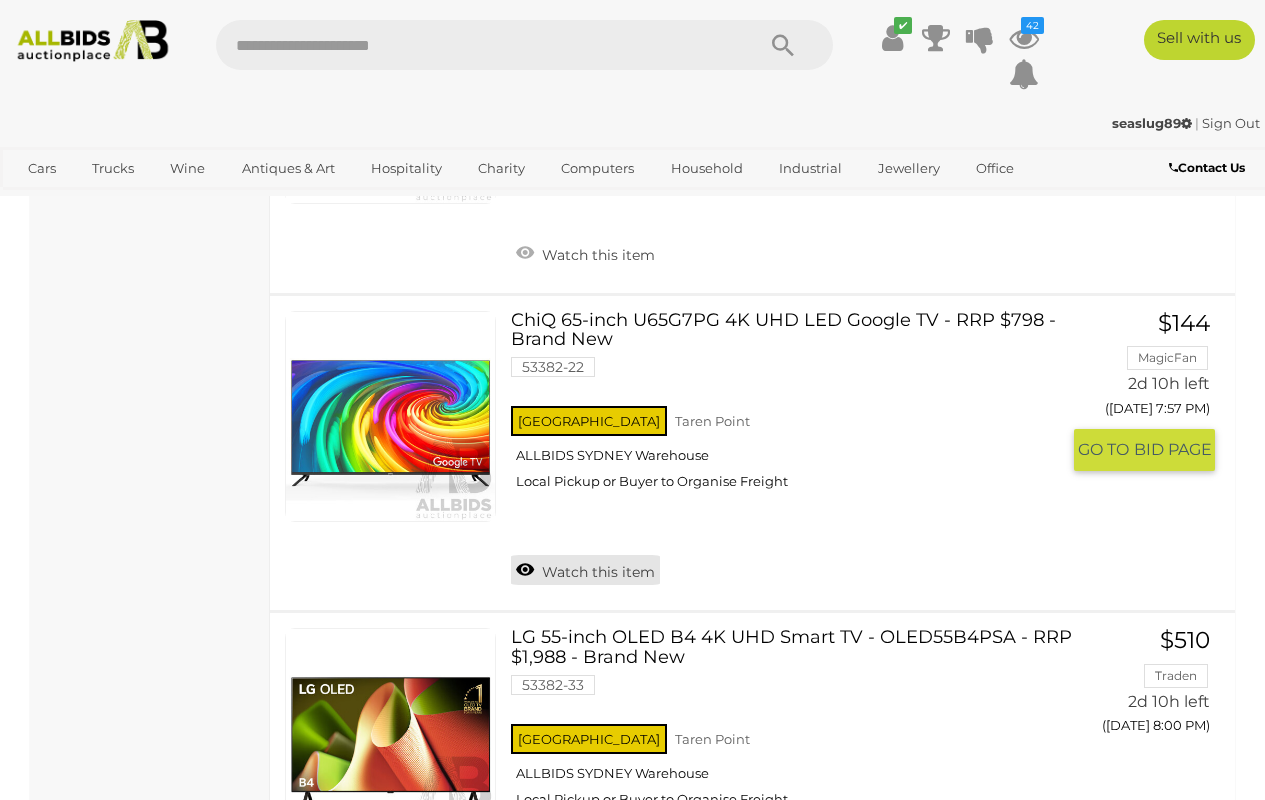 click on "Watch this item" at bounding box center (585, 570) 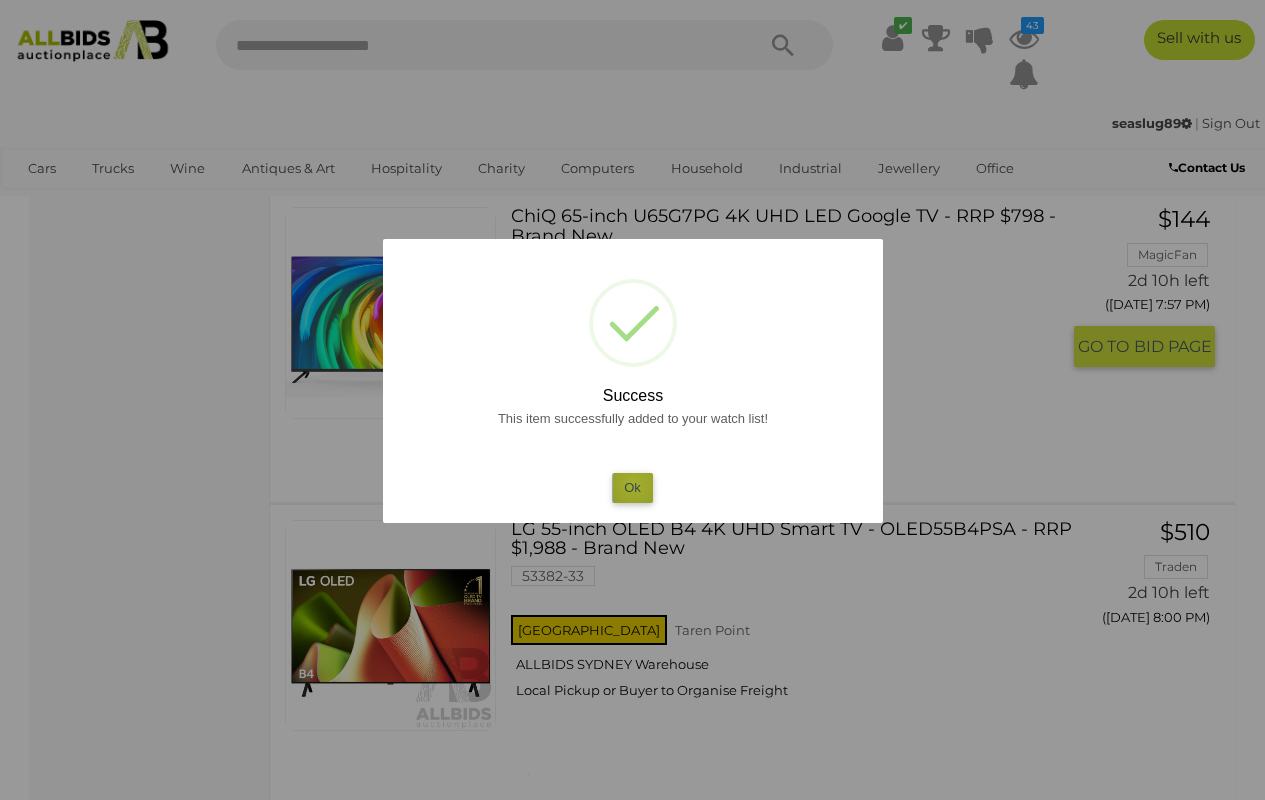 click on "Ok" at bounding box center [632, 487] 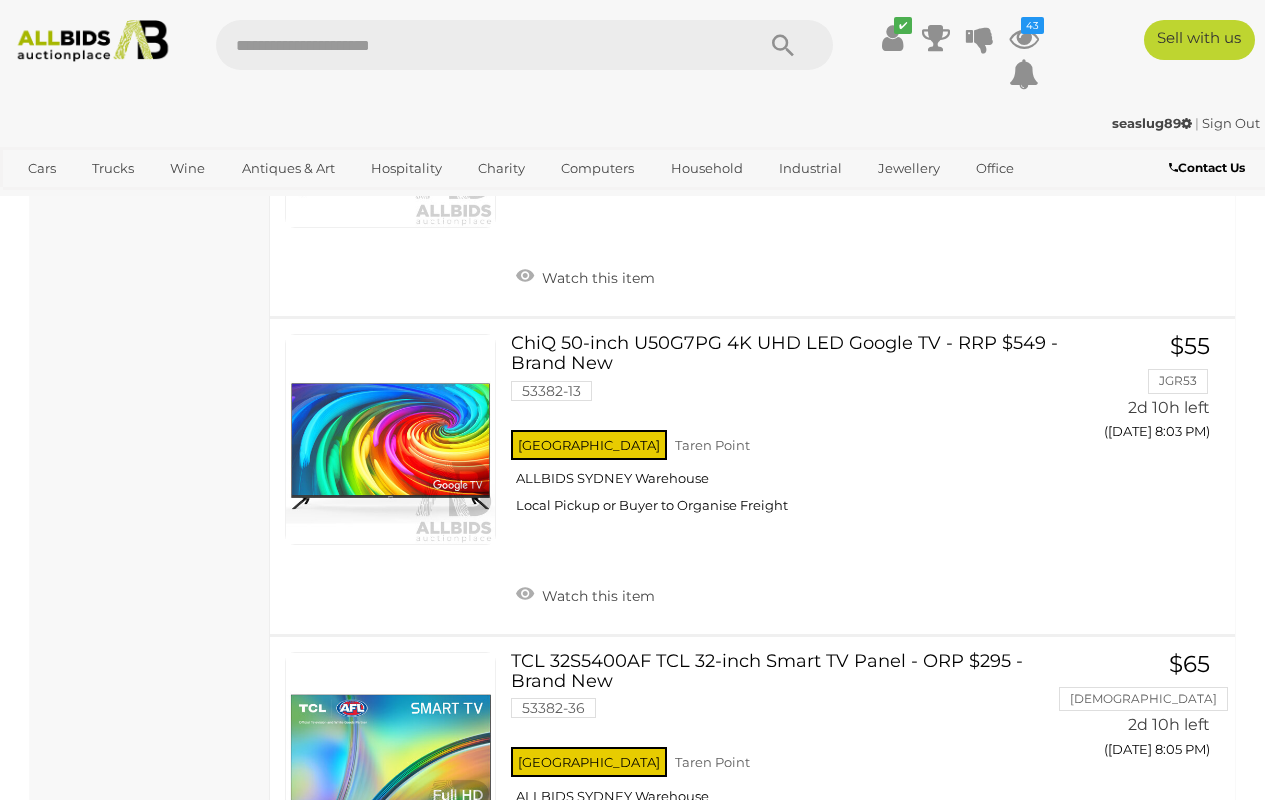scroll, scrollTop: 6670, scrollLeft: 0, axis: vertical 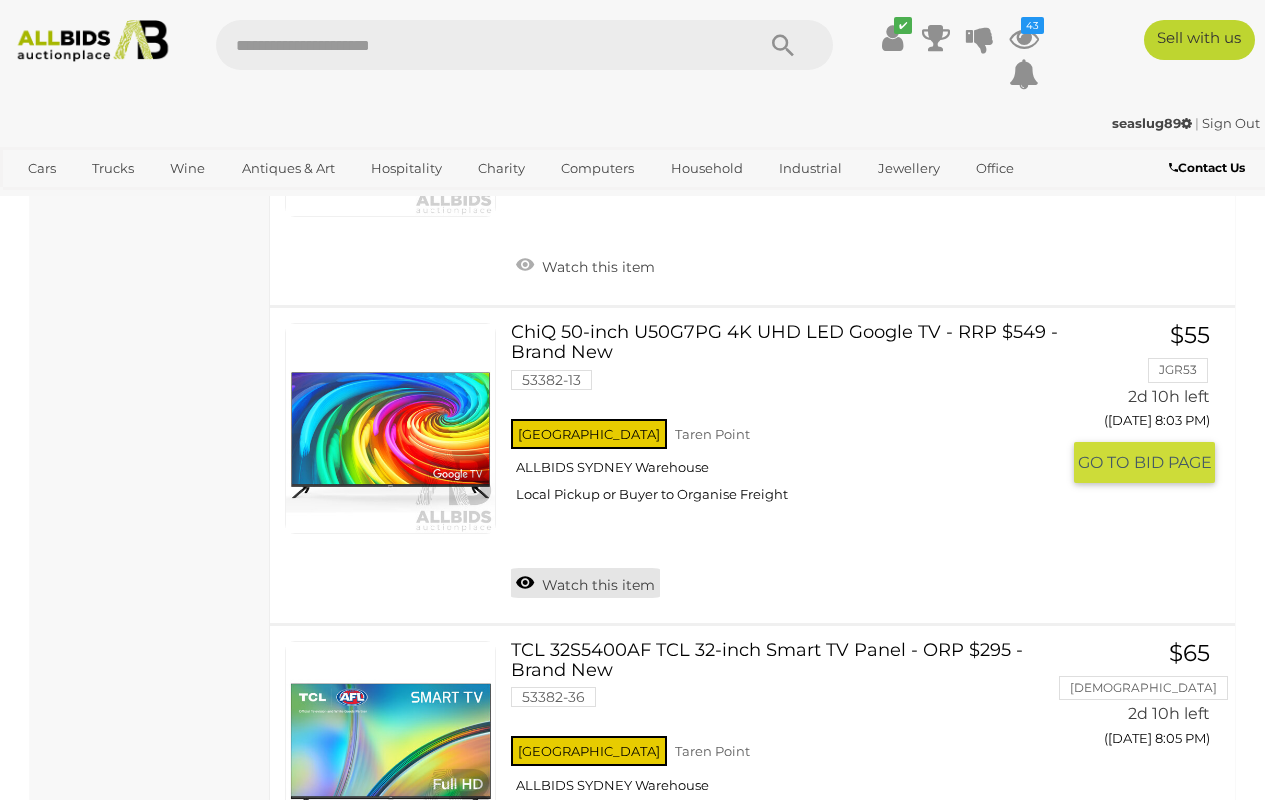 click on "Watch this item" at bounding box center (585, 583) 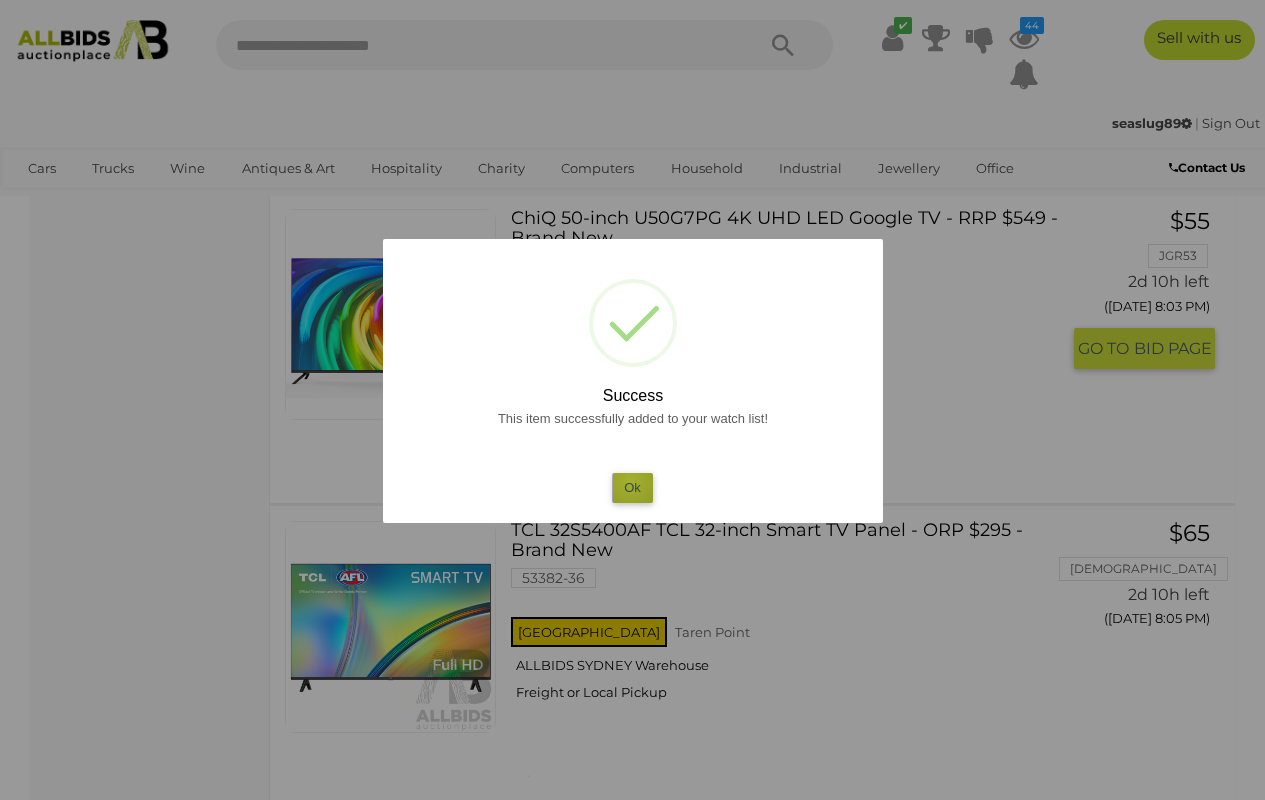 click on "Ok" at bounding box center [632, 487] 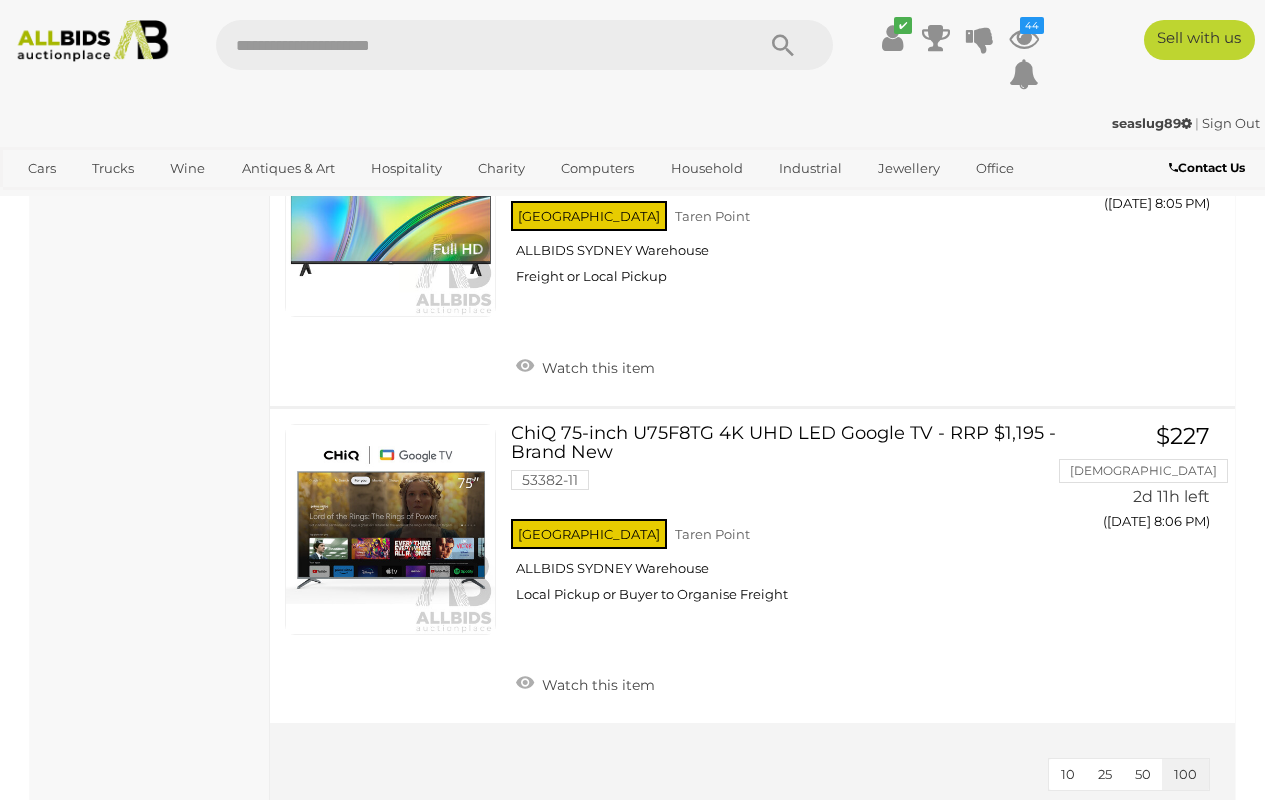 scroll, scrollTop: 7227, scrollLeft: 0, axis: vertical 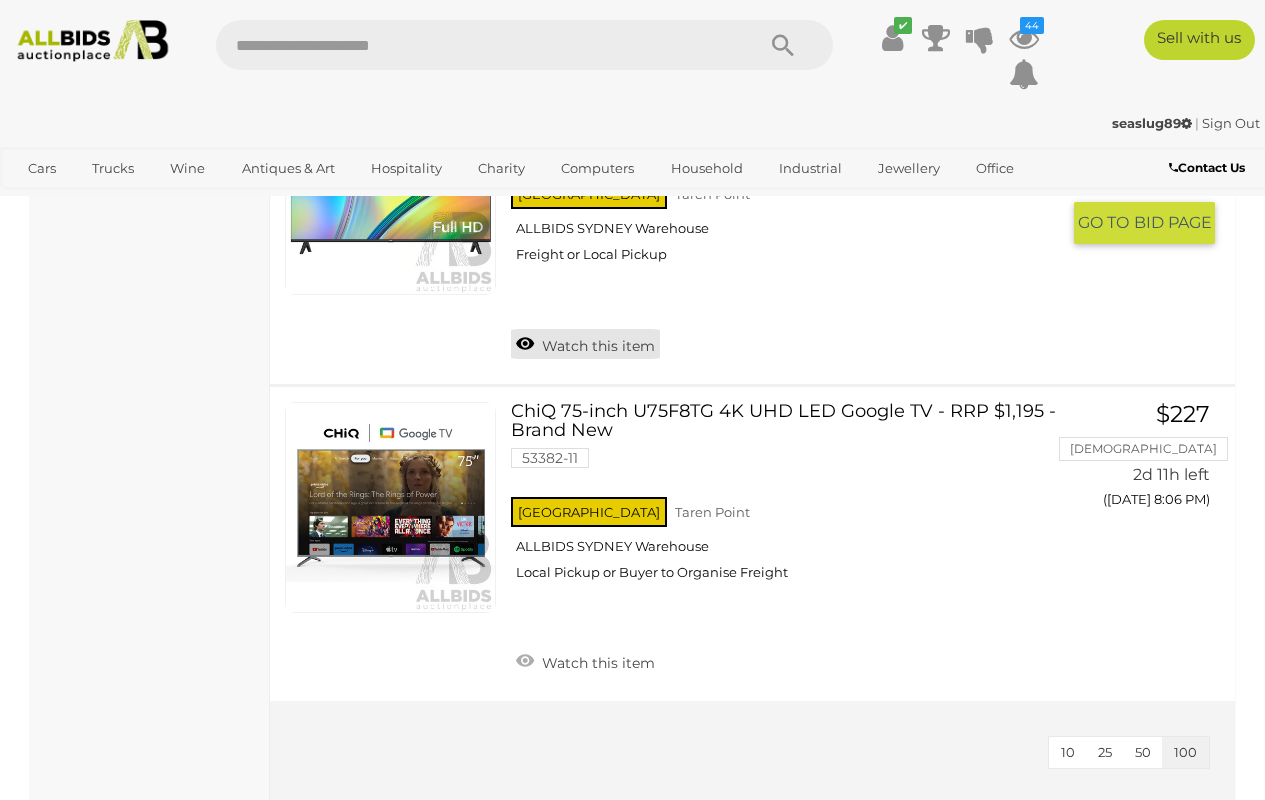 click on "Watch this item" at bounding box center [585, 344] 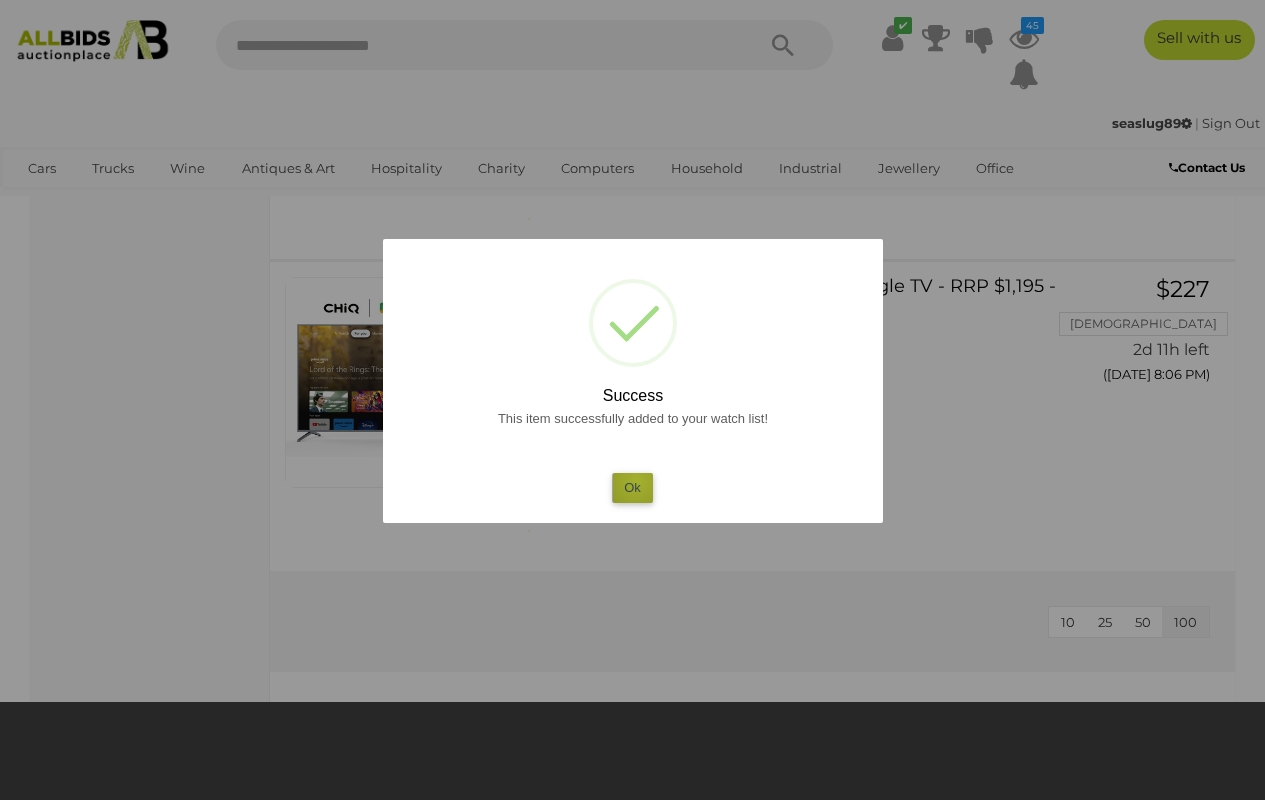 click on "Ok" at bounding box center [632, 487] 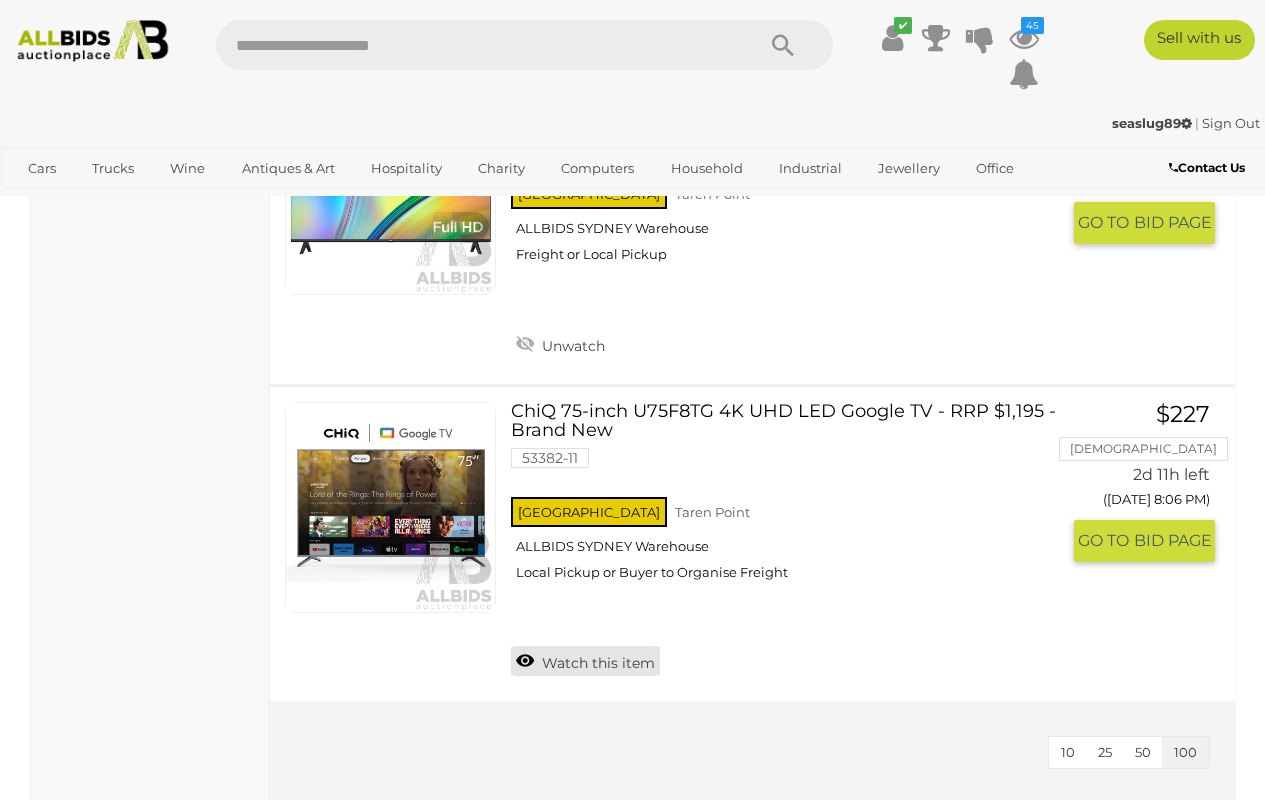 click on "Watch this item" at bounding box center [585, 661] 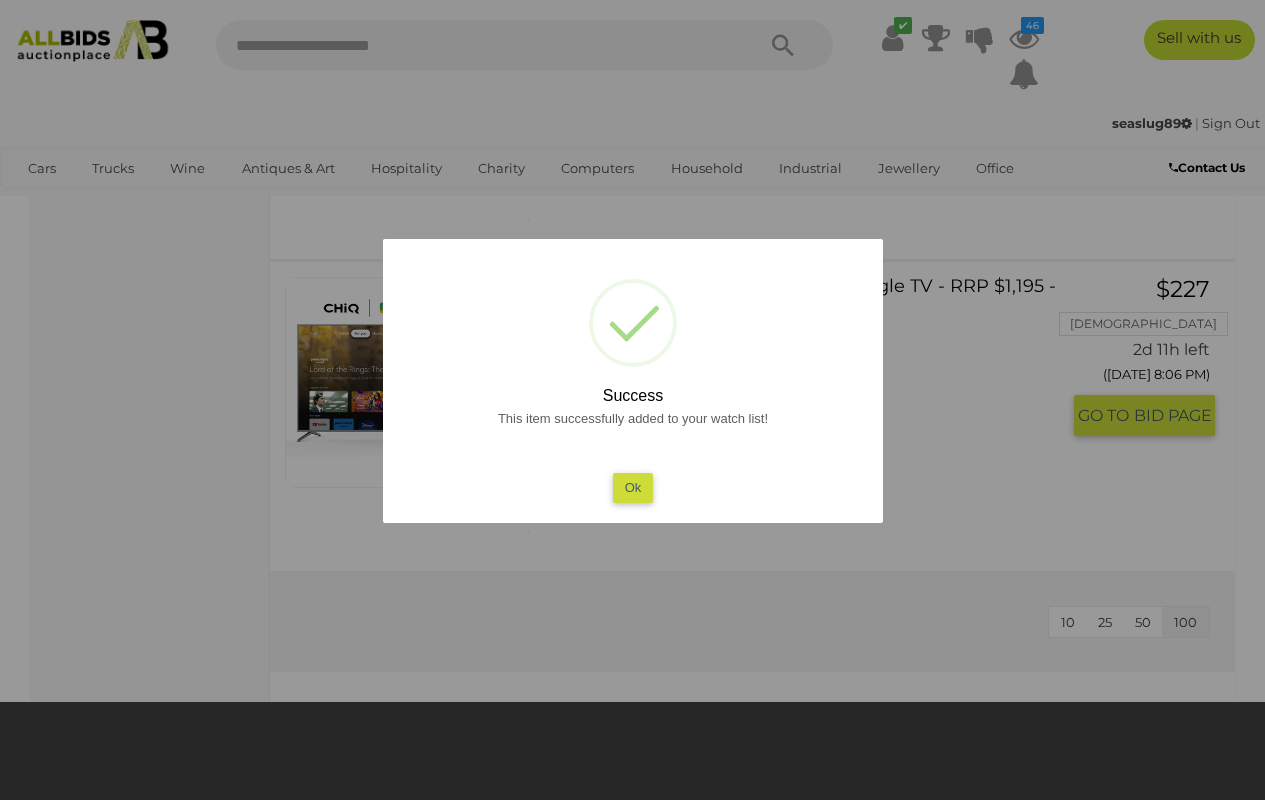 click on "? ! i     Success This item successfully added to your watch list!  Ok OK Cancel ×" at bounding box center [633, 381] 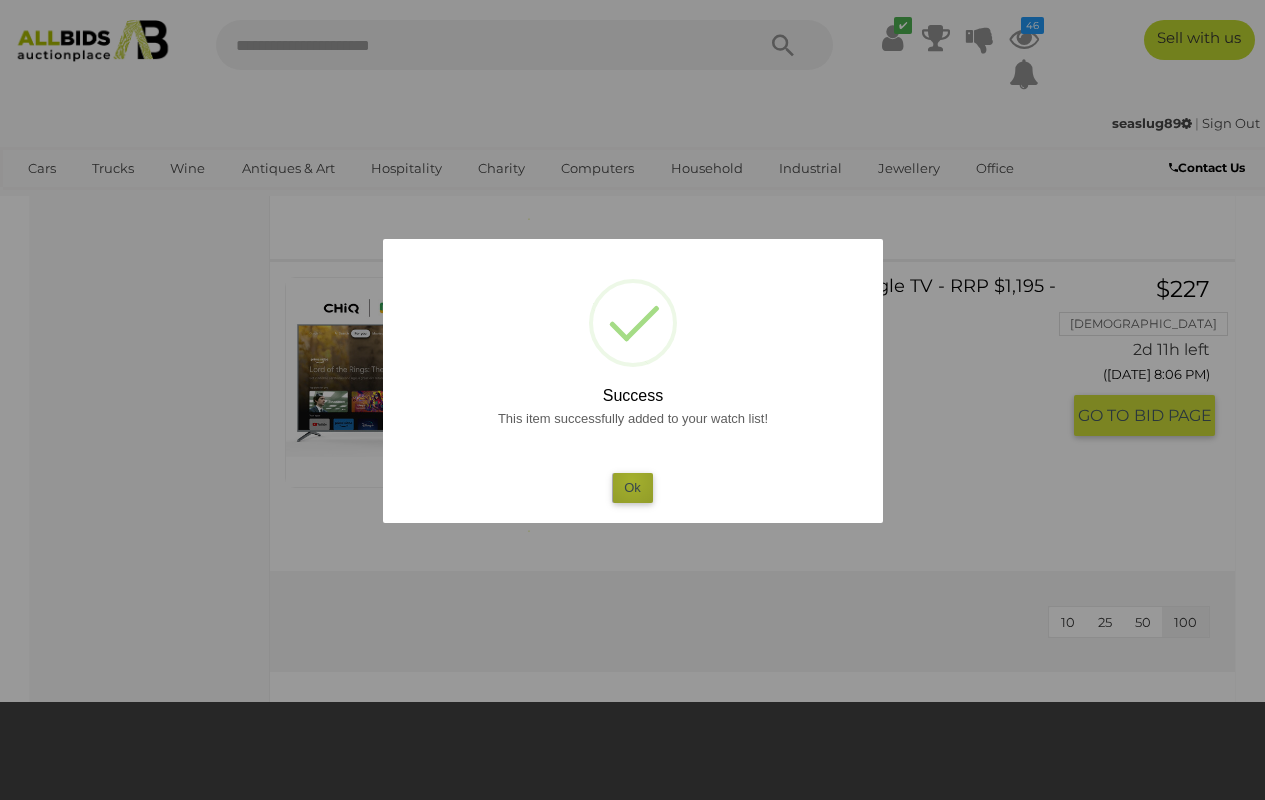 click on "Ok" at bounding box center [632, 487] 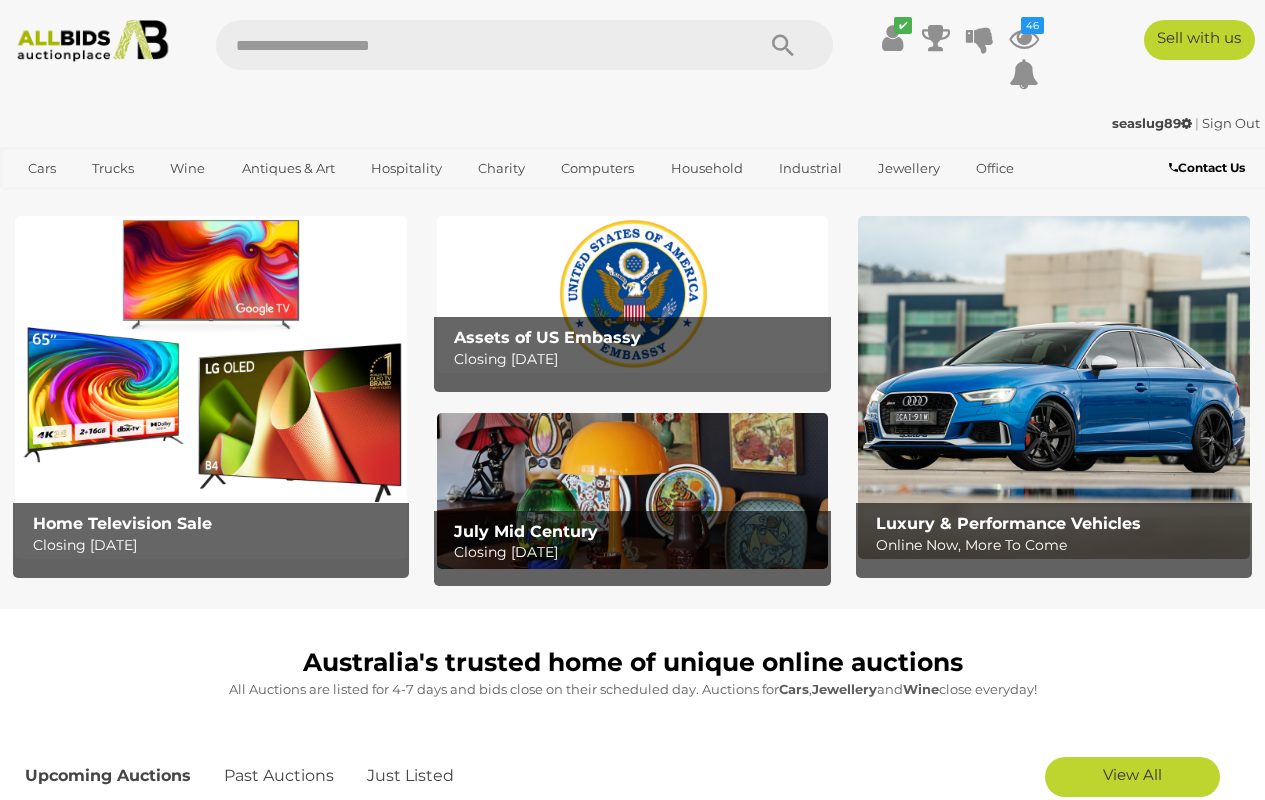 click at bounding box center [633, 294] 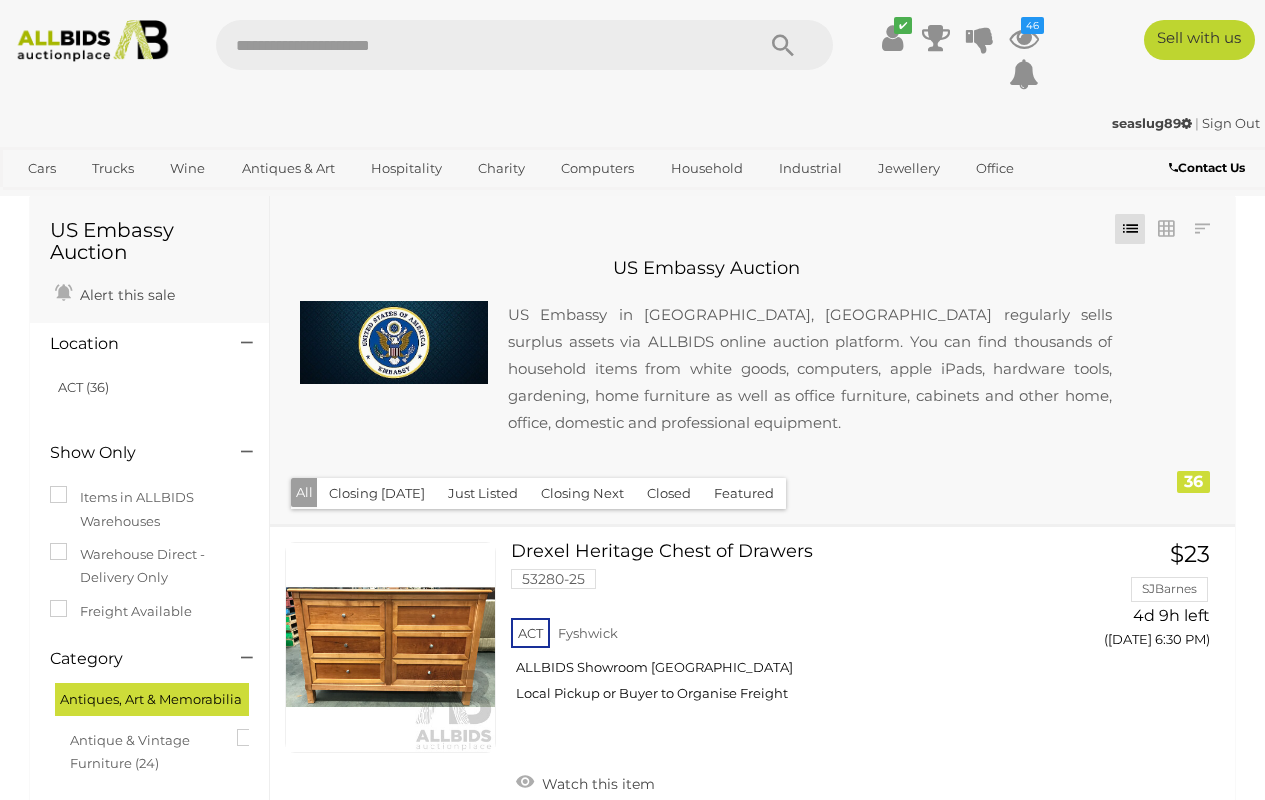 scroll, scrollTop: 0, scrollLeft: 0, axis: both 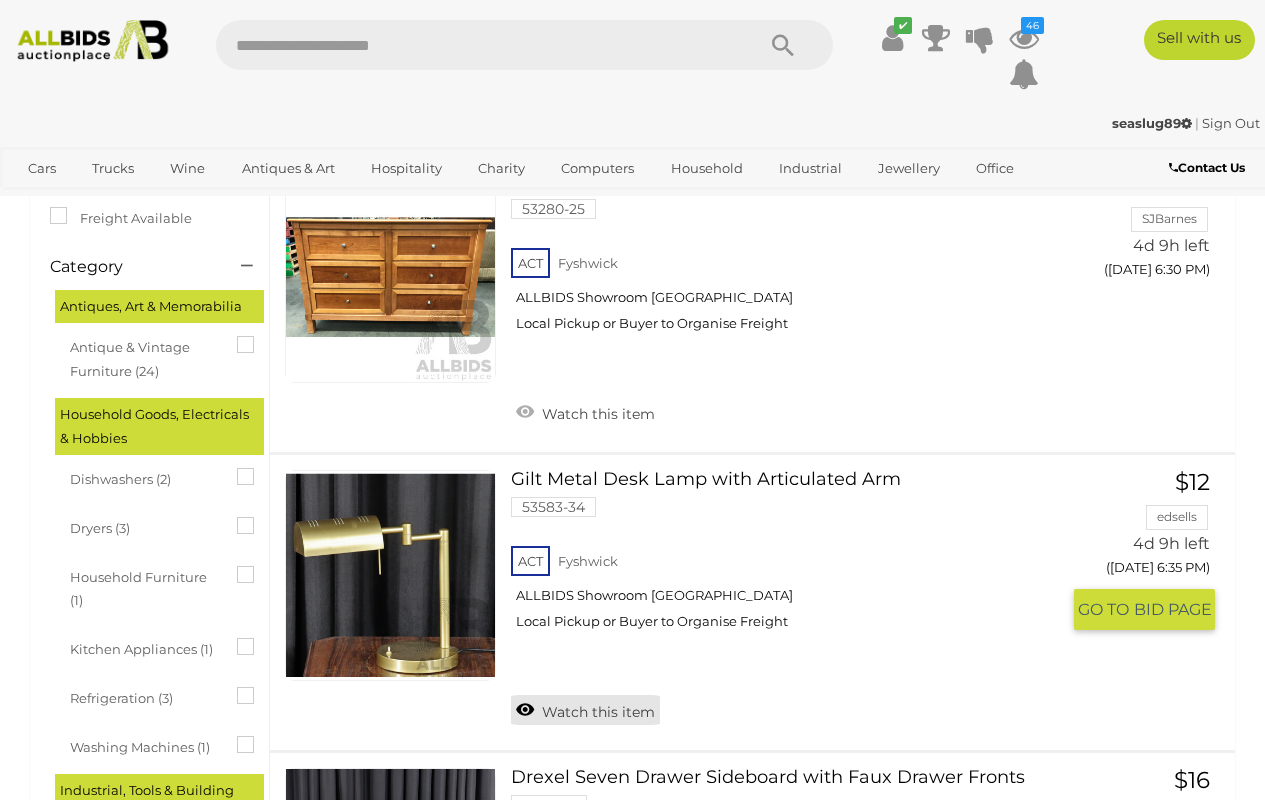 click on "Watch this item" at bounding box center [585, 710] 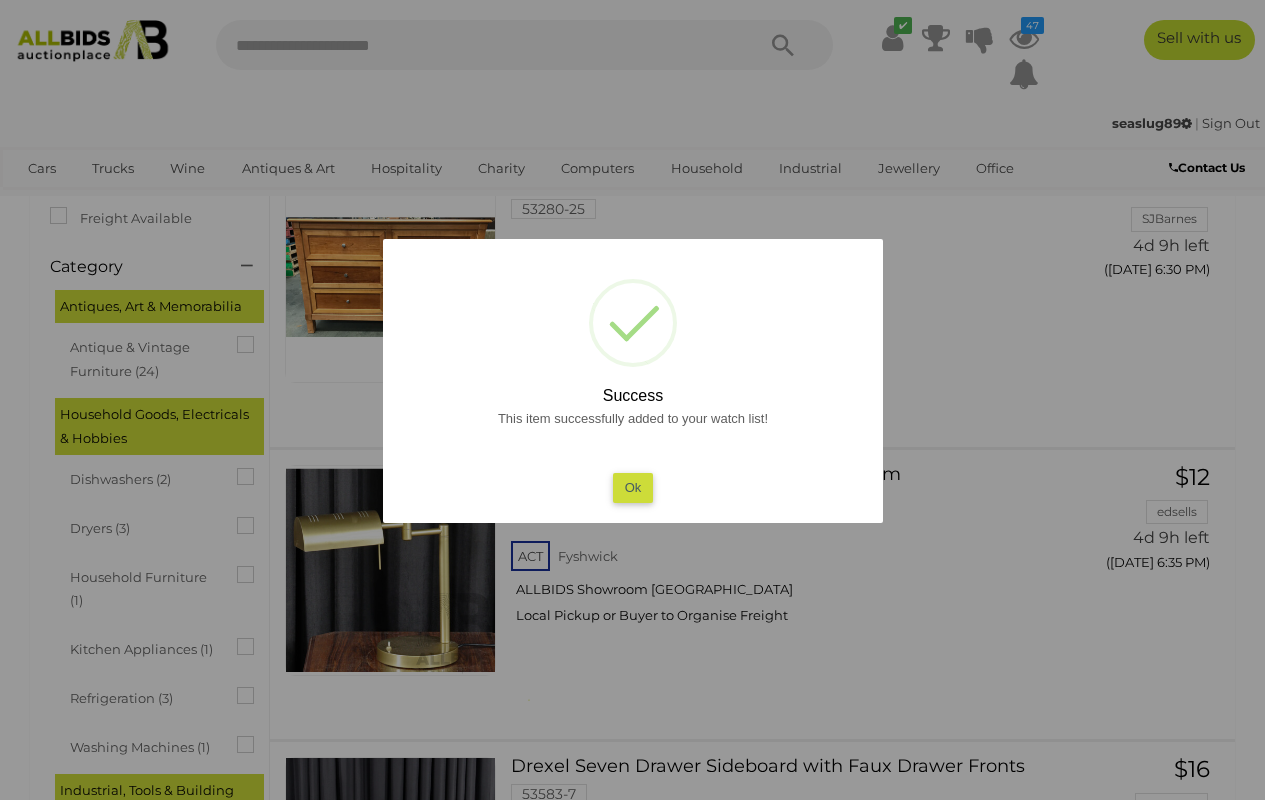 click on "Ok" at bounding box center (632, 487) 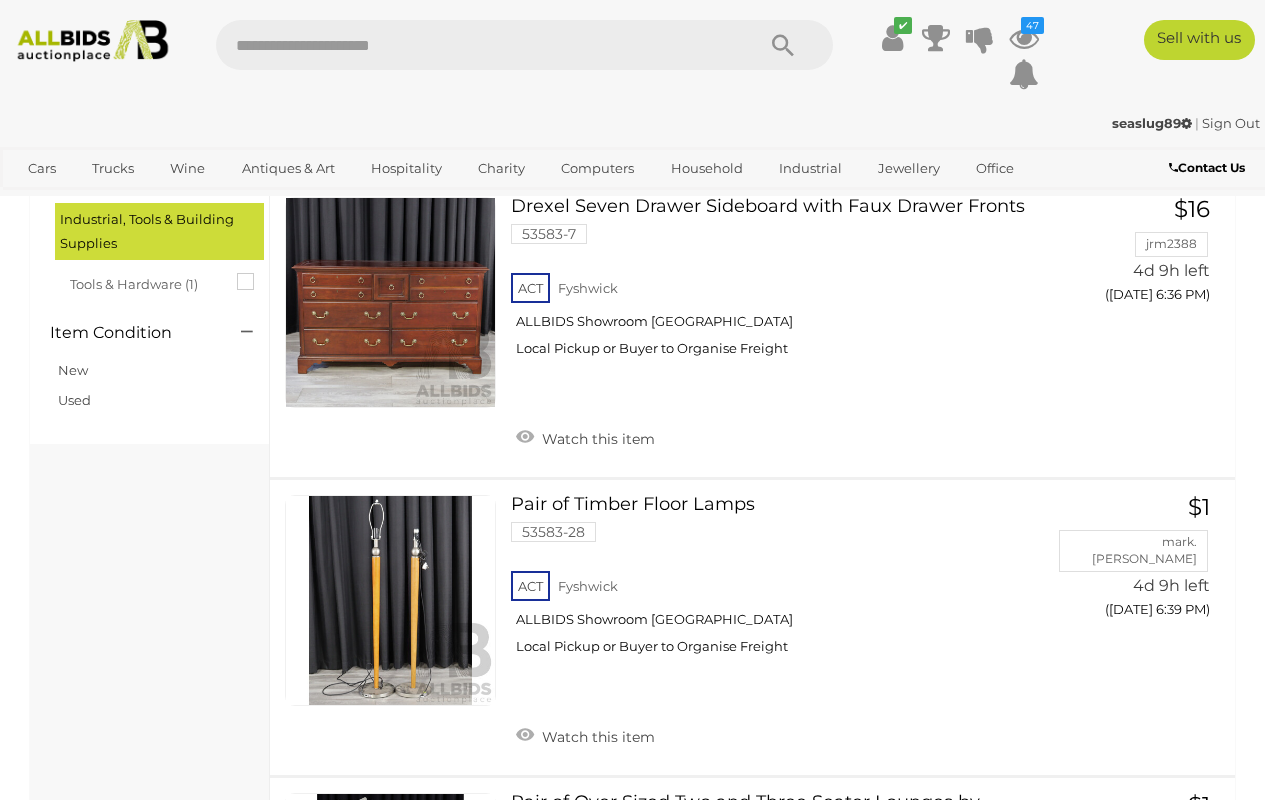 scroll, scrollTop: 987, scrollLeft: 0, axis: vertical 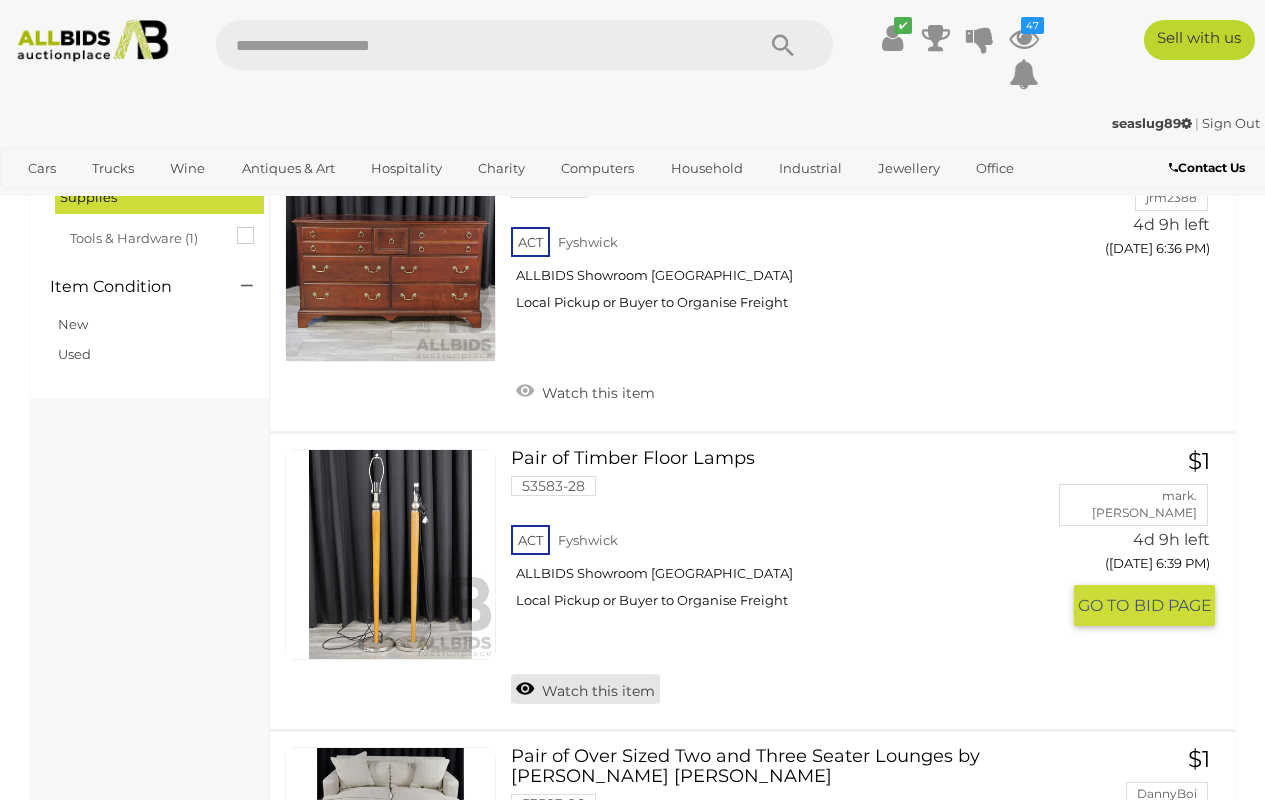 click on "Watch this item" at bounding box center [585, 689] 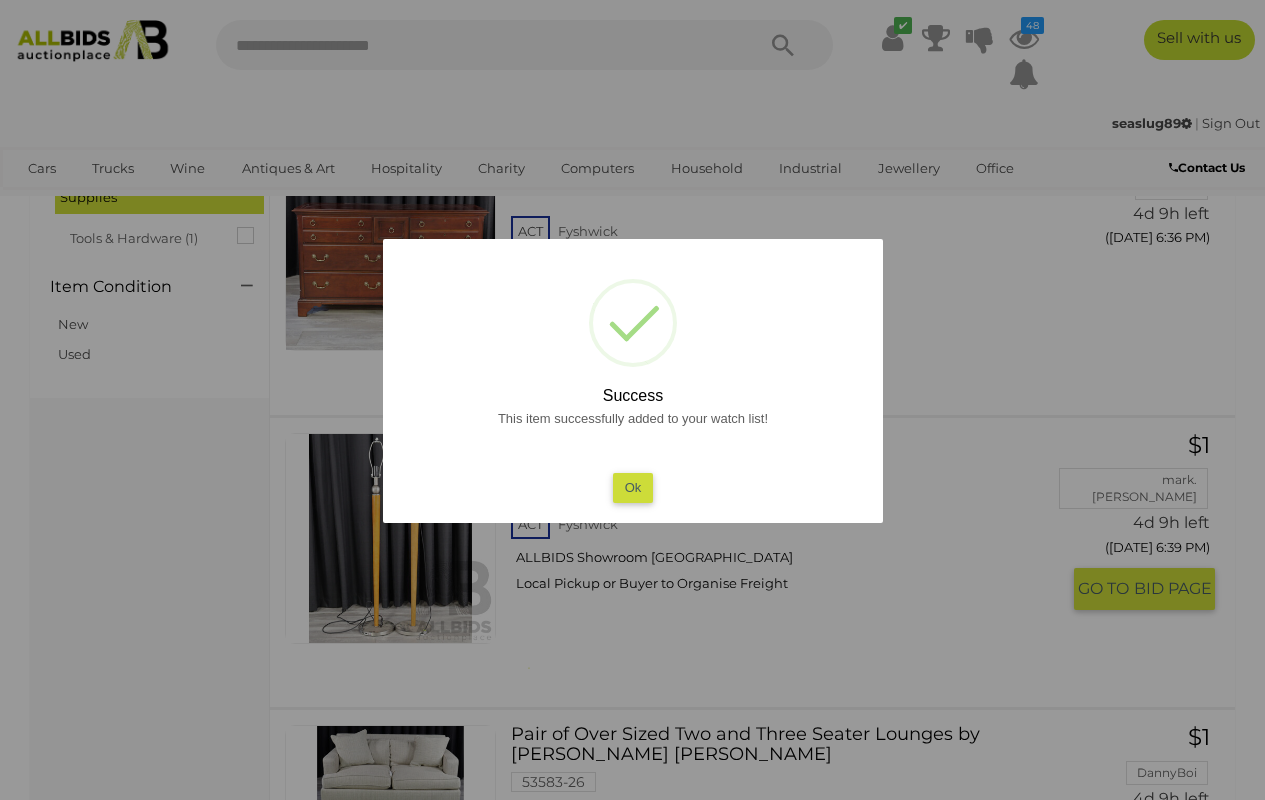 click on "Ok" at bounding box center (632, 487) 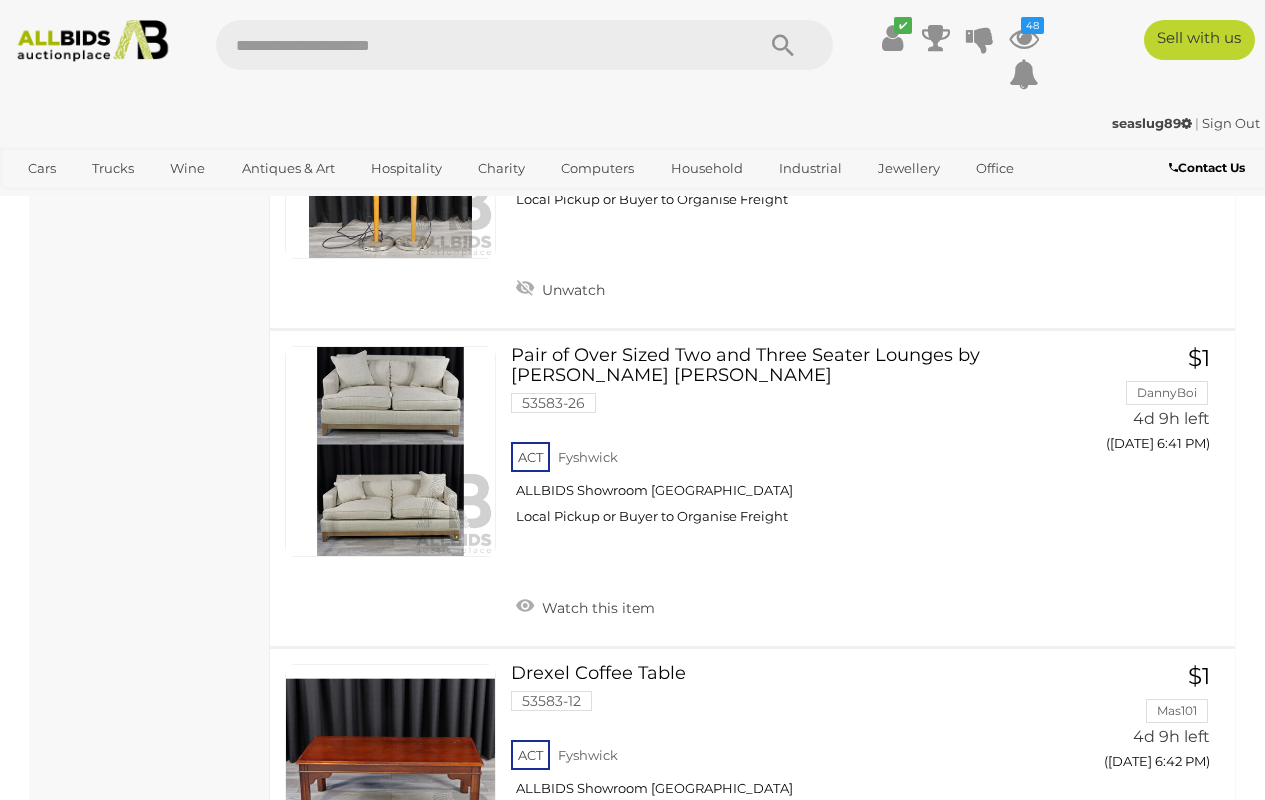 scroll, scrollTop: 1465, scrollLeft: 0, axis: vertical 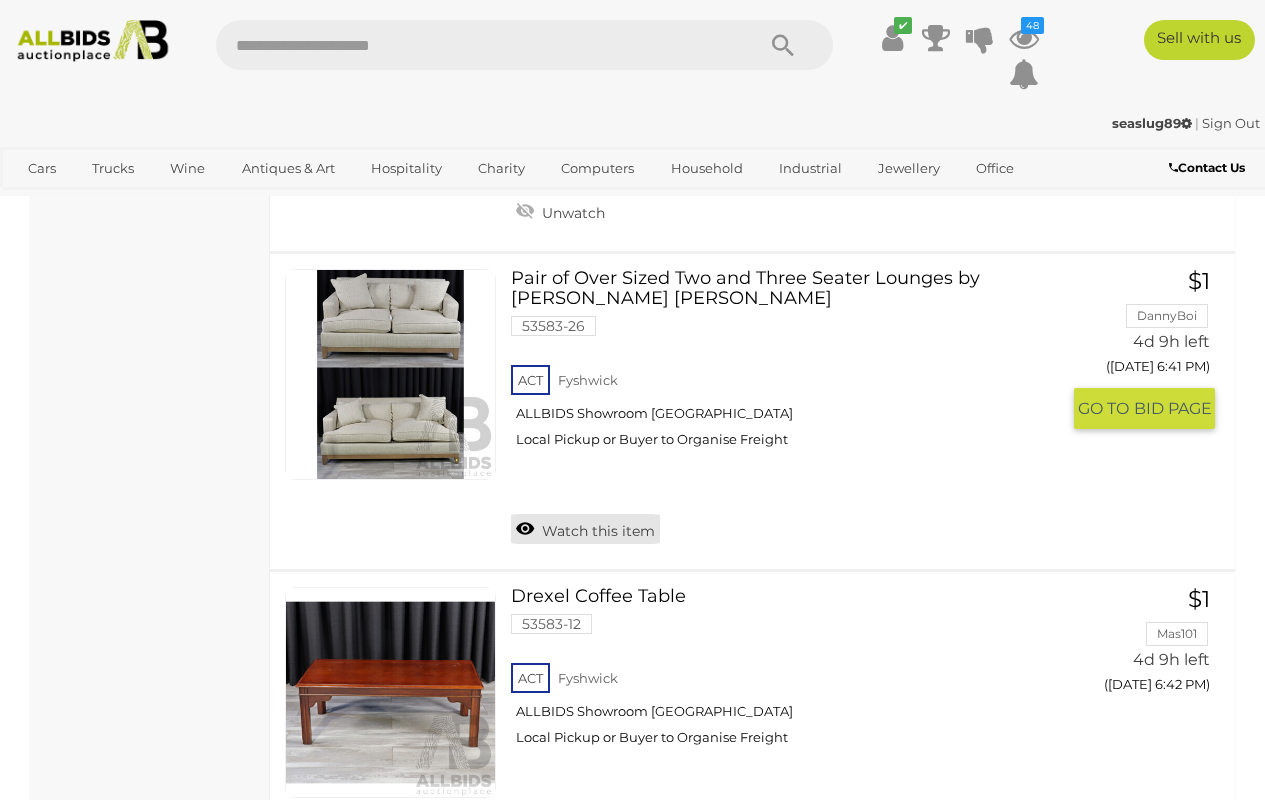 click on "Watch this item" at bounding box center [585, 529] 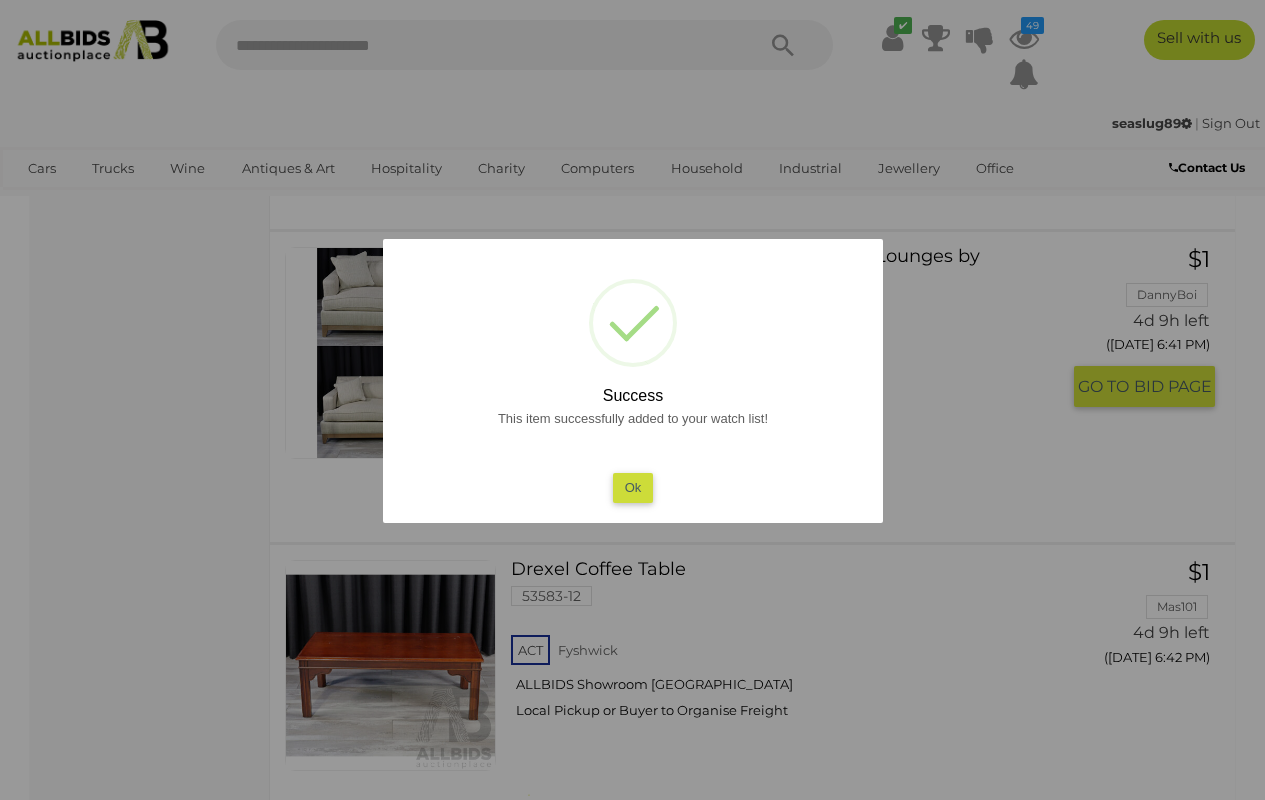 click on "Ok" at bounding box center [632, 487] 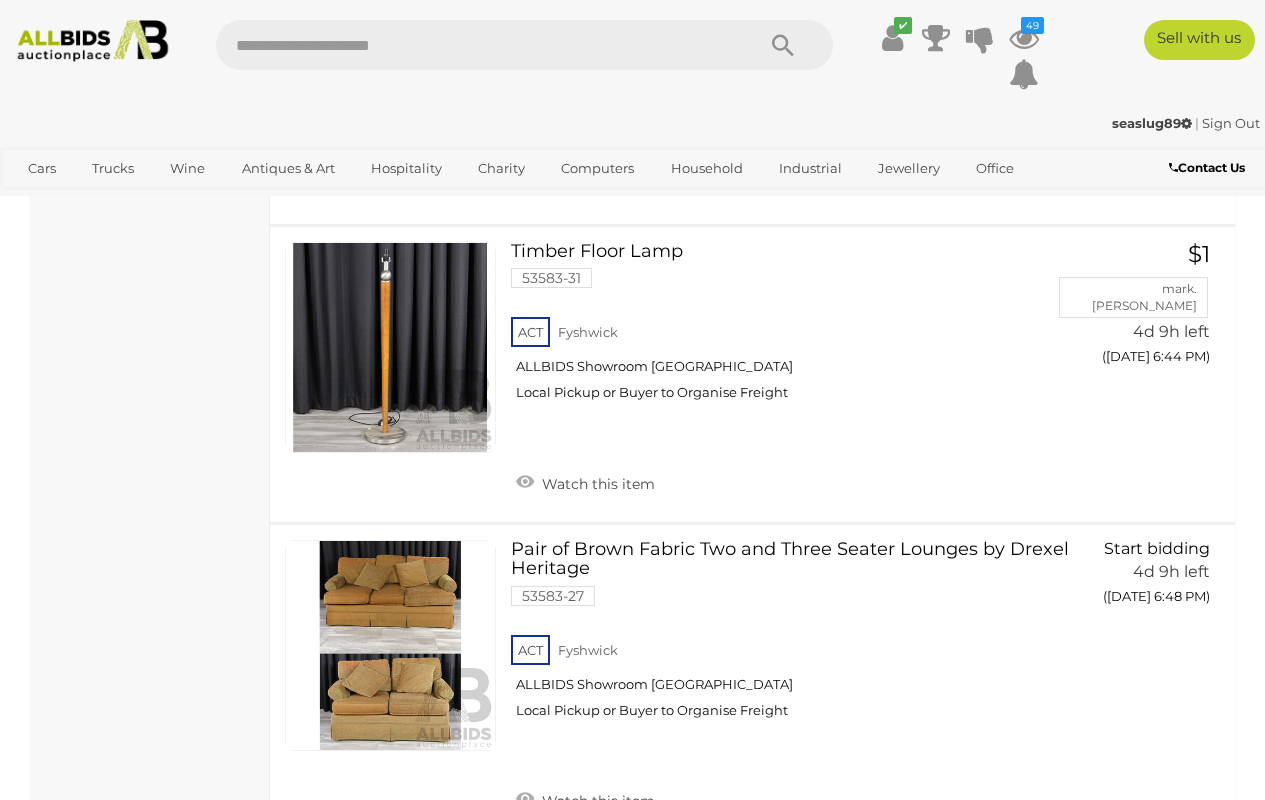 scroll, scrollTop: 2437, scrollLeft: 0, axis: vertical 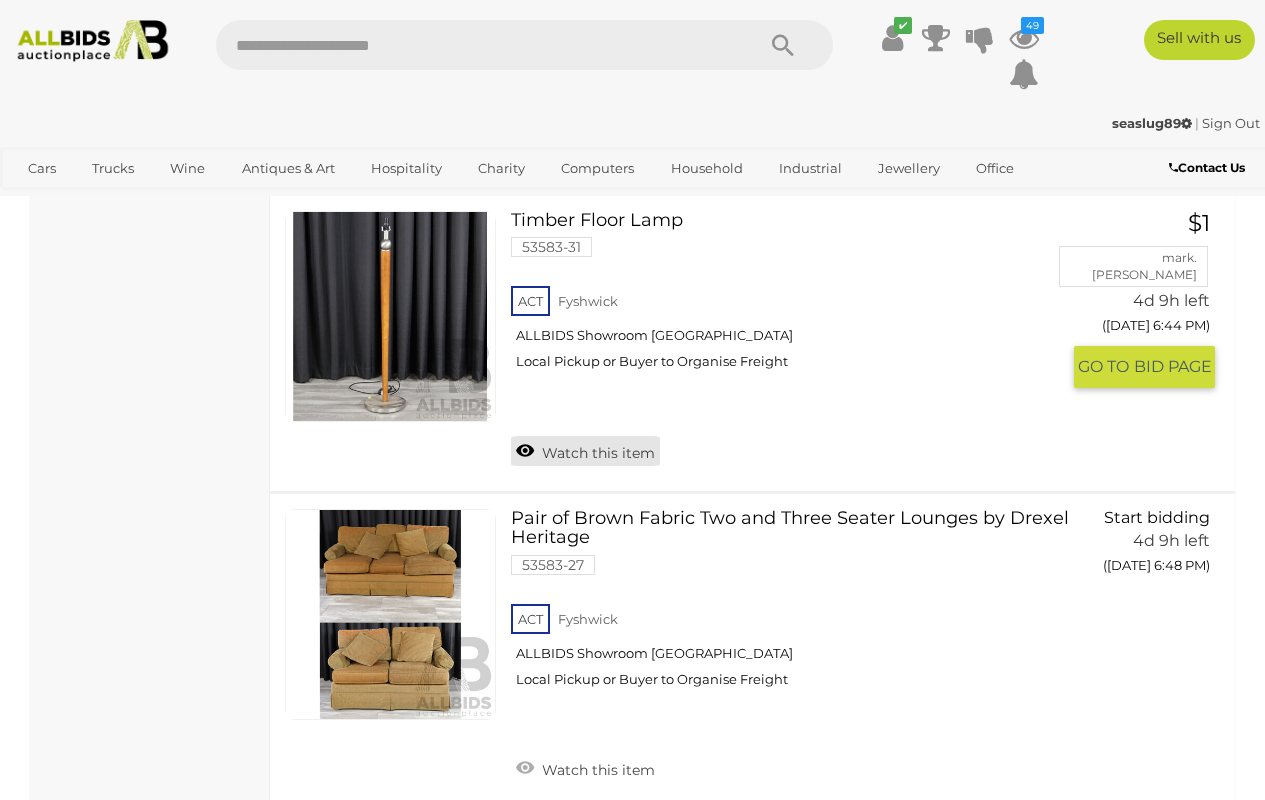 click on "Watch this item" at bounding box center (585, 451) 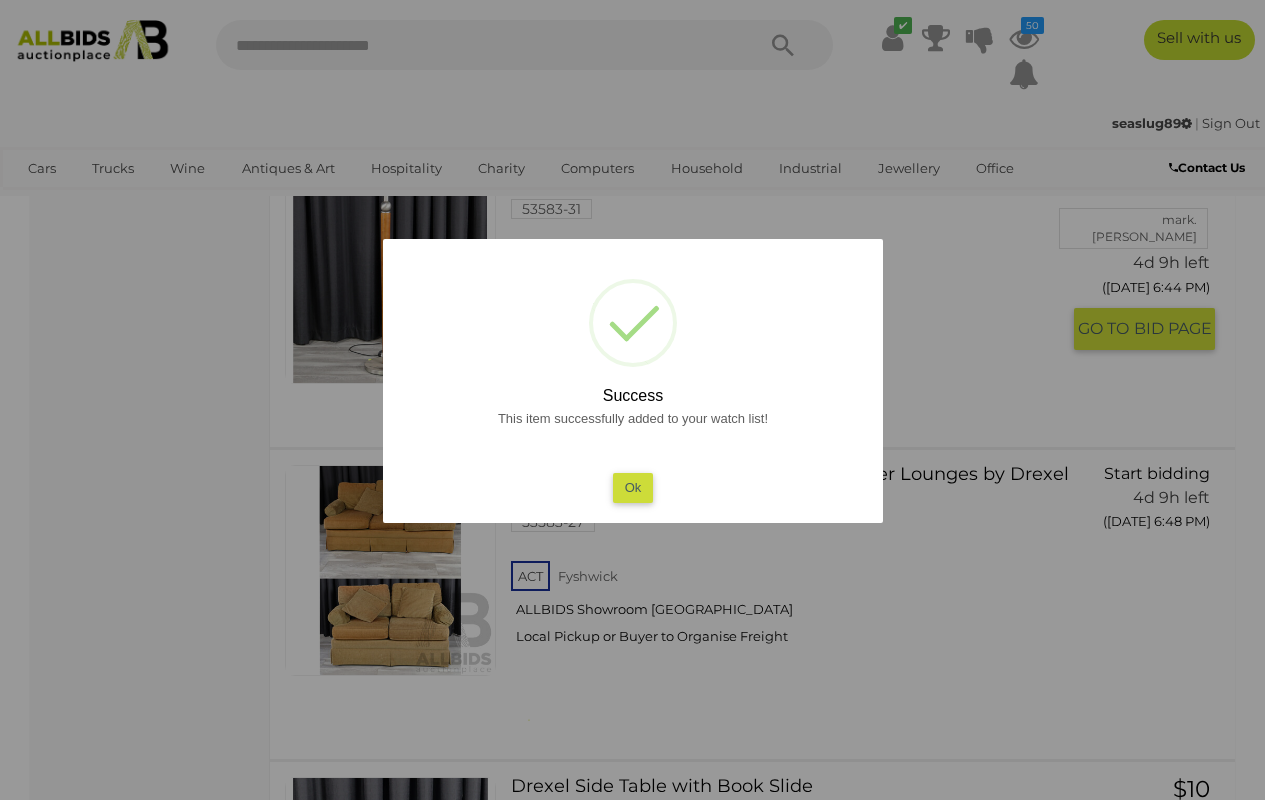 click on "Ok" at bounding box center (632, 487) 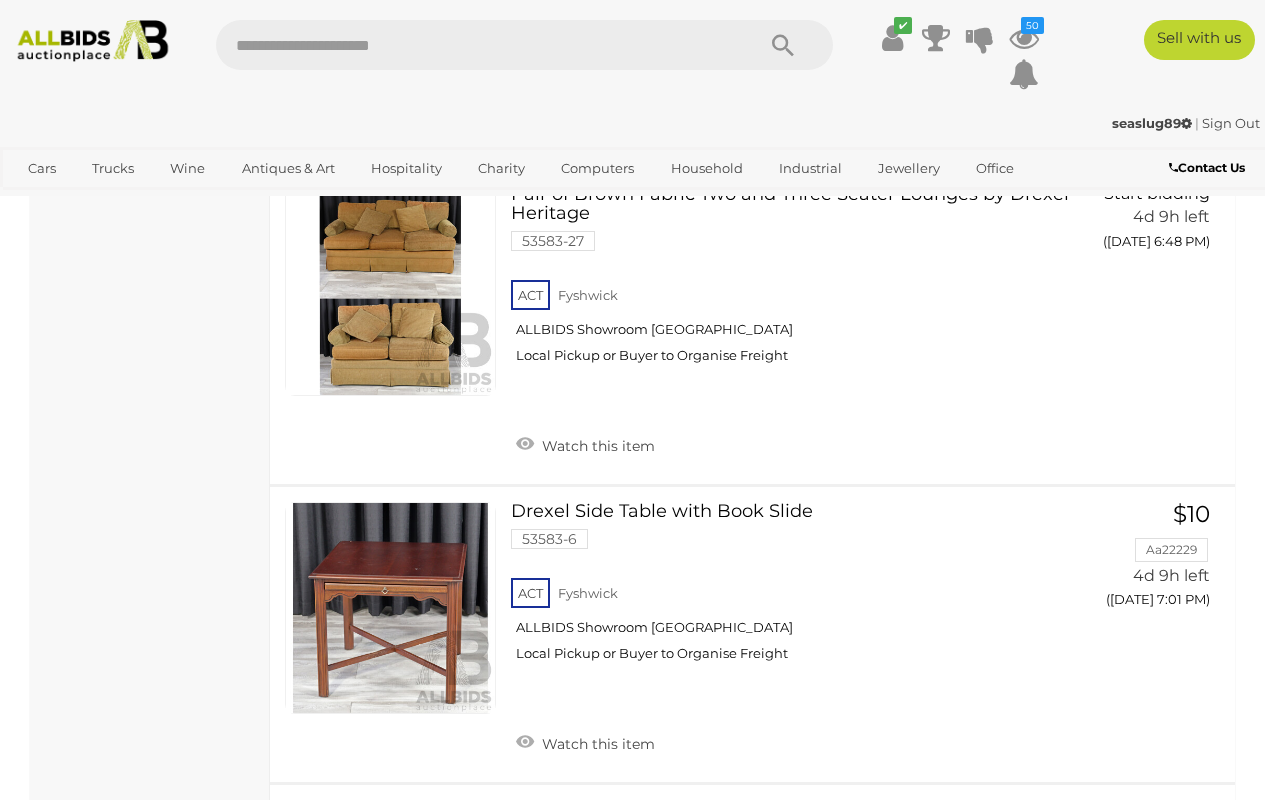 scroll, scrollTop: 2653, scrollLeft: 0, axis: vertical 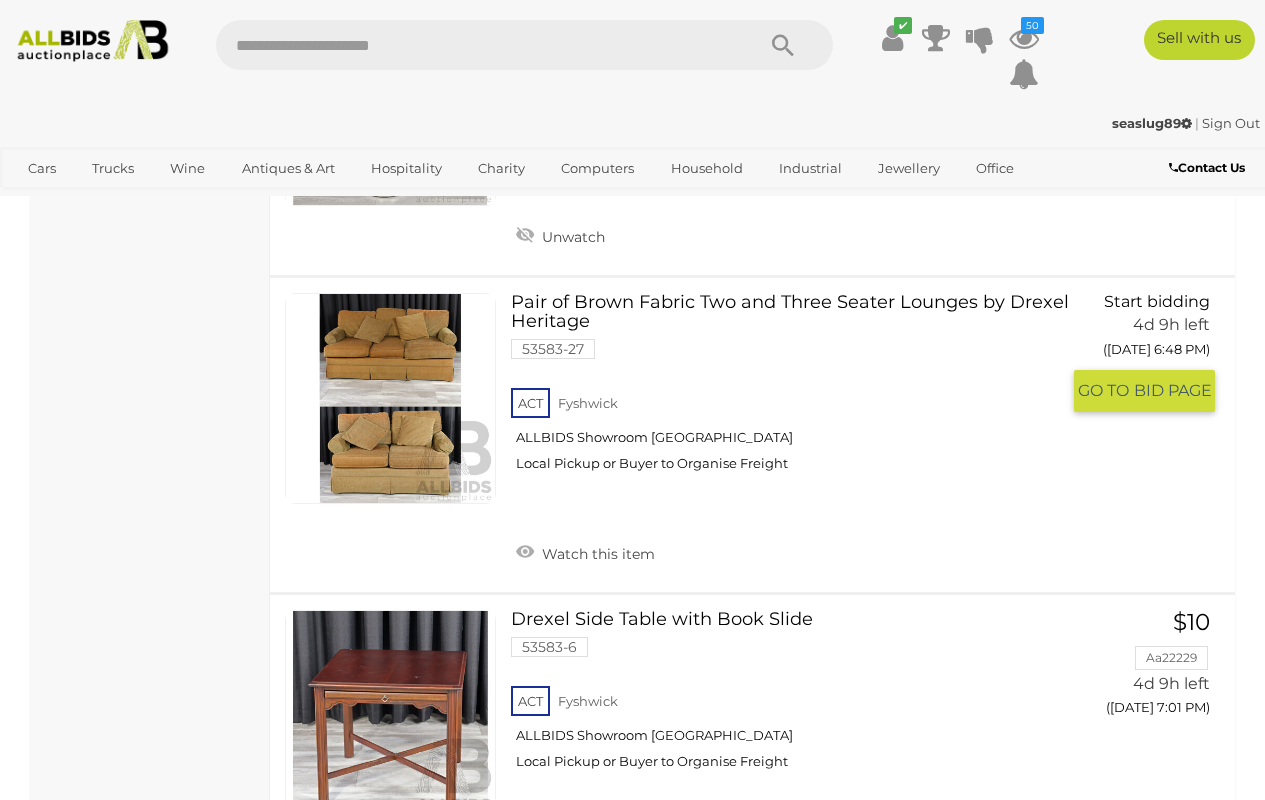 click at bounding box center [390, 398] 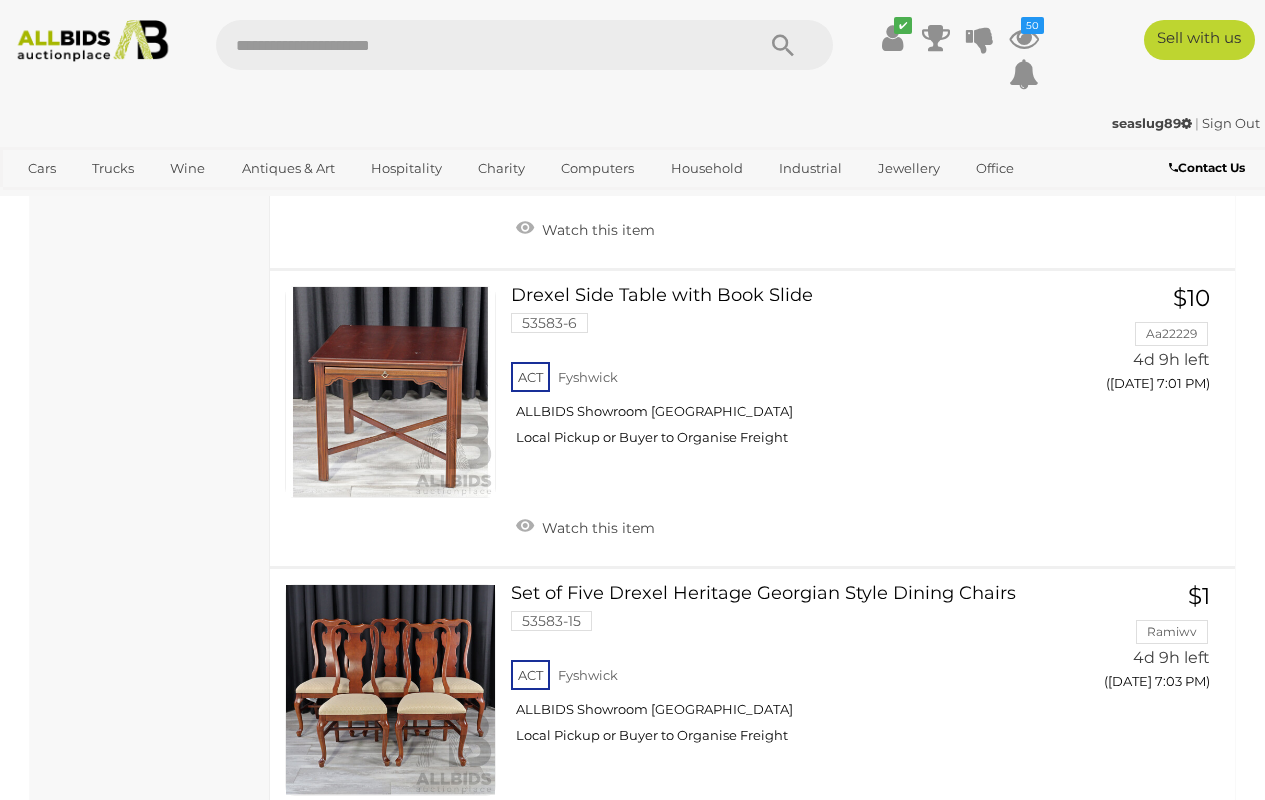 scroll, scrollTop: 3054, scrollLeft: 0, axis: vertical 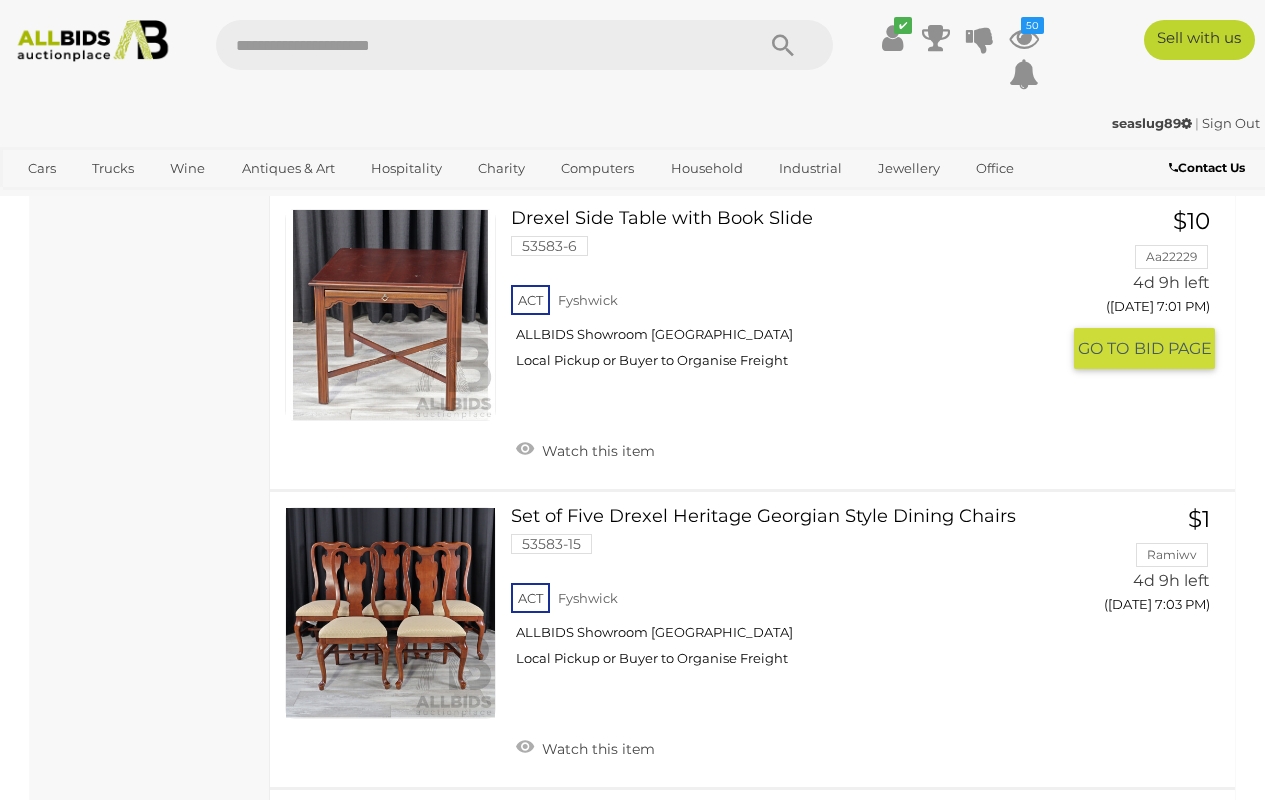 click at bounding box center [390, 314] 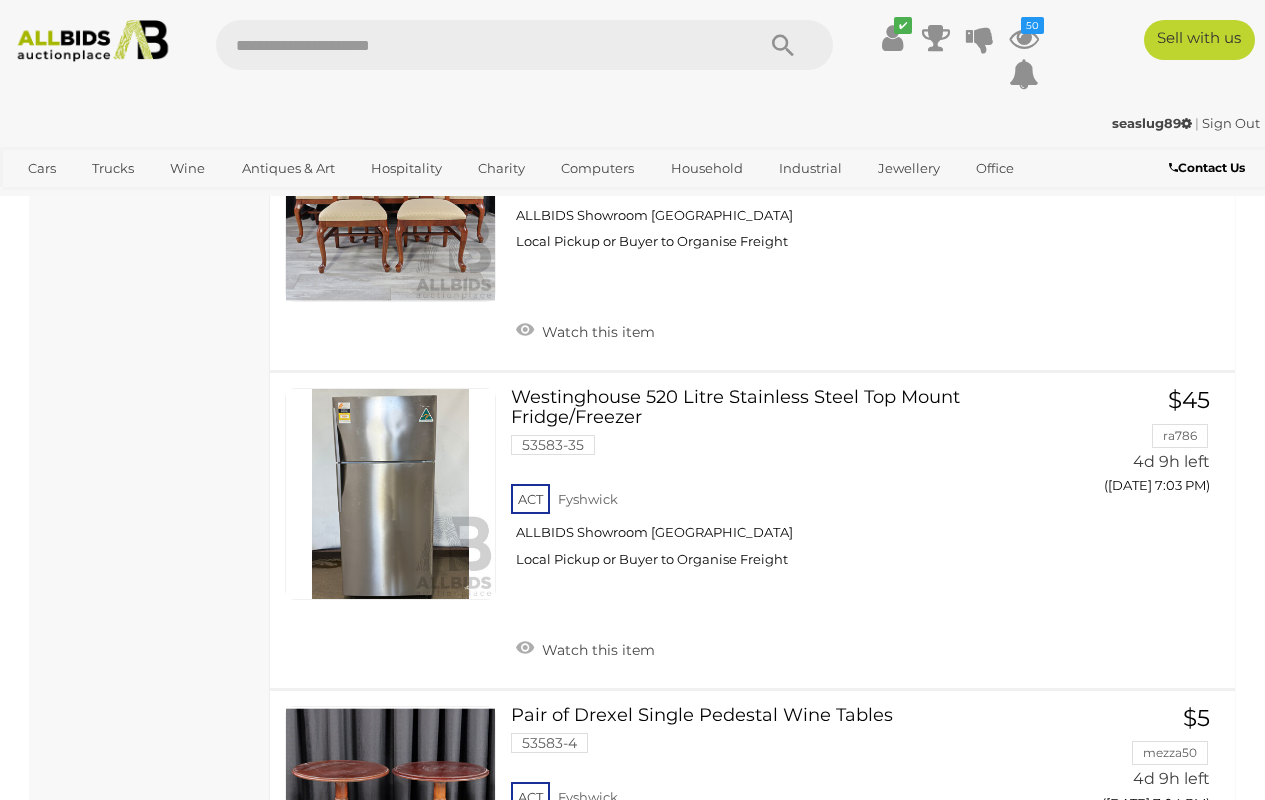 scroll, scrollTop: 3486, scrollLeft: 0, axis: vertical 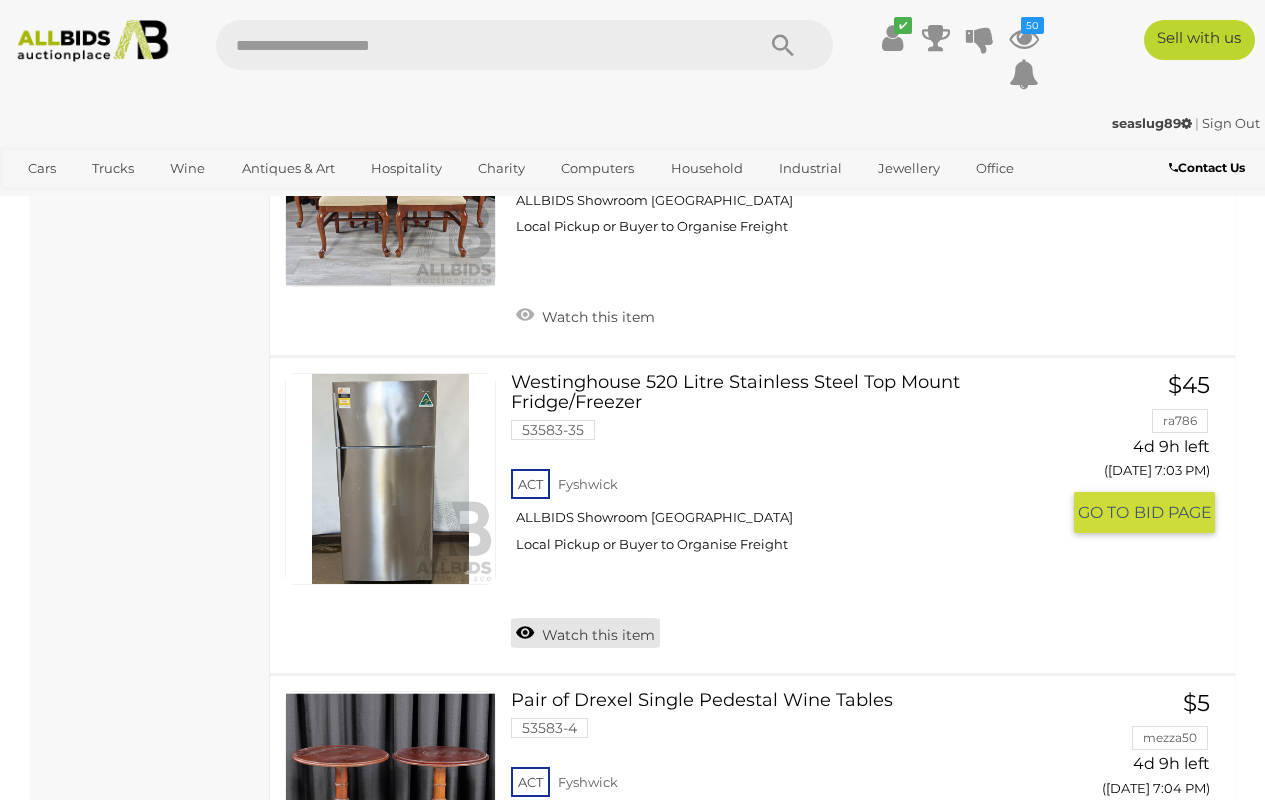 click on "Watch this item" at bounding box center (585, 633) 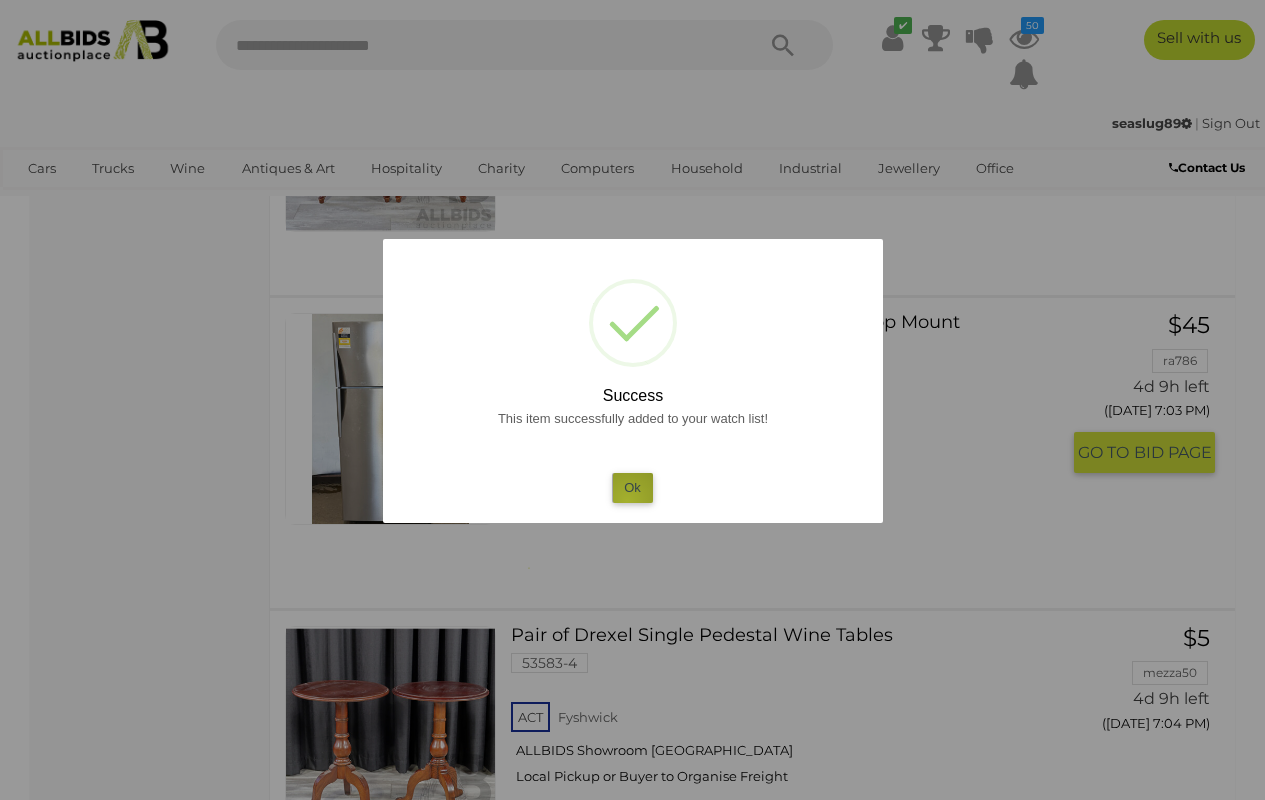 click on "Ok" at bounding box center (632, 487) 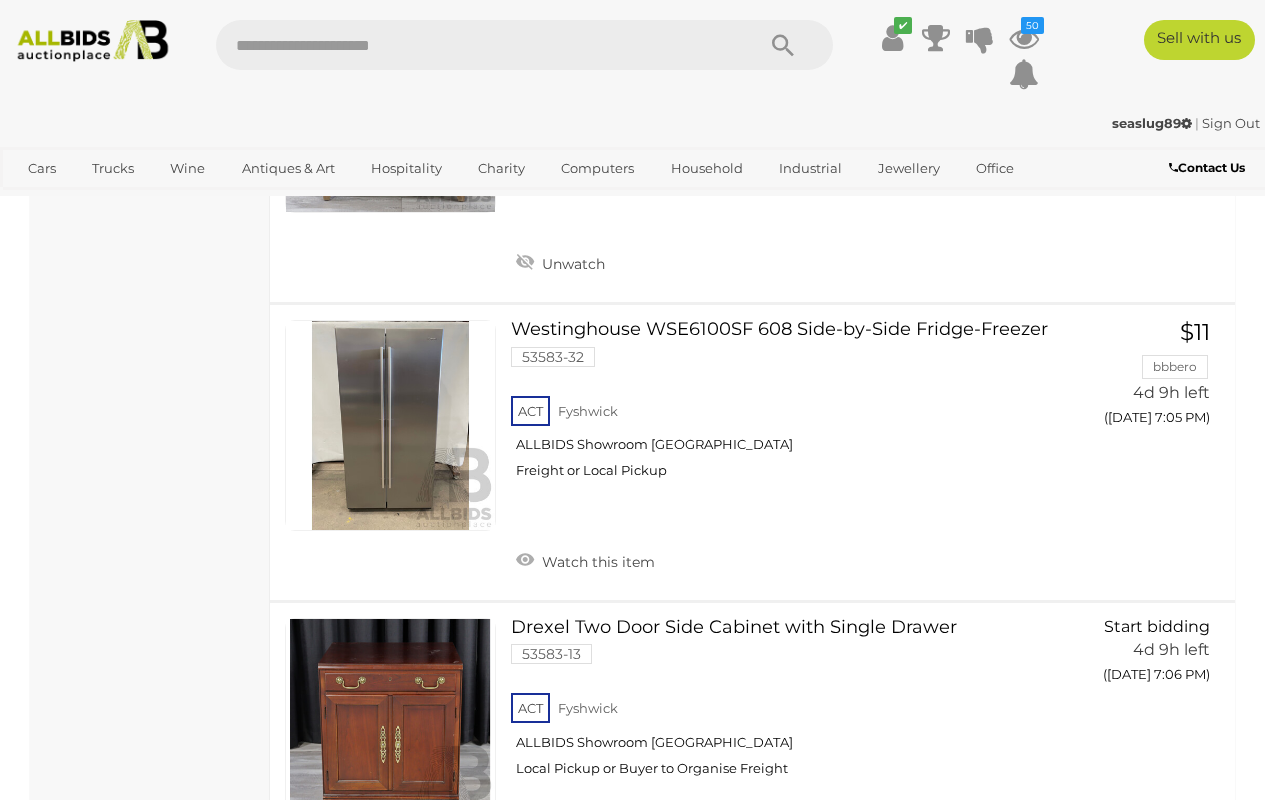 scroll, scrollTop: 4489, scrollLeft: 0, axis: vertical 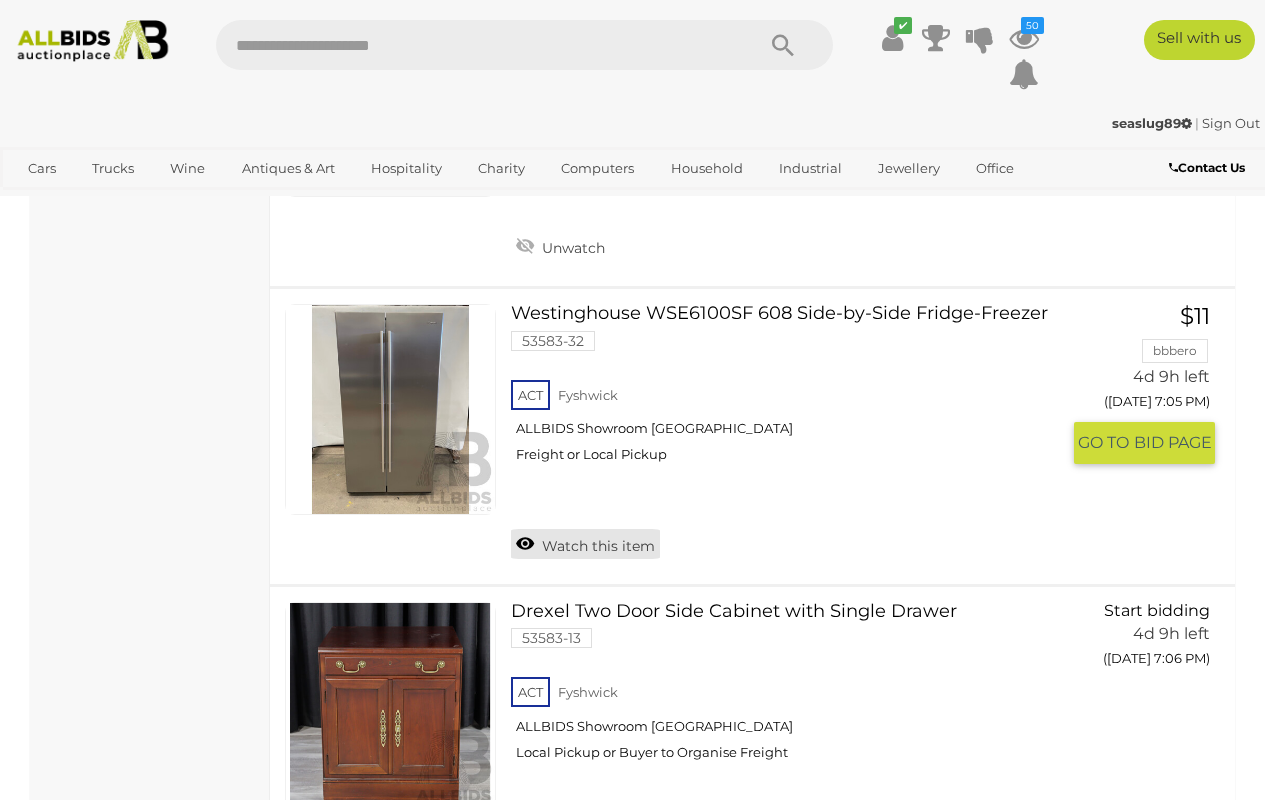 click on "Watch this item" at bounding box center (585, 544) 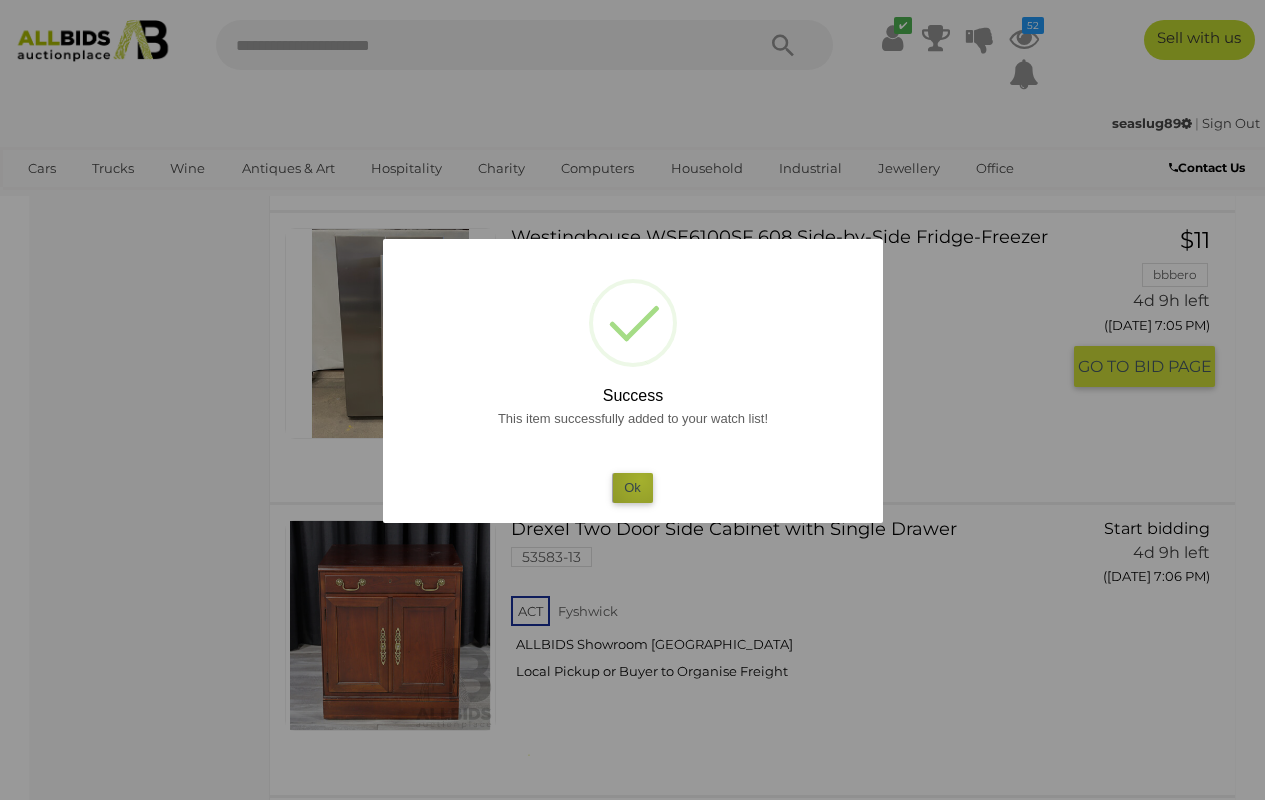 click on "Ok" at bounding box center [632, 487] 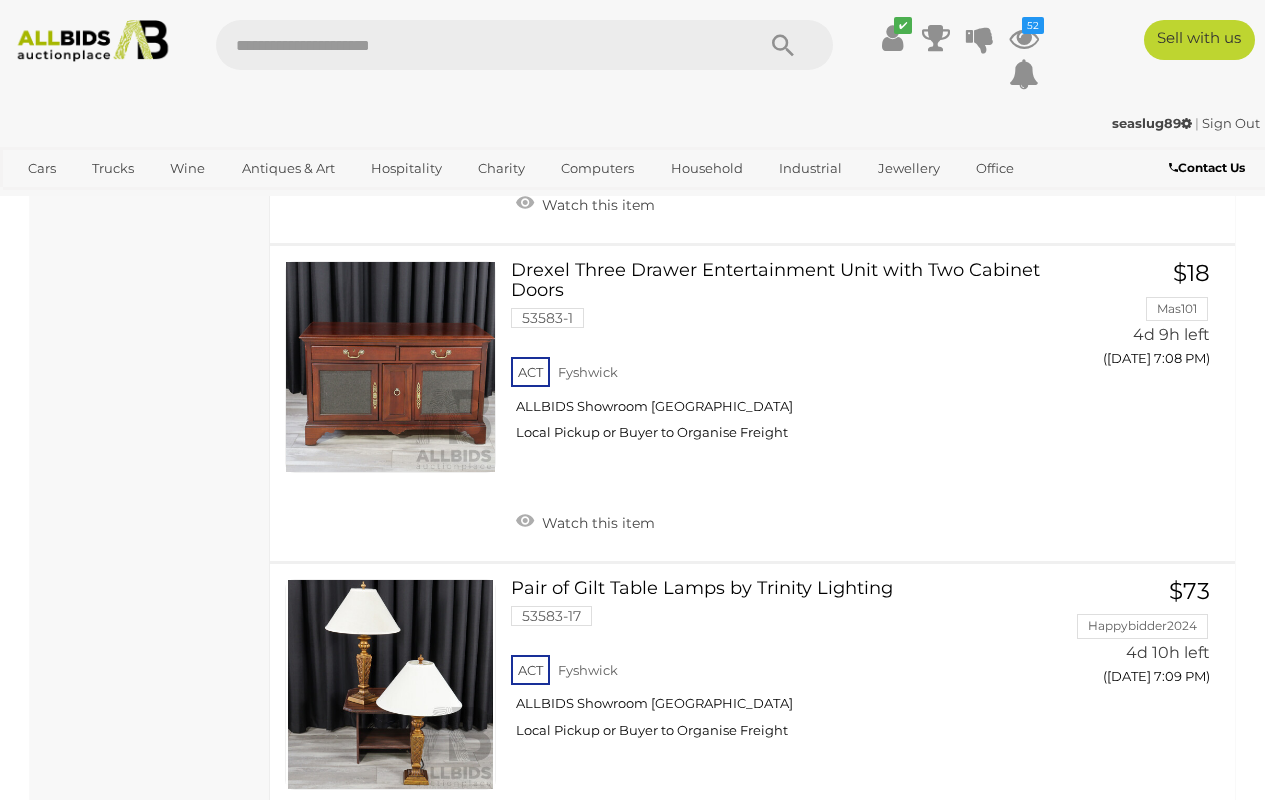 scroll, scrollTop: 5661, scrollLeft: 0, axis: vertical 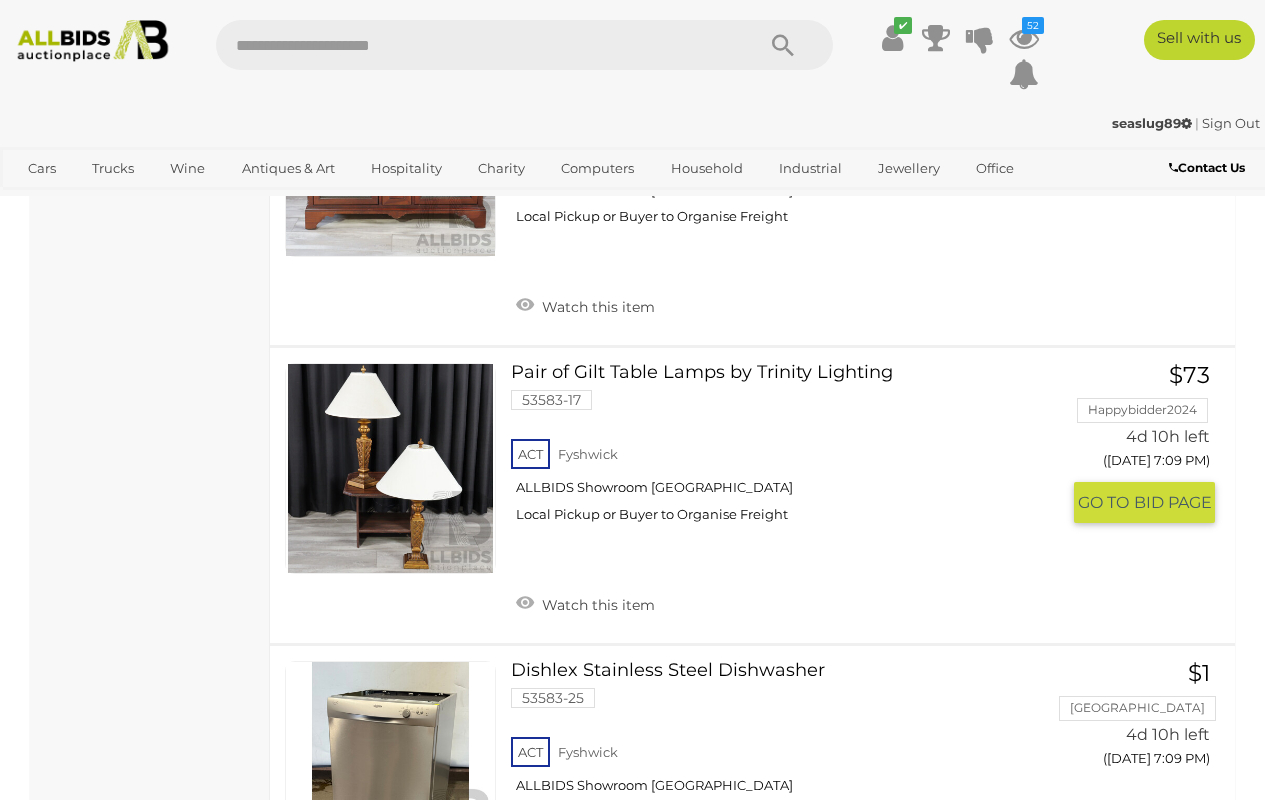 click at bounding box center (390, 468) 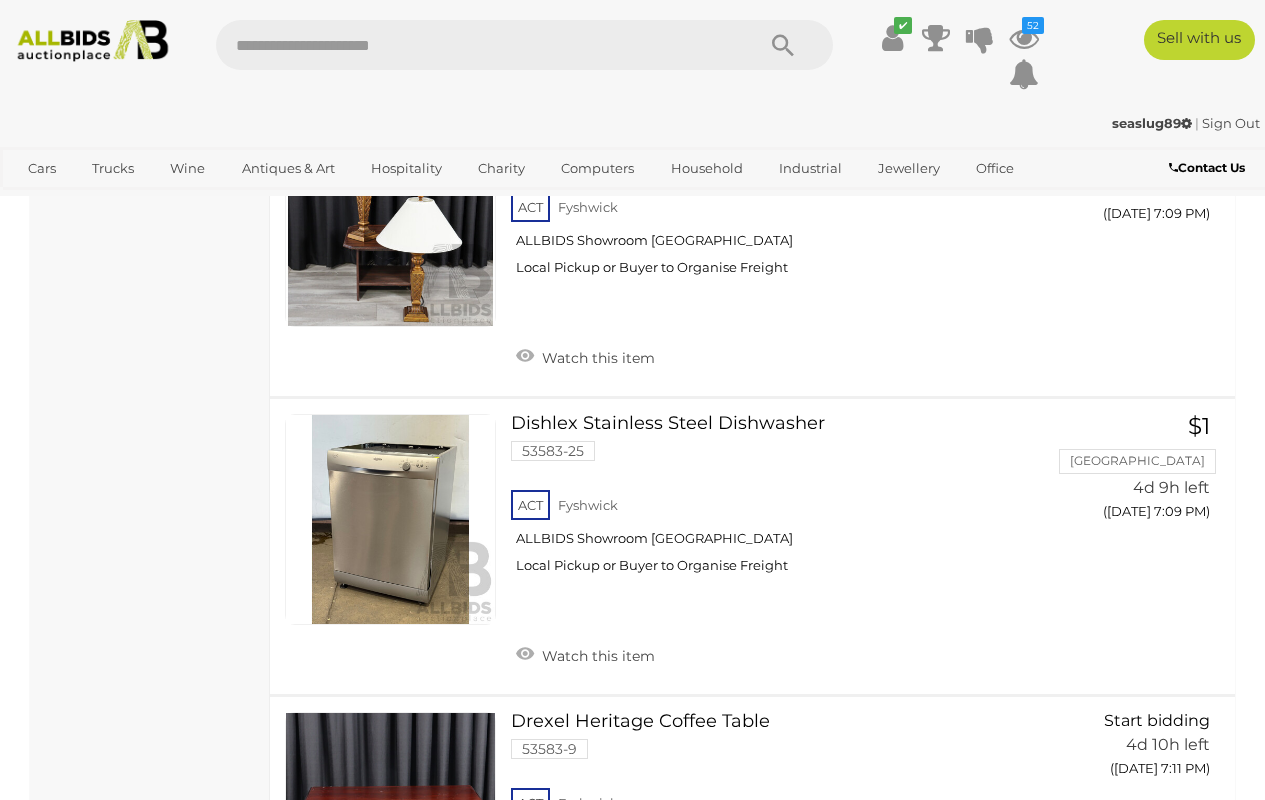 scroll, scrollTop: 5970, scrollLeft: 0, axis: vertical 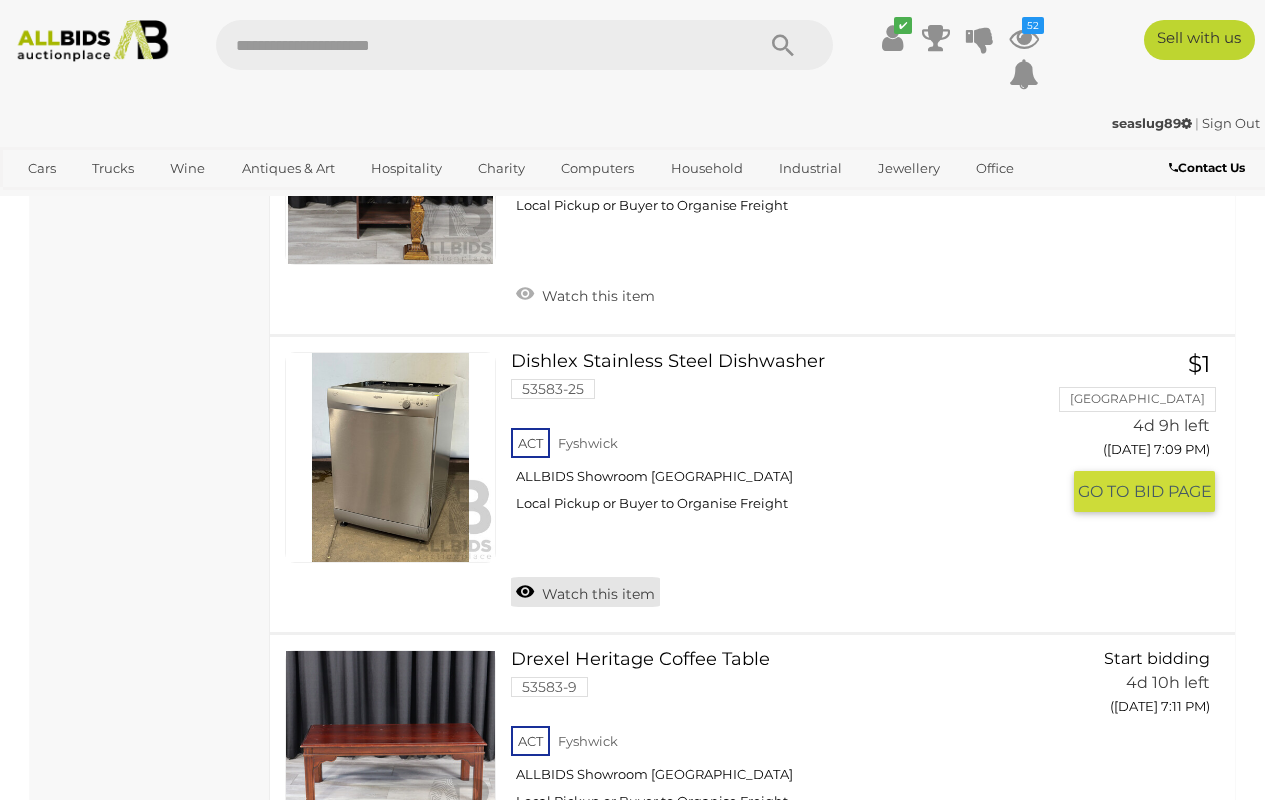 click on "Watch this item" at bounding box center [585, 592] 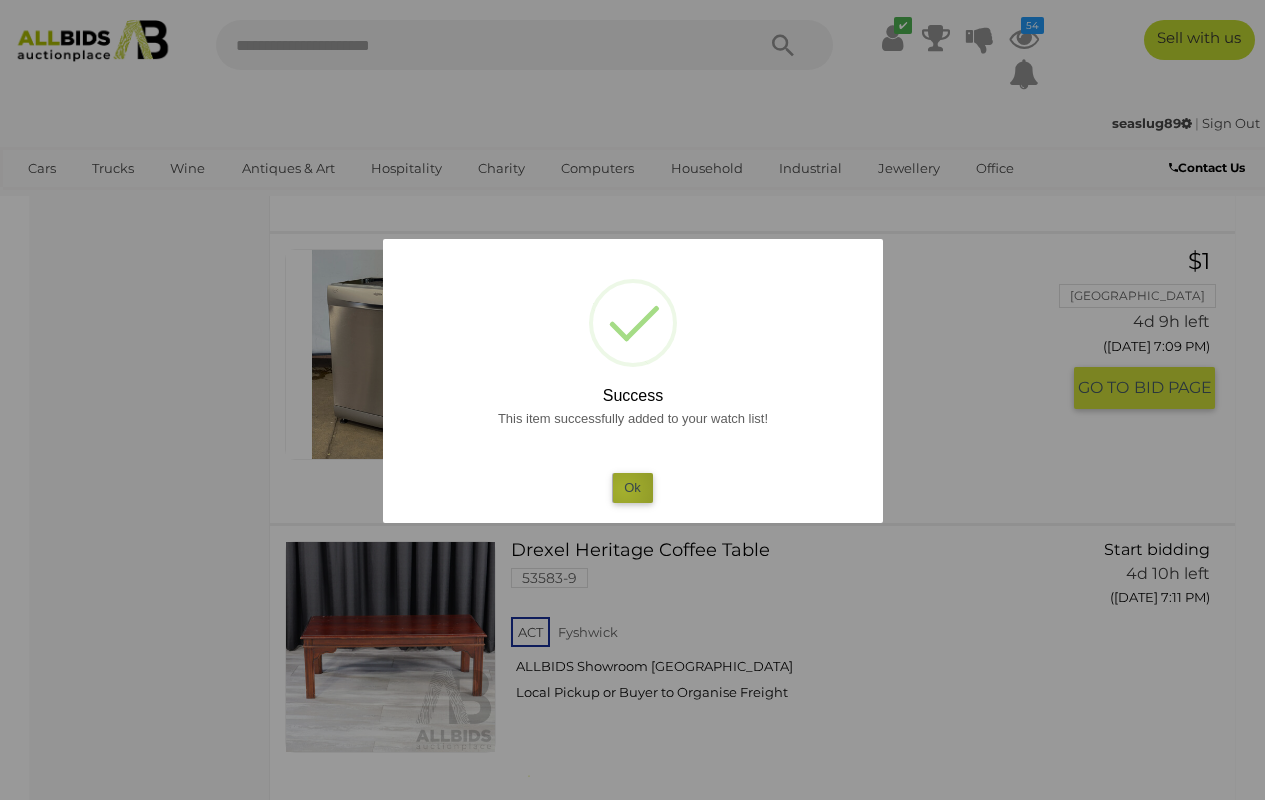 click on "Ok" at bounding box center (632, 487) 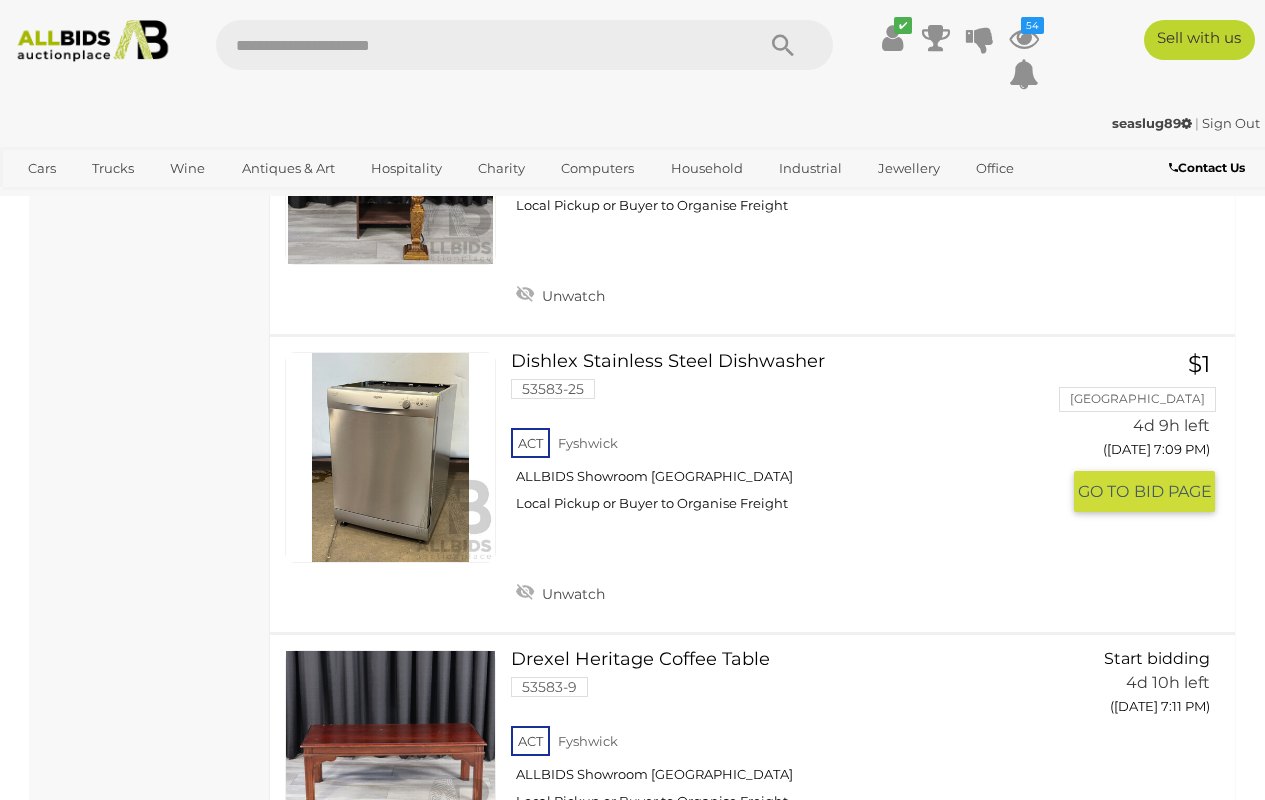 click at bounding box center (390, 457) 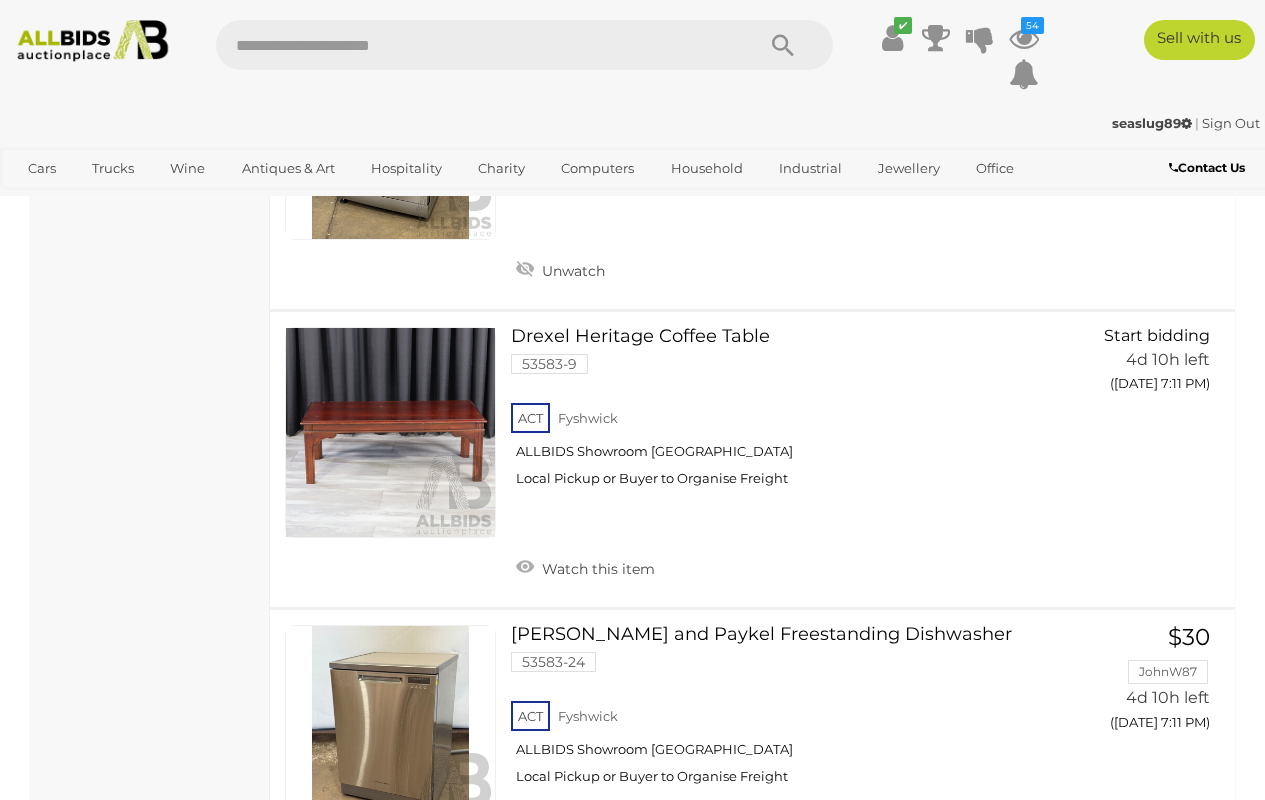 scroll, scrollTop: 6556, scrollLeft: 0, axis: vertical 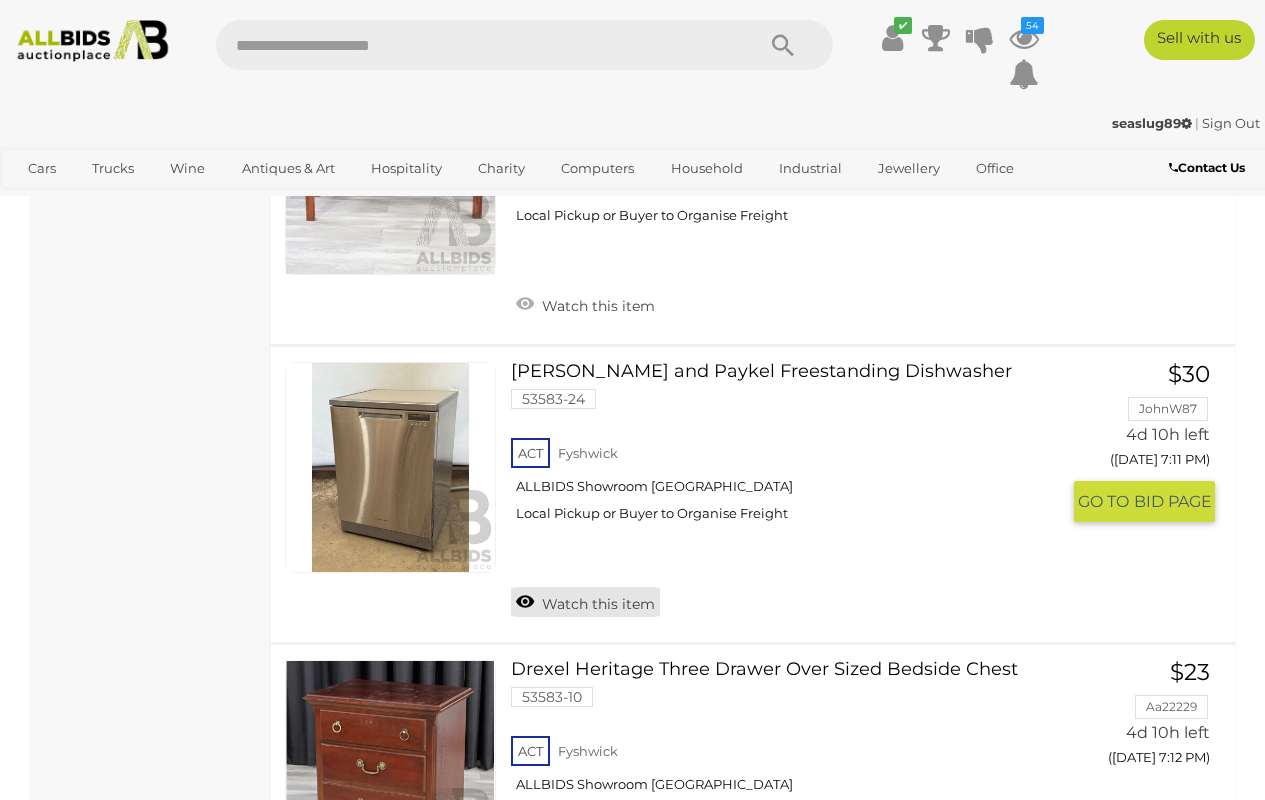 click on "Watch this item" at bounding box center [585, 602] 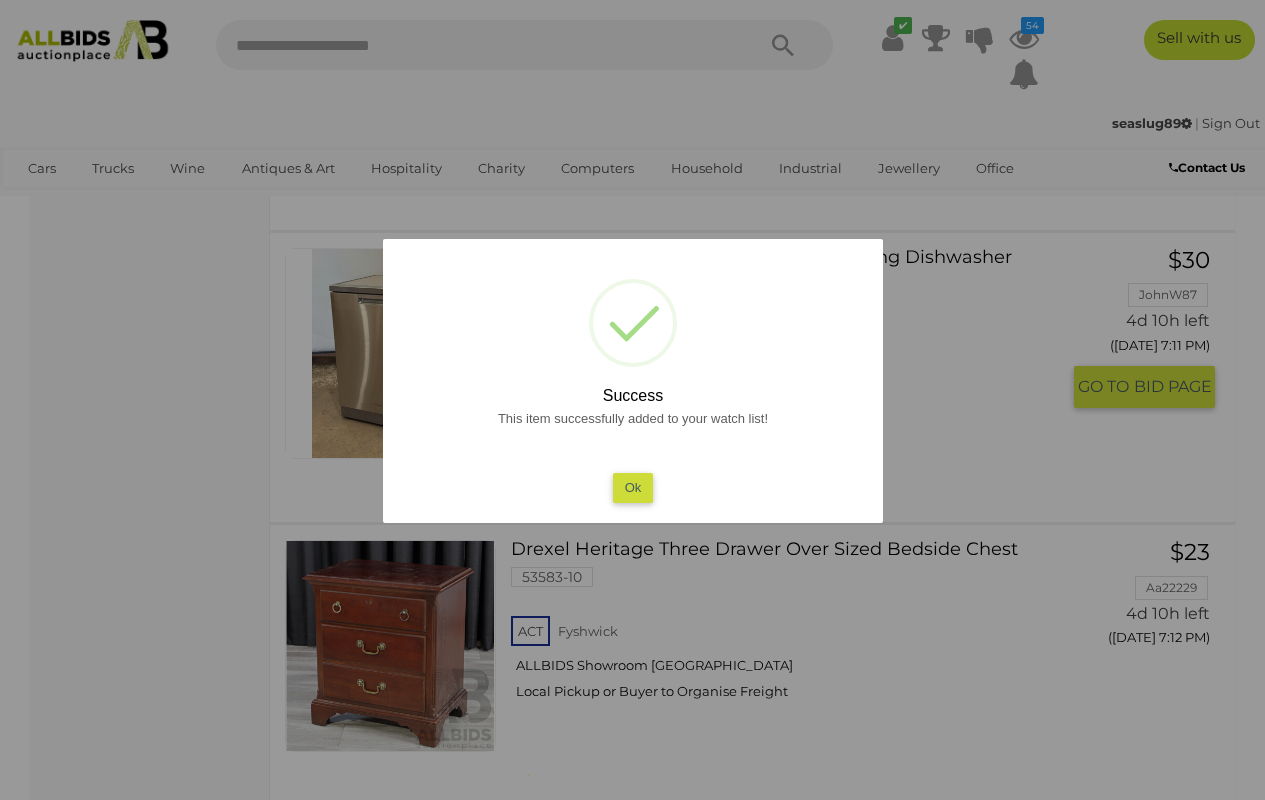click on "Ok" at bounding box center [632, 487] 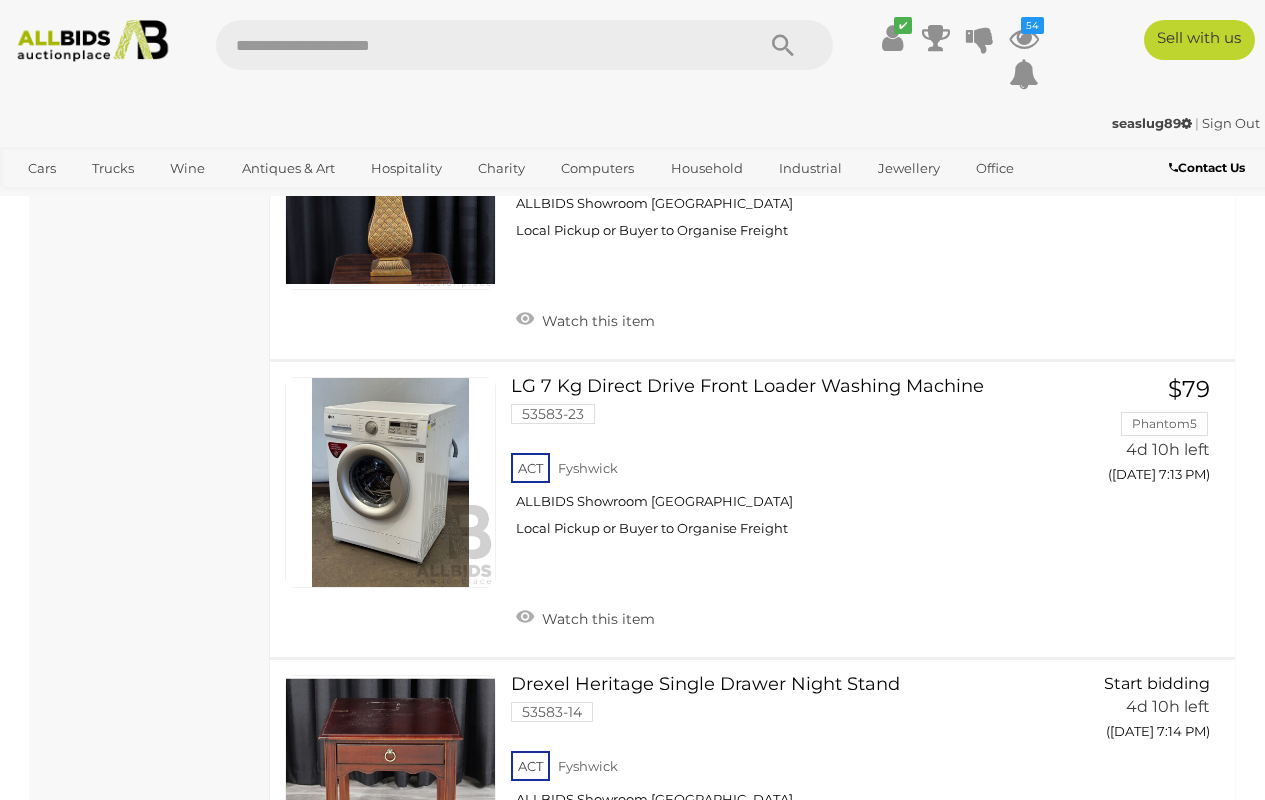 scroll, scrollTop: 7512, scrollLeft: 0, axis: vertical 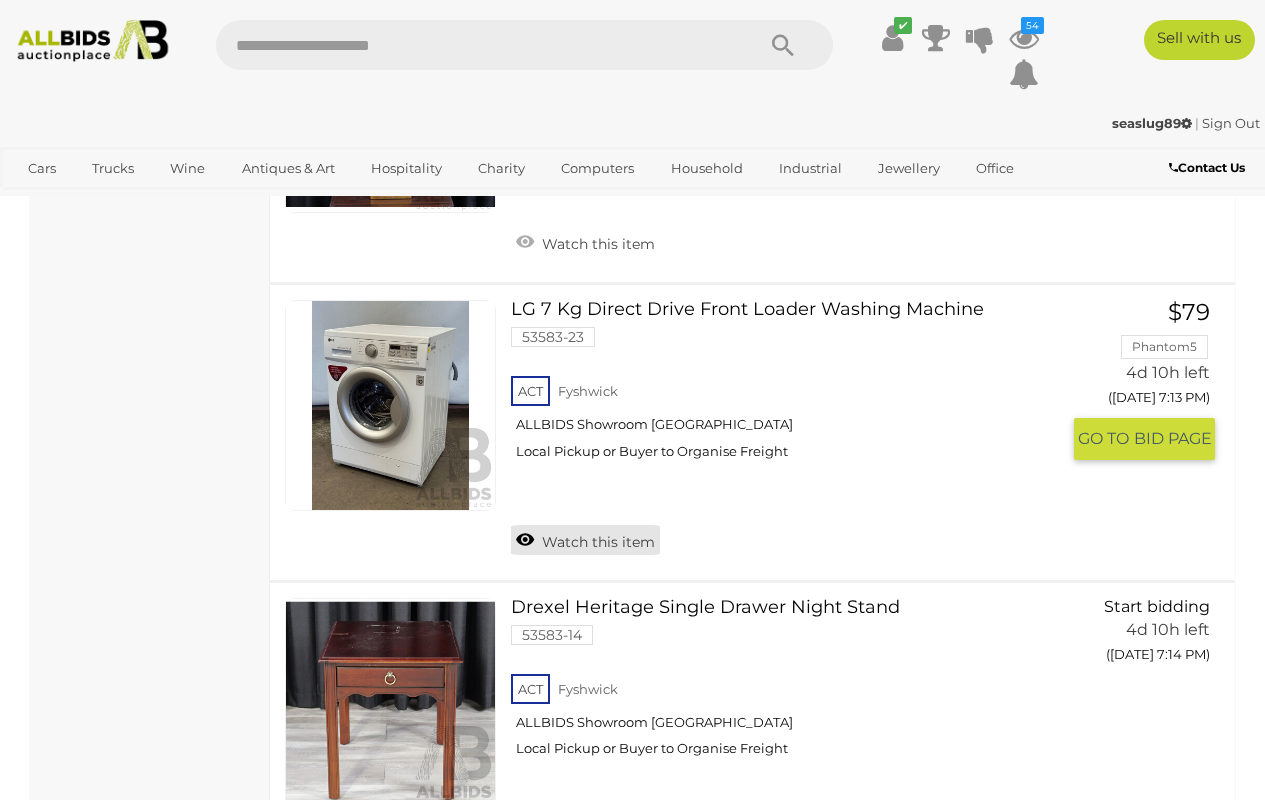 click on "Watch this item" at bounding box center (585, 540) 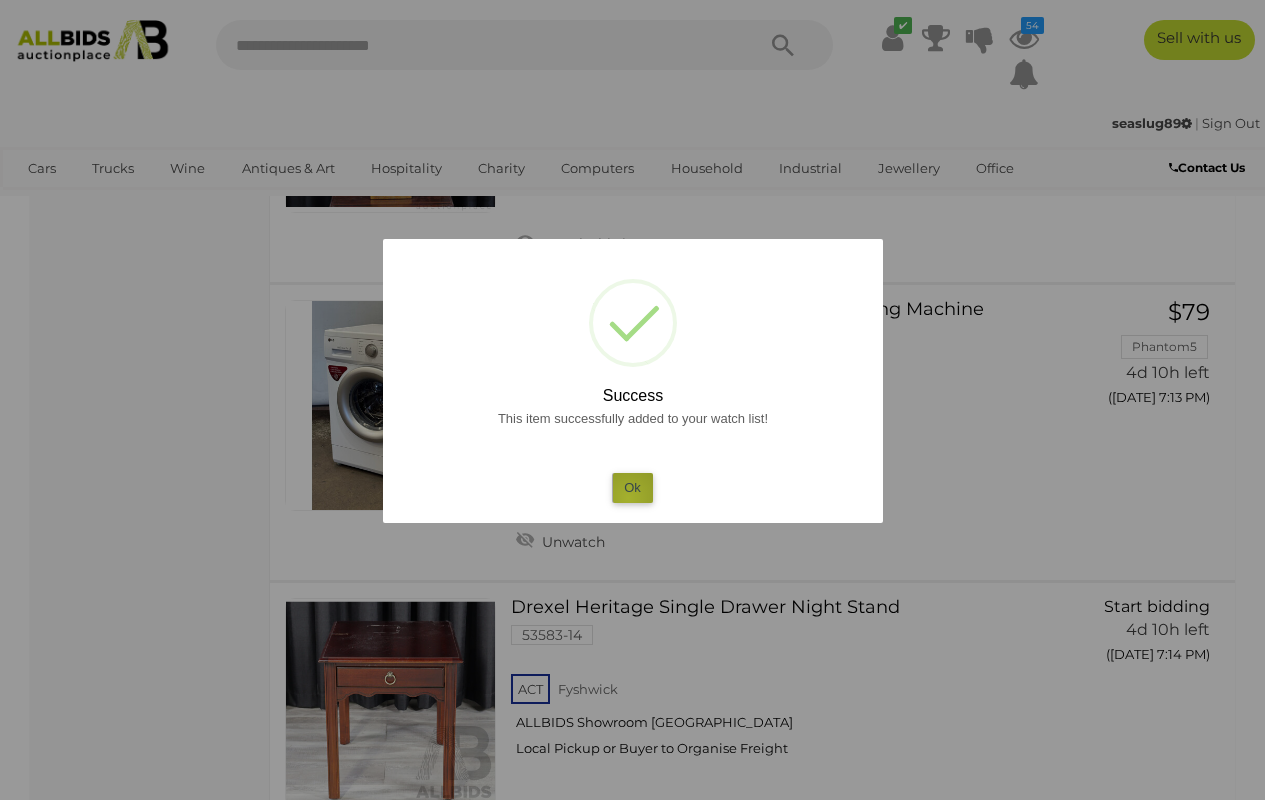 click on "Ok" at bounding box center (632, 487) 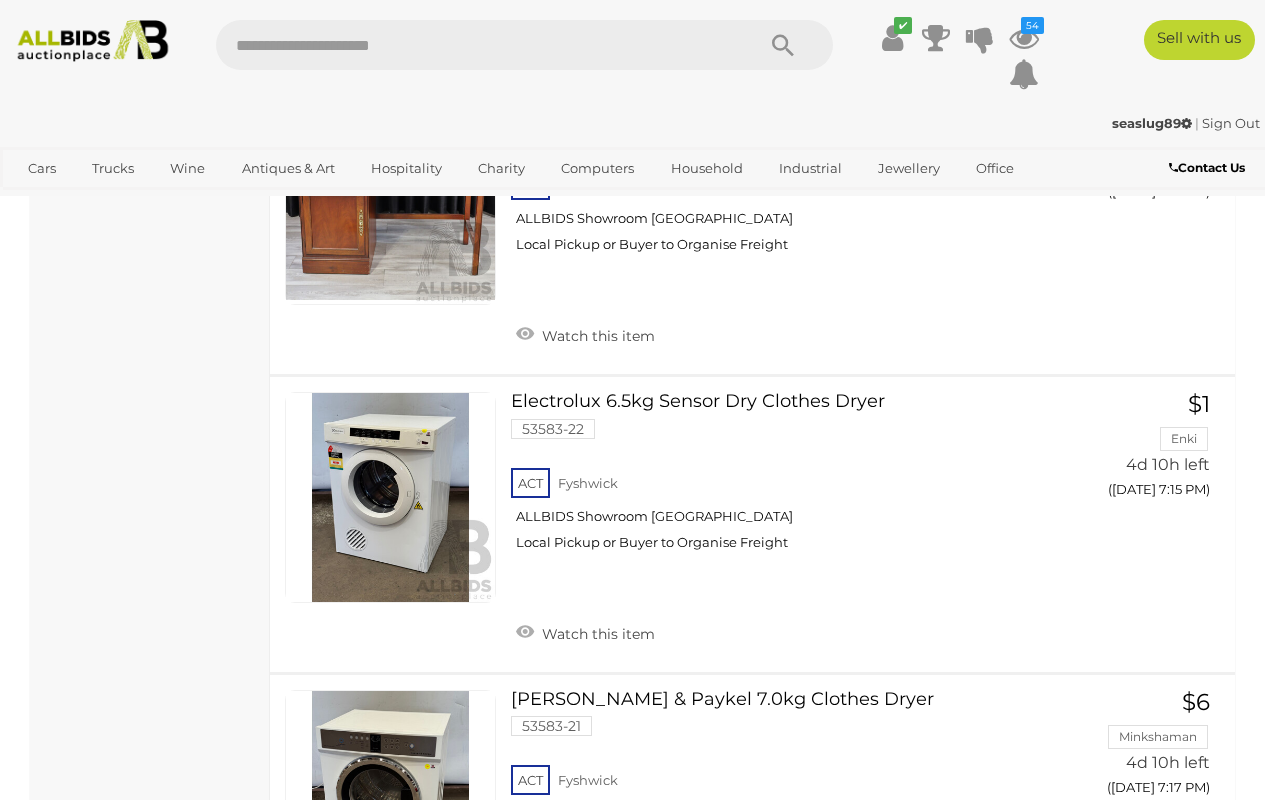 scroll, scrollTop: 8330, scrollLeft: 0, axis: vertical 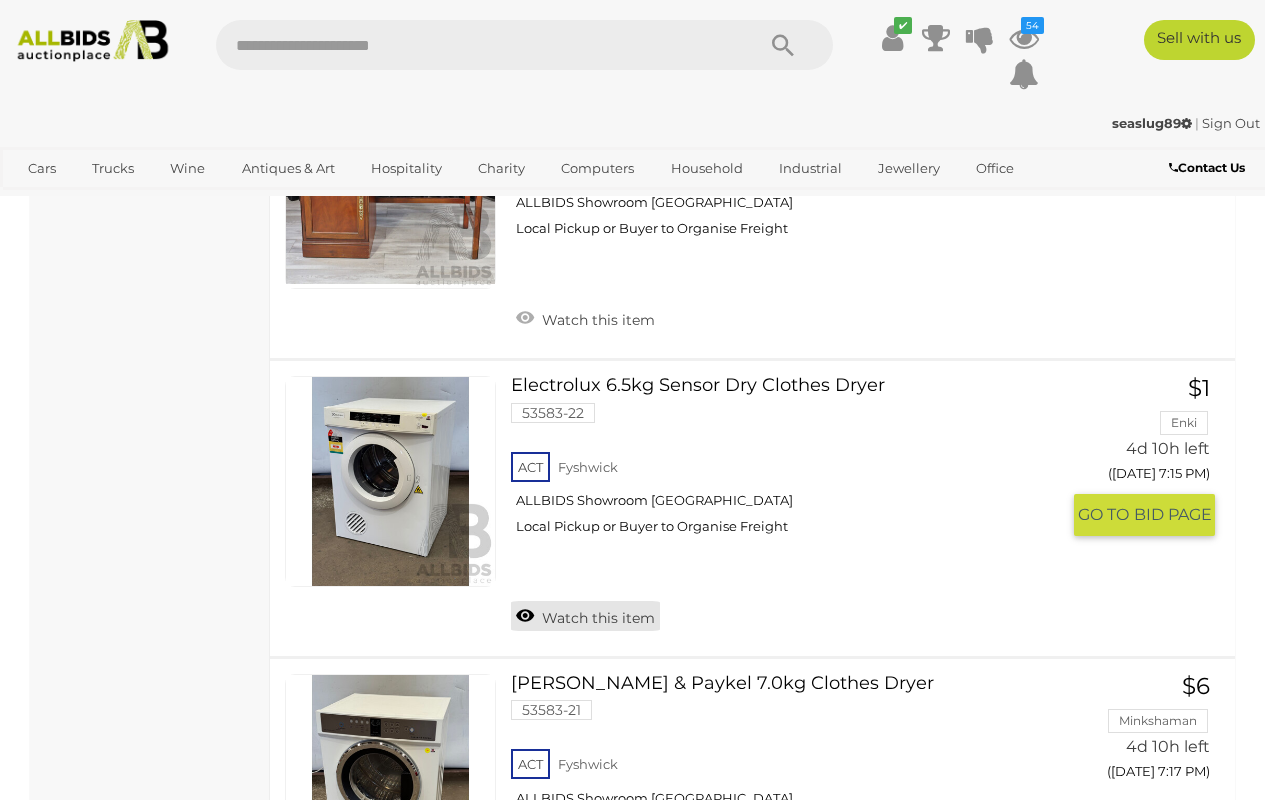 click on "Watch this item" at bounding box center (585, 616) 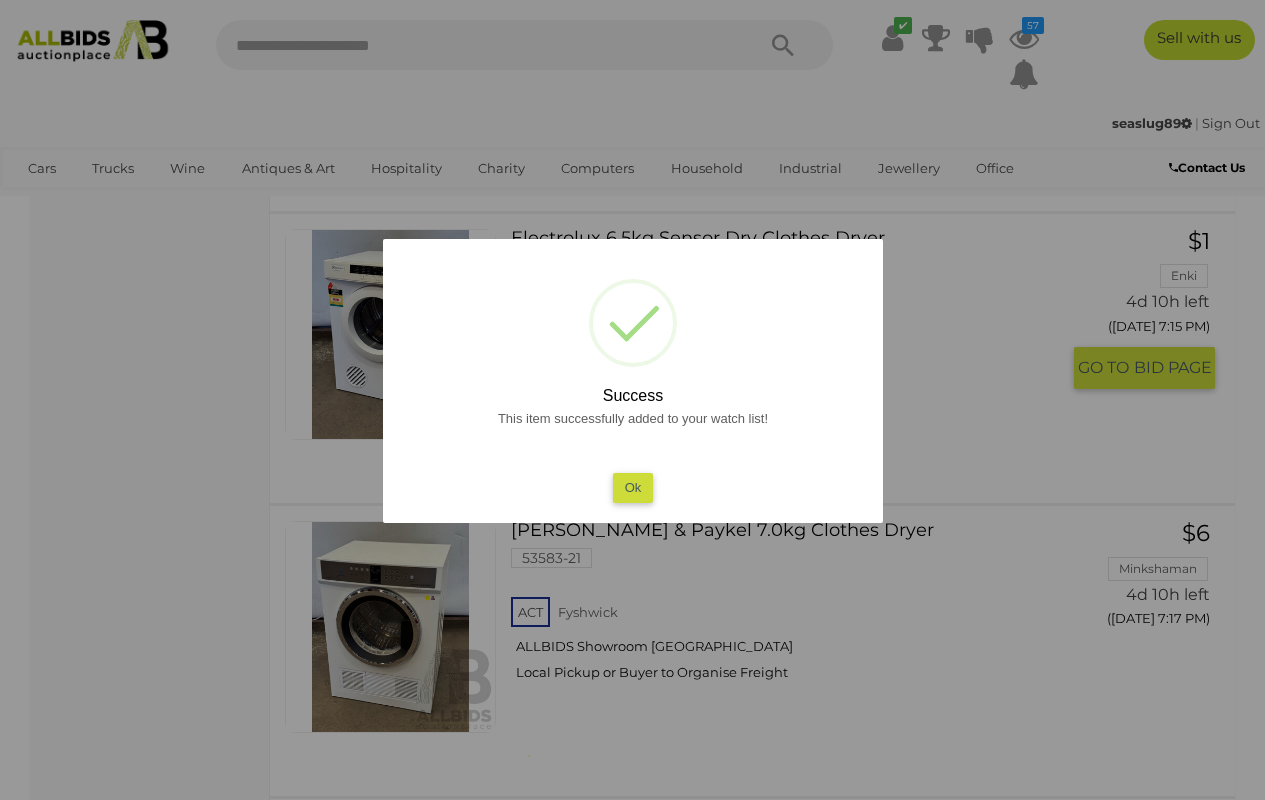 click on "Ok" at bounding box center (632, 487) 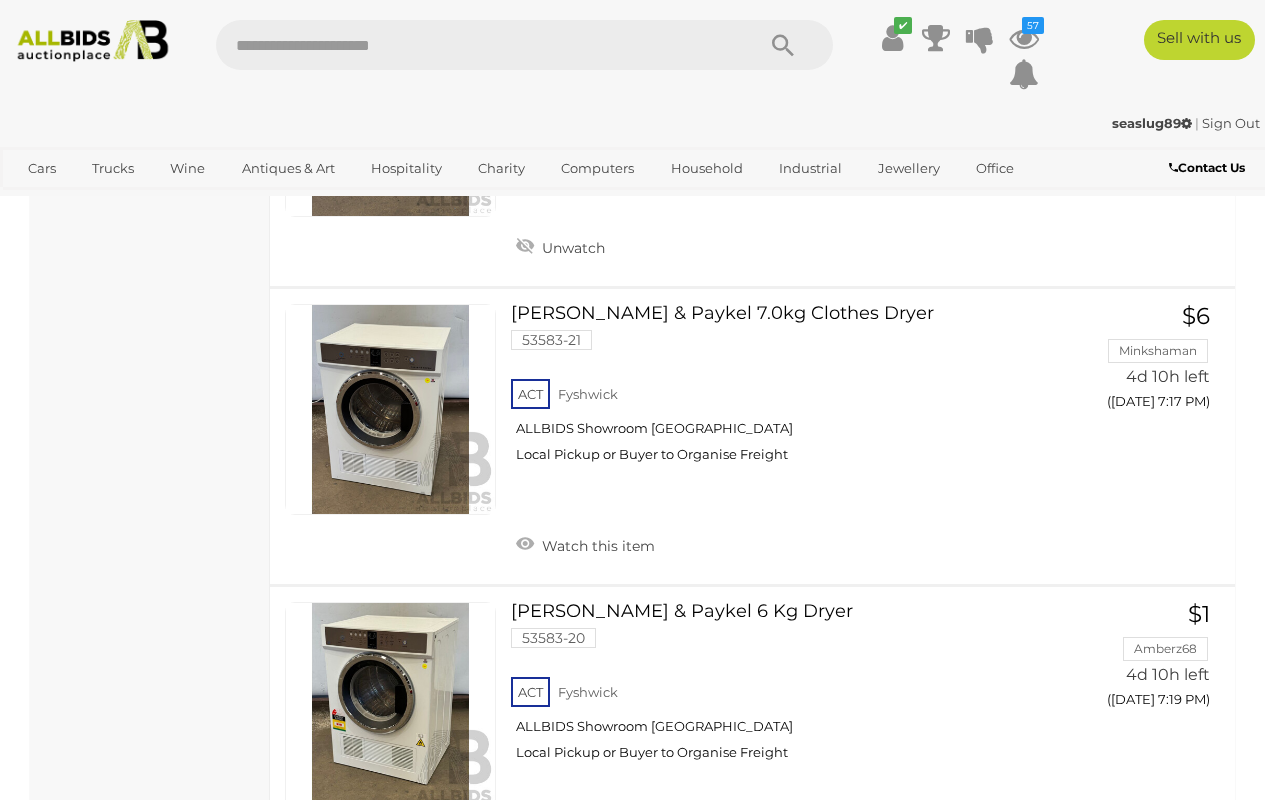 scroll, scrollTop: 8746, scrollLeft: 0, axis: vertical 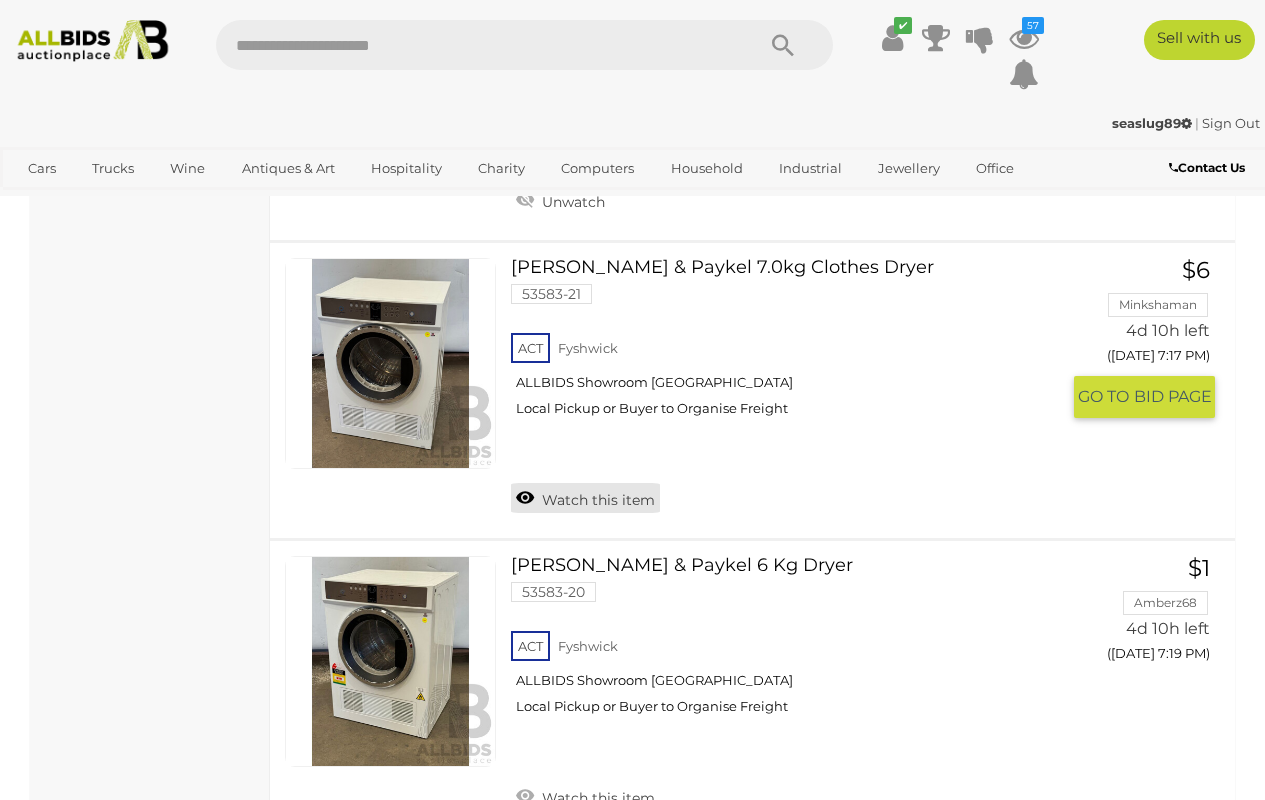 click on "Watch this item" at bounding box center (585, 498) 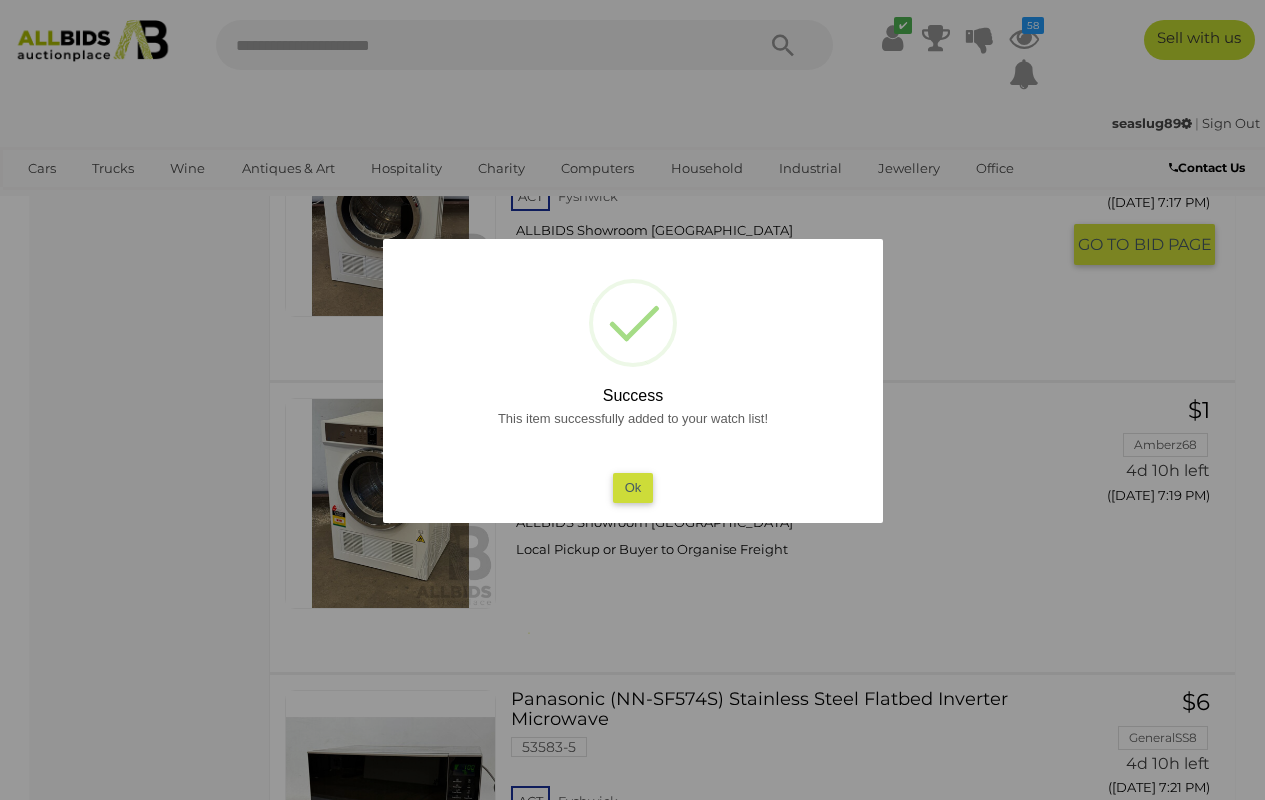 click on "Ok" at bounding box center [632, 487] 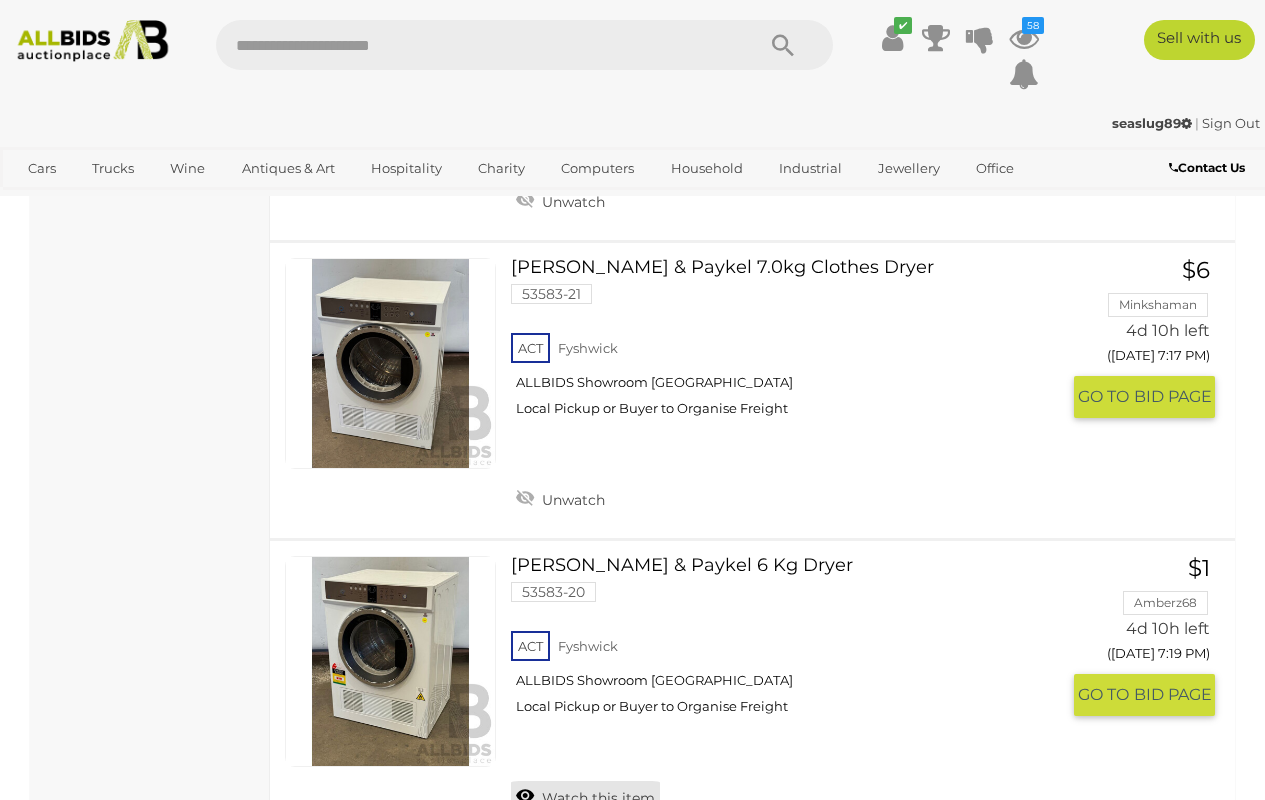 click on "Watch this item" at bounding box center (585, 796) 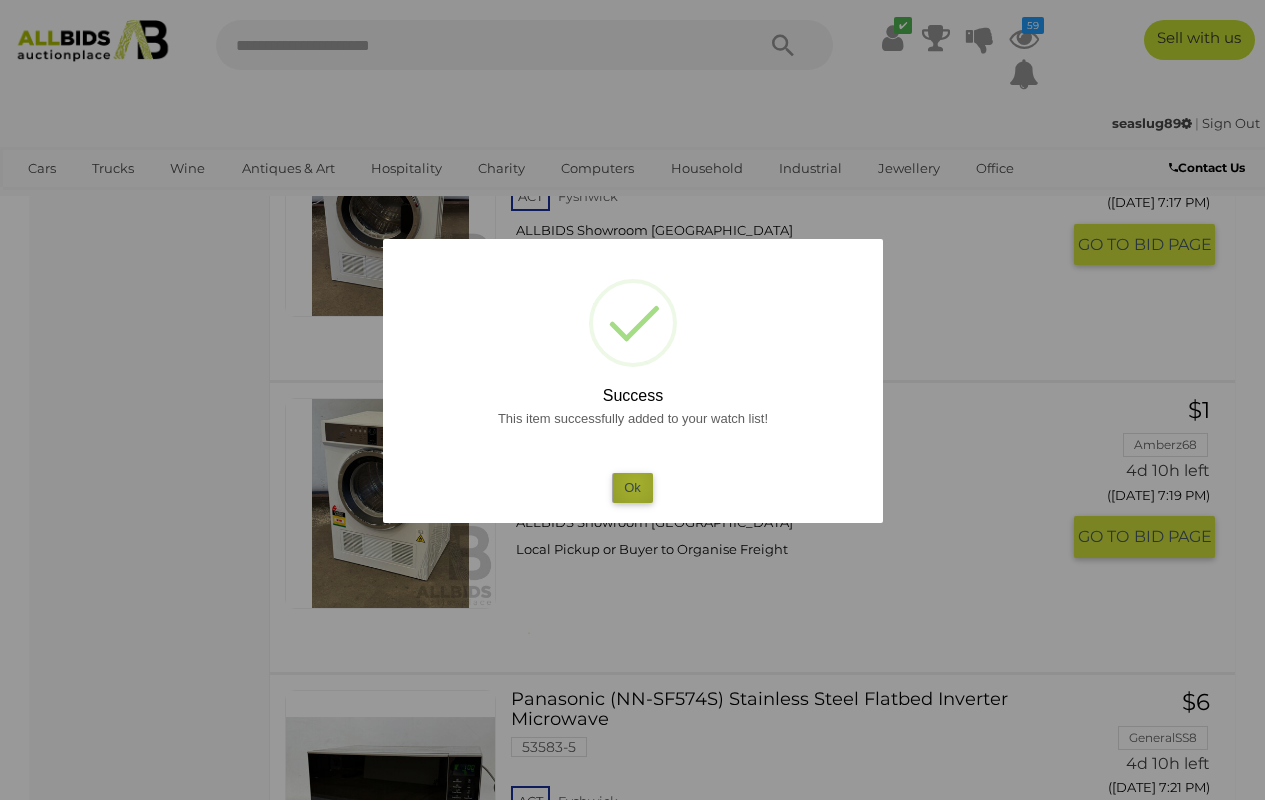 click on "Ok" at bounding box center (632, 487) 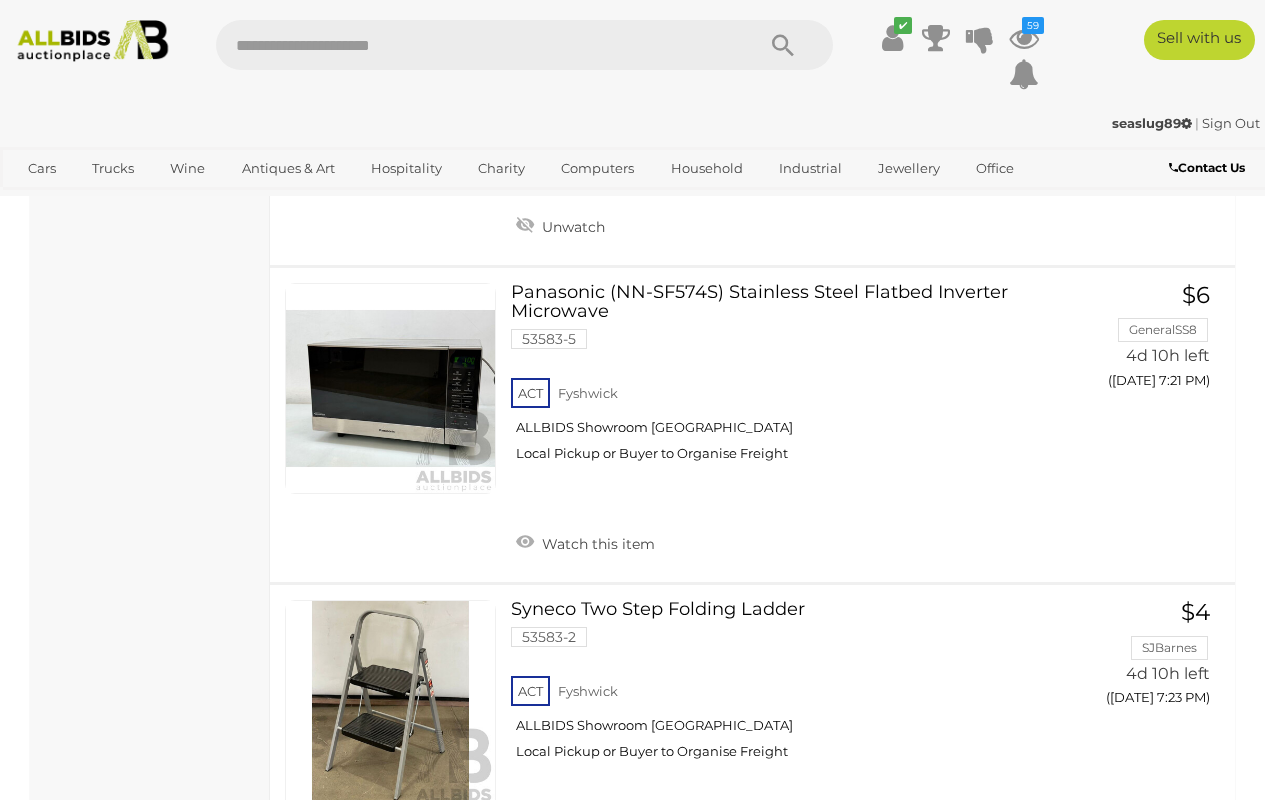 scroll, scrollTop: 9332, scrollLeft: 0, axis: vertical 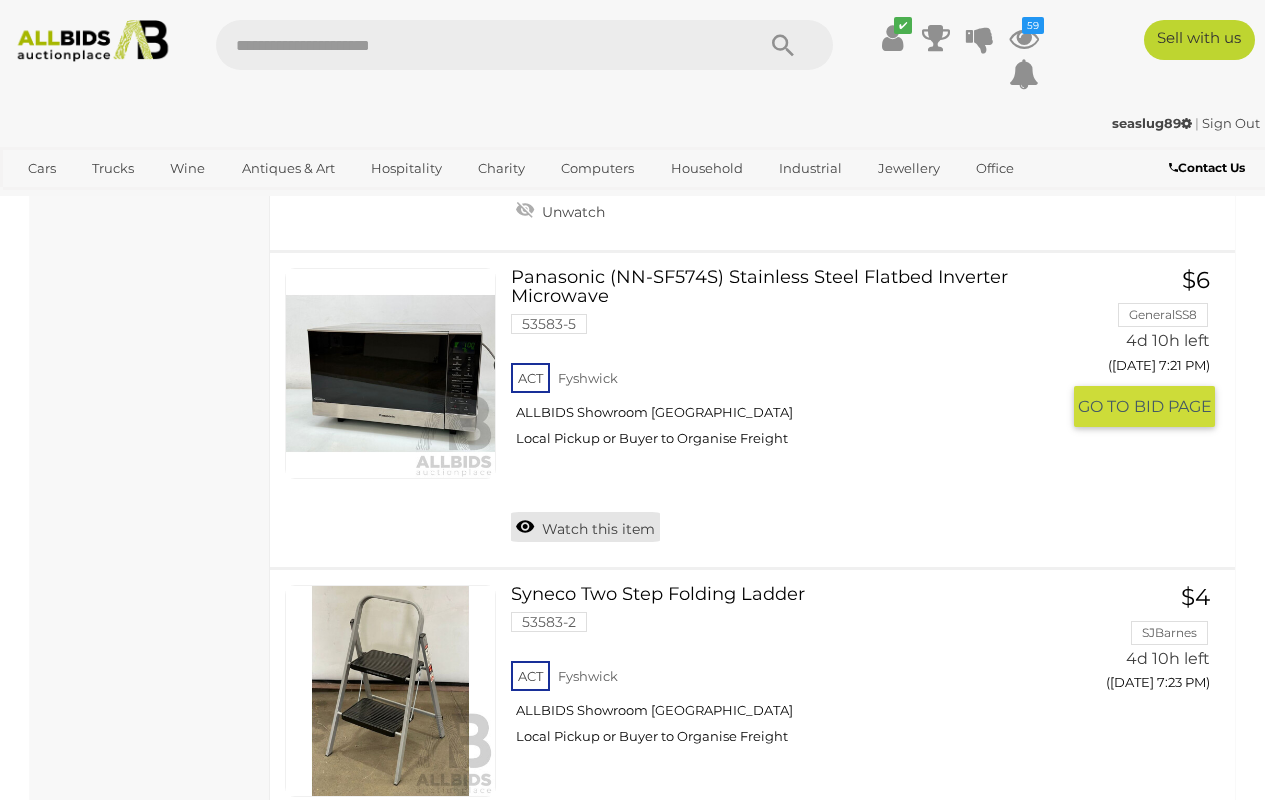 click on "Watch this item" at bounding box center (585, 527) 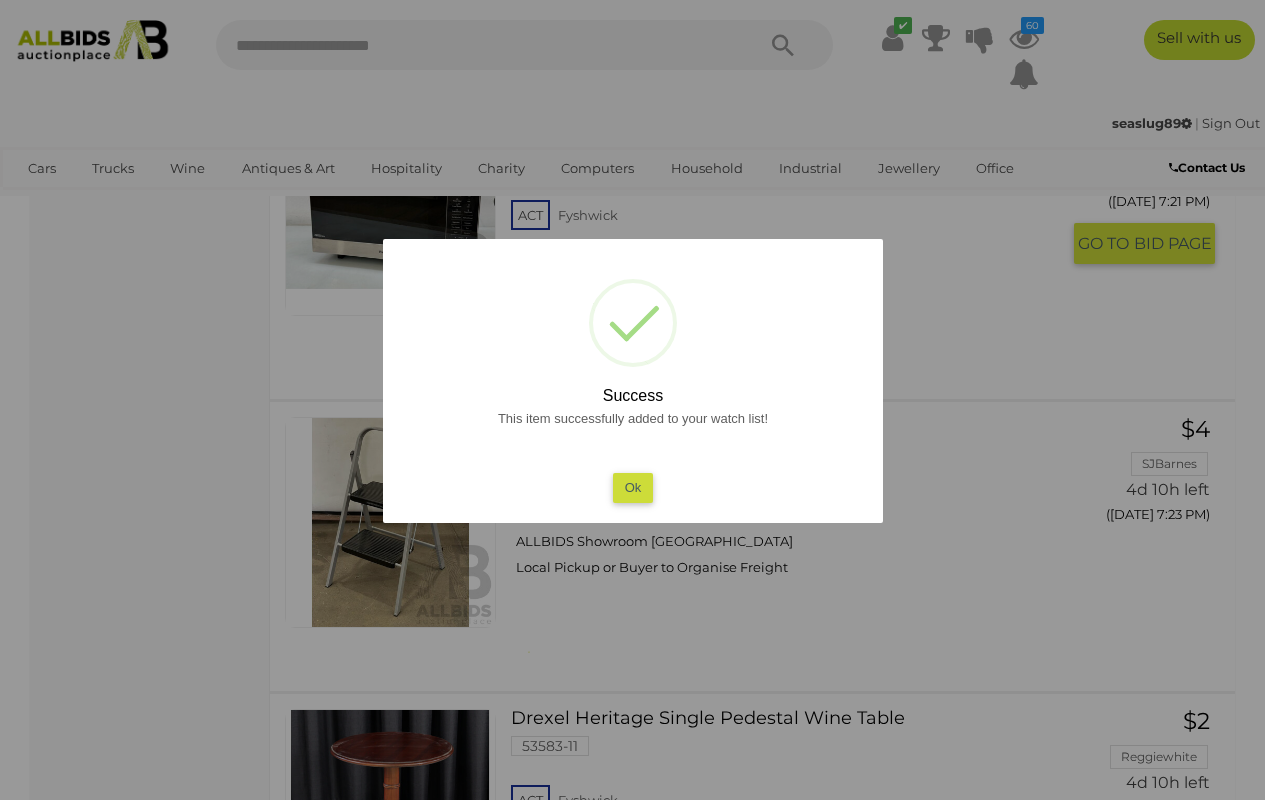 click on "Ok" at bounding box center [632, 487] 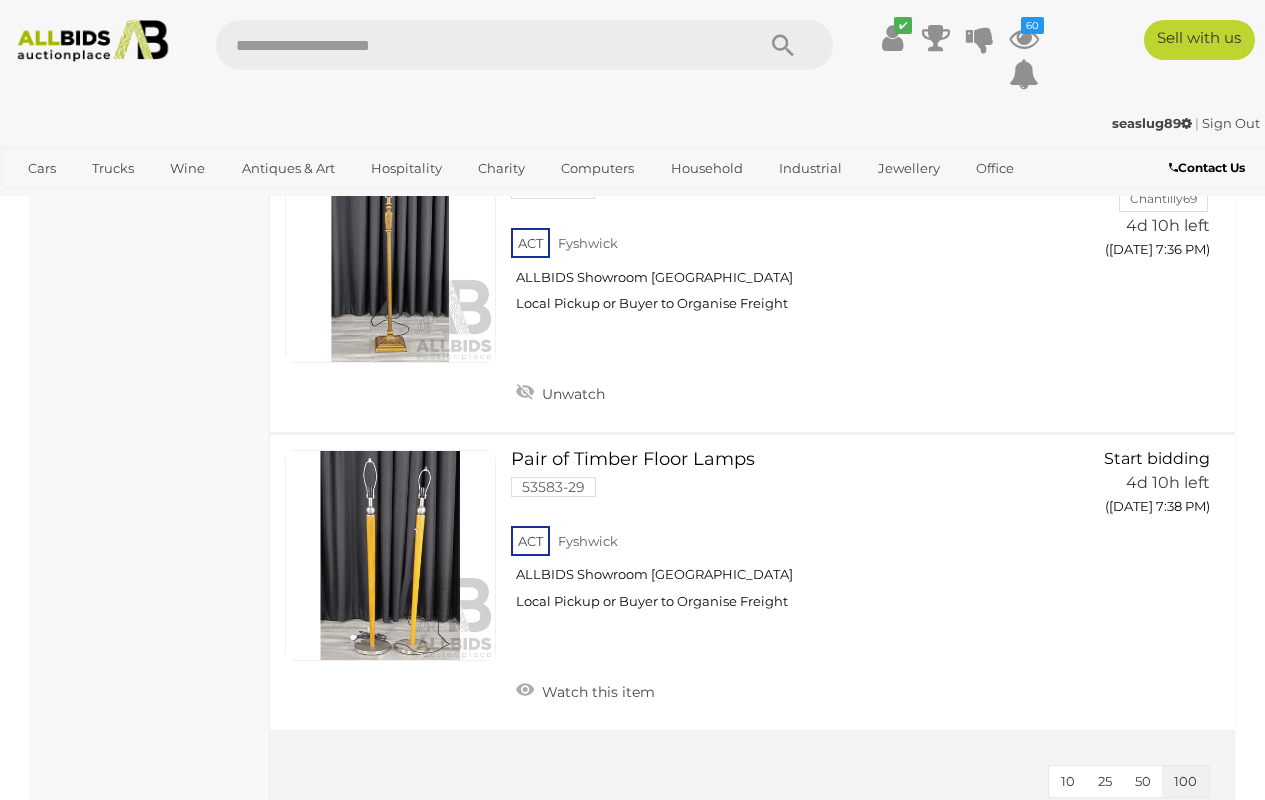 scroll, scrollTop: 10720, scrollLeft: 0, axis: vertical 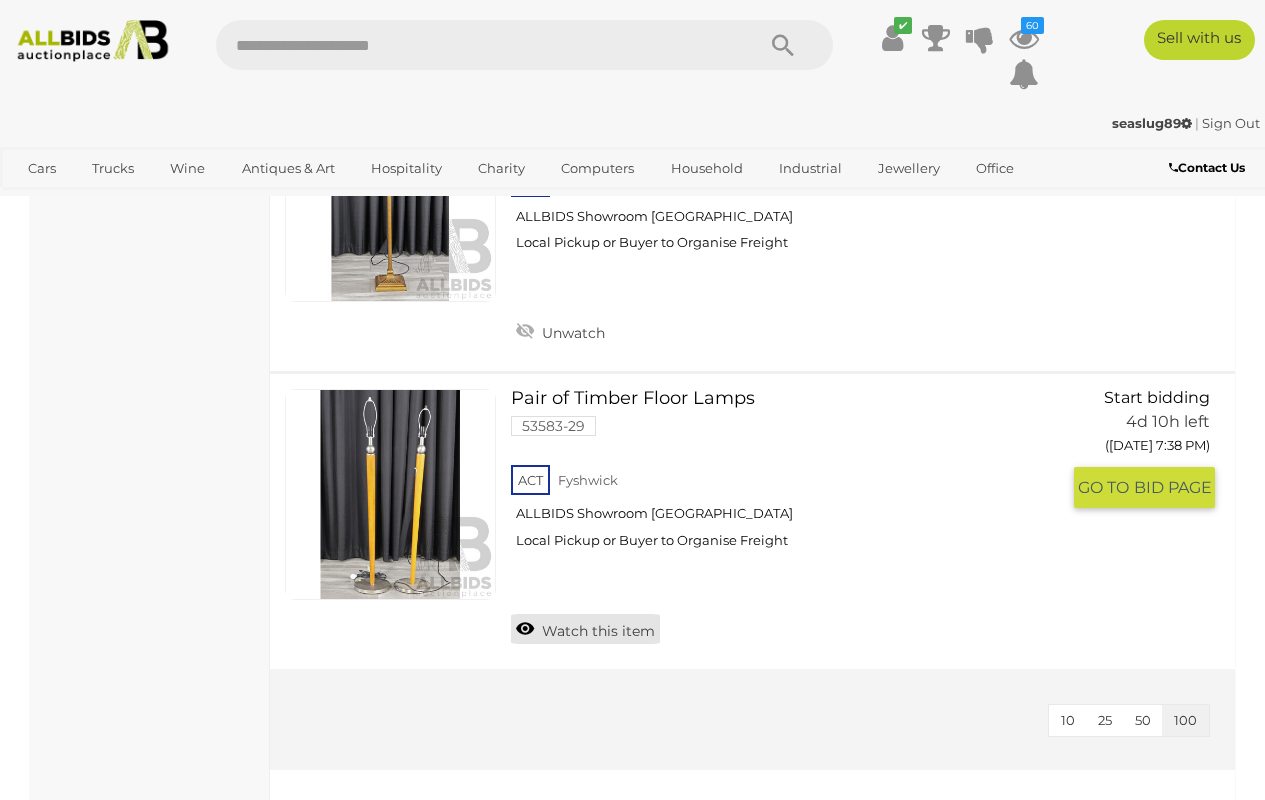 click on "Watch this item" at bounding box center (585, 629) 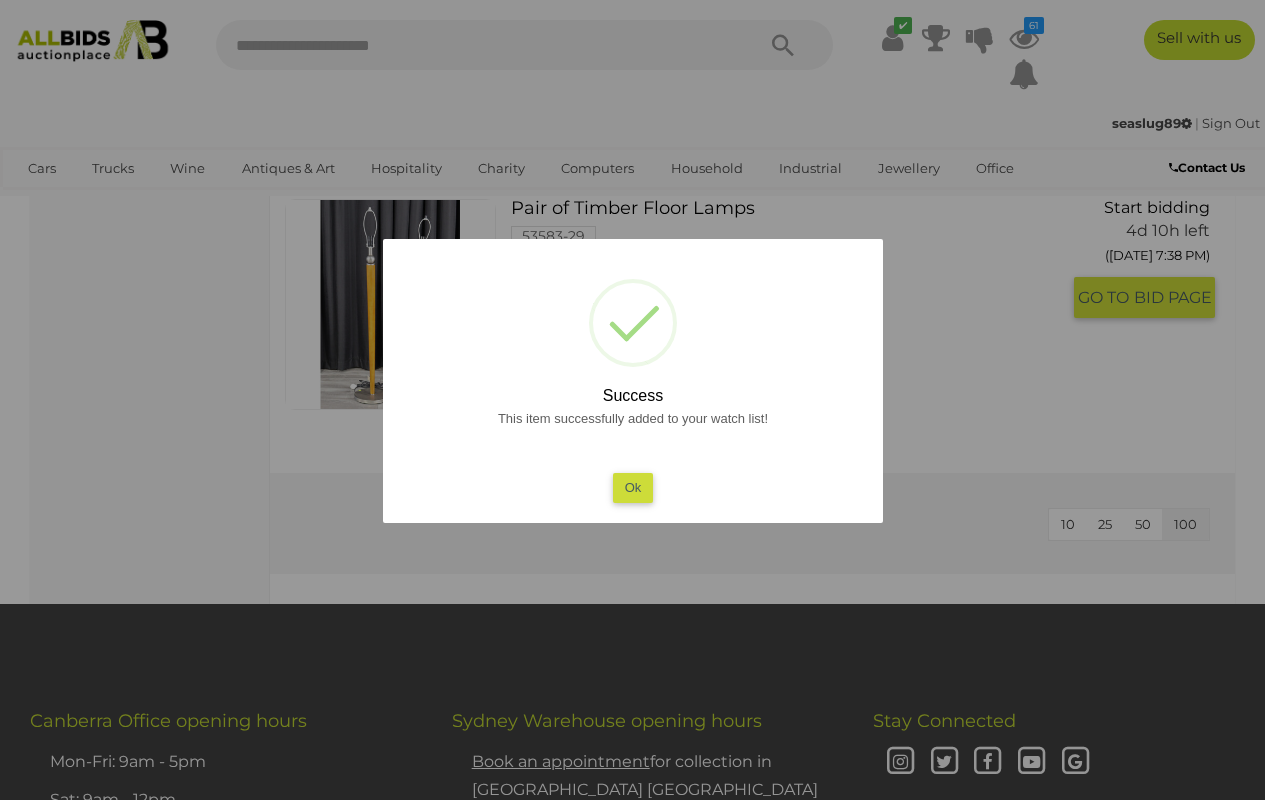 click on "Ok" at bounding box center (632, 487) 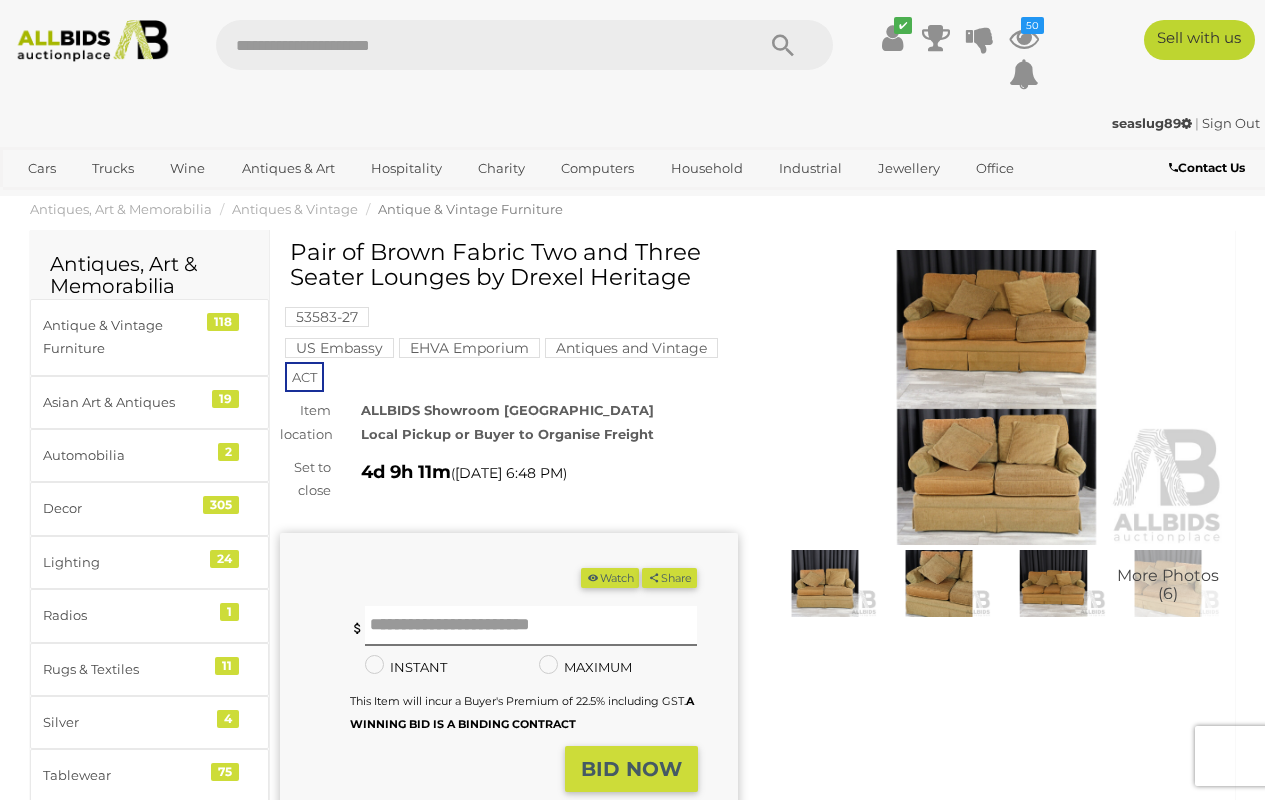 scroll, scrollTop: 0, scrollLeft: 0, axis: both 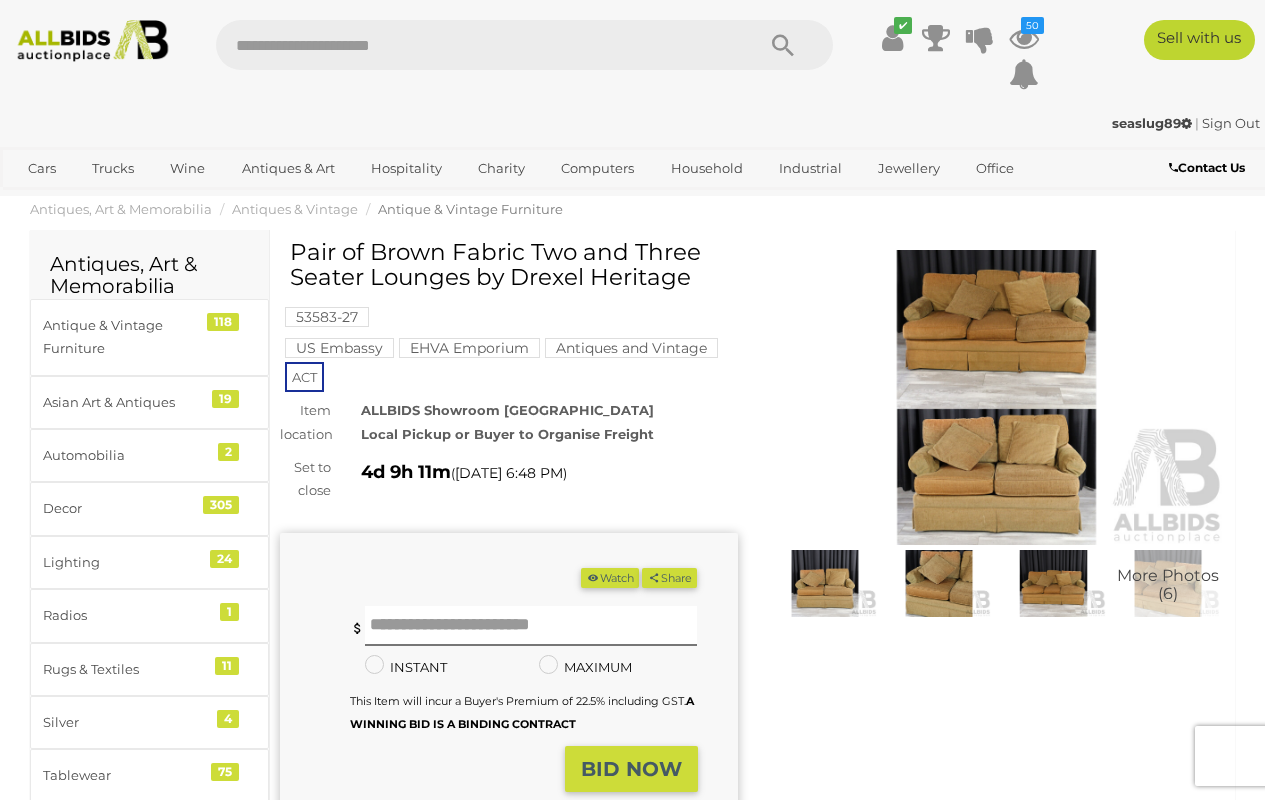 click at bounding box center [997, 397] 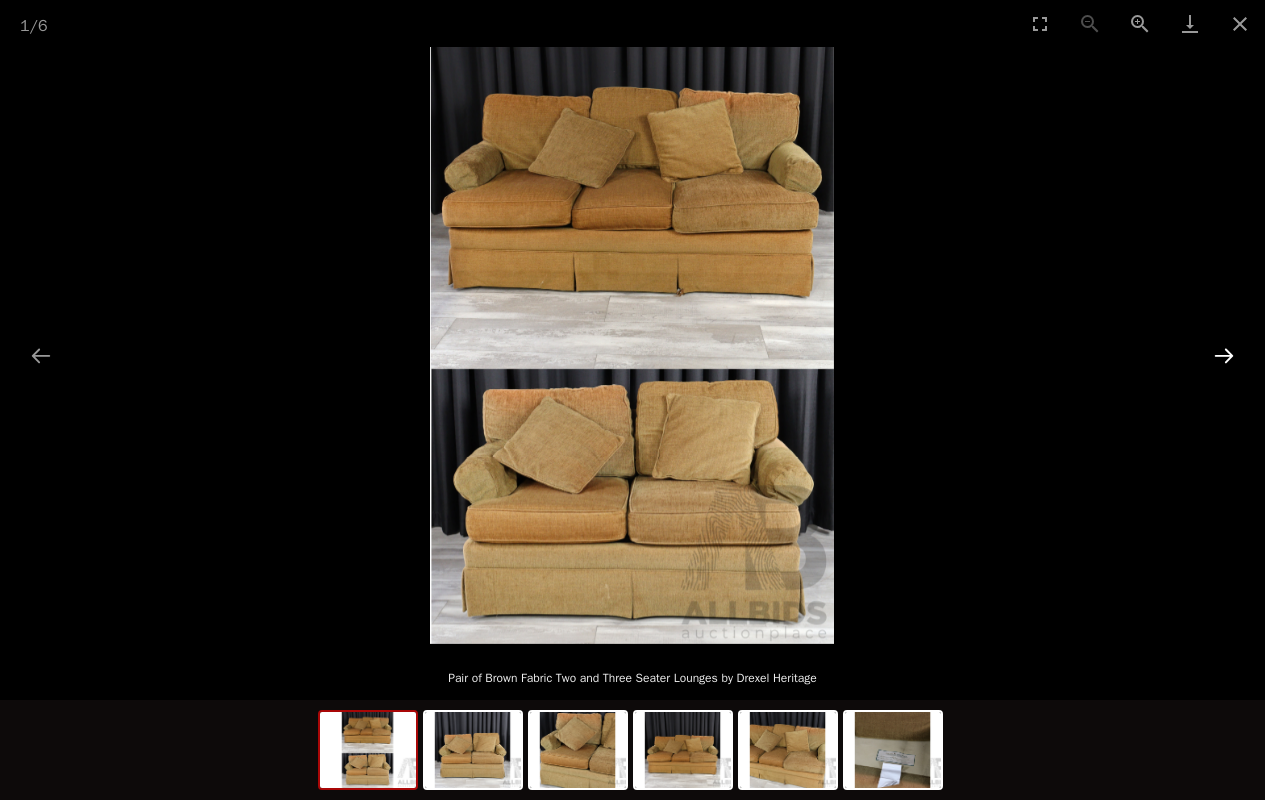 click at bounding box center [1224, 355] 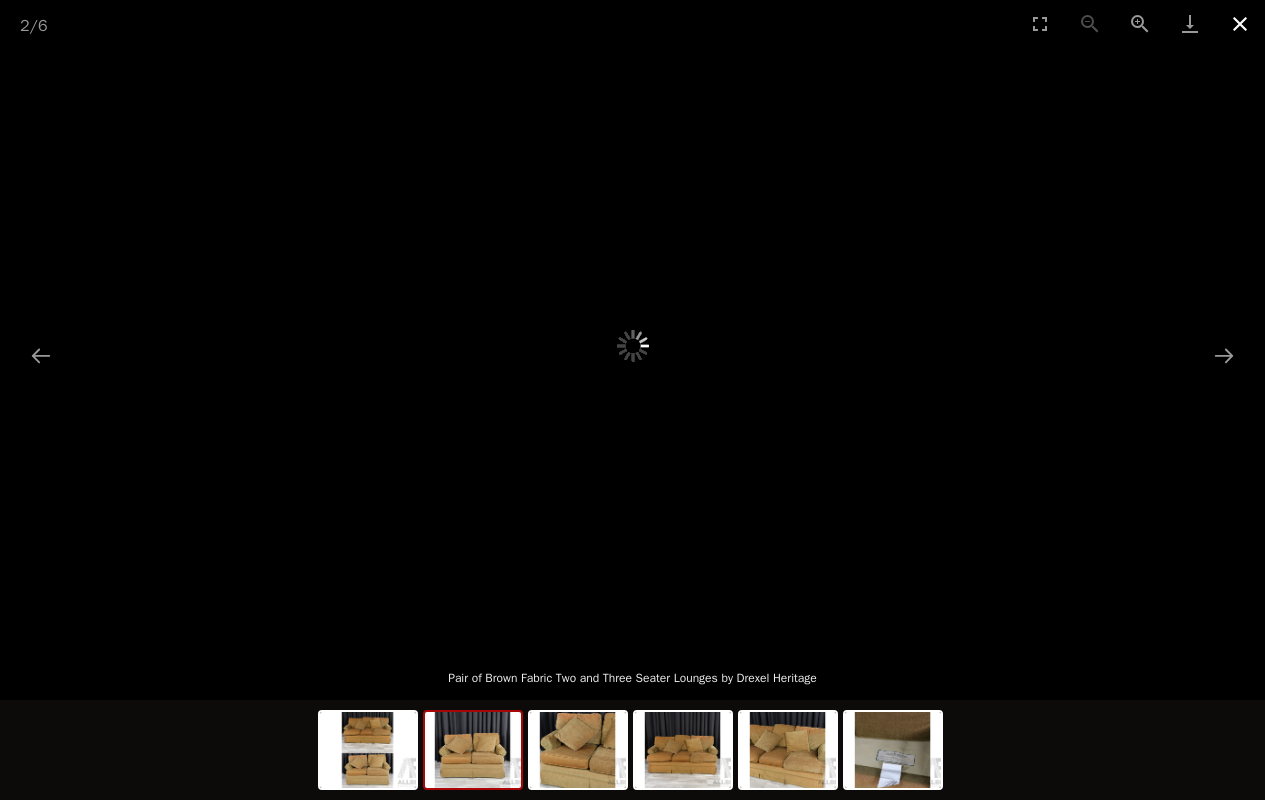click at bounding box center [1240, 23] 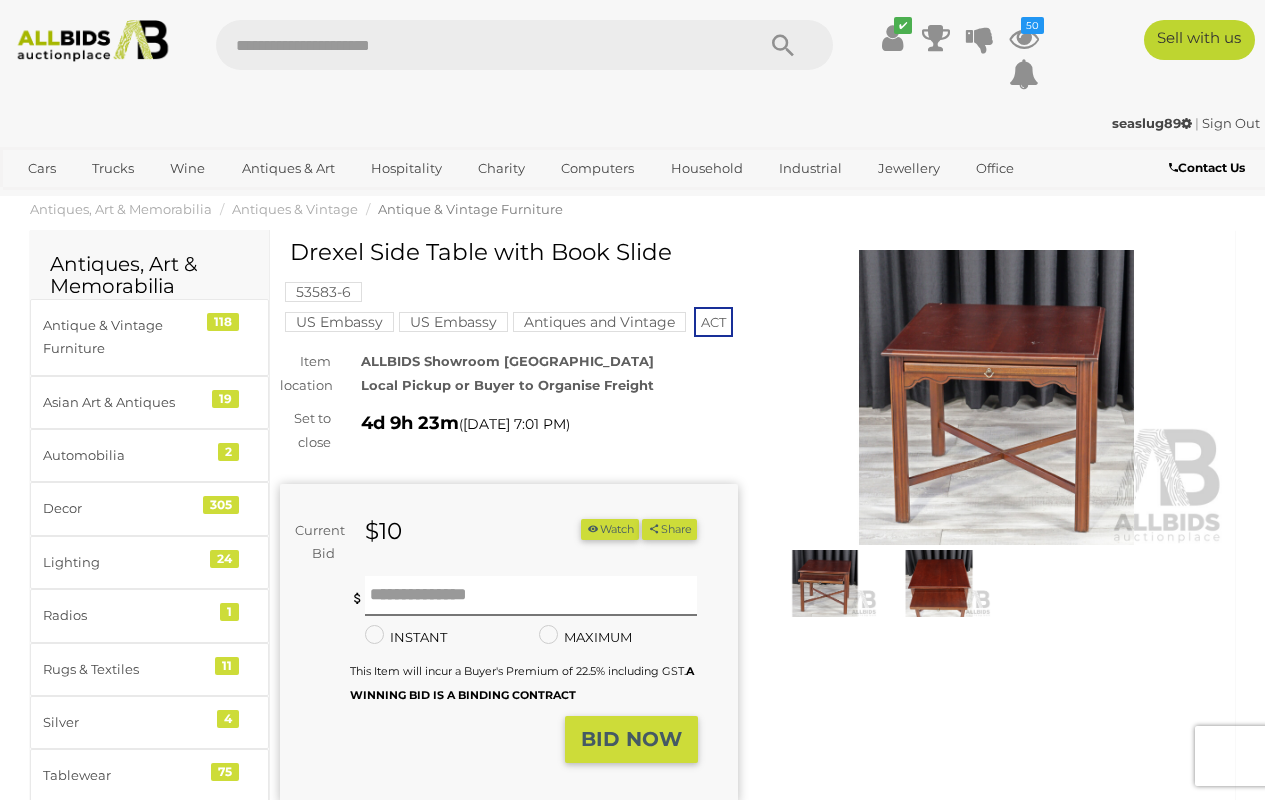 scroll, scrollTop: 0, scrollLeft: 0, axis: both 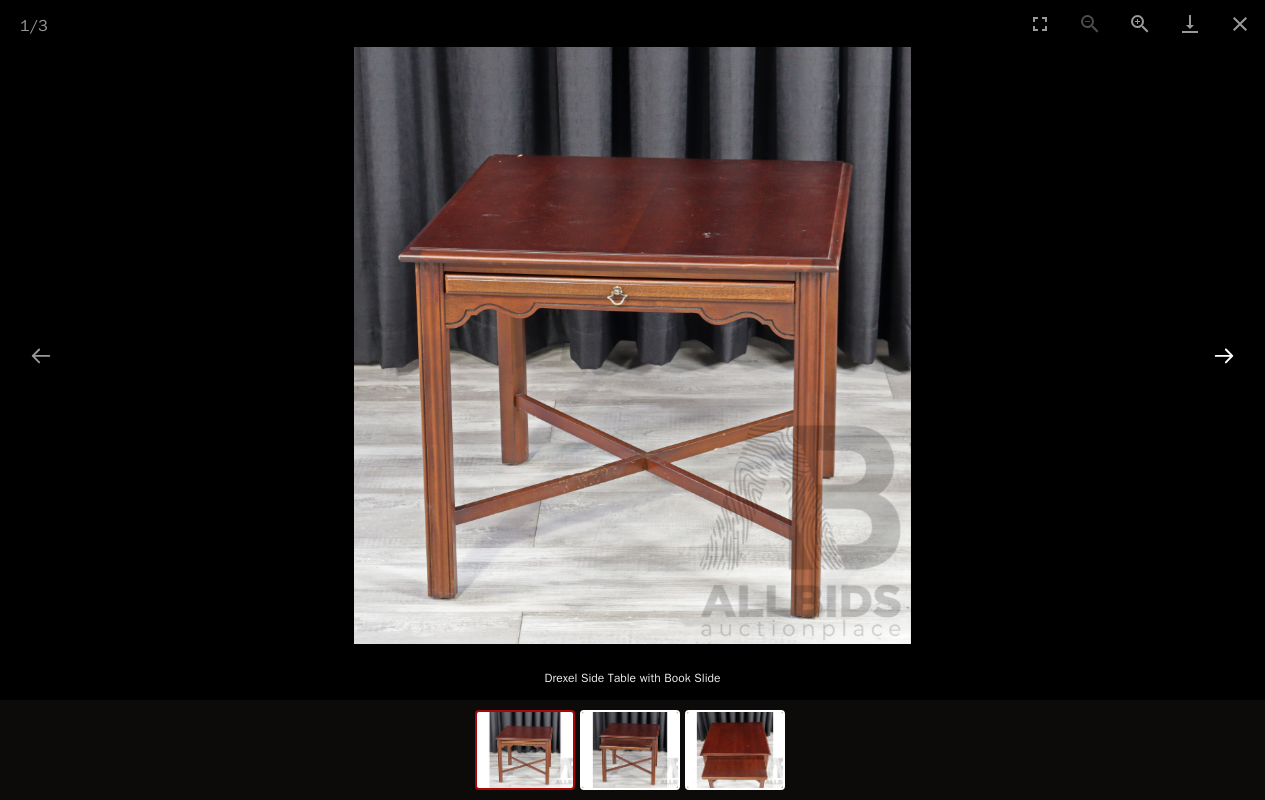 click at bounding box center [1224, 355] 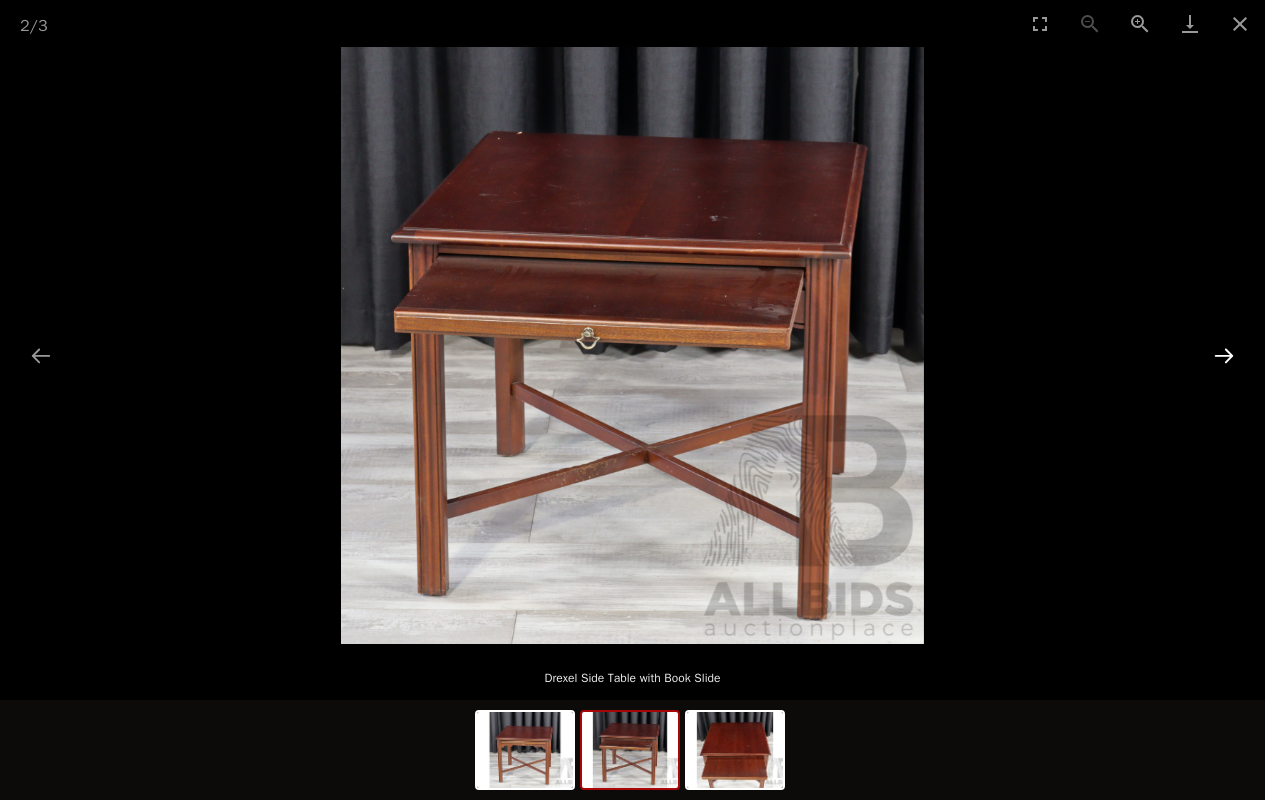 click at bounding box center [1224, 355] 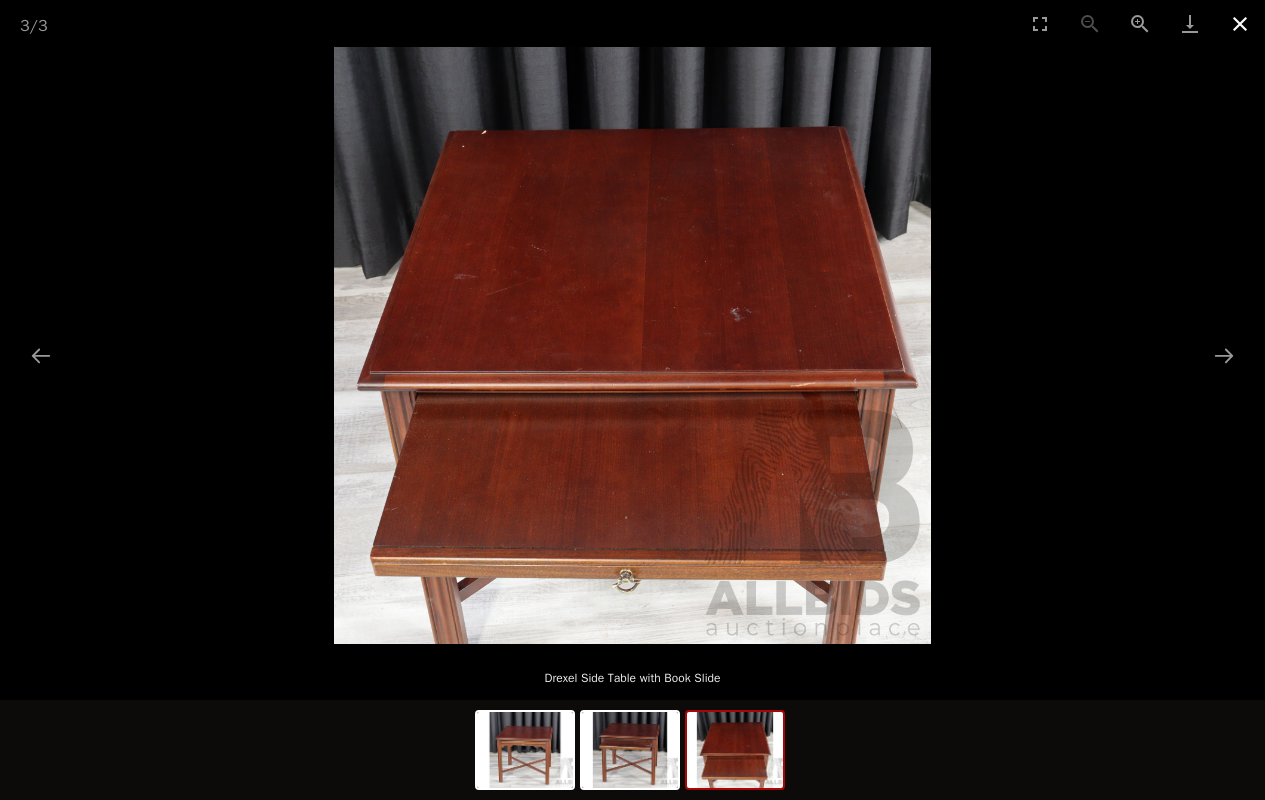 click at bounding box center (1240, 23) 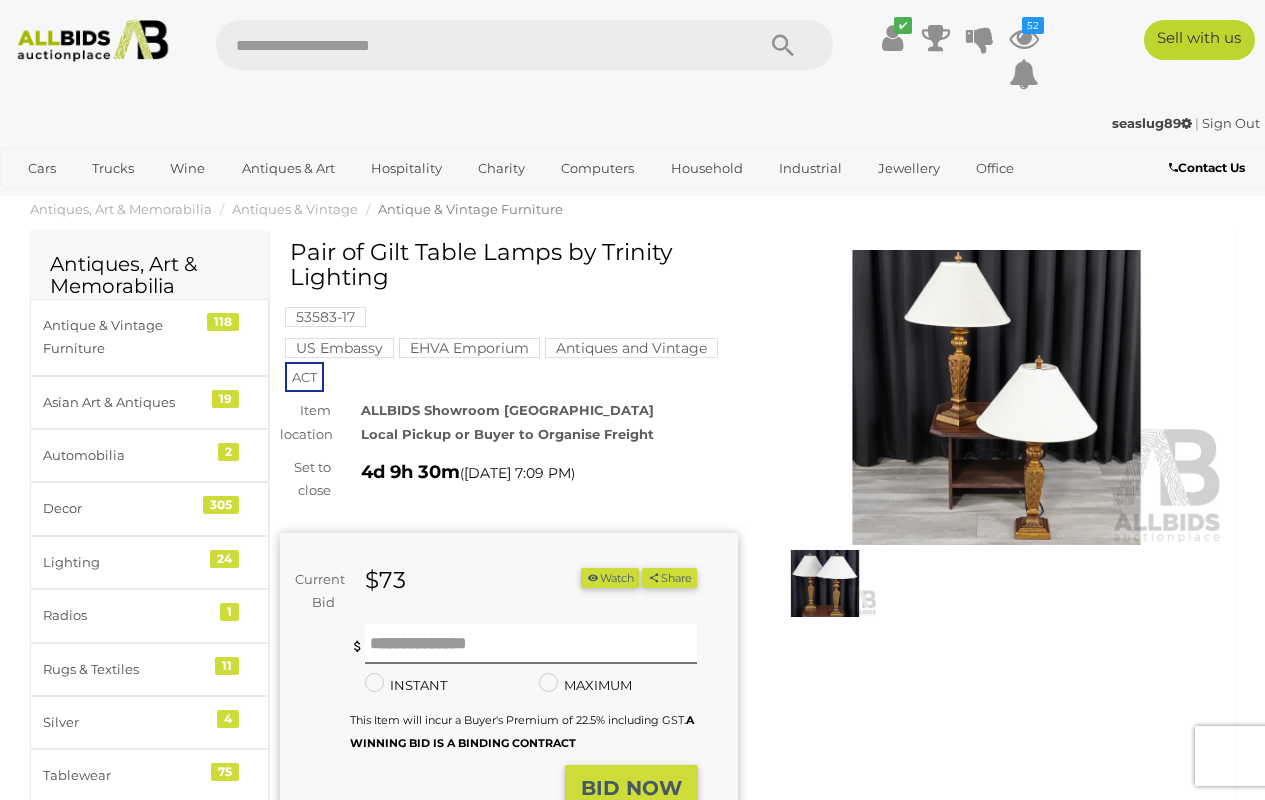 scroll, scrollTop: 0, scrollLeft: 0, axis: both 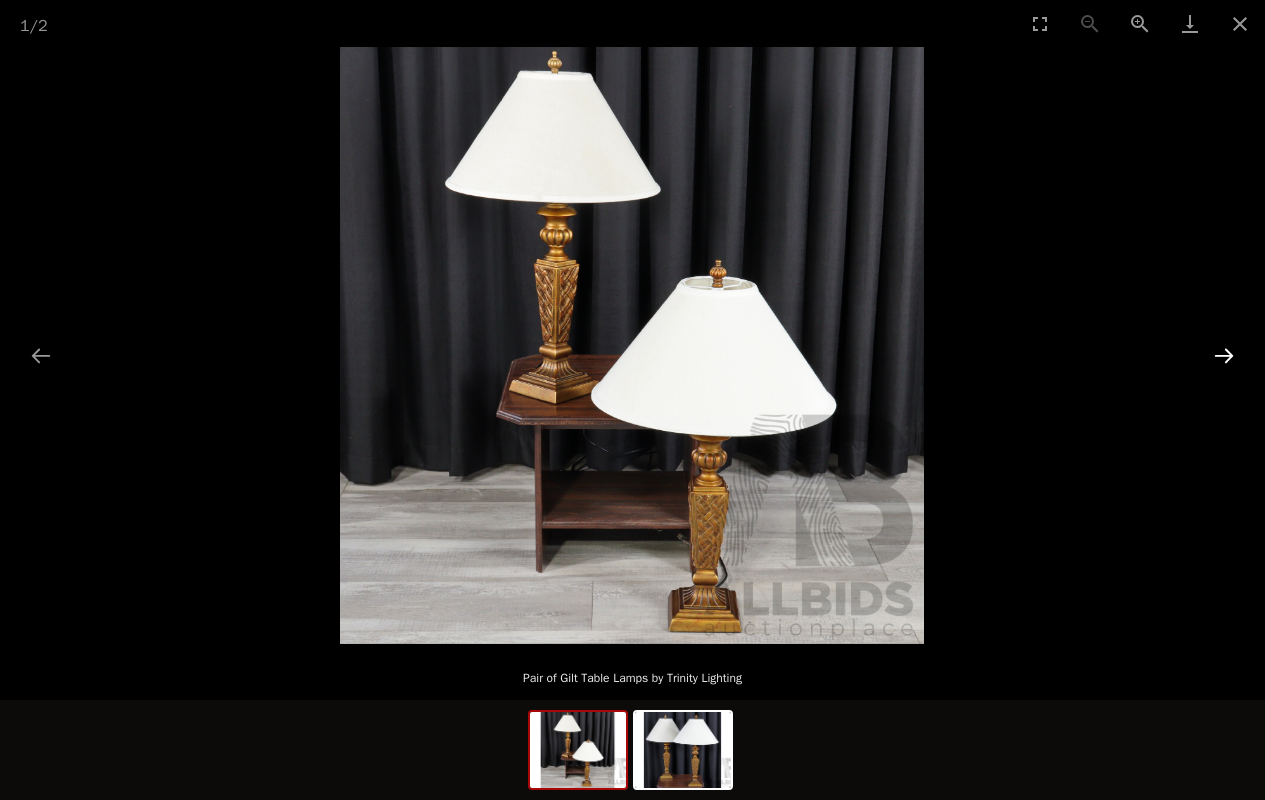click at bounding box center [1224, 355] 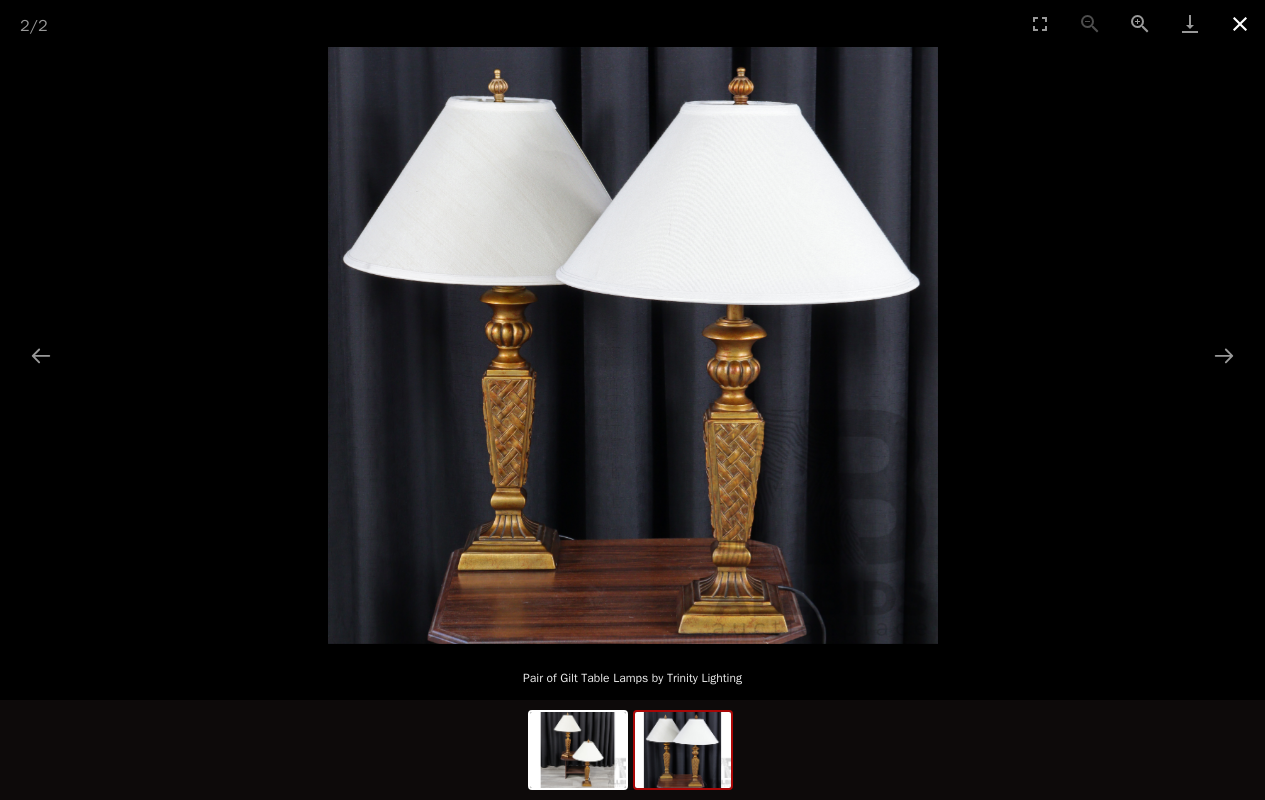 click at bounding box center (1240, 23) 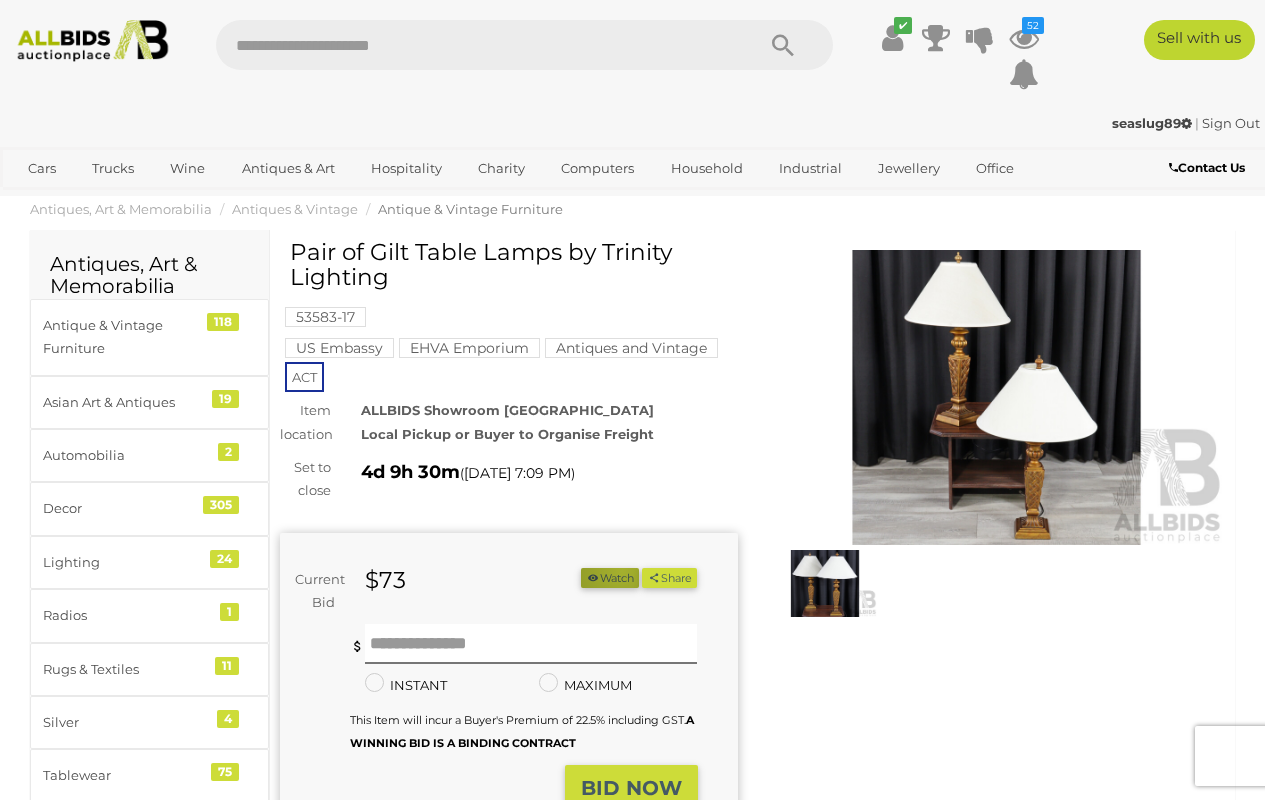 click on "Watch" at bounding box center [610, 578] 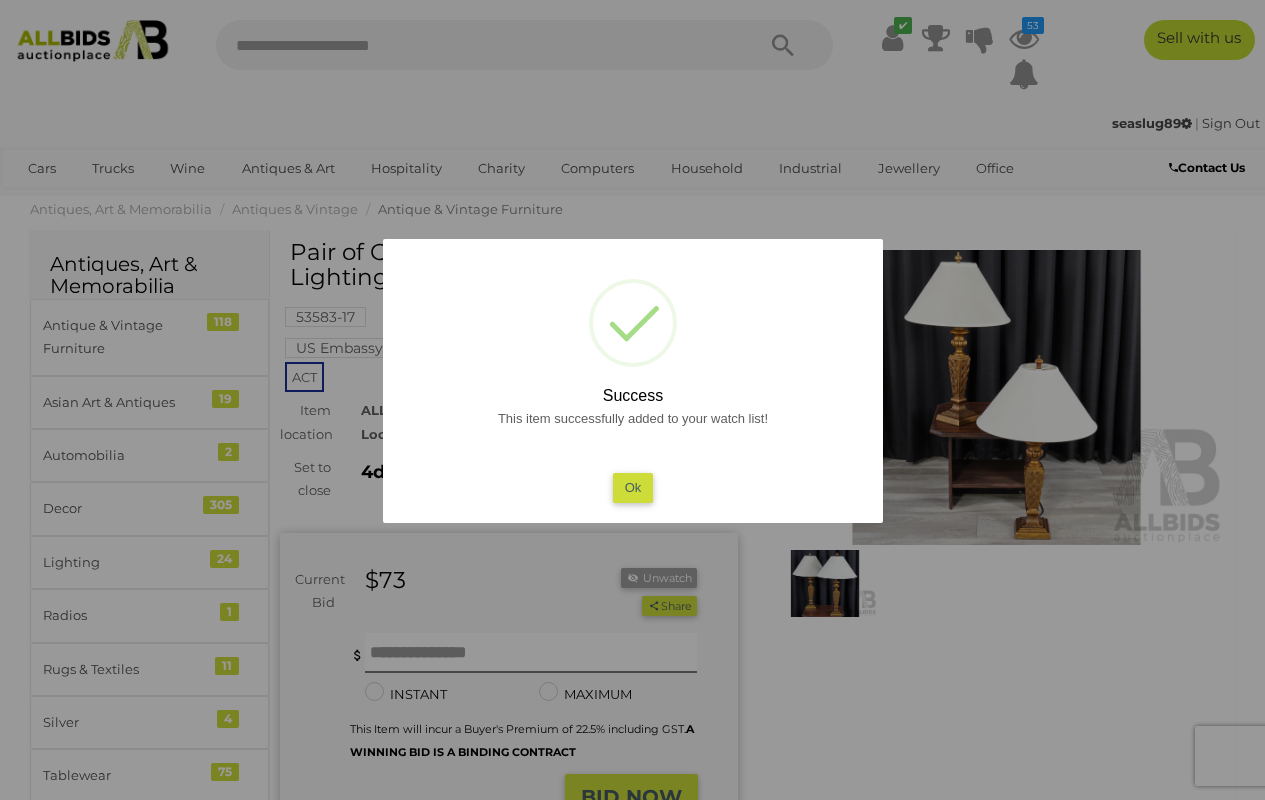 click on "Ok" at bounding box center (632, 487) 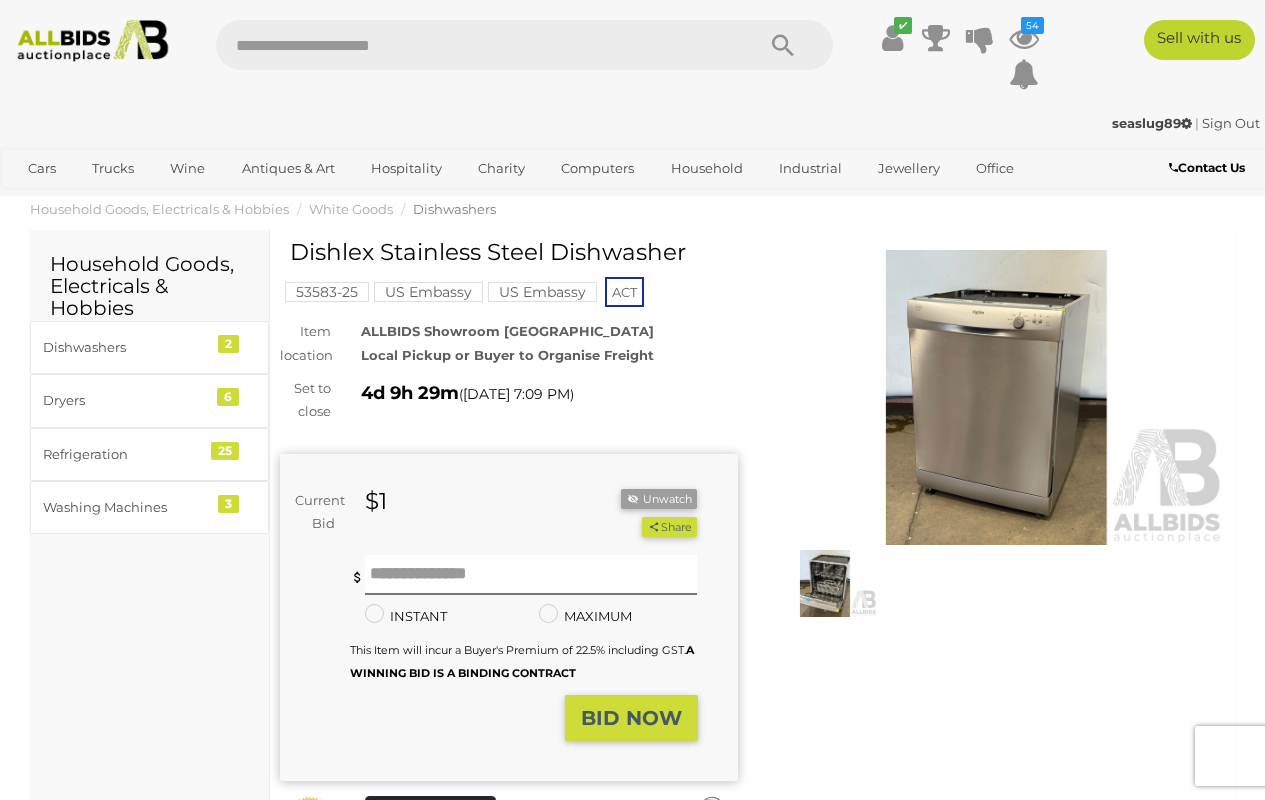 scroll, scrollTop: 0, scrollLeft: 0, axis: both 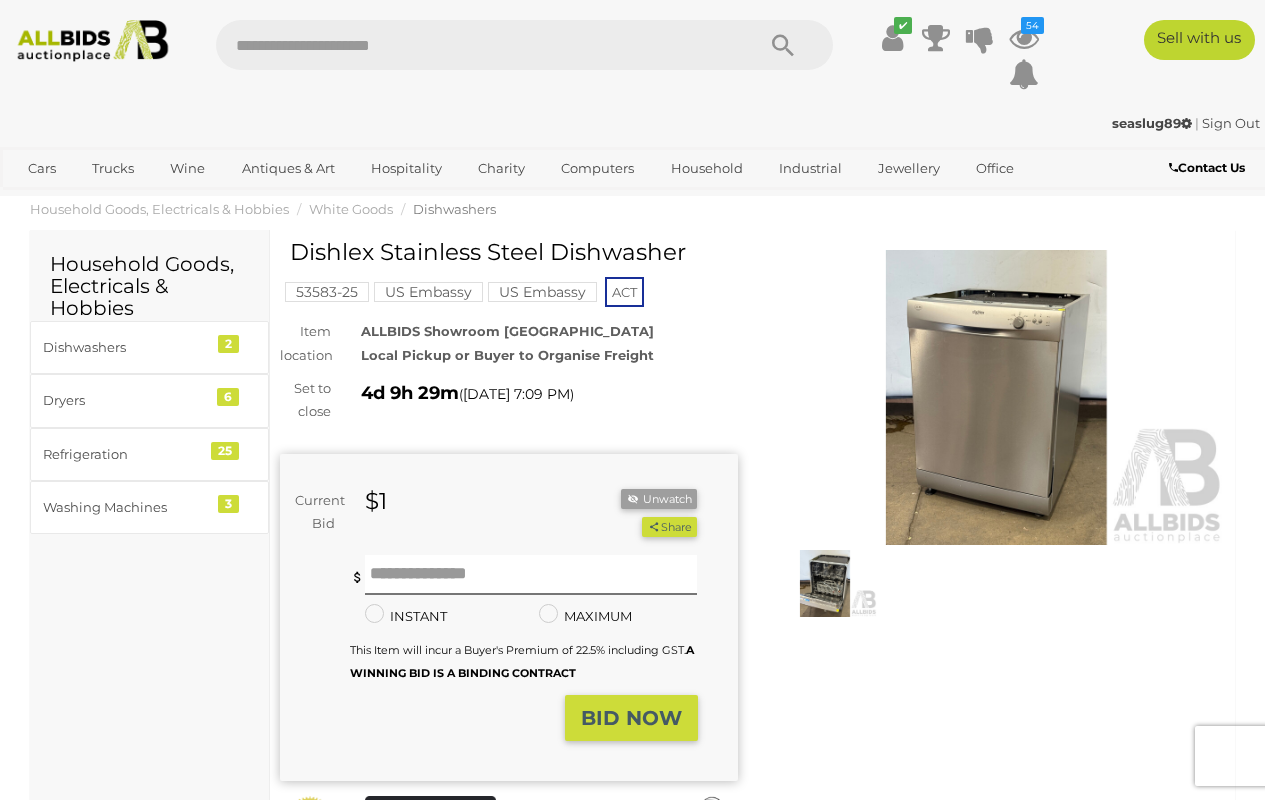 click at bounding box center (997, 397) 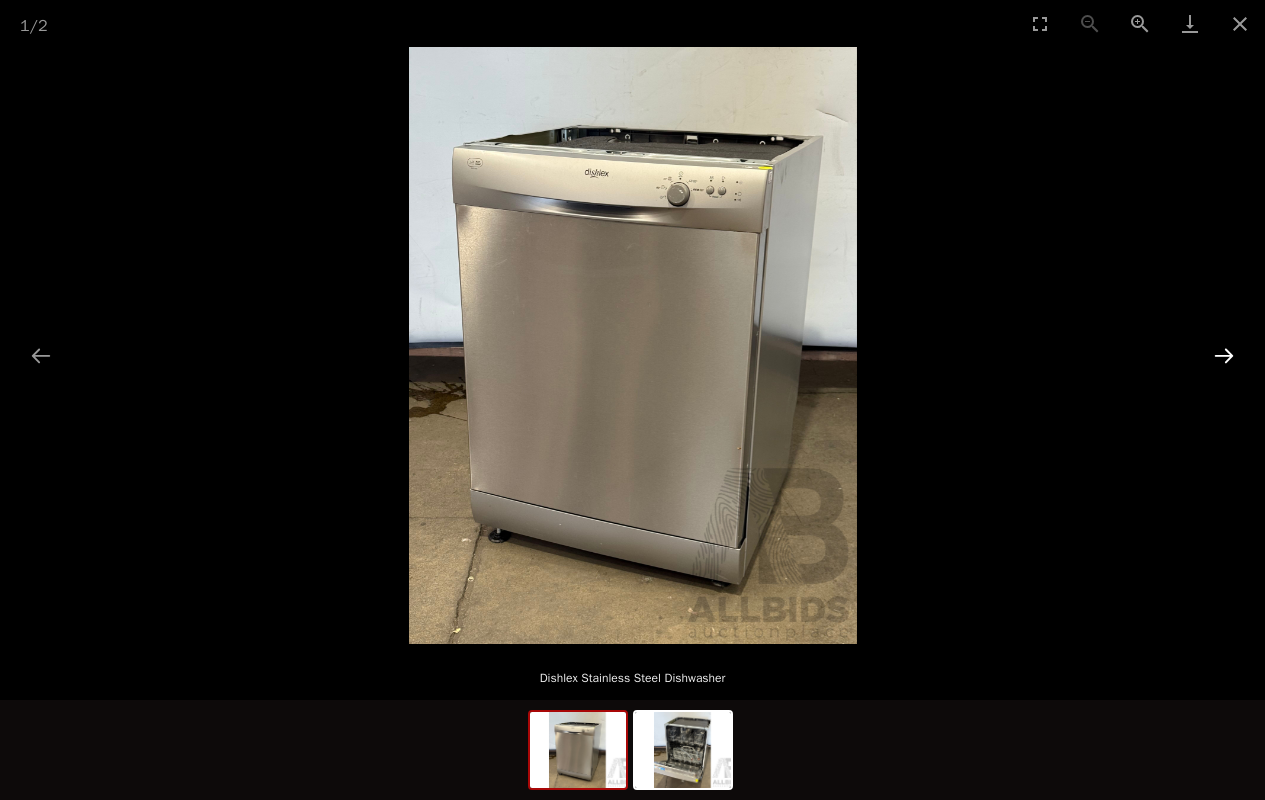click at bounding box center [1224, 355] 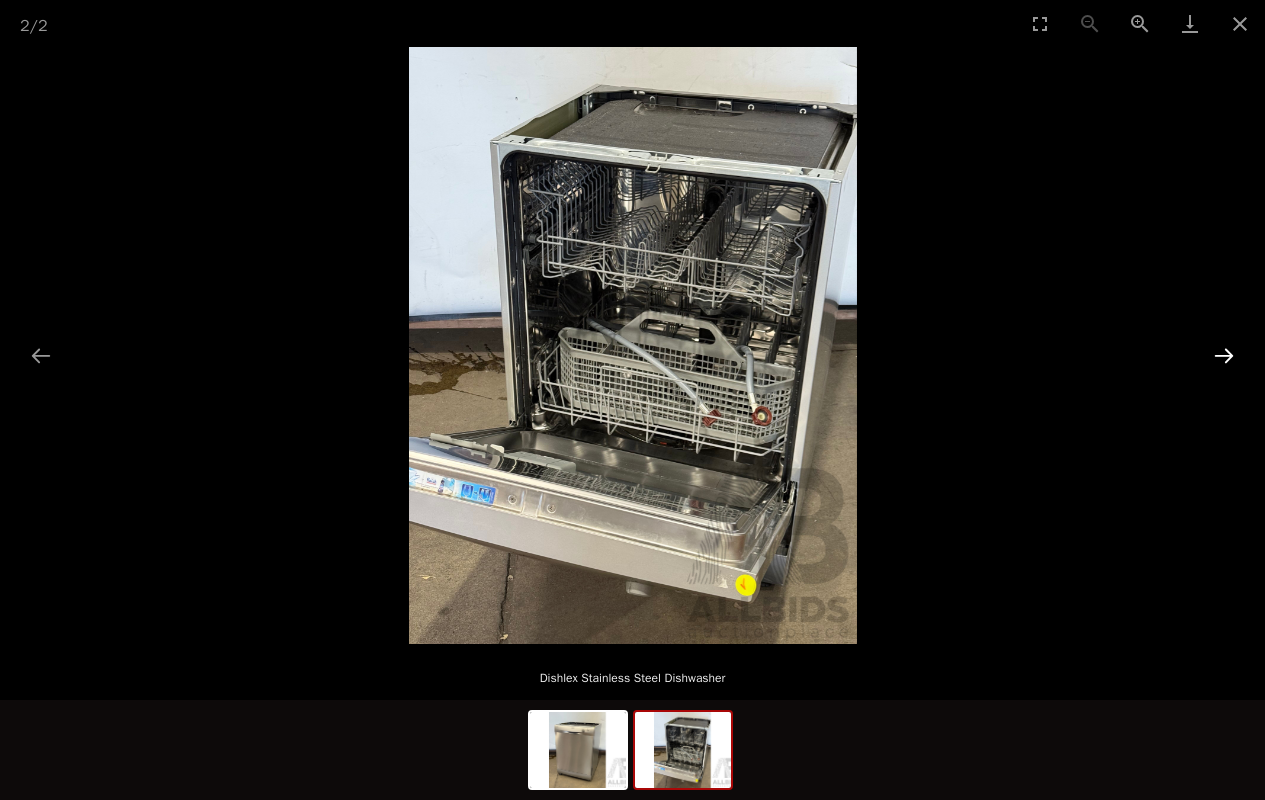 click at bounding box center [1224, 355] 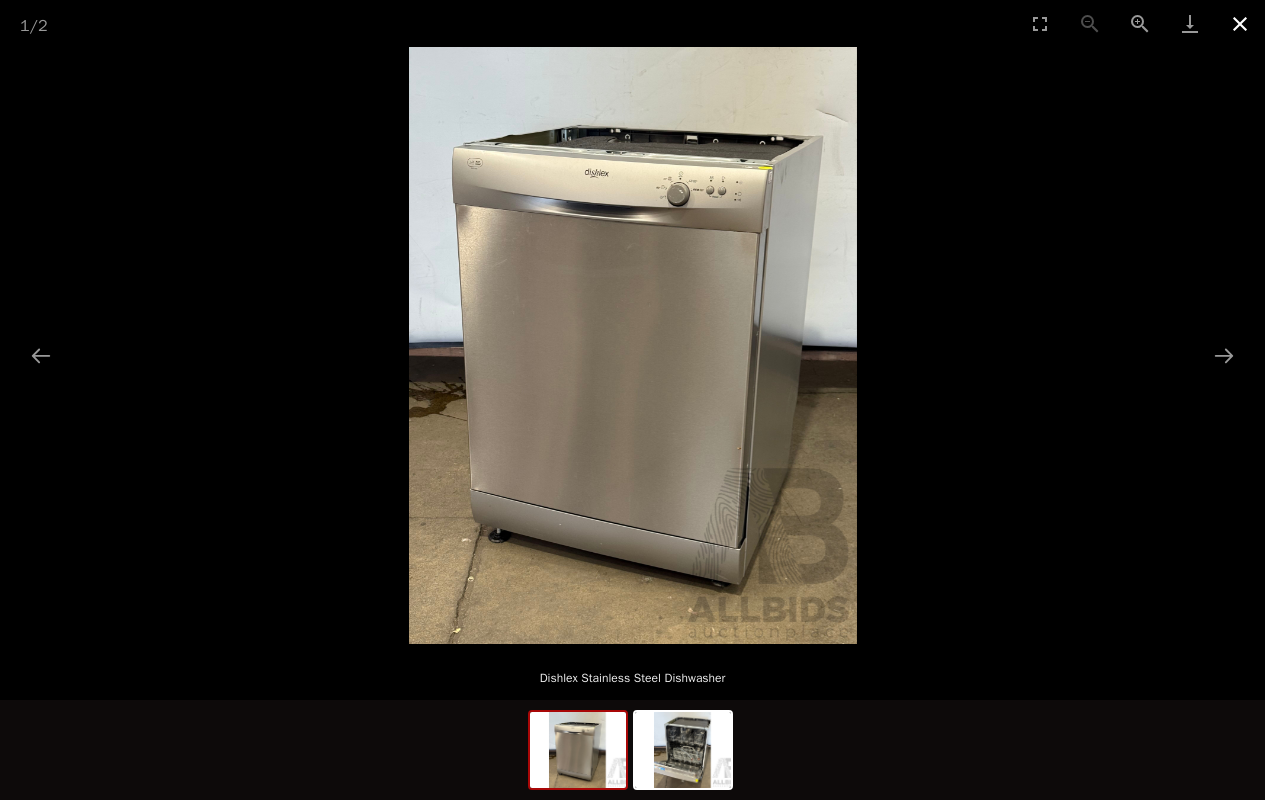 click at bounding box center [1240, 23] 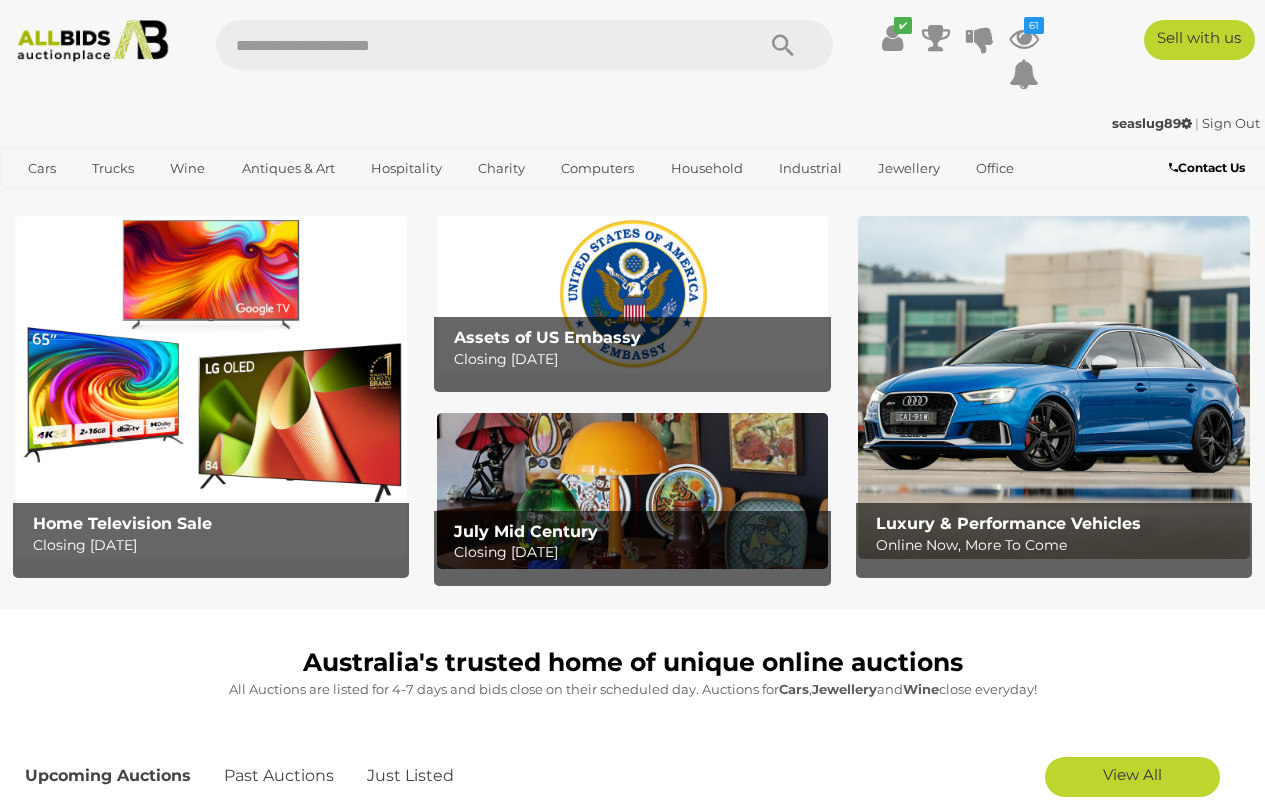 scroll, scrollTop: 0, scrollLeft: 0, axis: both 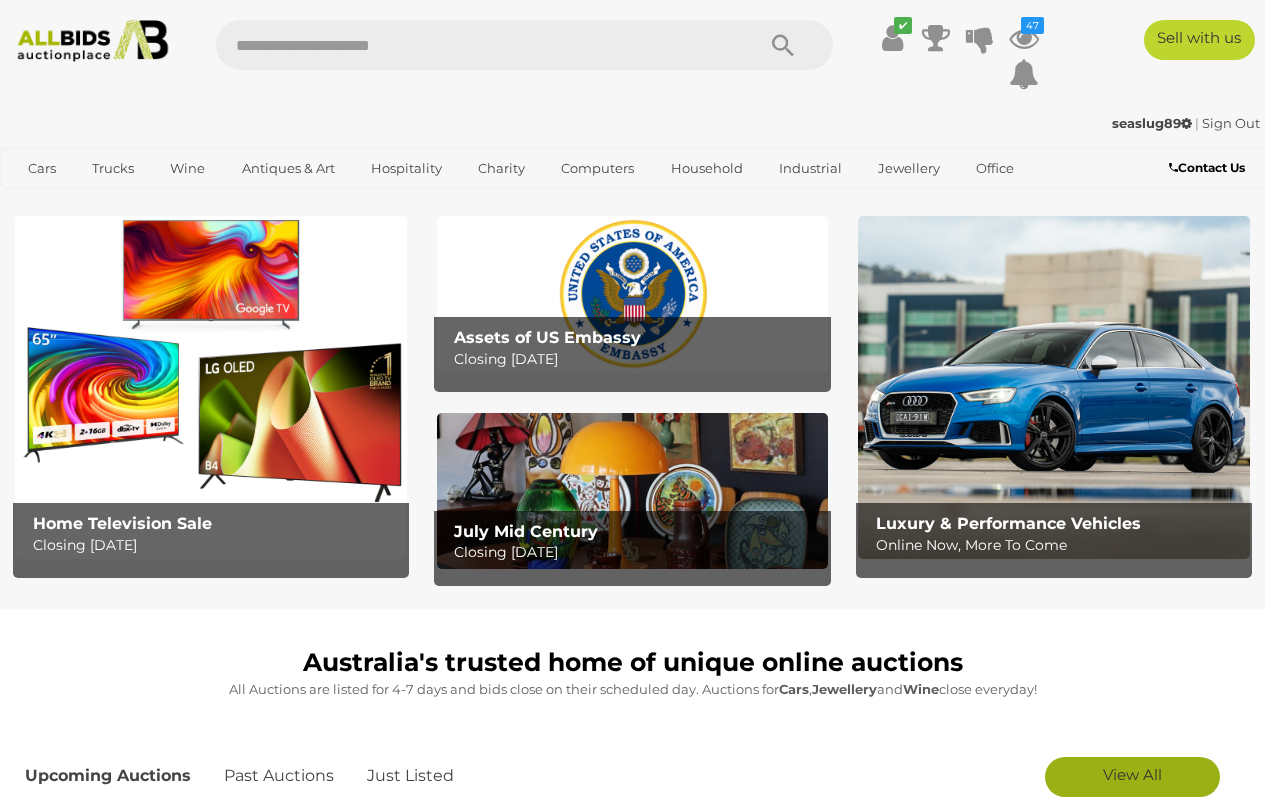 click on "View All" at bounding box center (1132, 774) 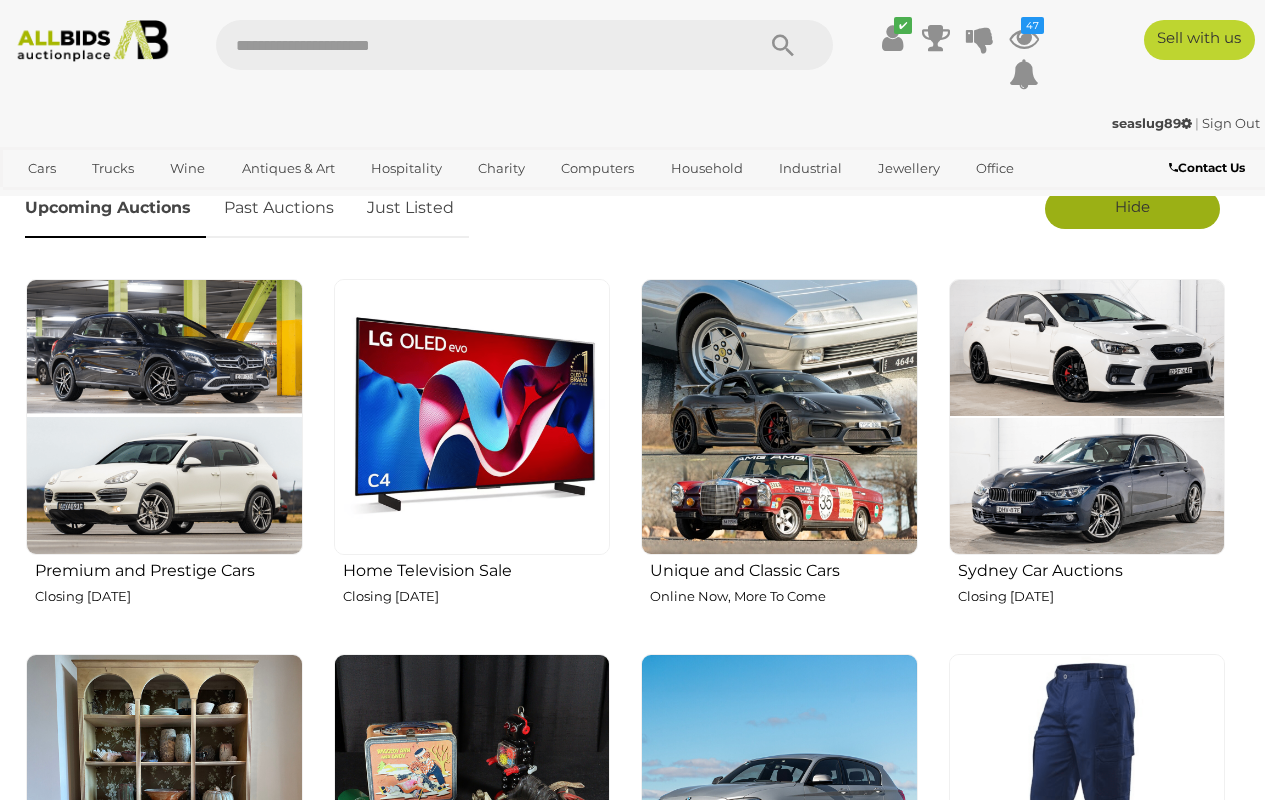 scroll, scrollTop: 570, scrollLeft: 0, axis: vertical 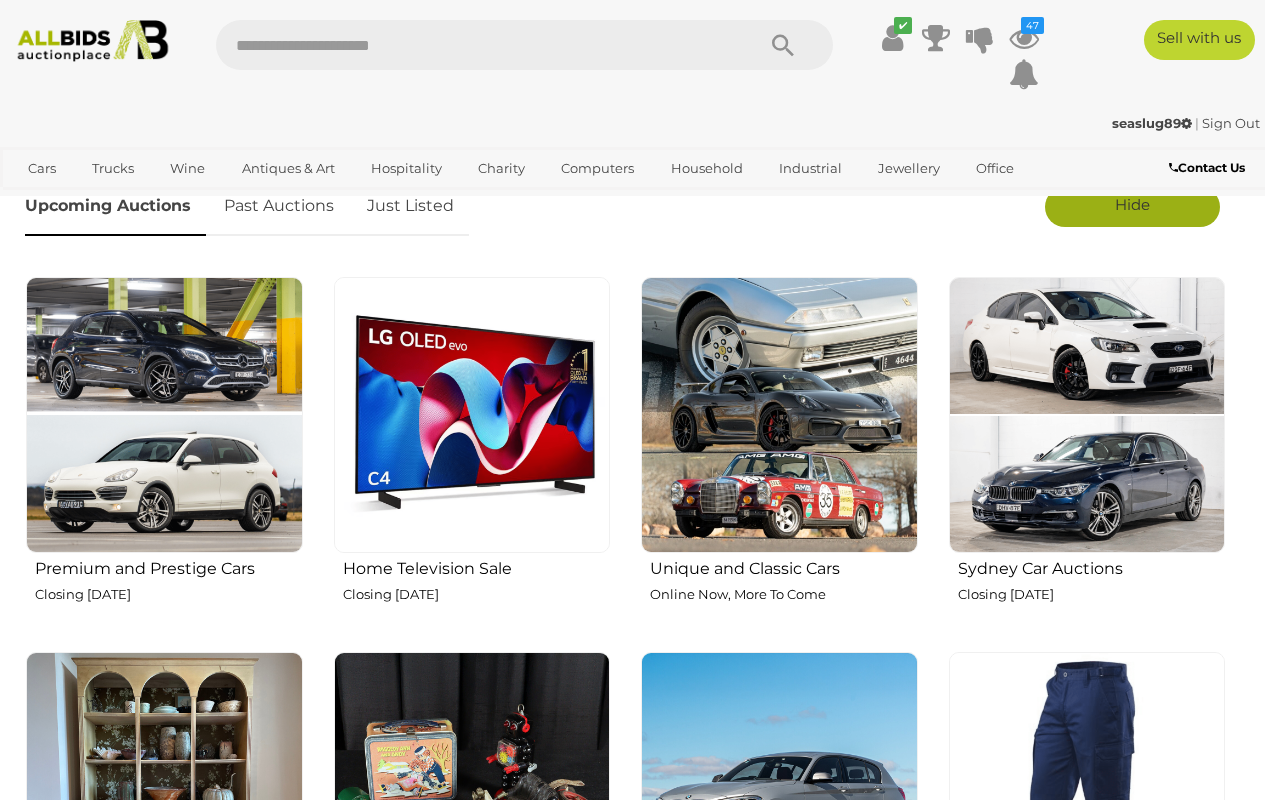 click at bounding box center (779, 415) 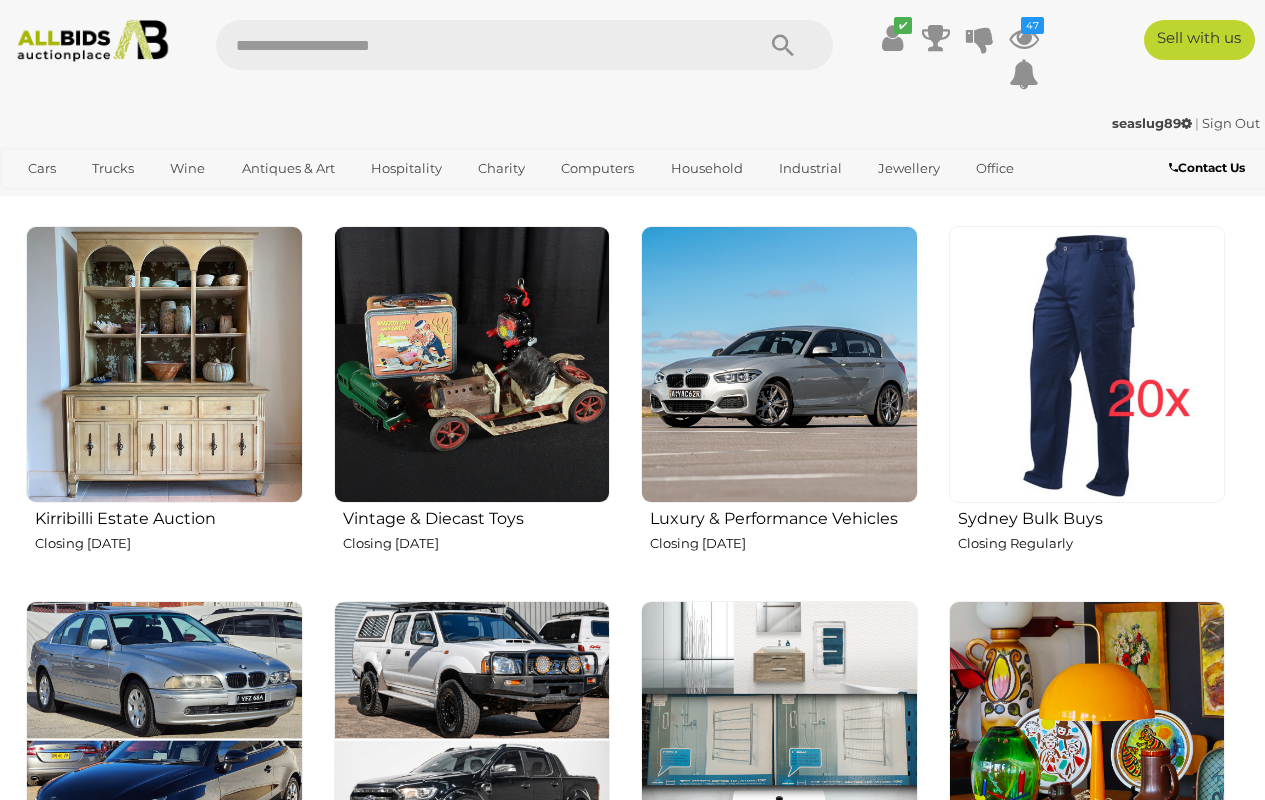 scroll, scrollTop: 1024, scrollLeft: 0, axis: vertical 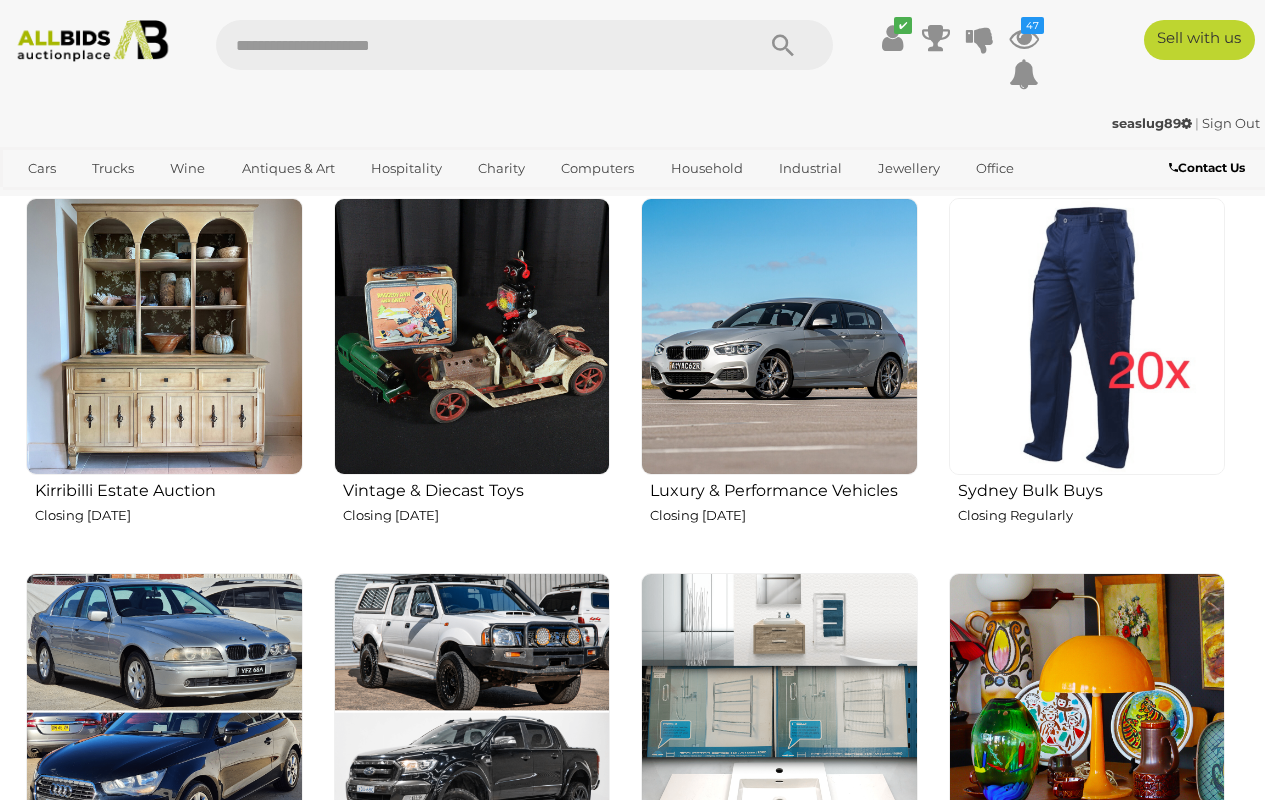click at bounding box center (164, 336) 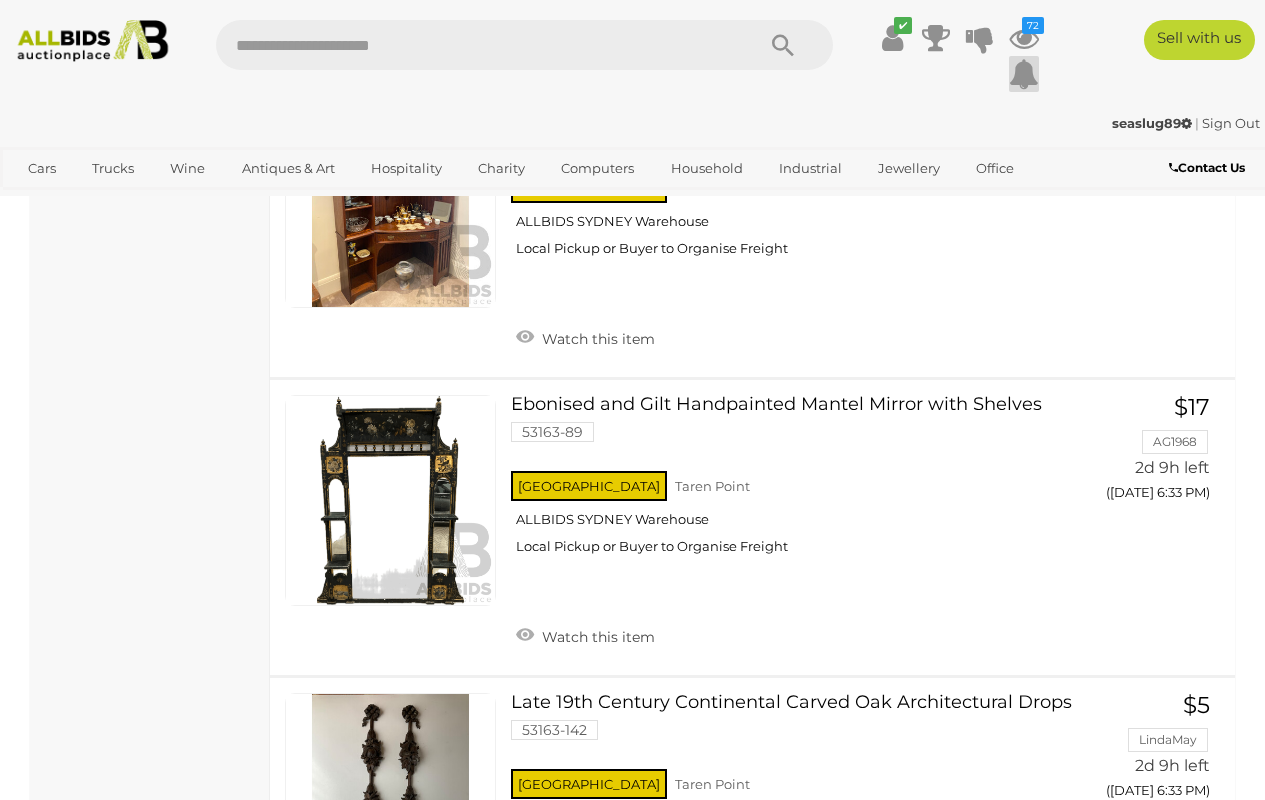 scroll, scrollTop: 1755, scrollLeft: 0, axis: vertical 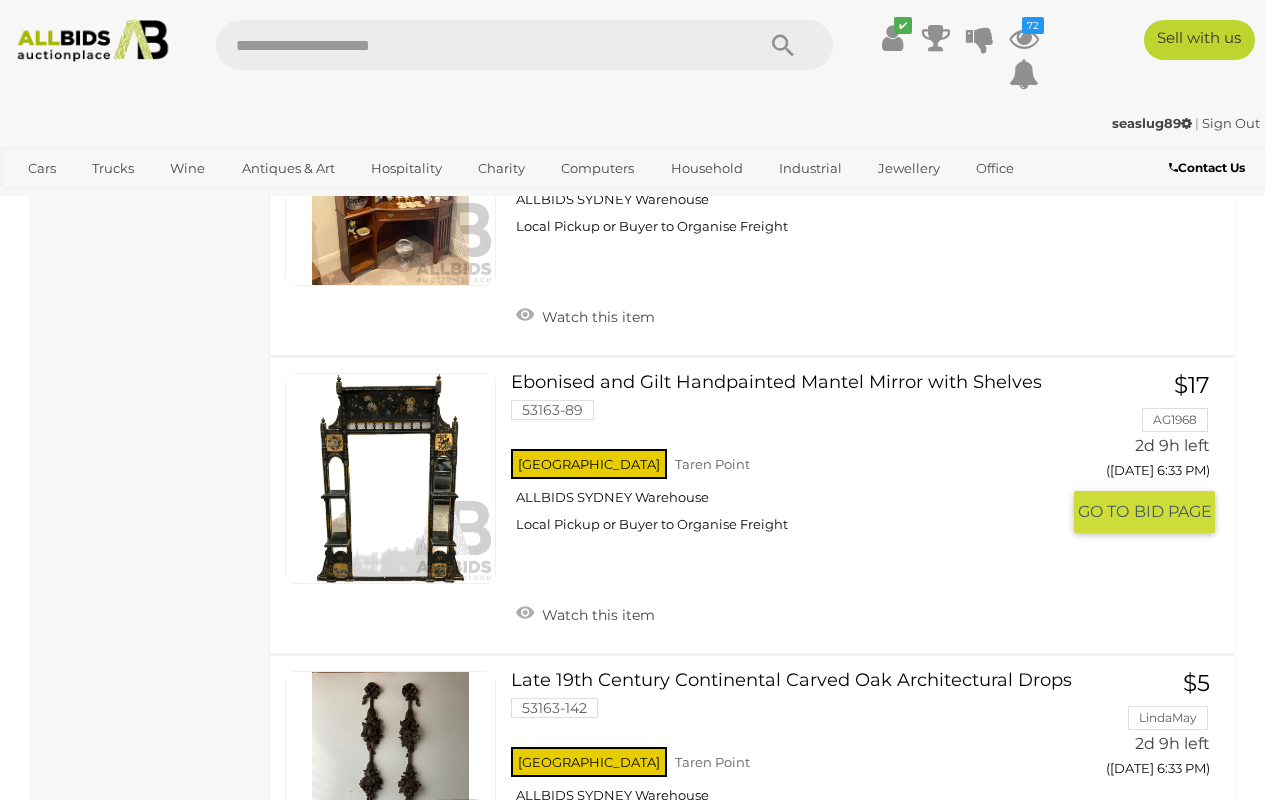 click at bounding box center (390, 478) 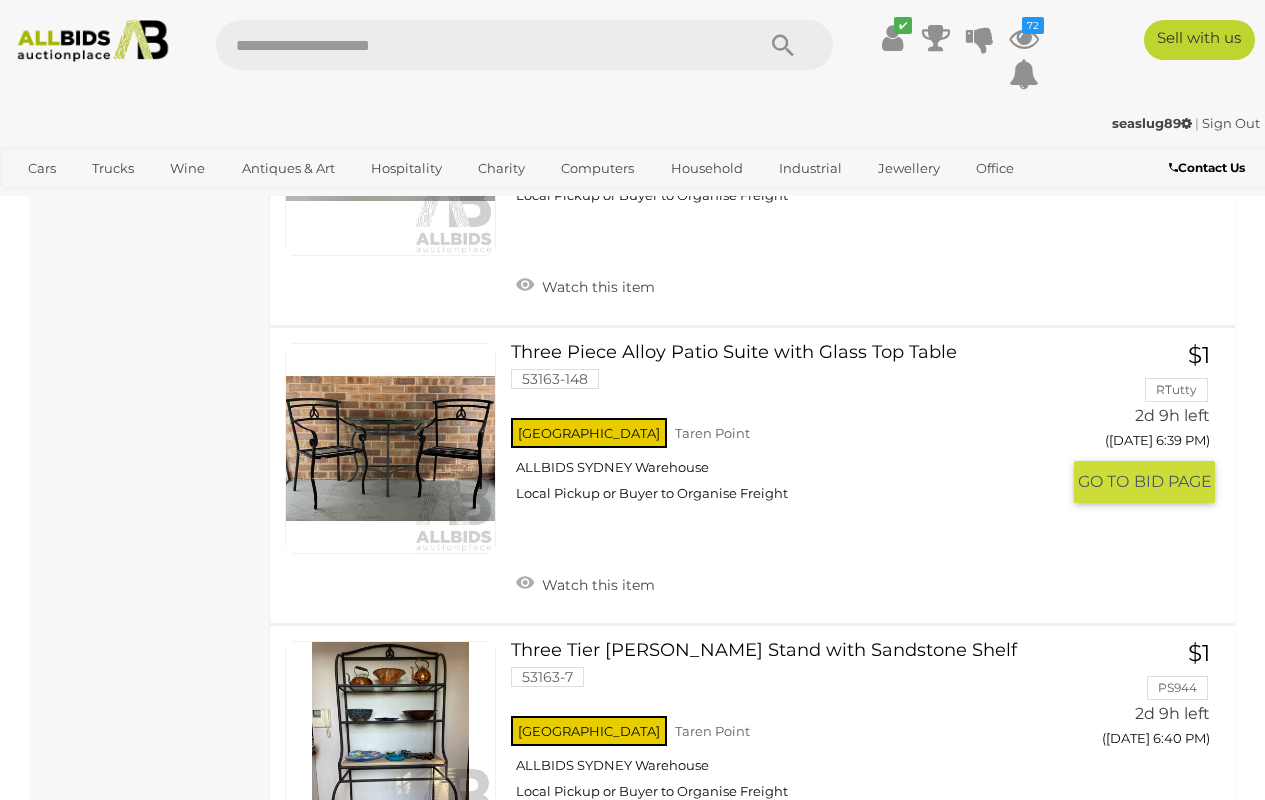 scroll, scrollTop: 5857, scrollLeft: 0, axis: vertical 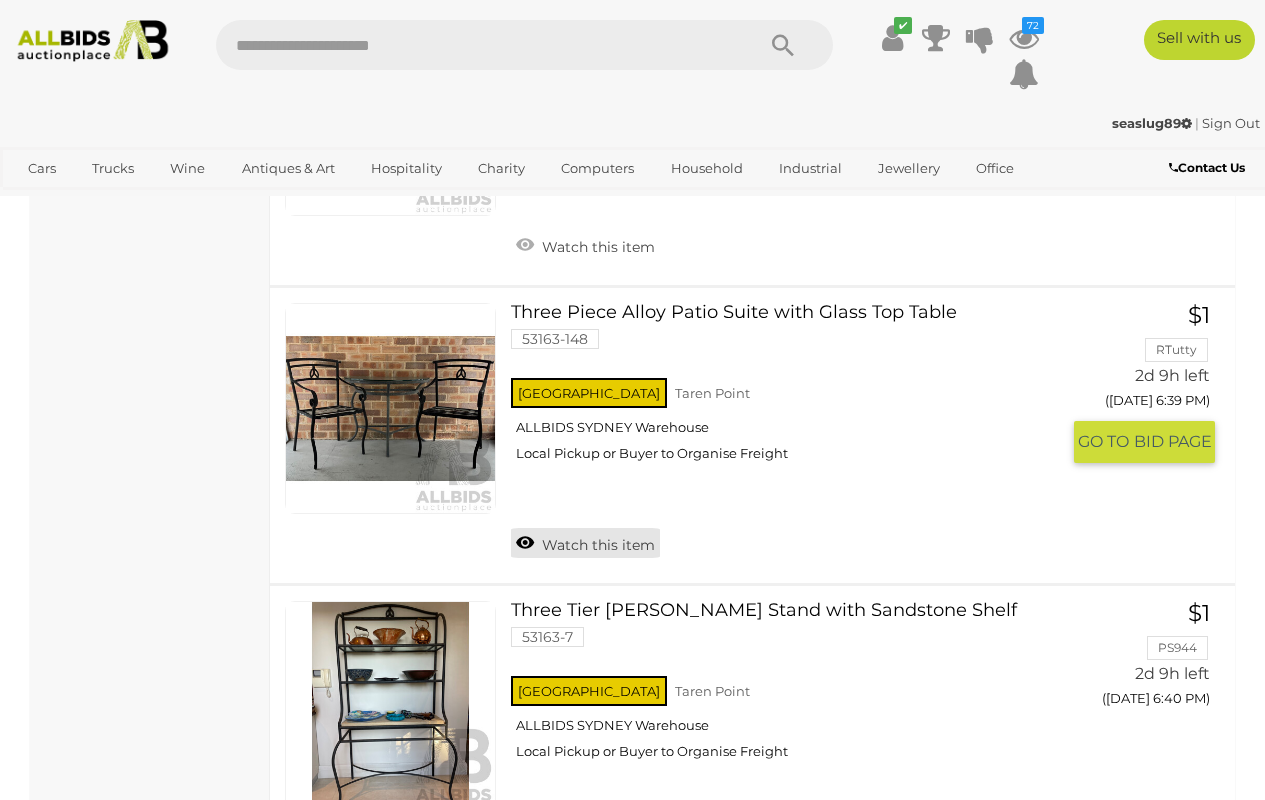 click on "Watch this item" at bounding box center (585, 543) 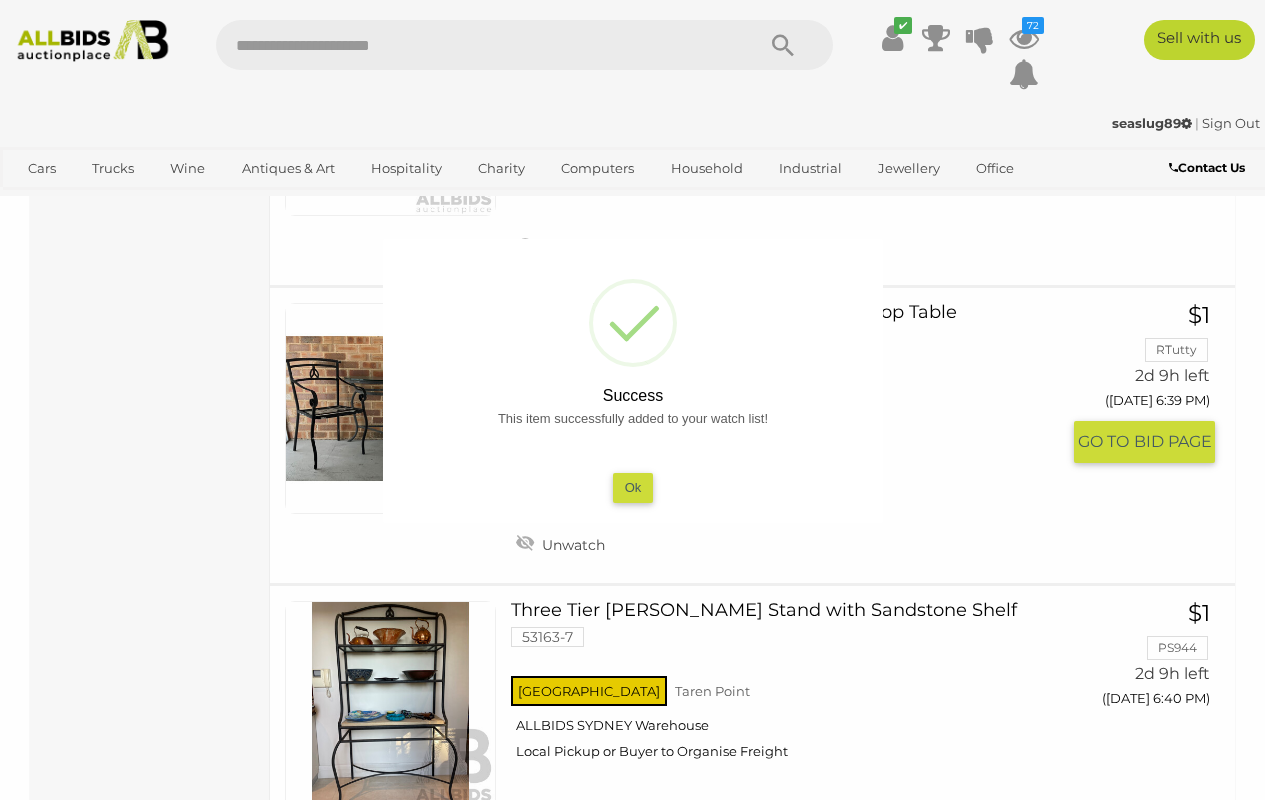 click on "Ok" at bounding box center (632, 487) 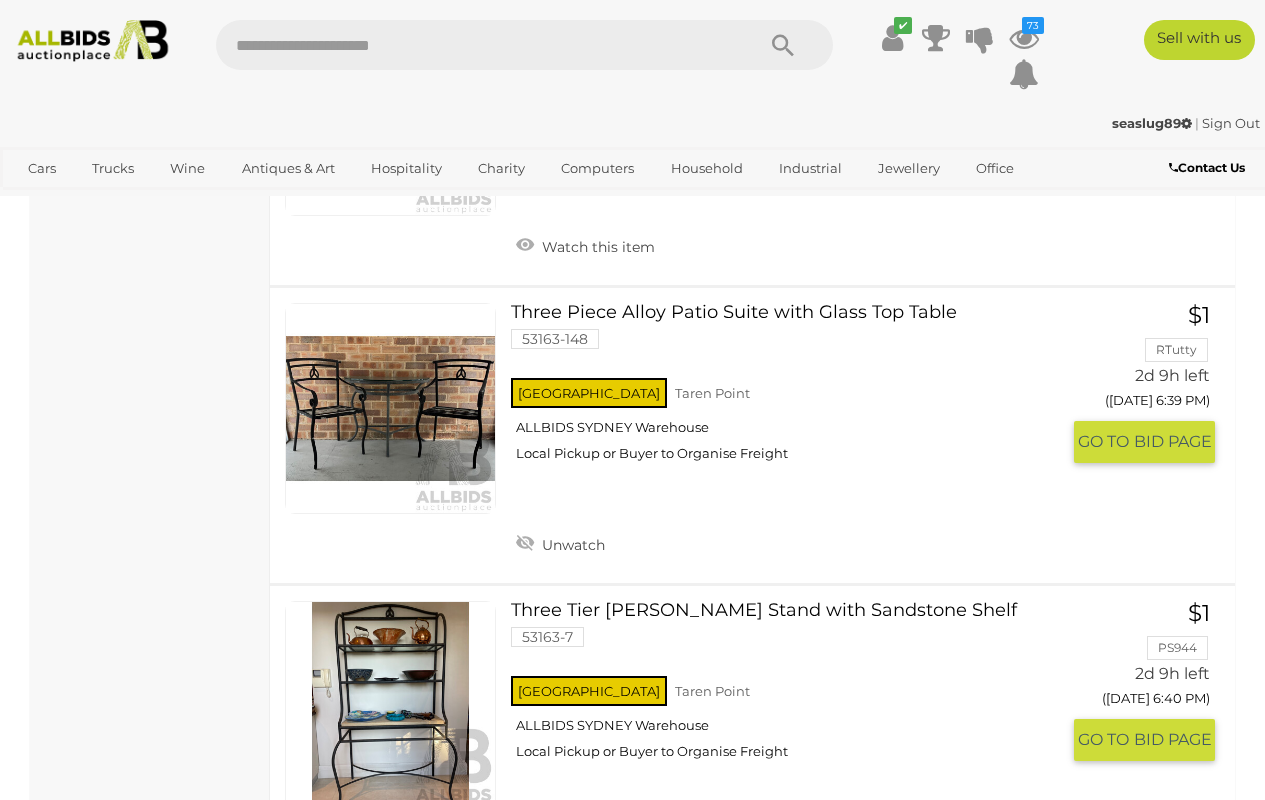 click on "Watch this item" at bounding box center [585, 841] 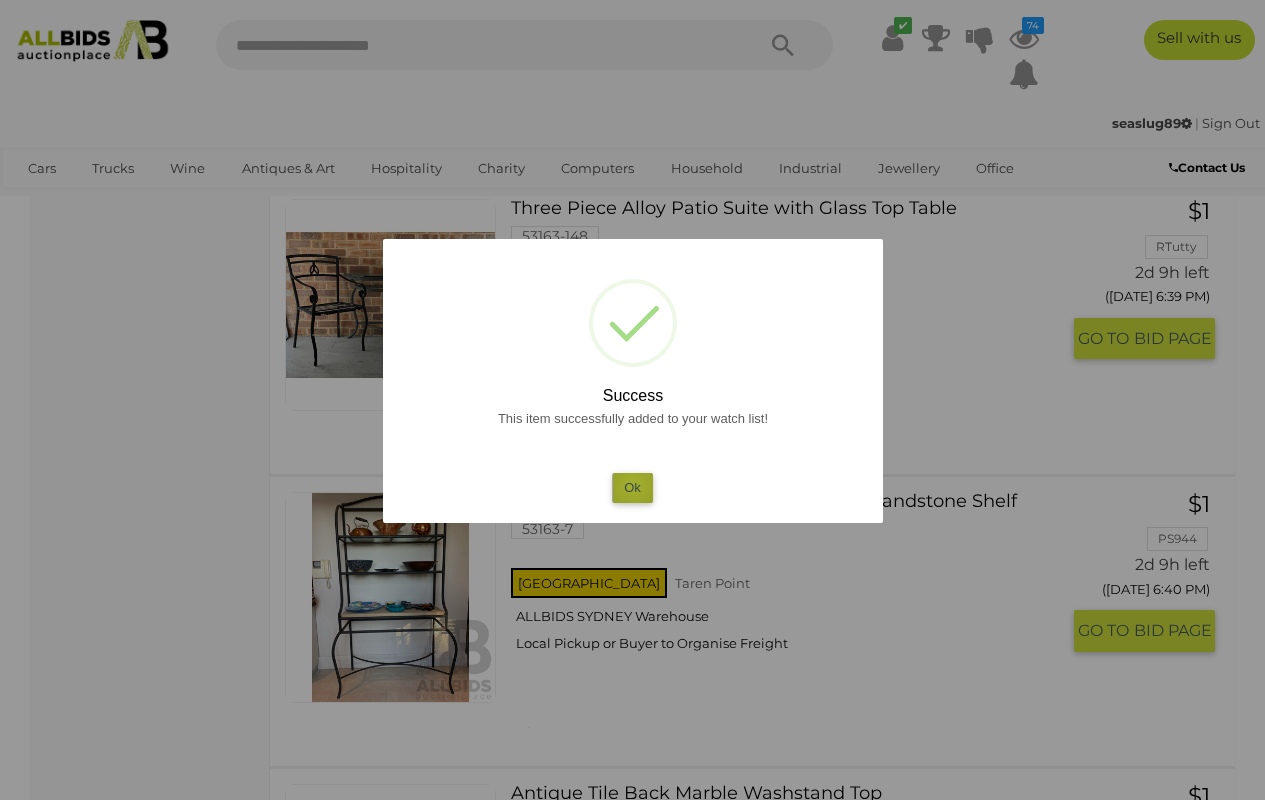 click on "Ok" at bounding box center [632, 487] 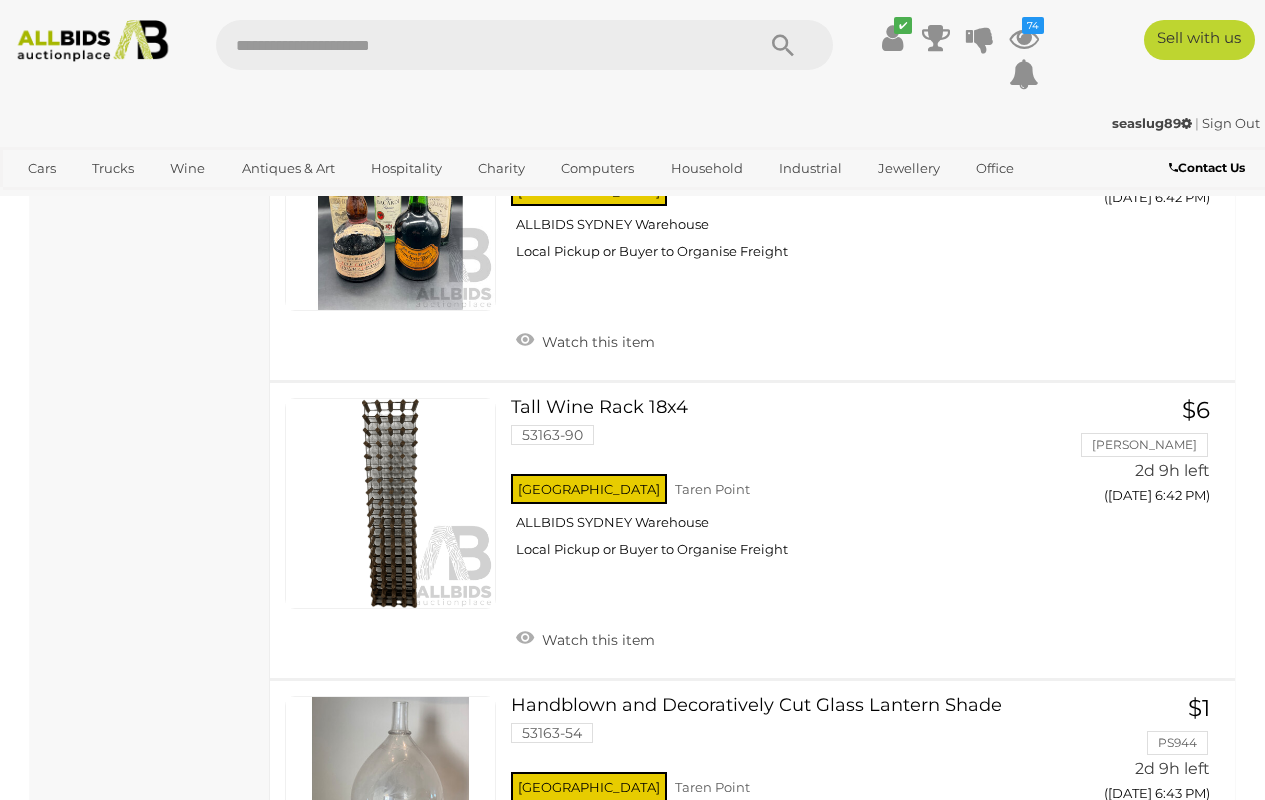 scroll, scrollTop: 7592, scrollLeft: 0, axis: vertical 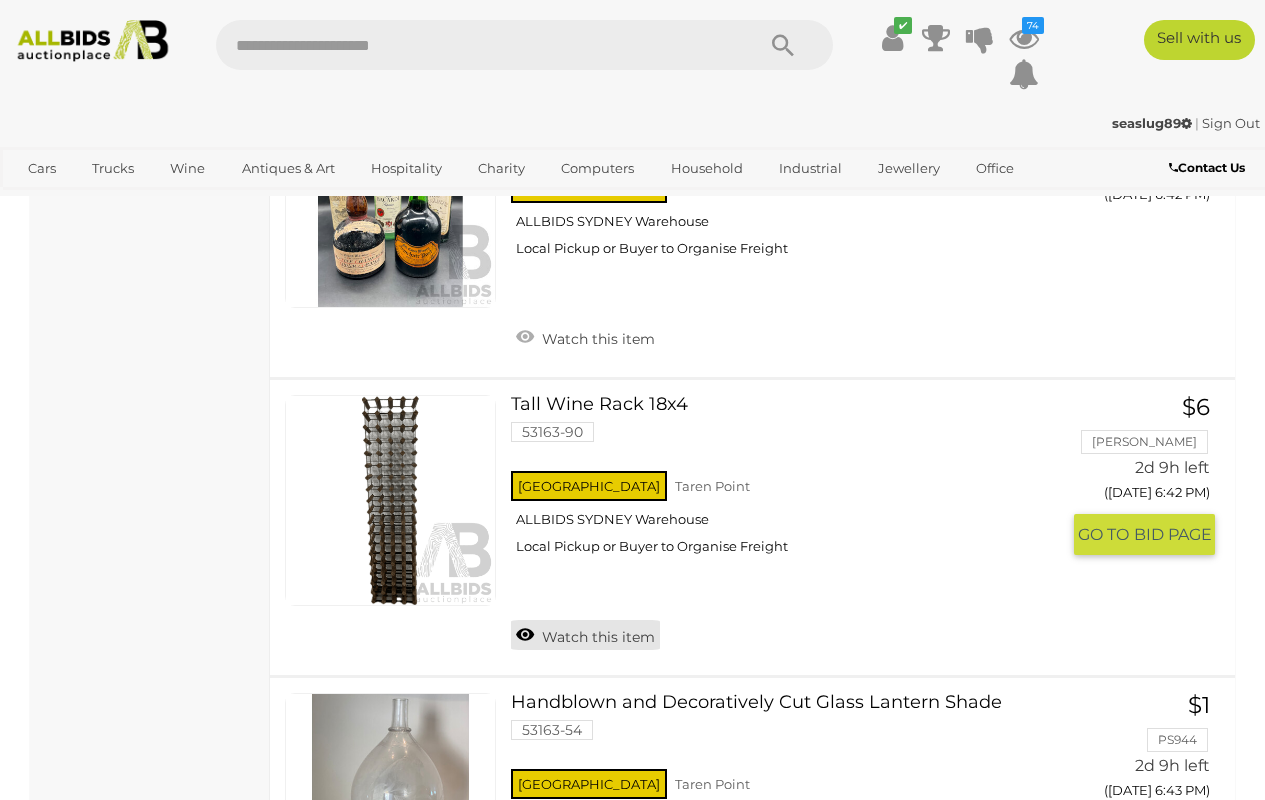 click on "Watch this item" at bounding box center [585, 635] 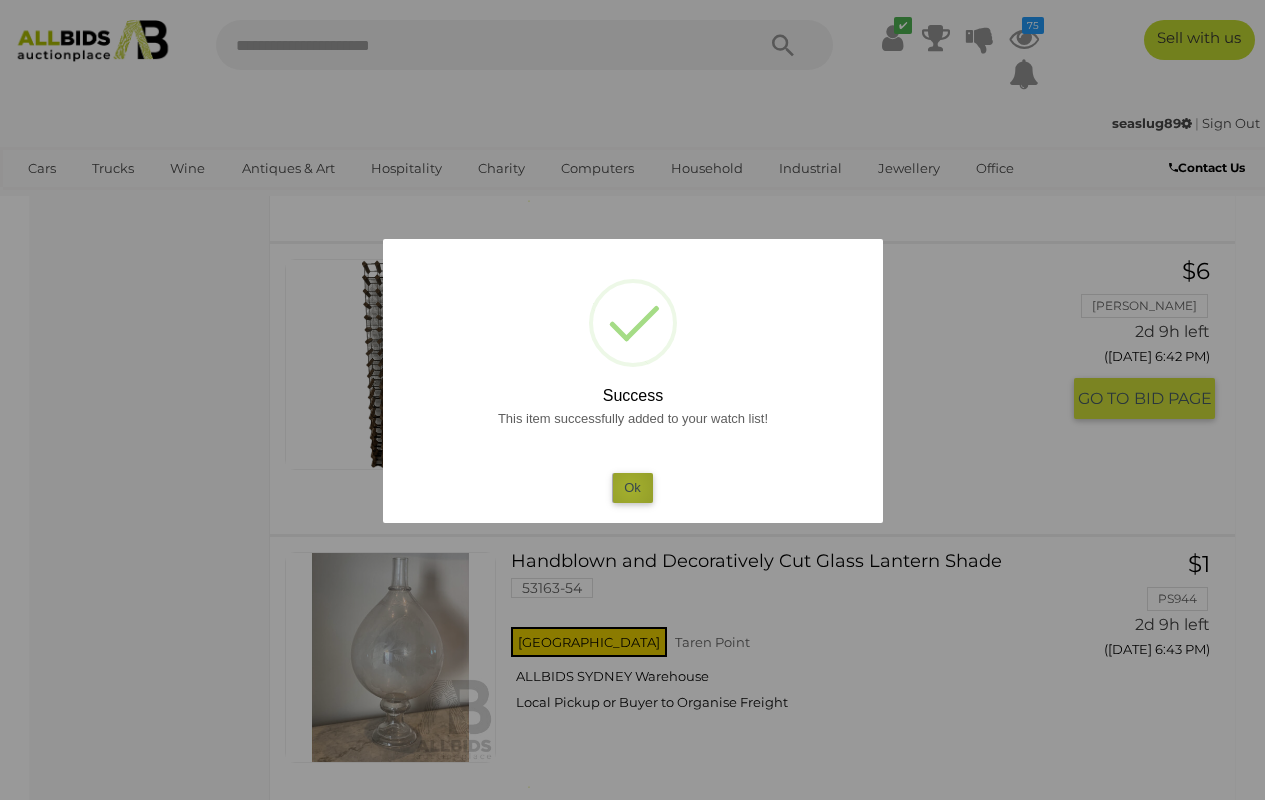 click on "Ok" at bounding box center [632, 487] 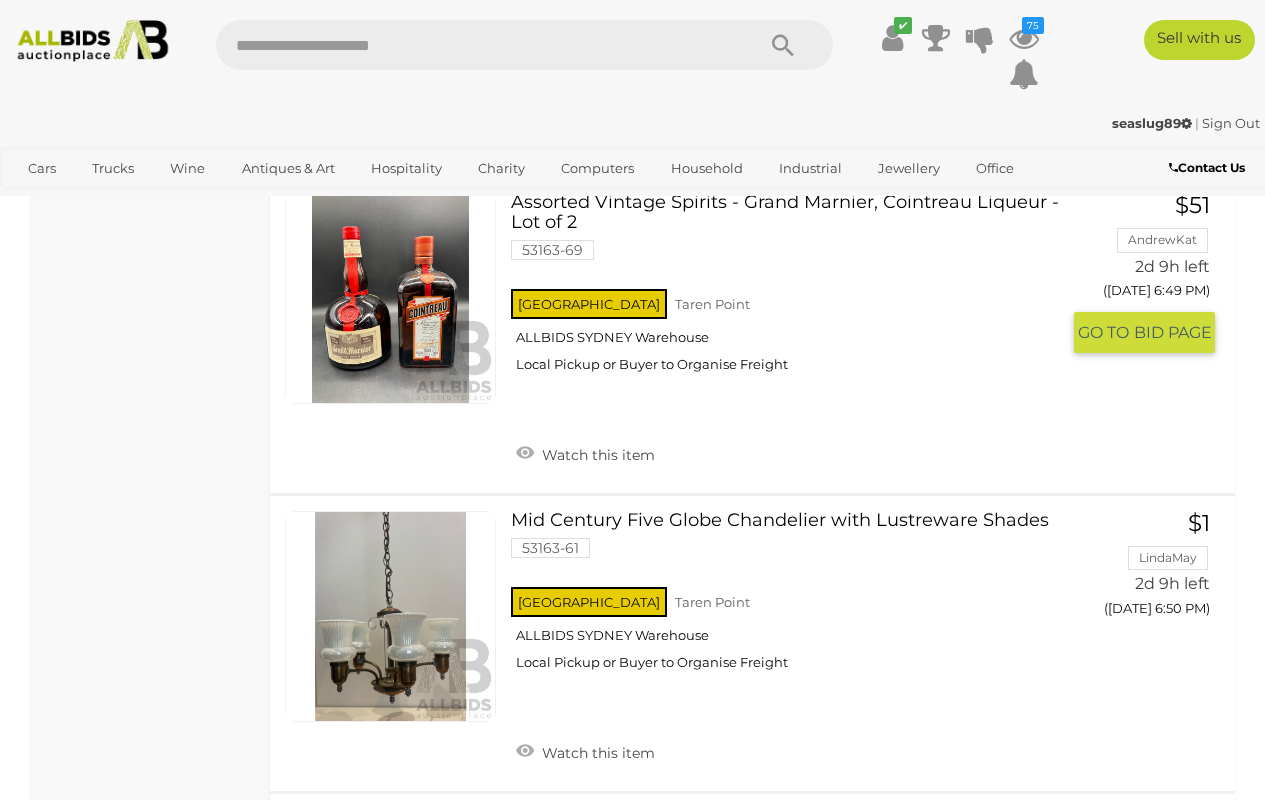 scroll, scrollTop: 12232, scrollLeft: 0, axis: vertical 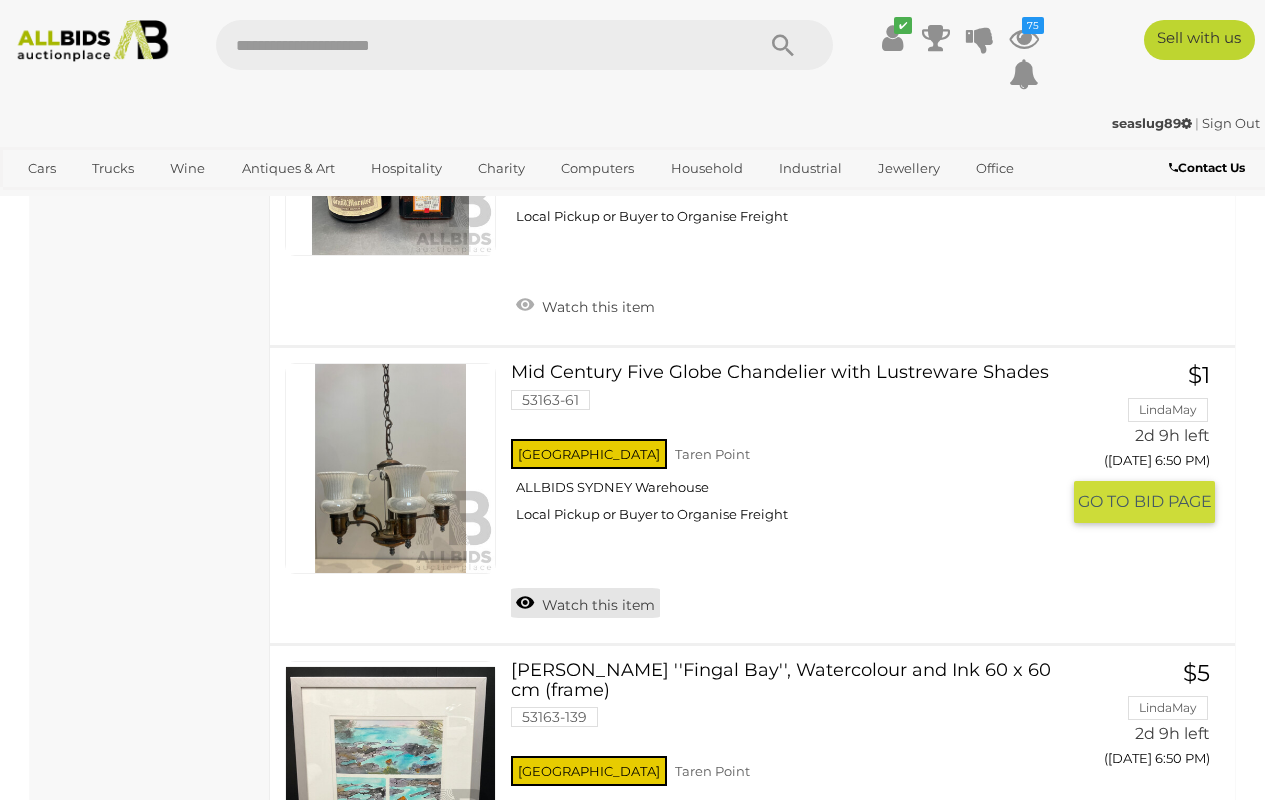 click on "Watch this item" at bounding box center [585, 603] 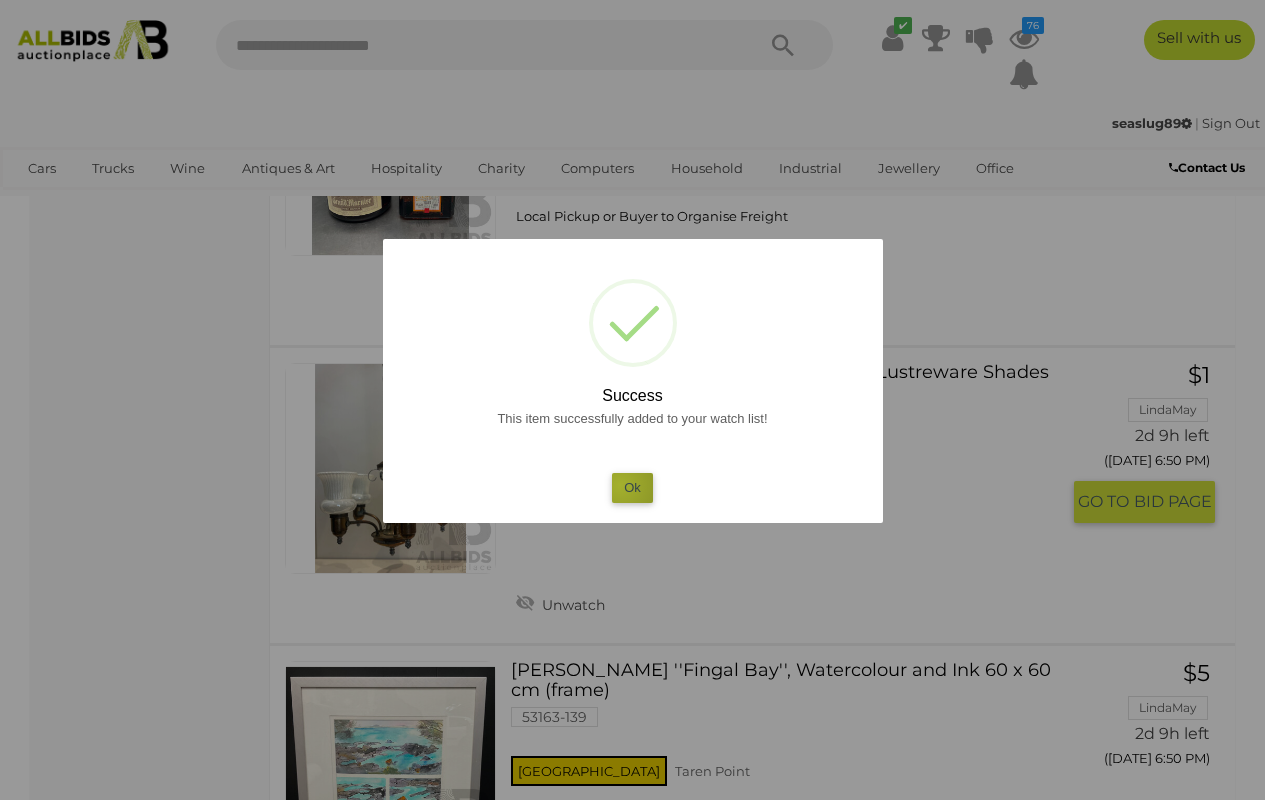 click on "Ok" at bounding box center (632, 487) 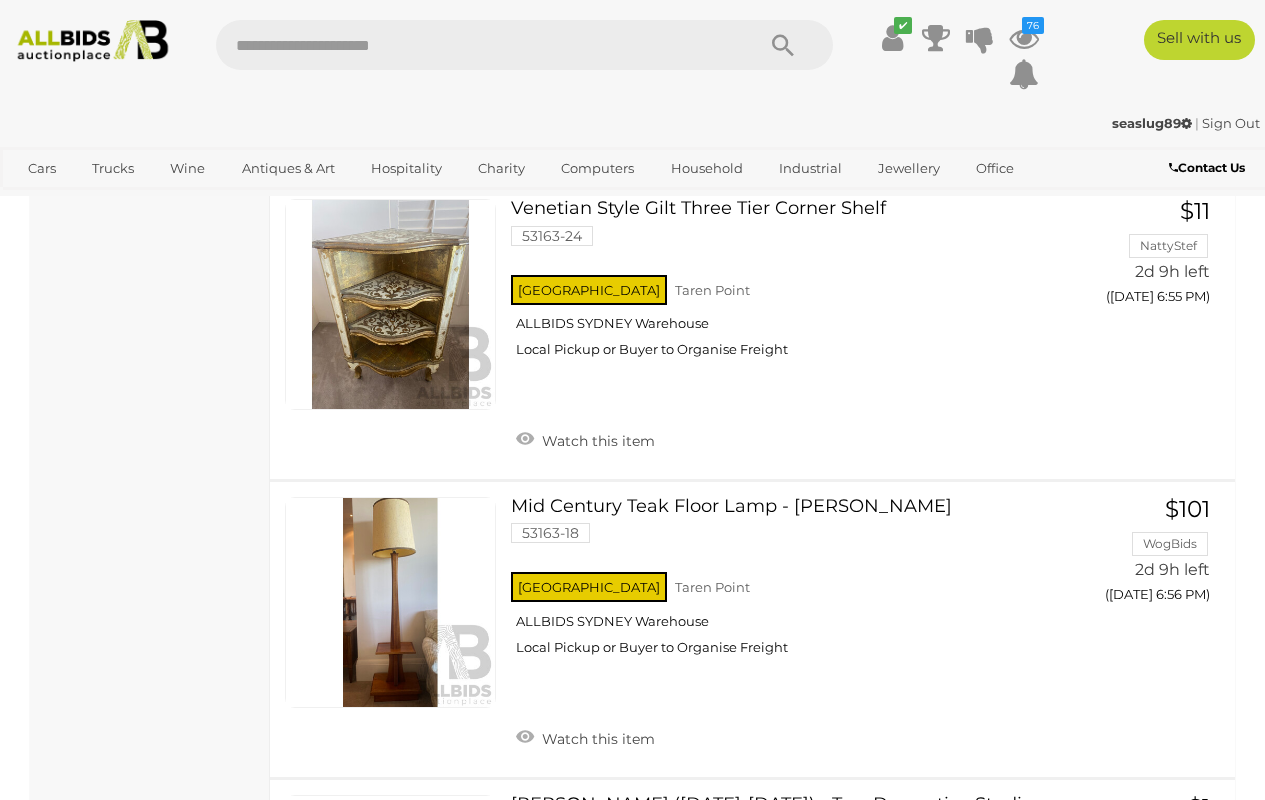 scroll, scrollTop: 15649, scrollLeft: 0, axis: vertical 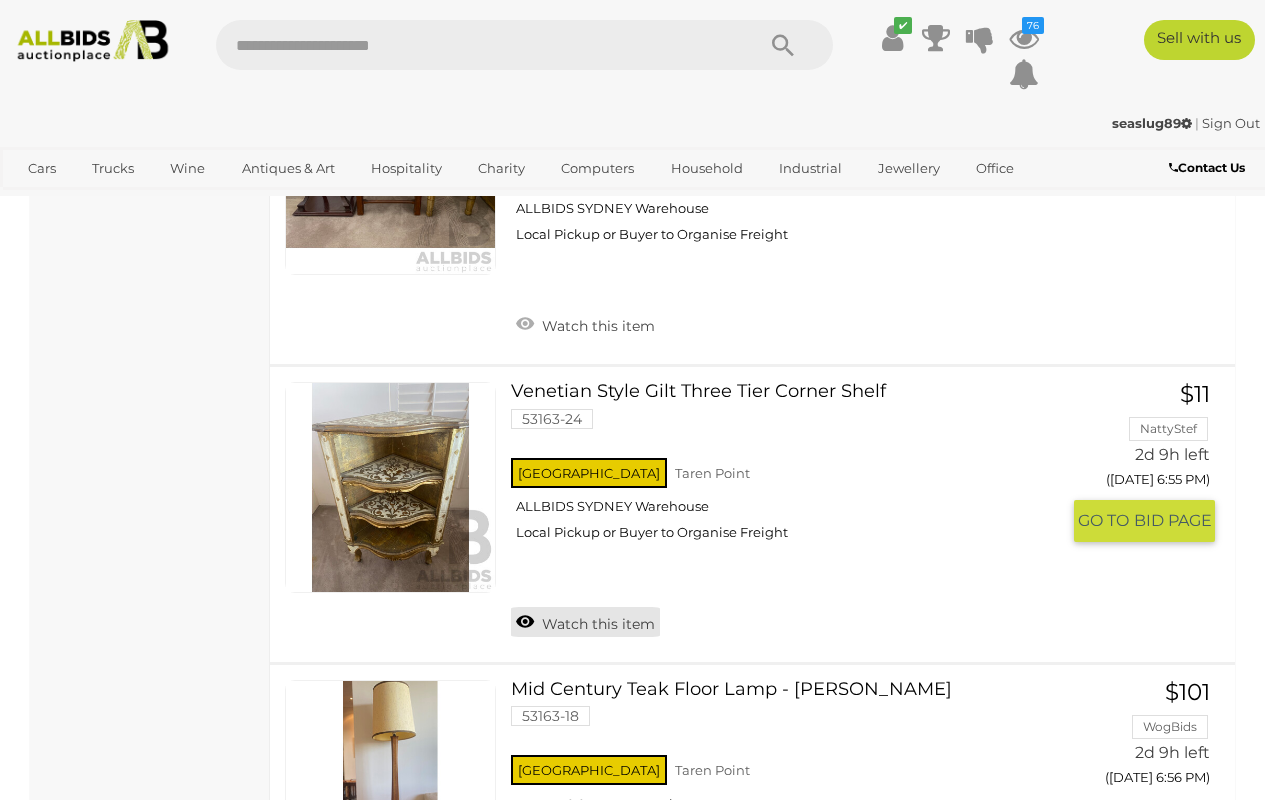 click on "Watch this item" at bounding box center (585, 622) 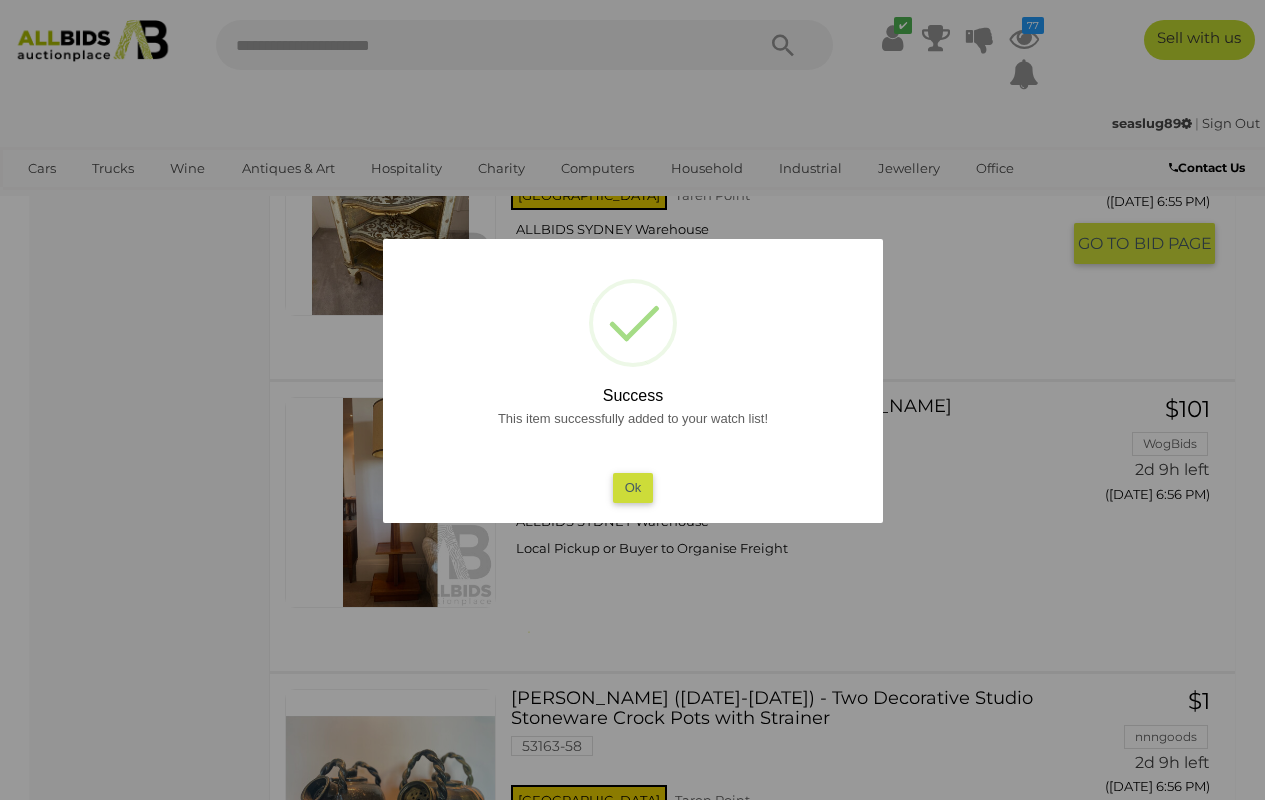 click on "Ok" at bounding box center (632, 487) 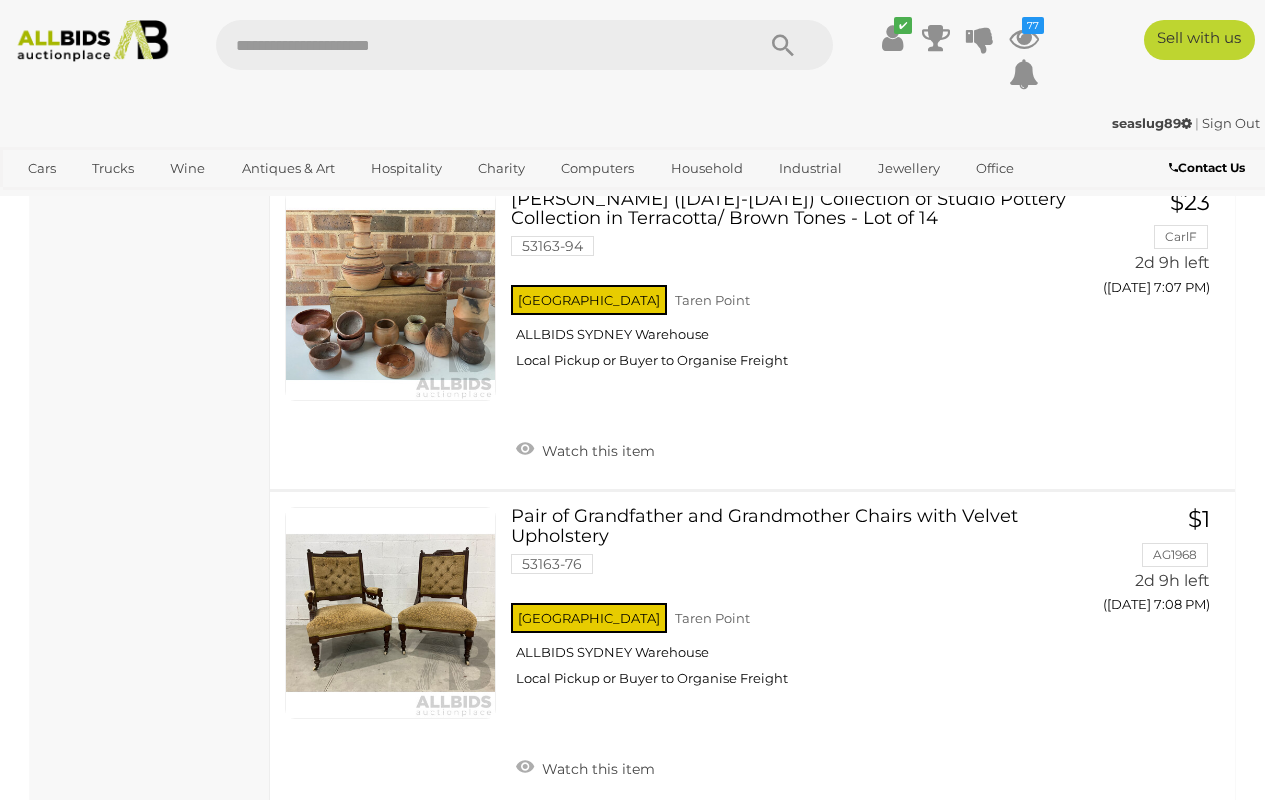 scroll, scrollTop: 20342, scrollLeft: 0, axis: vertical 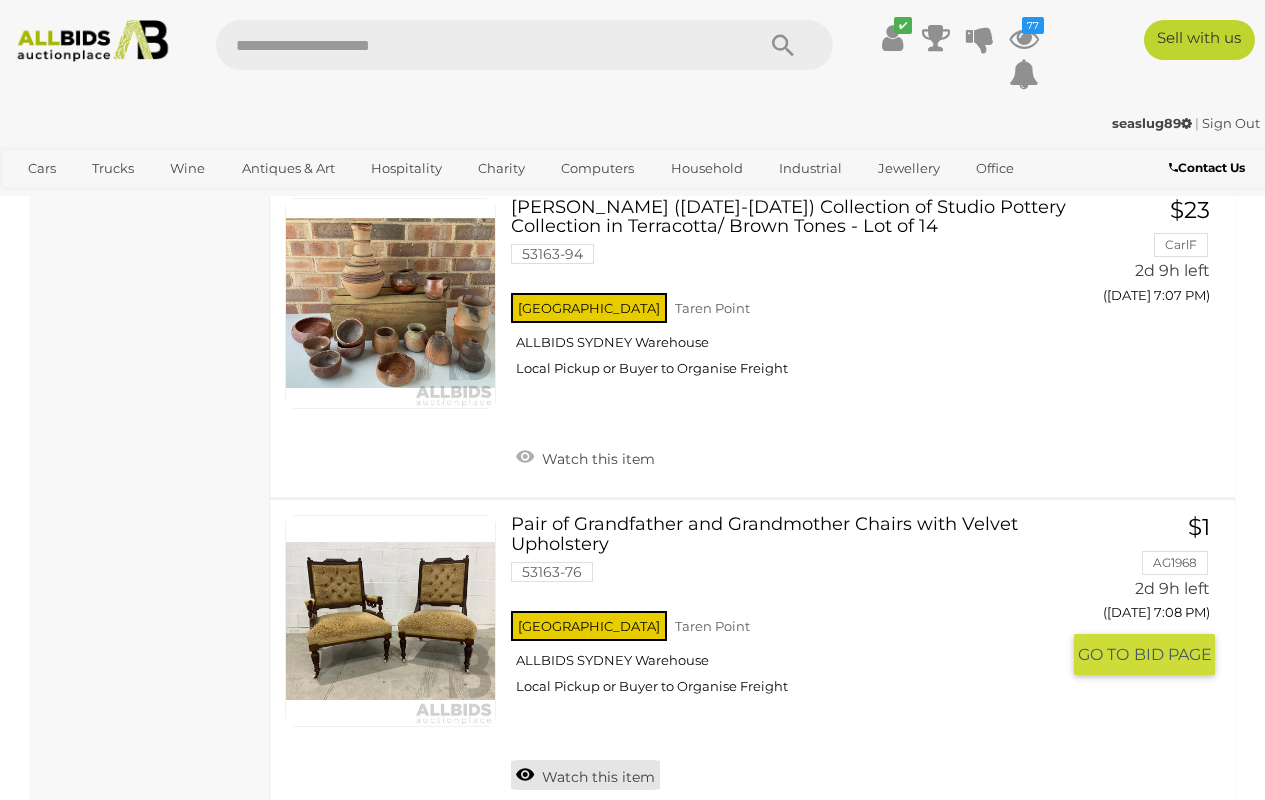 click on "Watch this item" at bounding box center [585, 775] 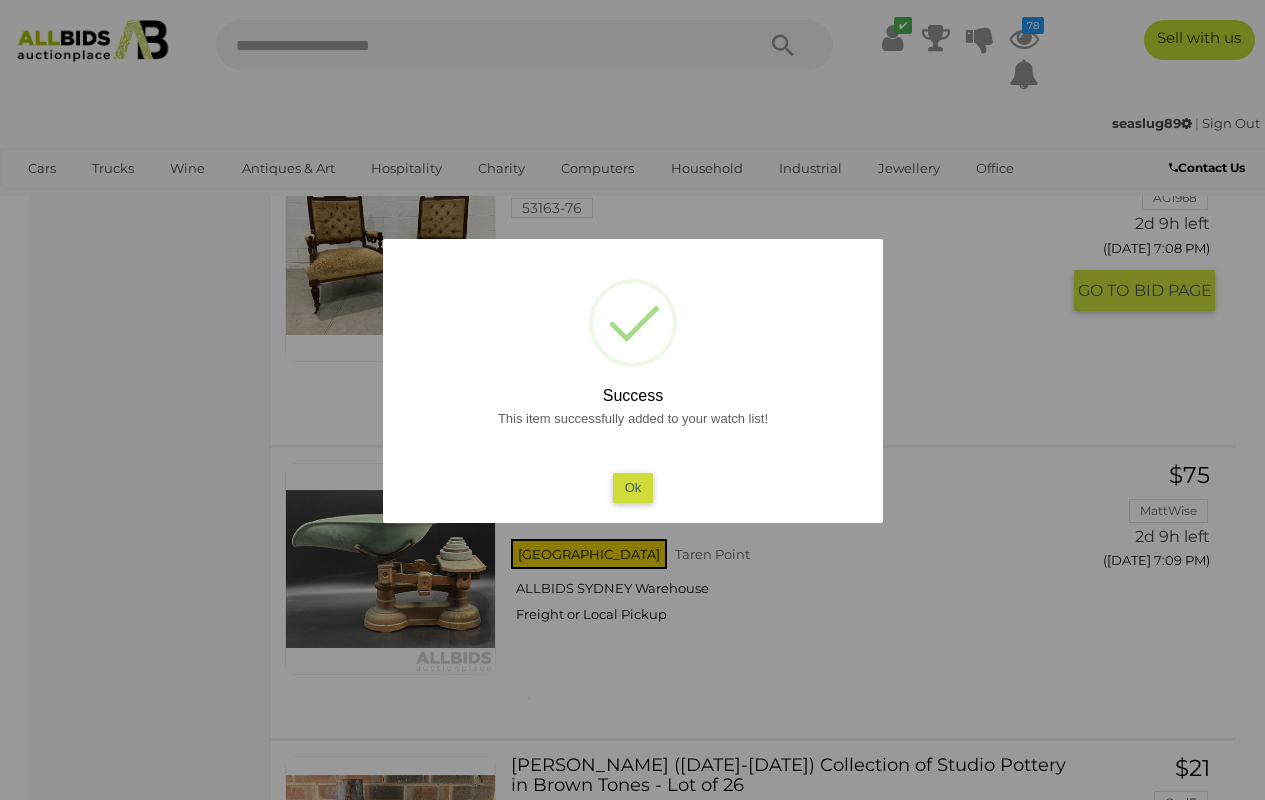 click on "Ok" at bounding box center [632, 487] 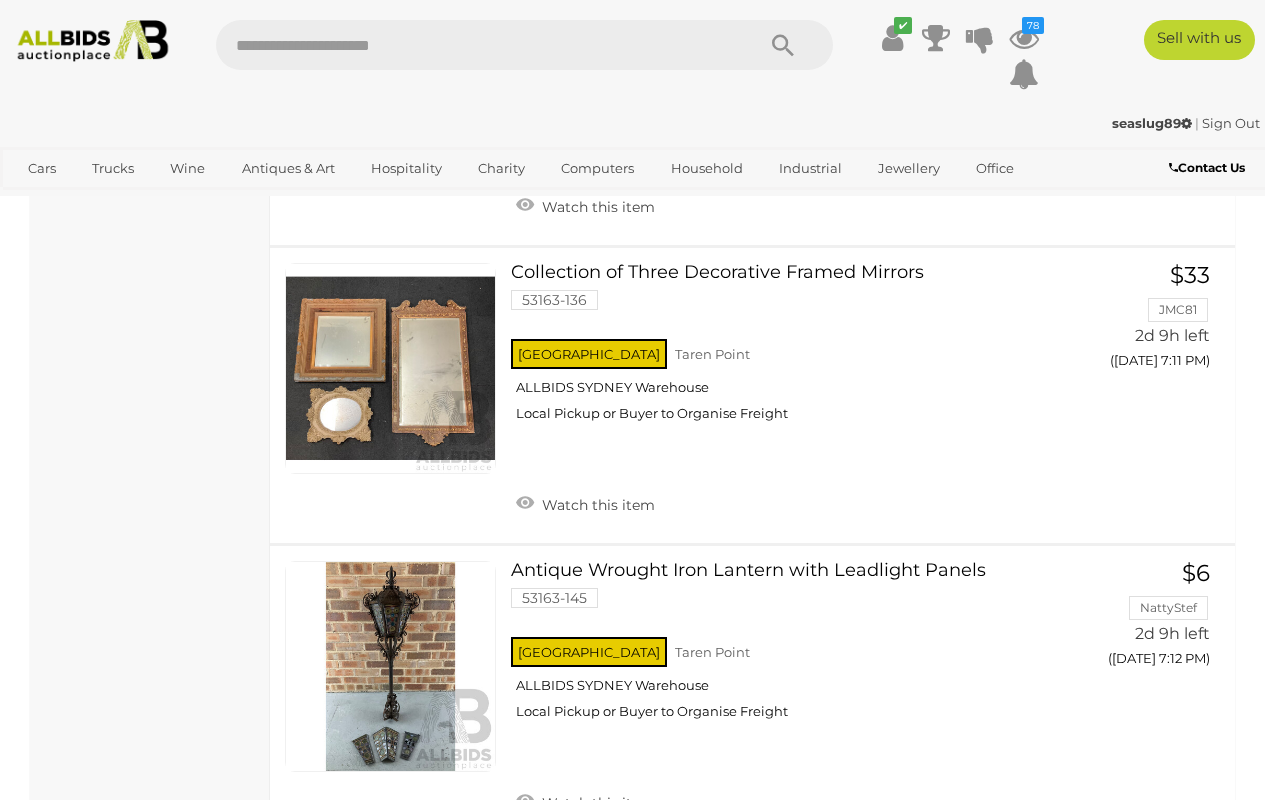scroll, scrollTop: 21536, scrollLeft: 0, axis: vertical 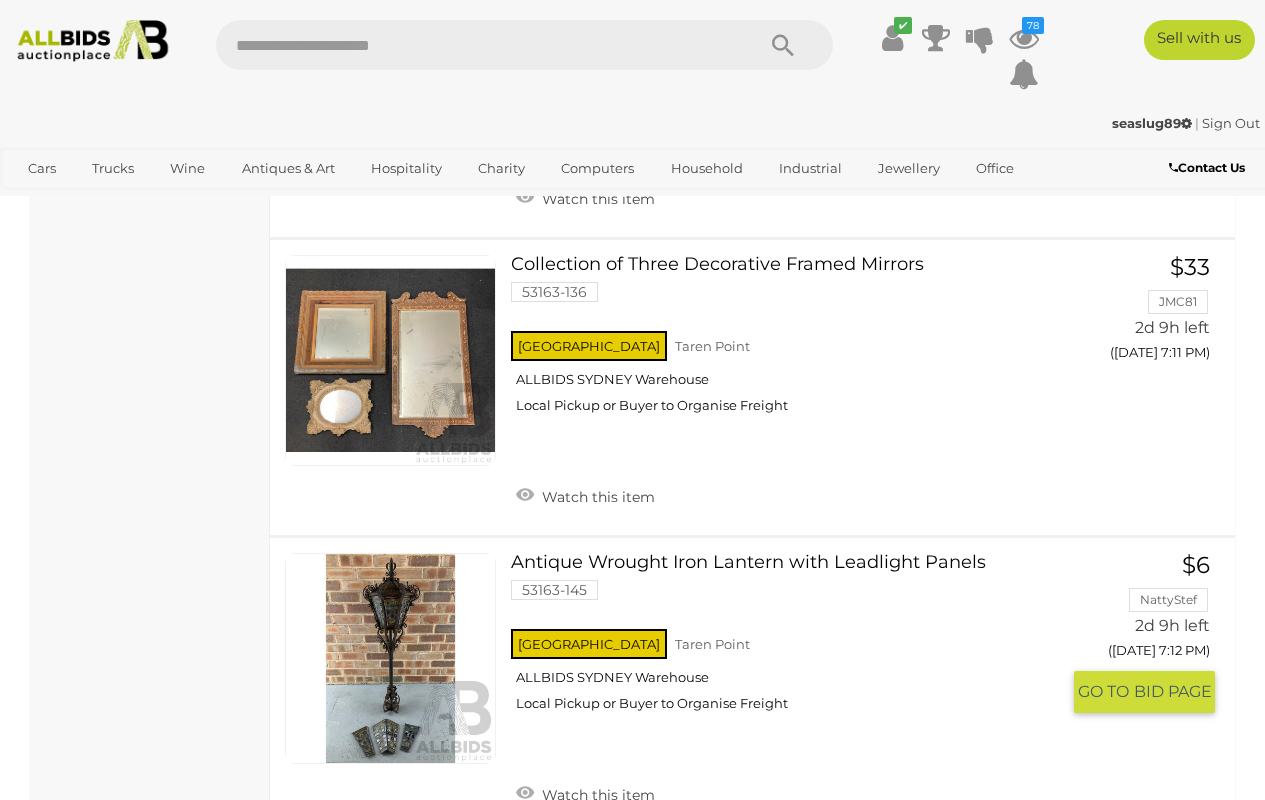 click at bounding box center (390, 658) 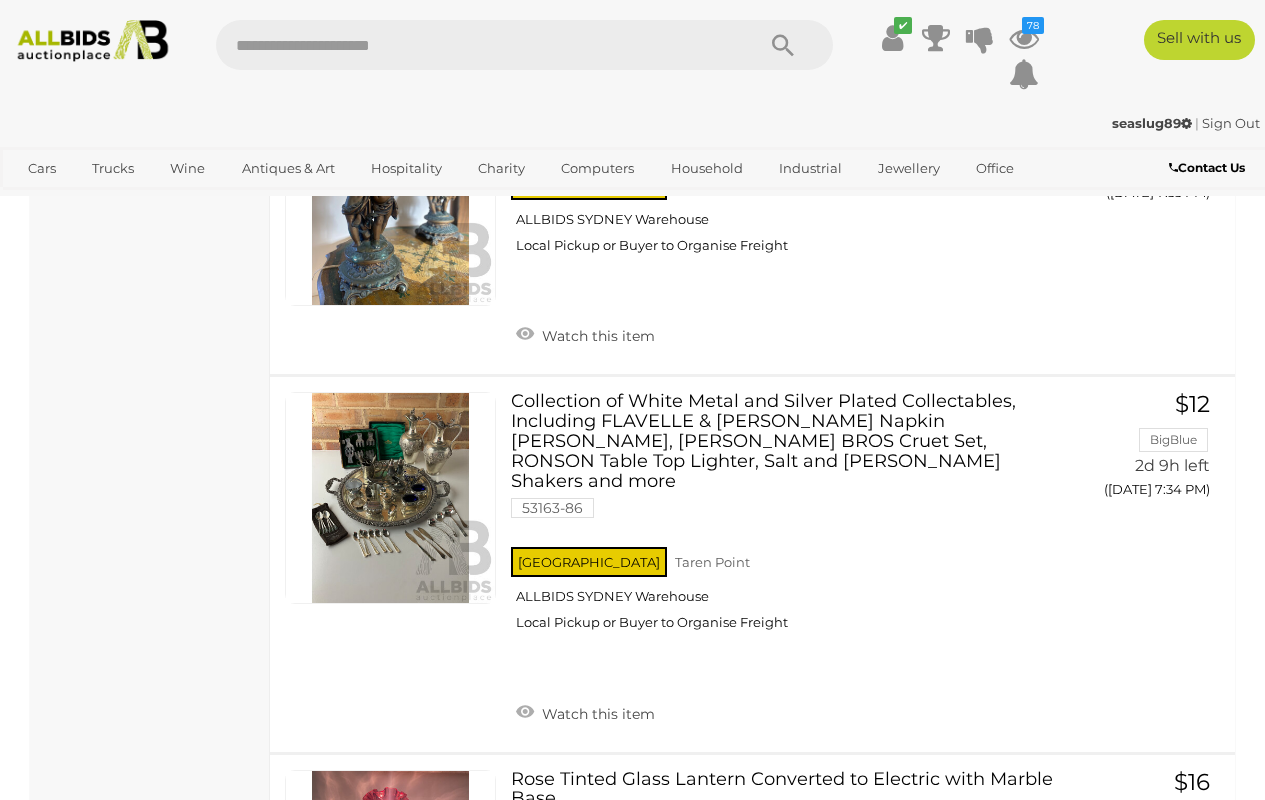 scroll, scrollTop: 28619, scrollLeft: 0, axis: vertical 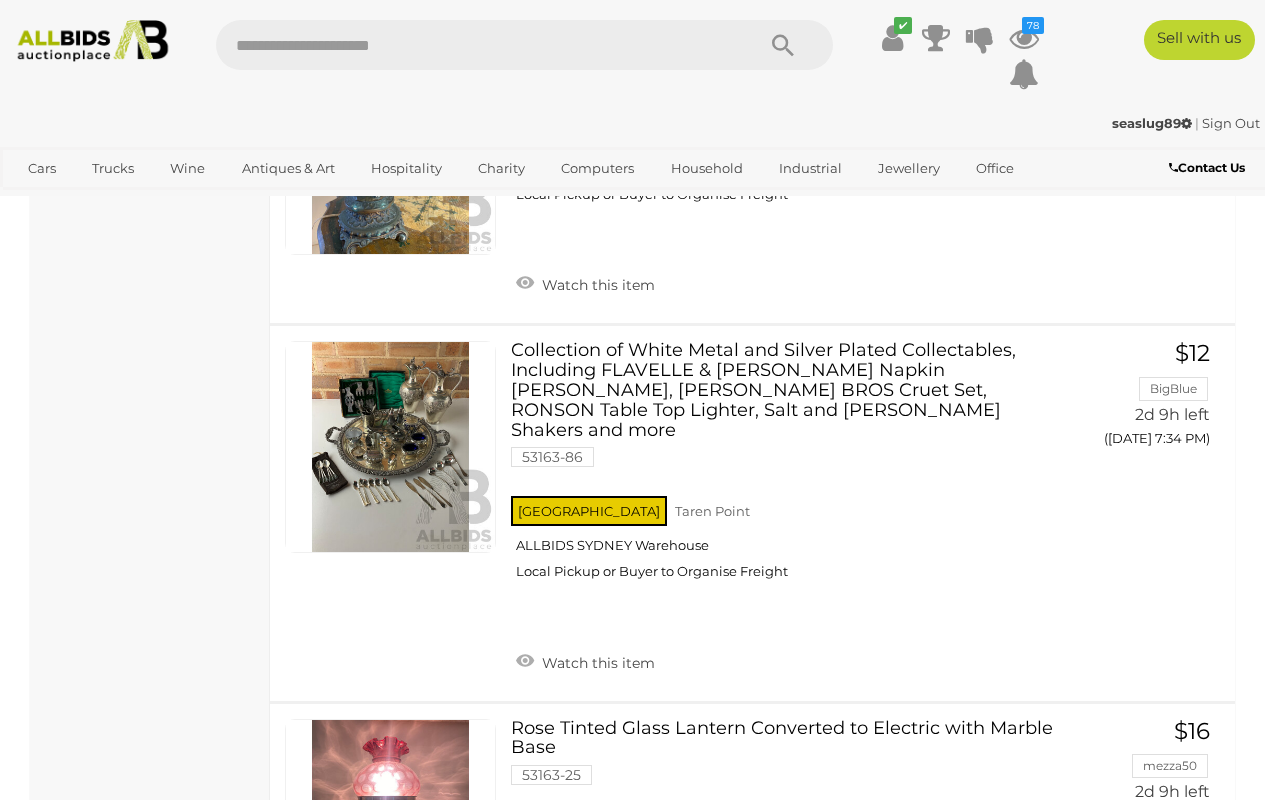 click on "Watch this item" at bounding box center (585, 978) 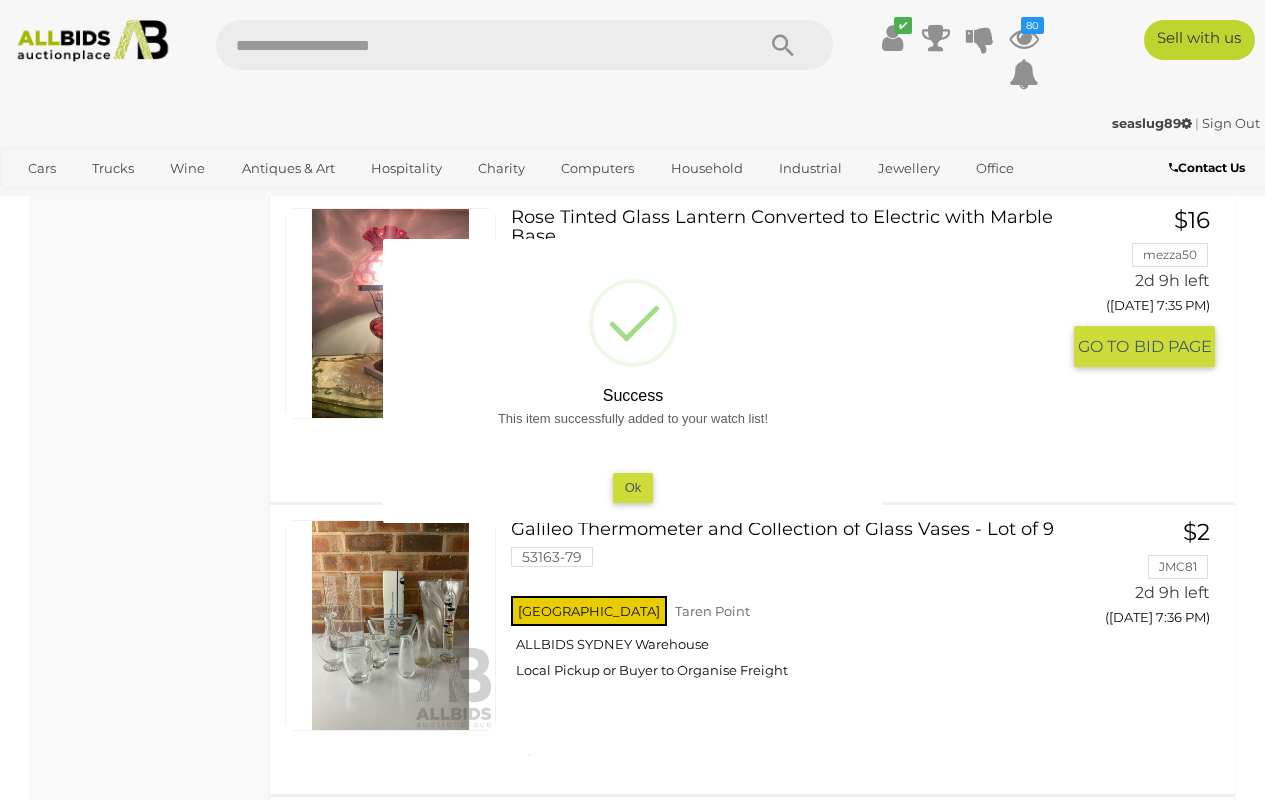 click on "Ok" at bounding box center (632, 487) 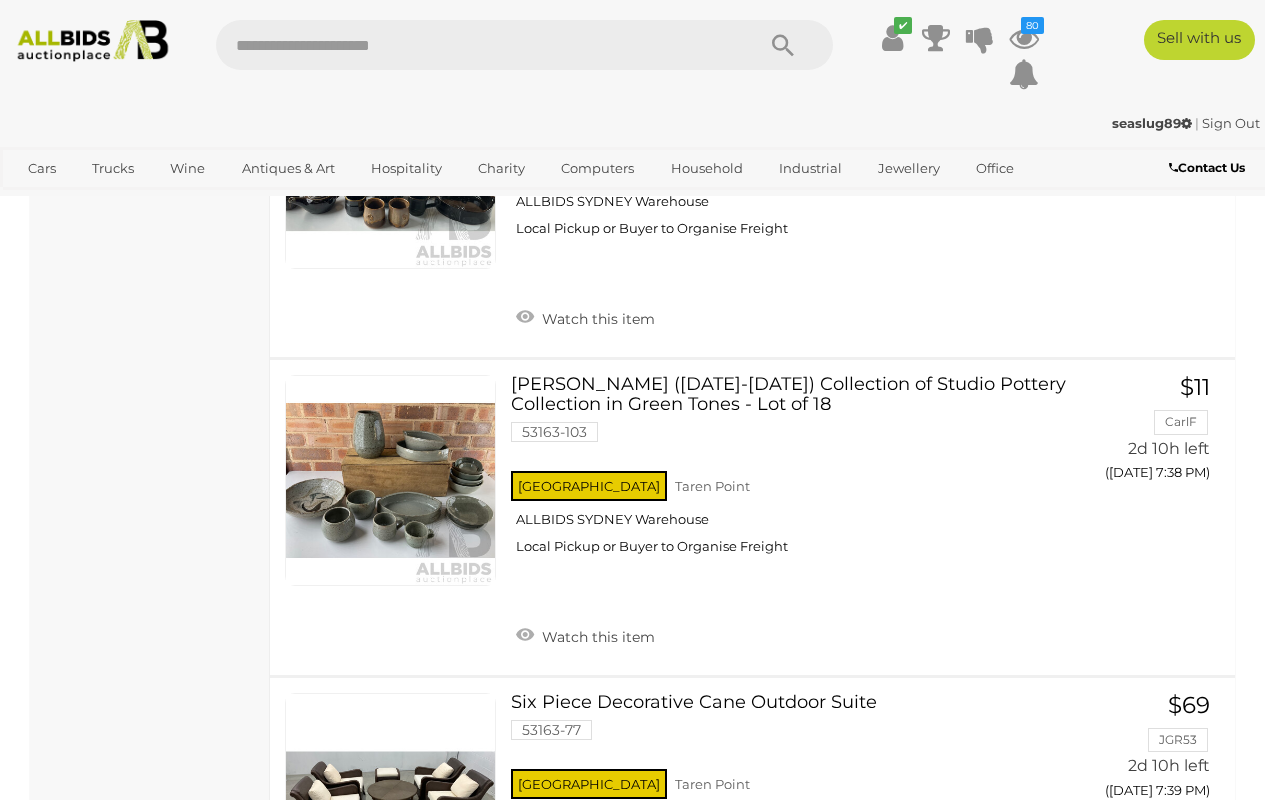 scroll, scrollTop: 29916, scrollLeft: 0, axis: vertical 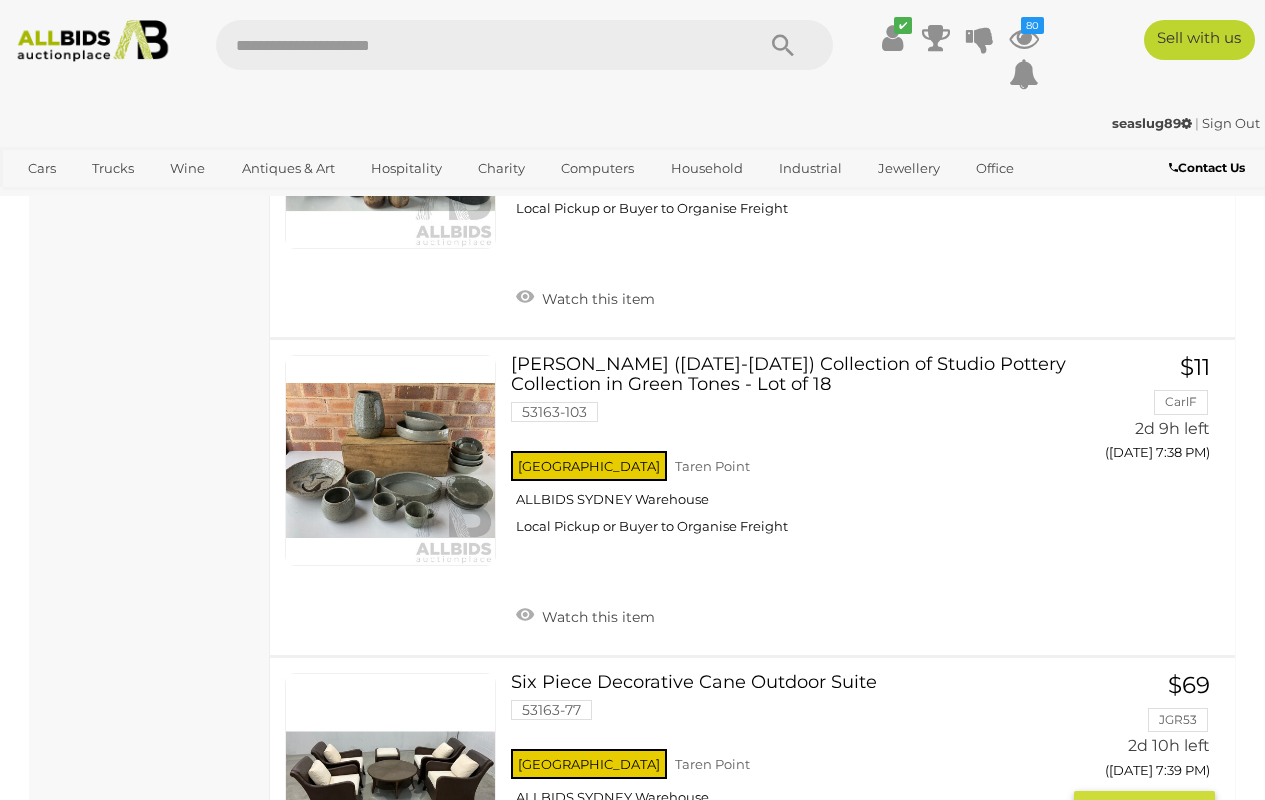 click at bounding box center [390, 778] 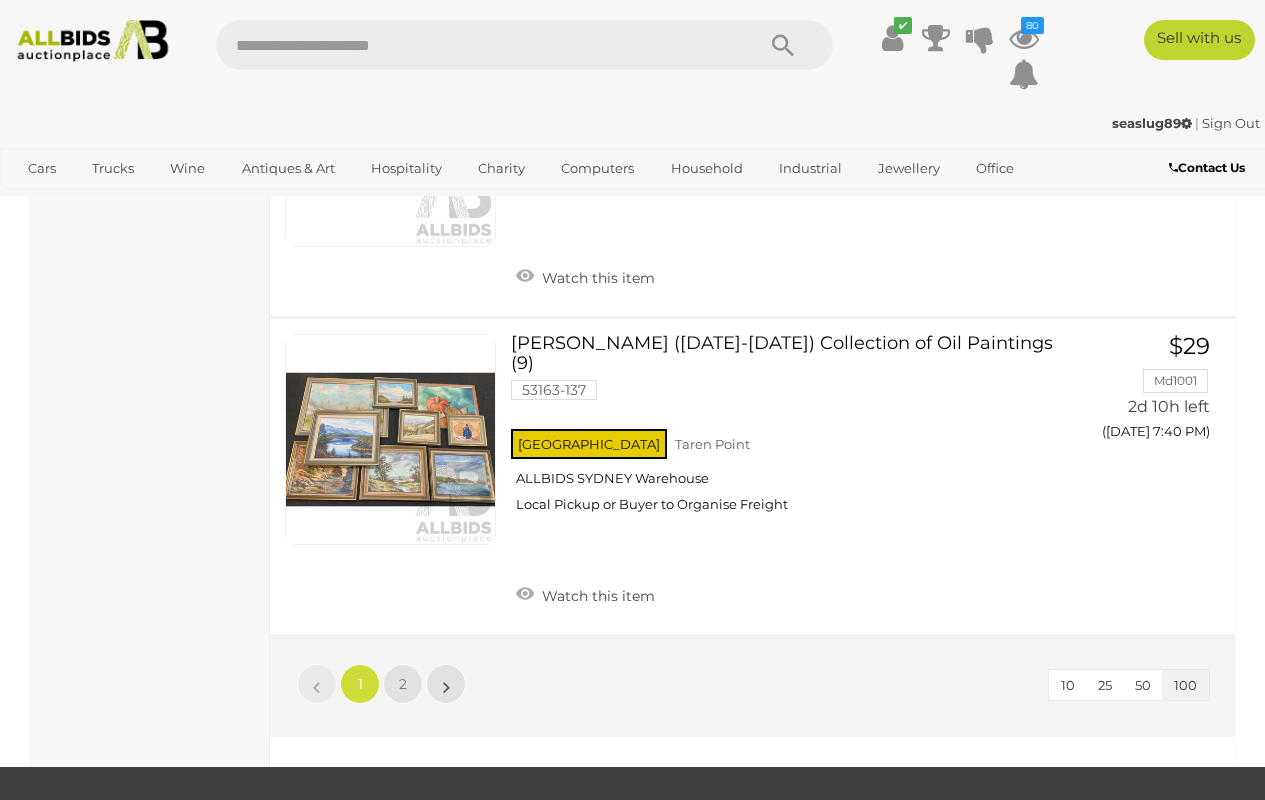 scroll, scrollTop: 30564, scrollLeft: 0, axis: vertical 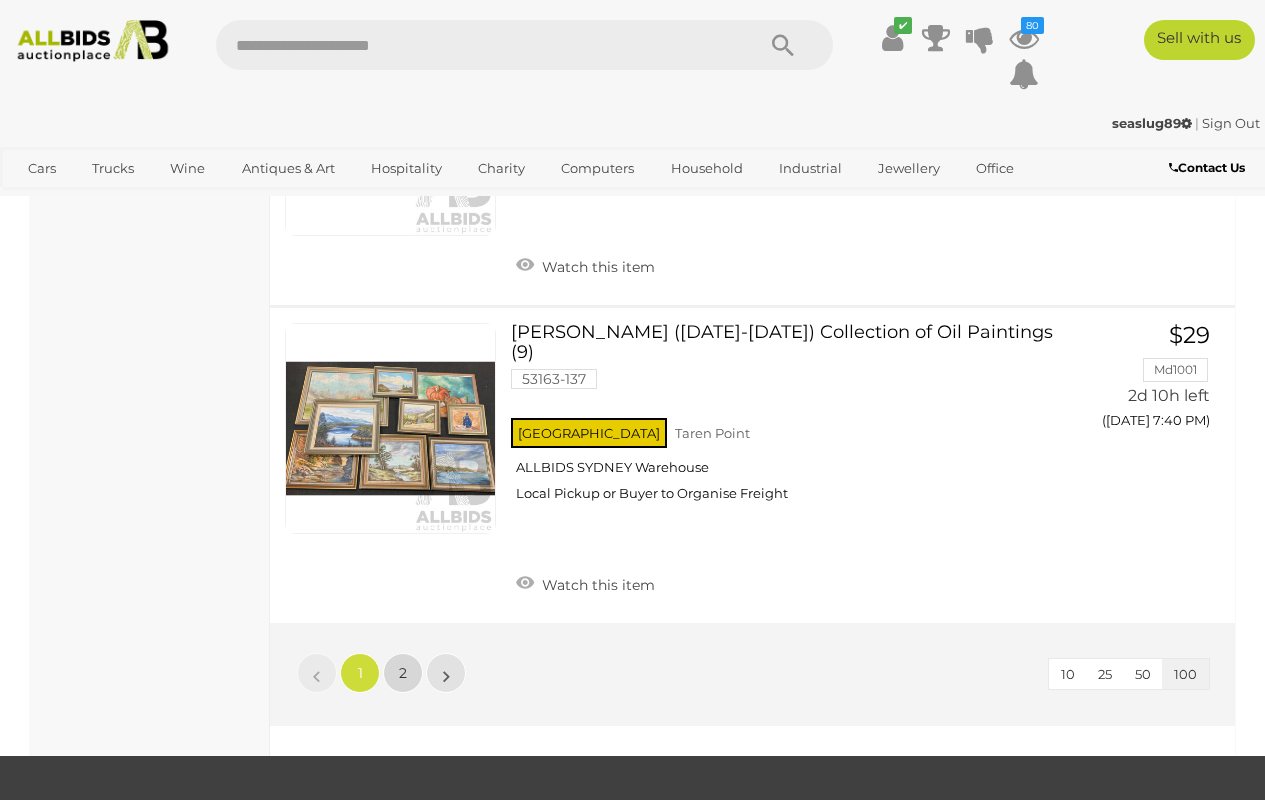 click on "2" at bounding box center [403, 673] 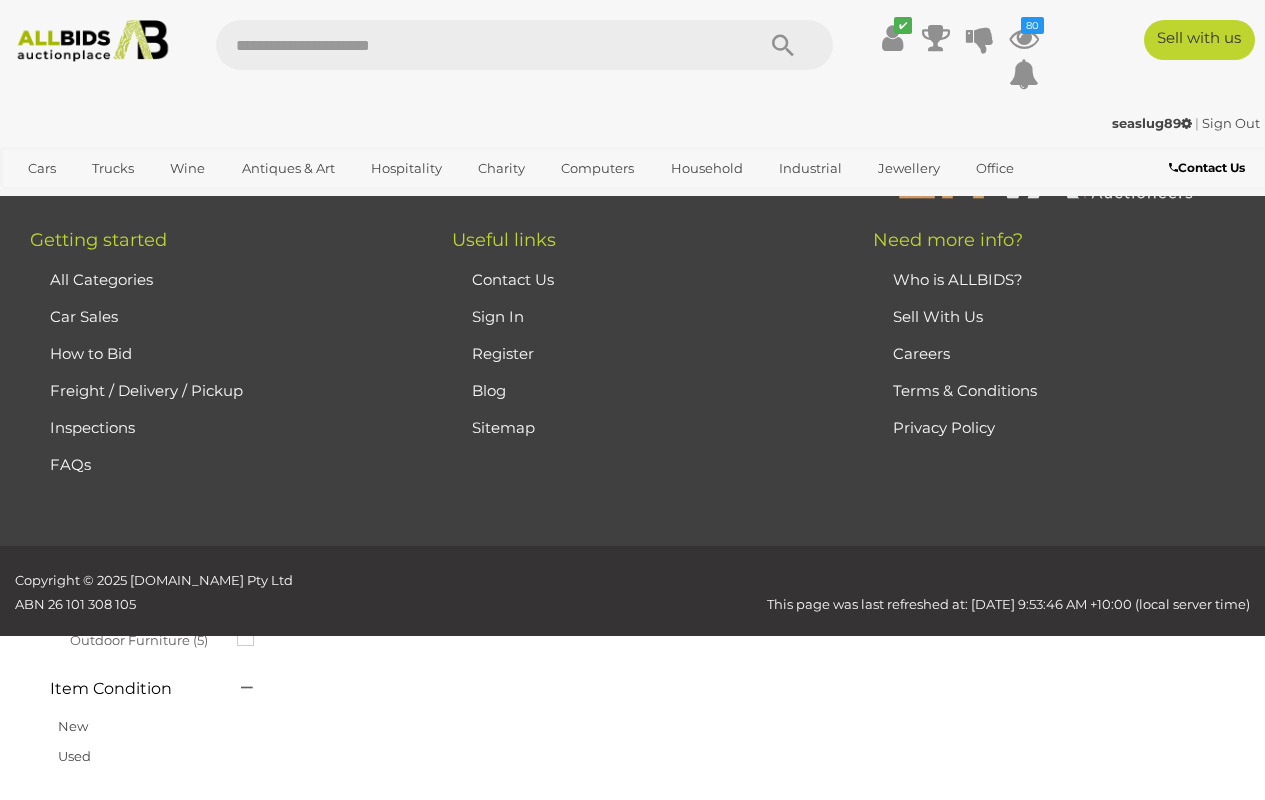 scroll, scrollTop: 102, scrollLeft: 0, axis: vertical 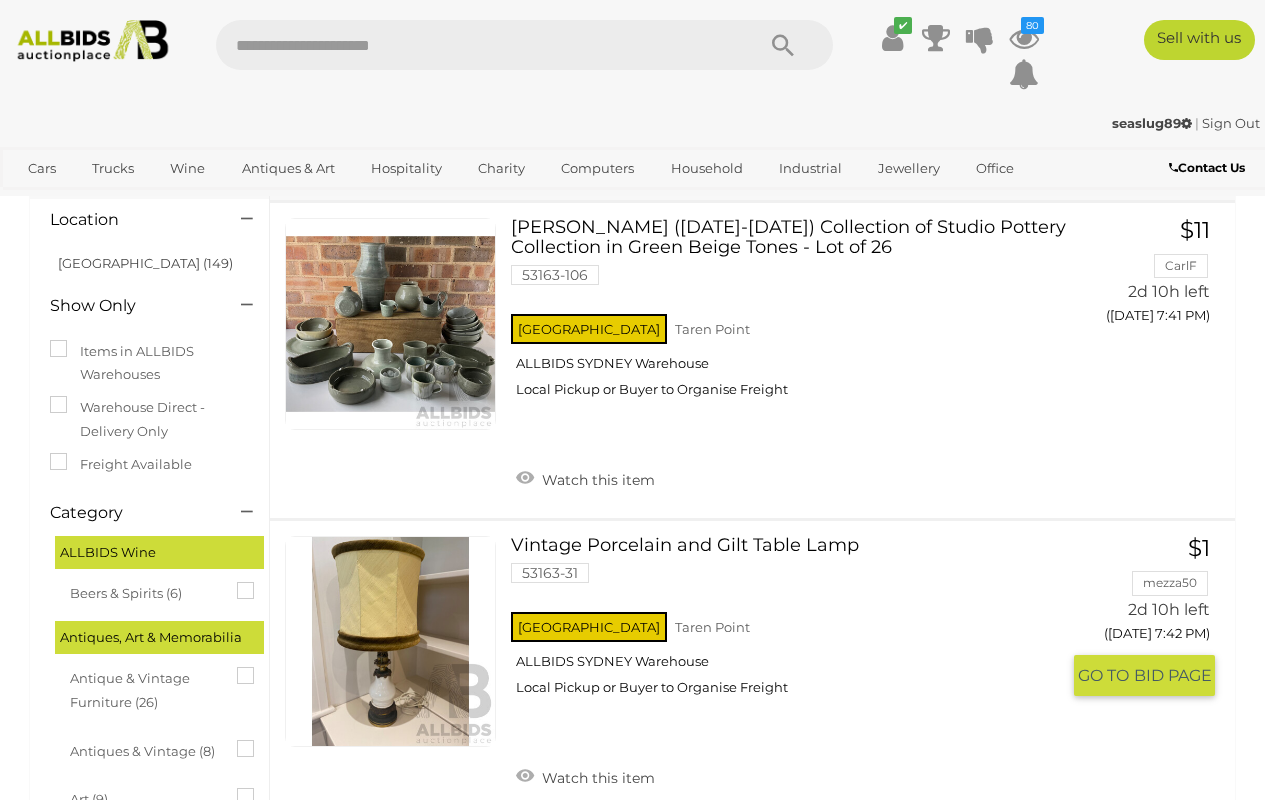 click at bounding box center [390, 641] 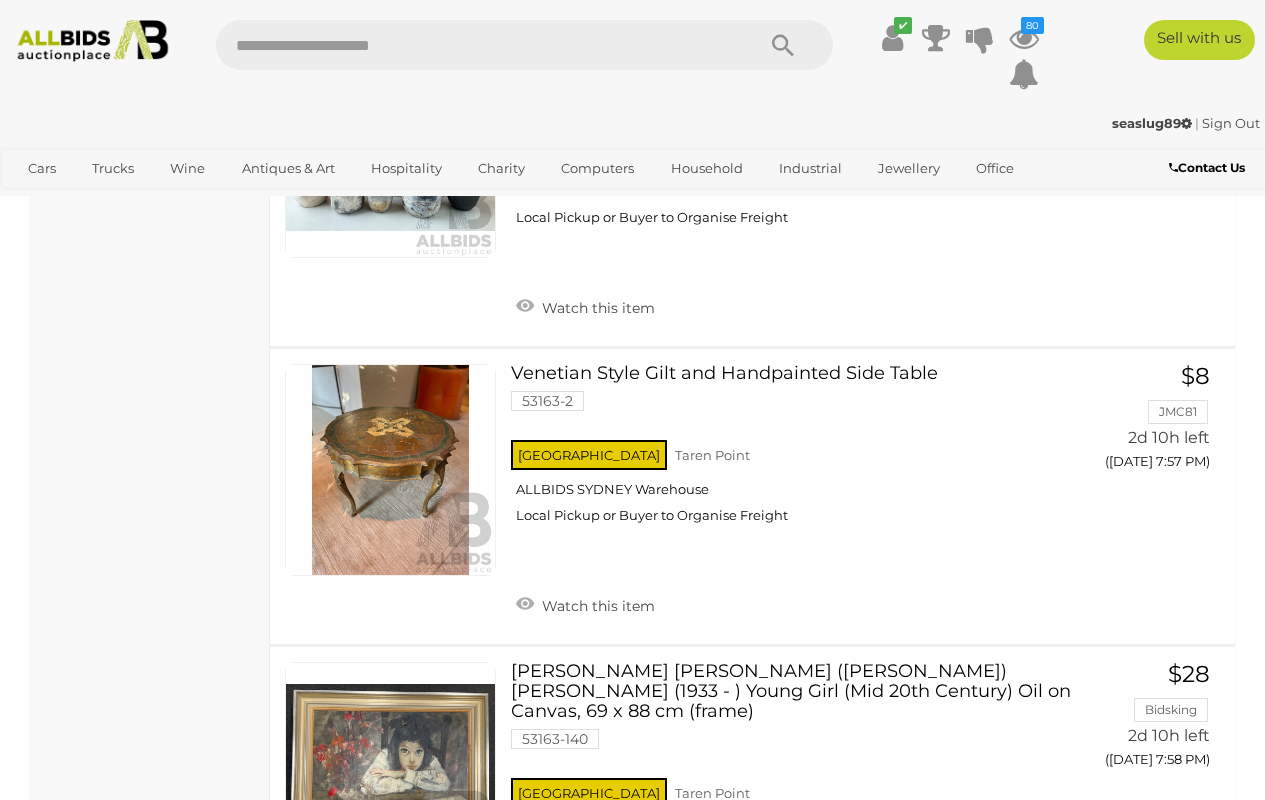 scroll, scrollTop: 4942, scrollLeft: 0, axis: vertical 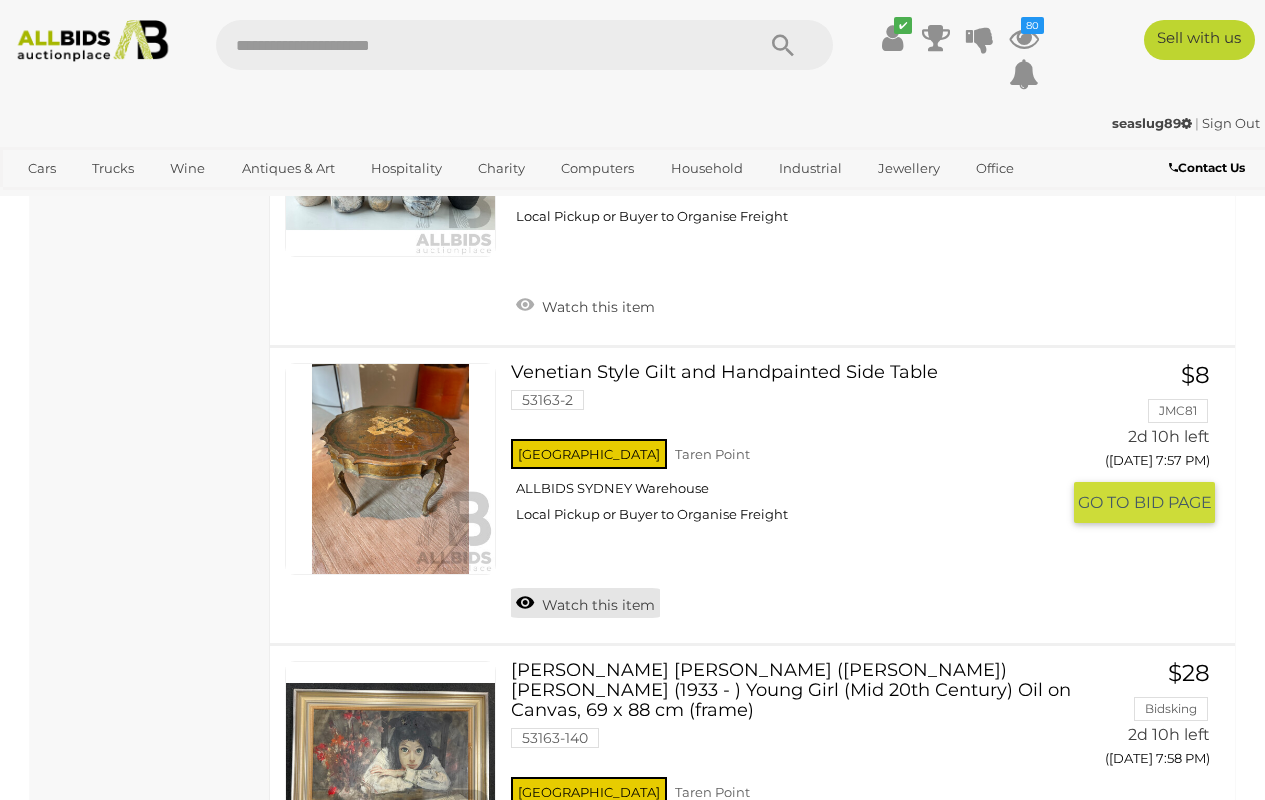 click on "Watch this item" at bounding box center [585, 603] 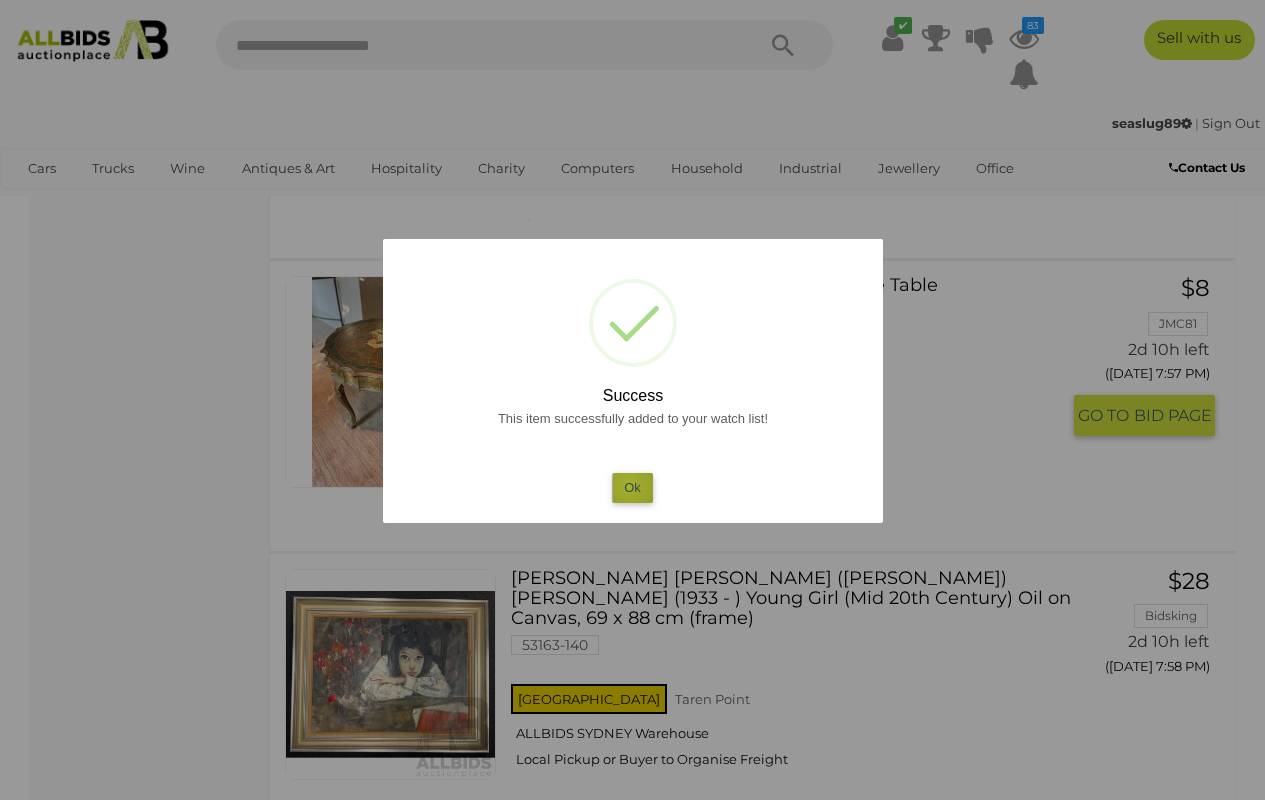 click on "Ok" at bounding box center [632, 487] 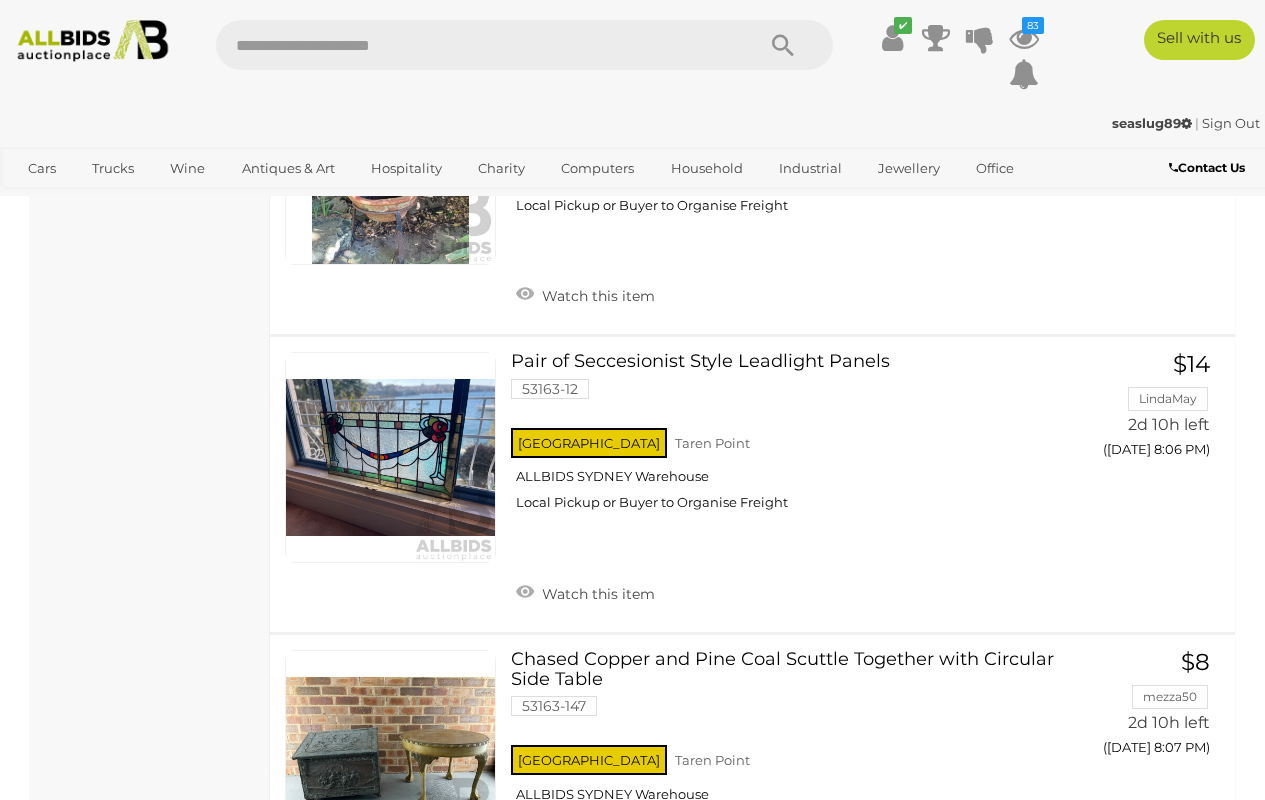 scroll, scrollTop: 7457, scrollLeft: 0, axis: vertical 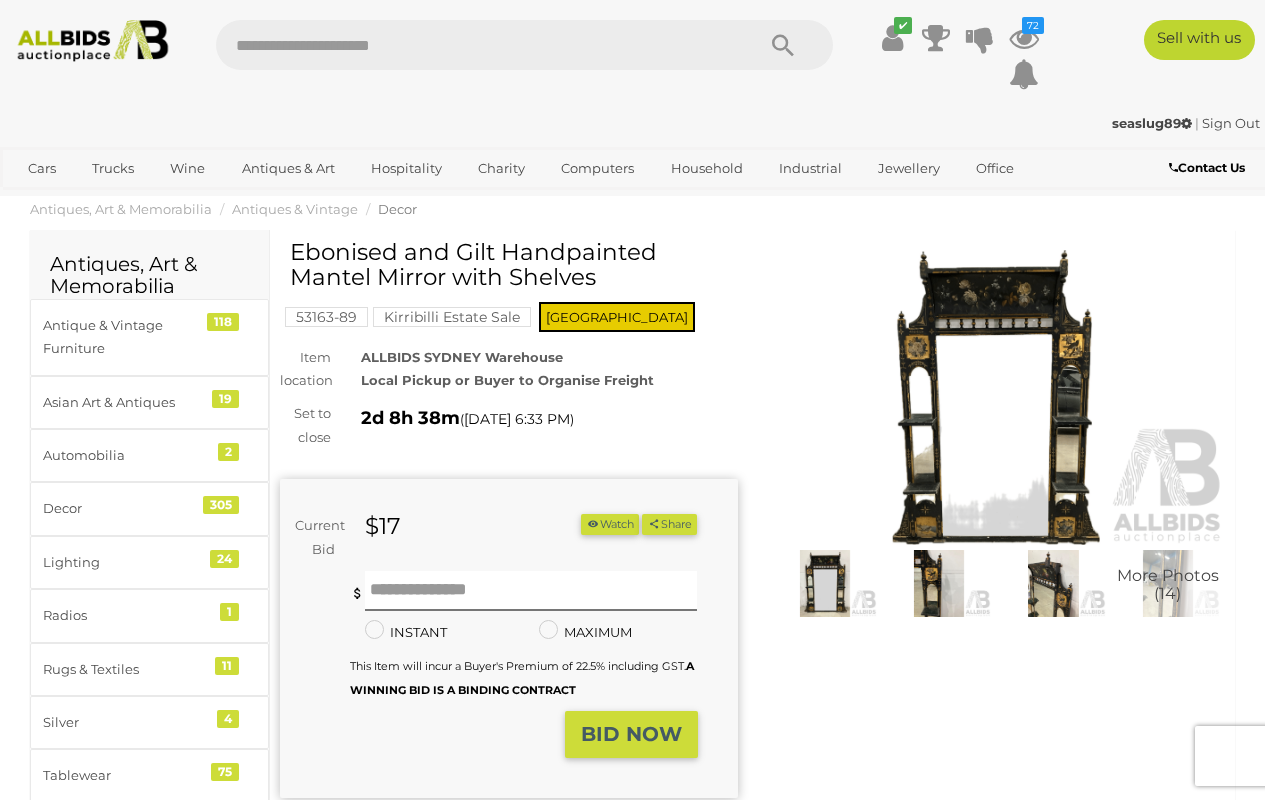 click at bounding box center (997, 397) 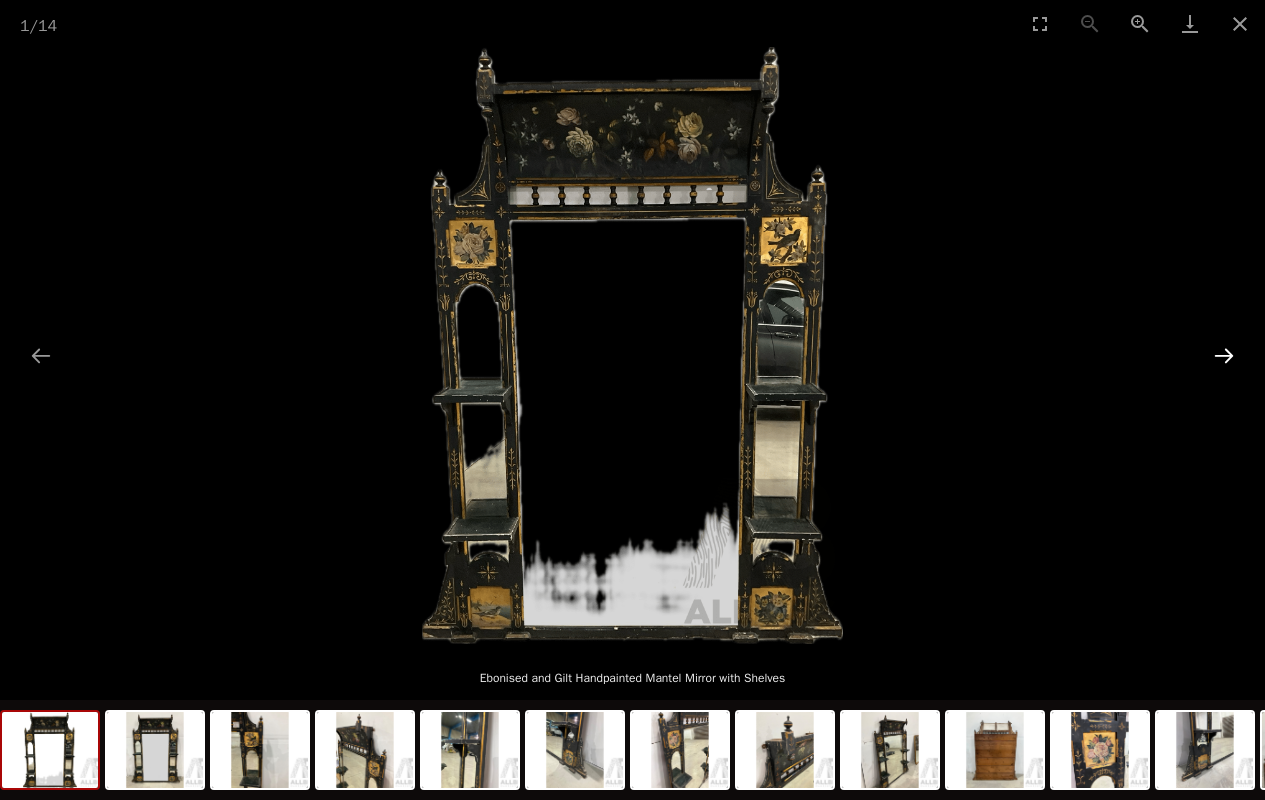 click at bounding box center [1224, 355] 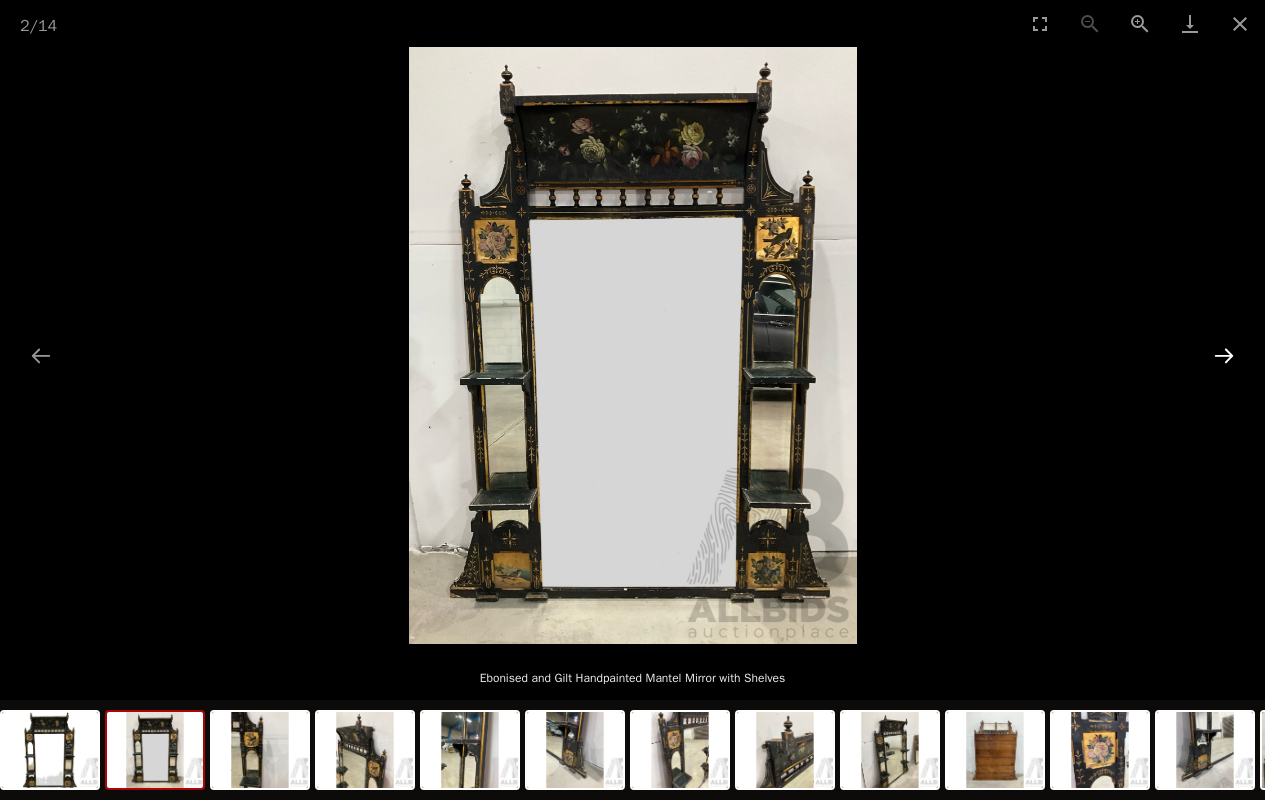 click at bounding box center [1224, 355] 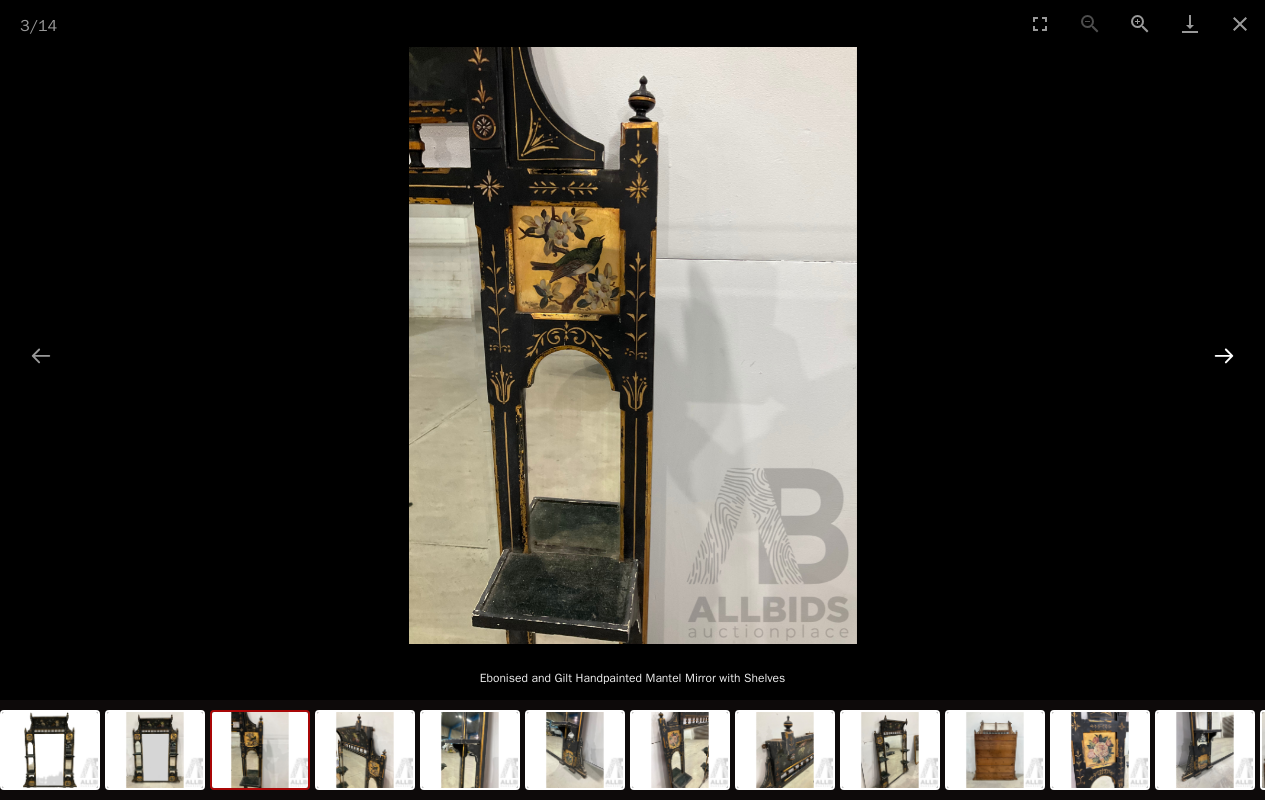 click at bounding box center [1224, 355] 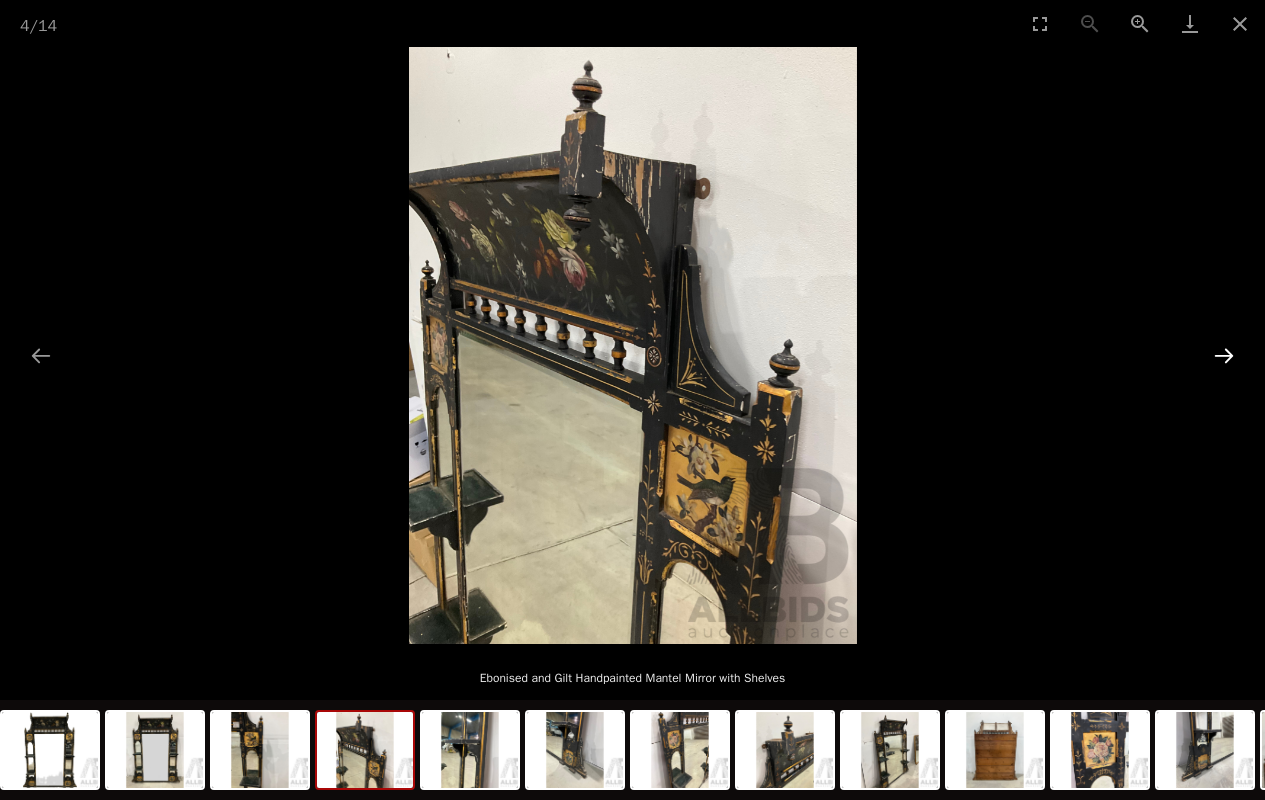 click at bounding box center [1224, 355] 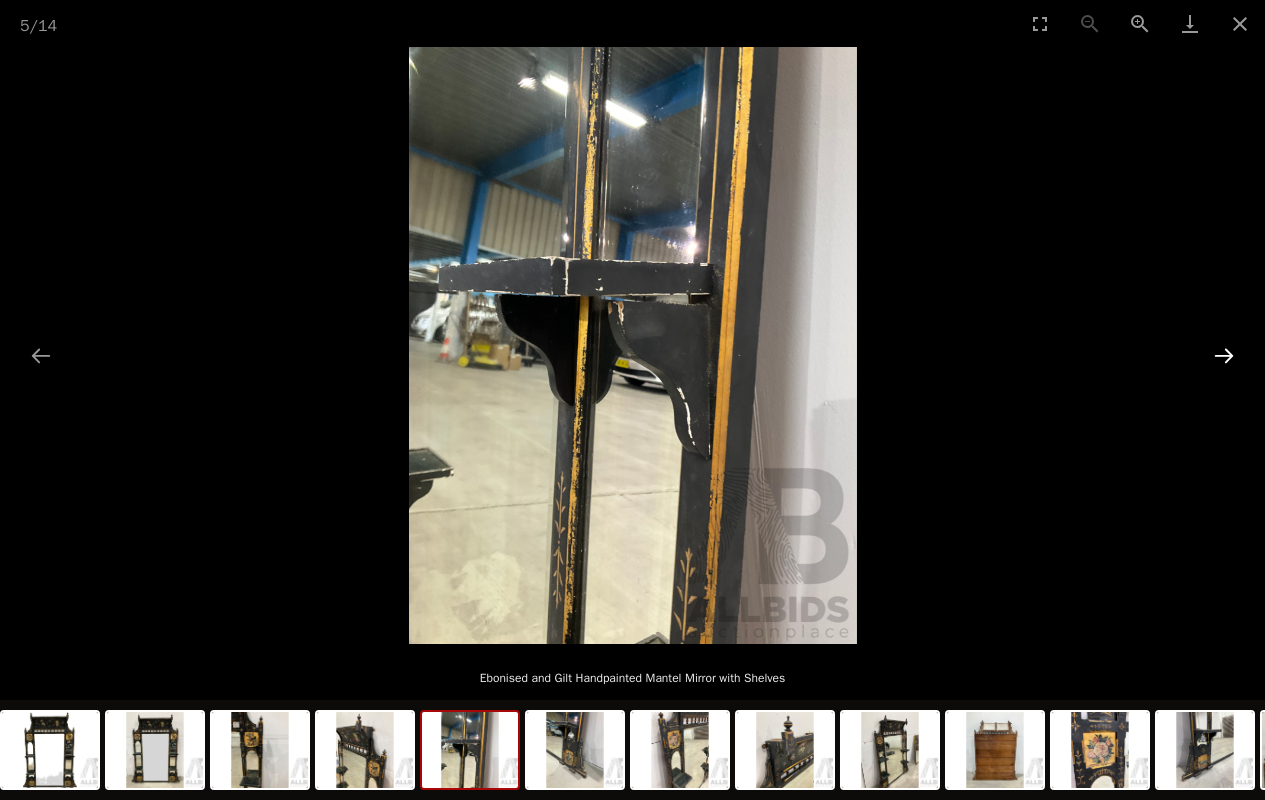 click at bounding box center (1224, 355) 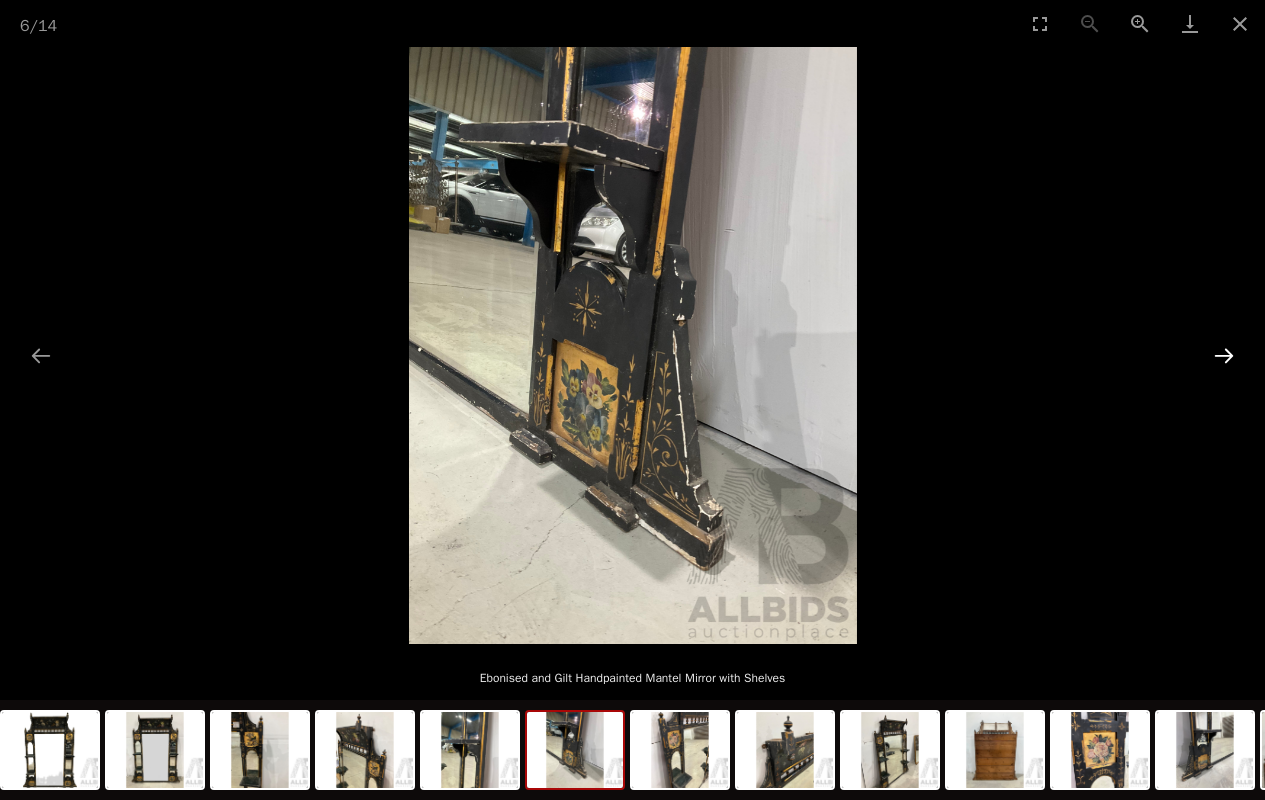 click at bounding box center [1224, 355] 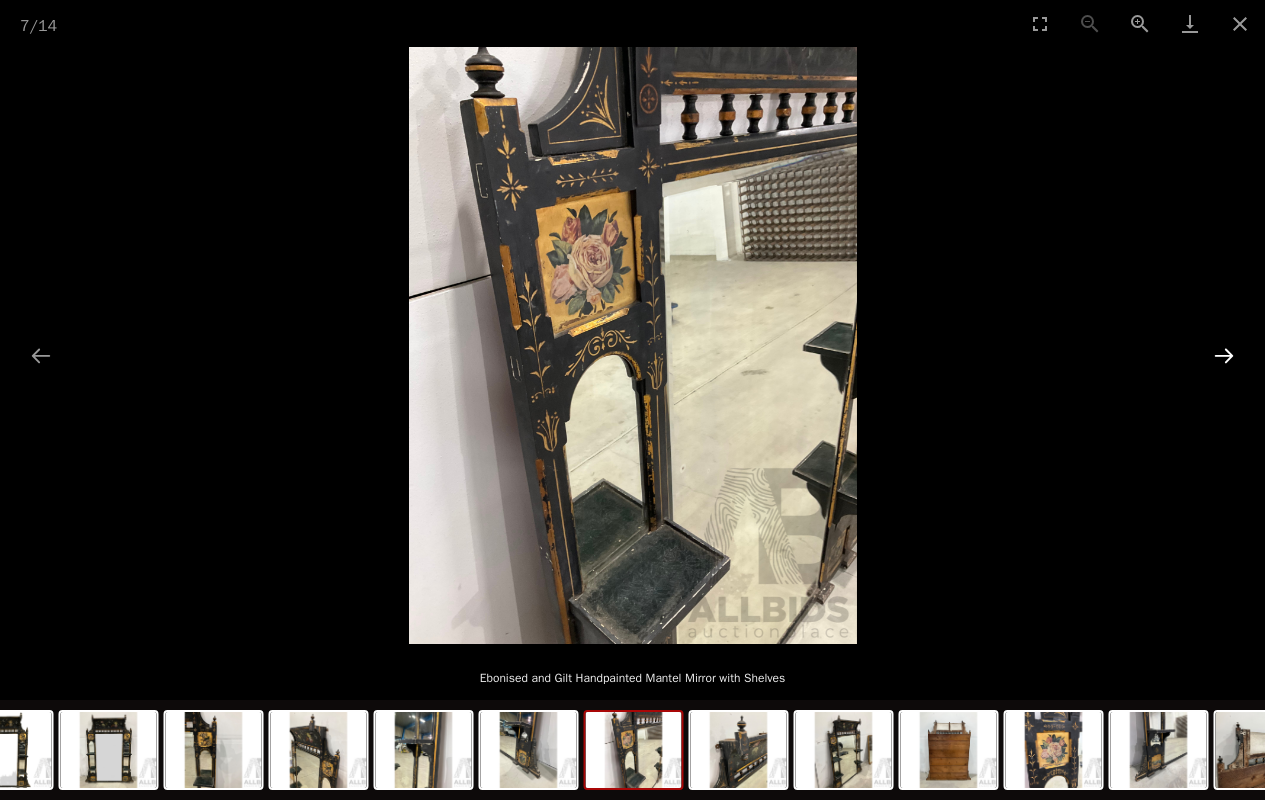 click at bounding box center [1224, 355] 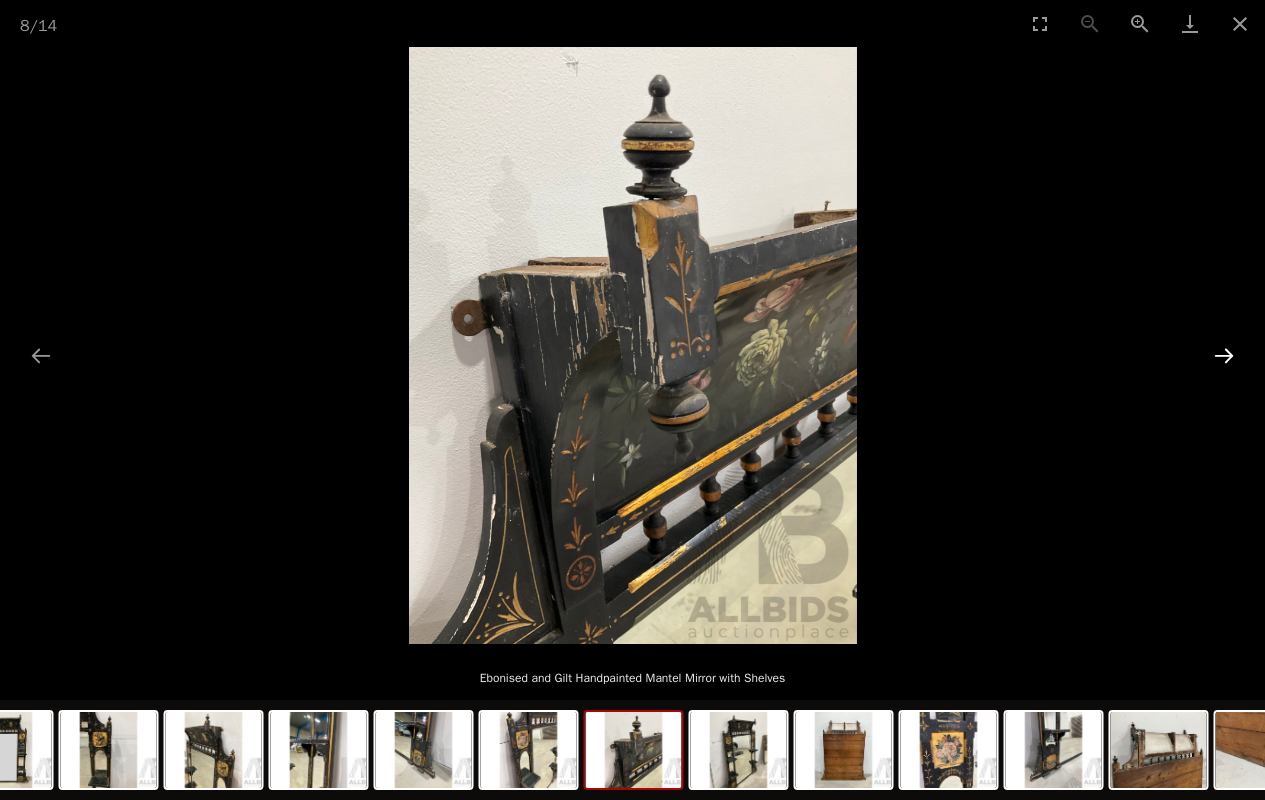 click at bounding box center [1224, 355] 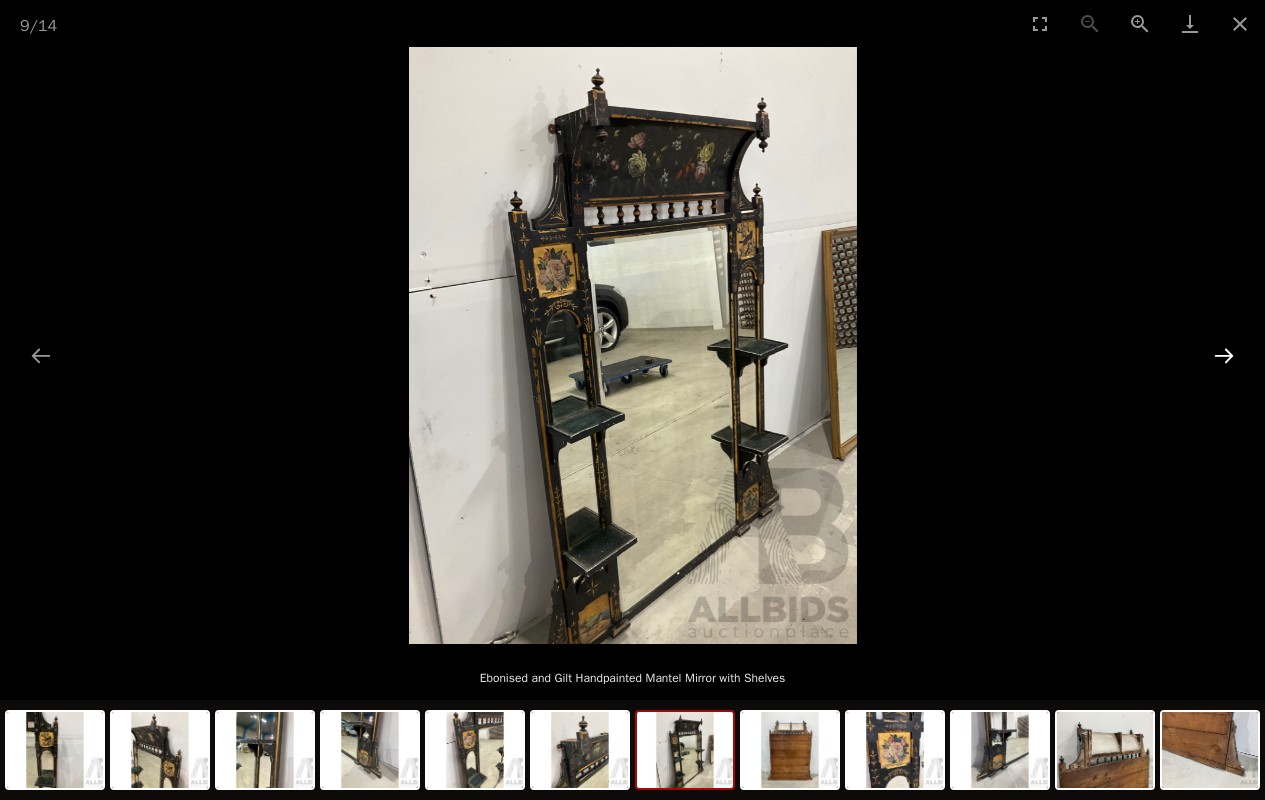 click at bounding box center [1224, 355] 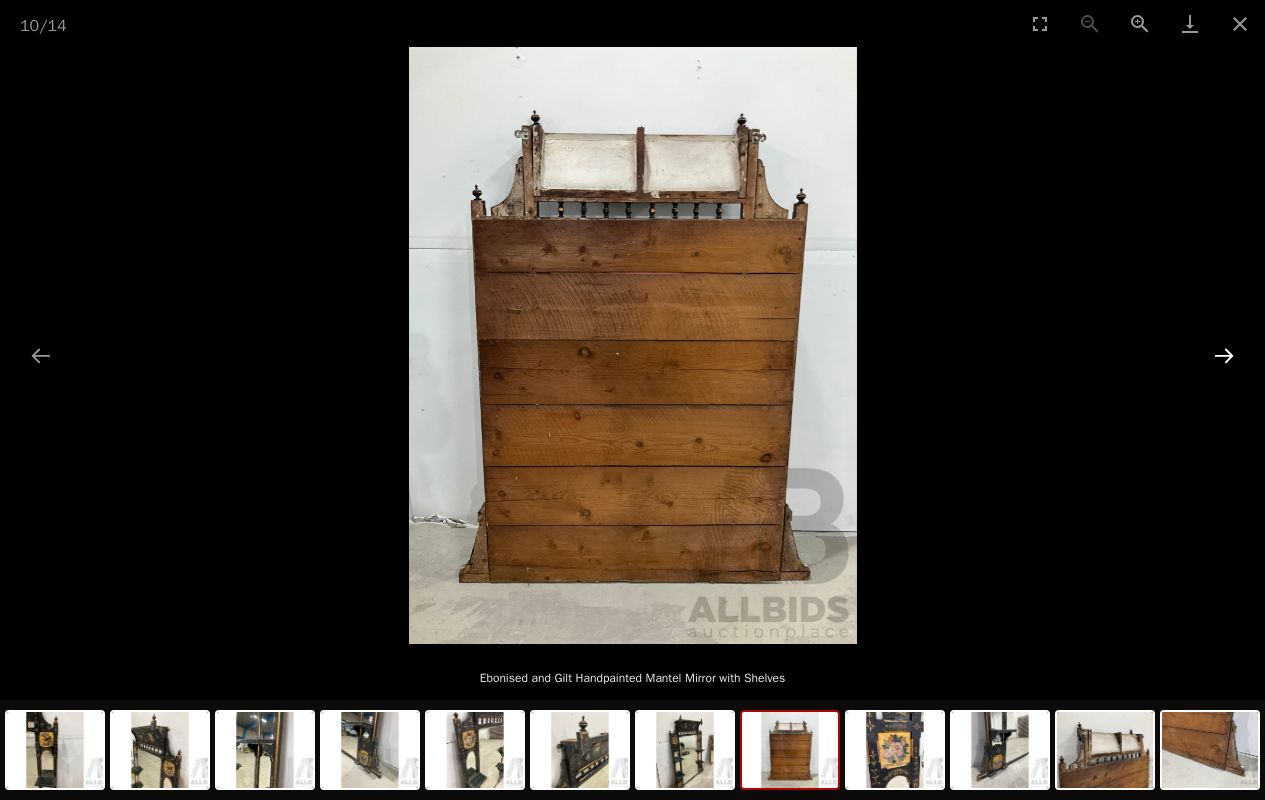 click at bounding box center (1224, 355) 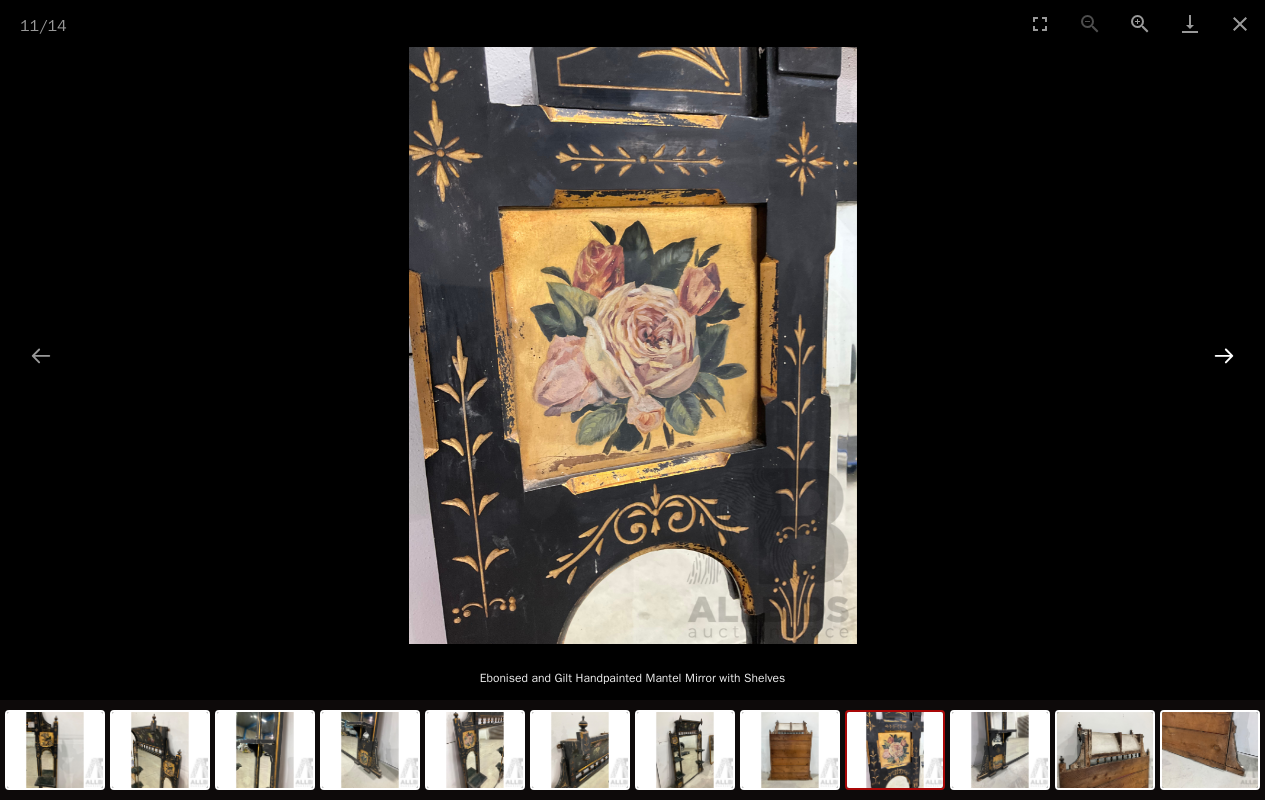 click at bounding box center [1224, 355] 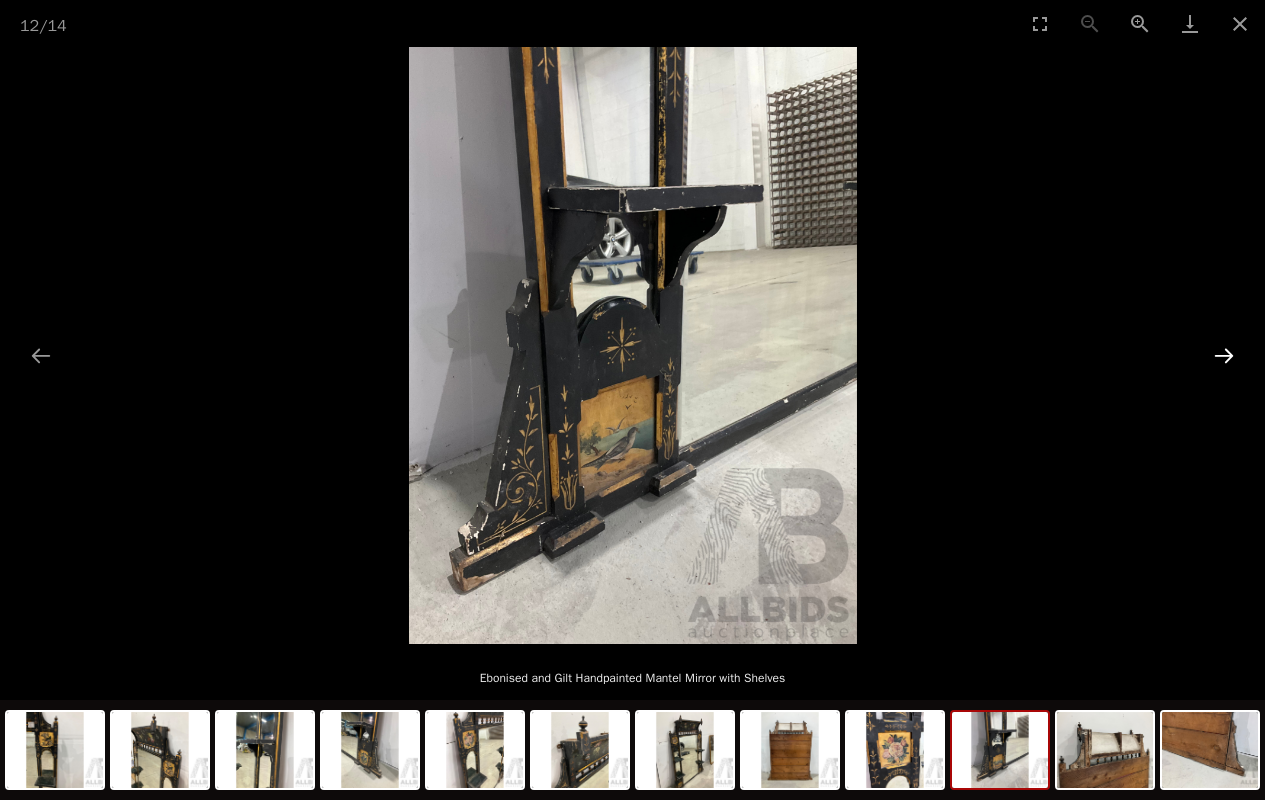 click at bounding box center (1224, 355) 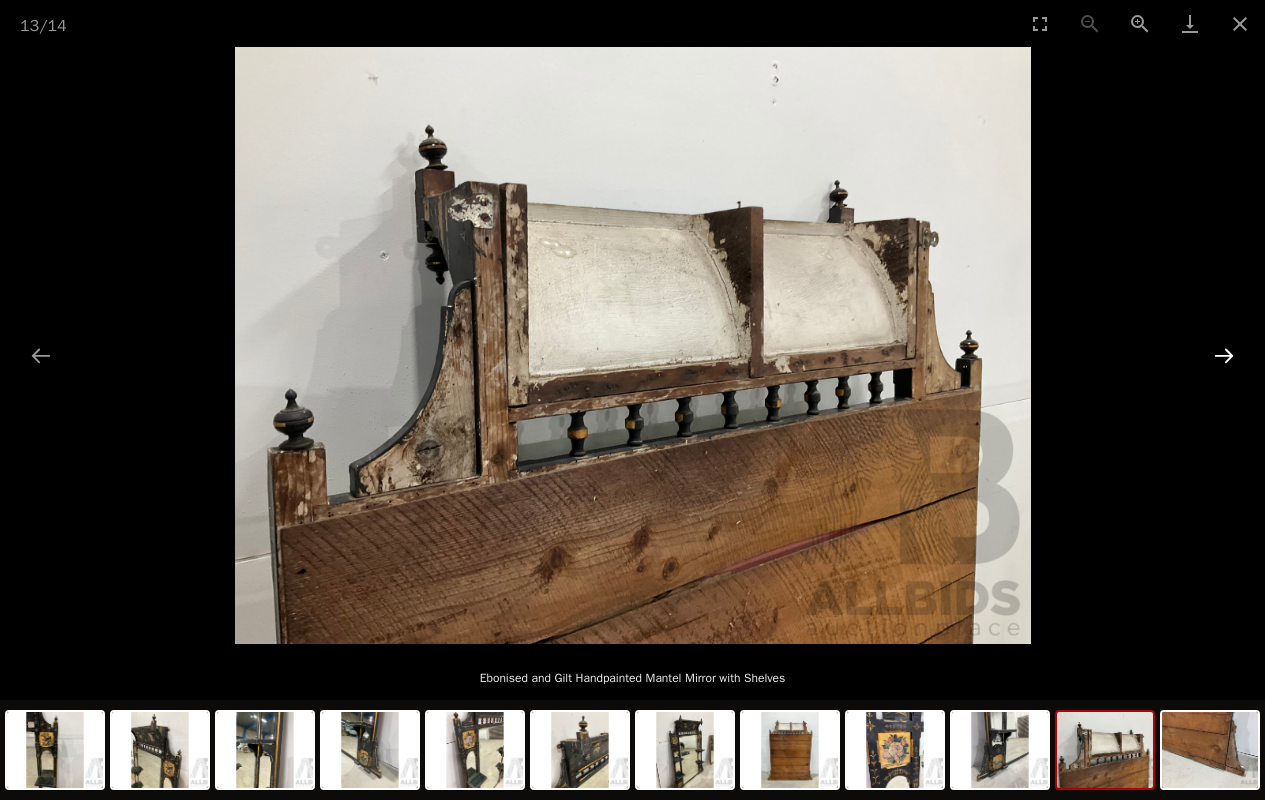 click at bounding box center (1224, 355) 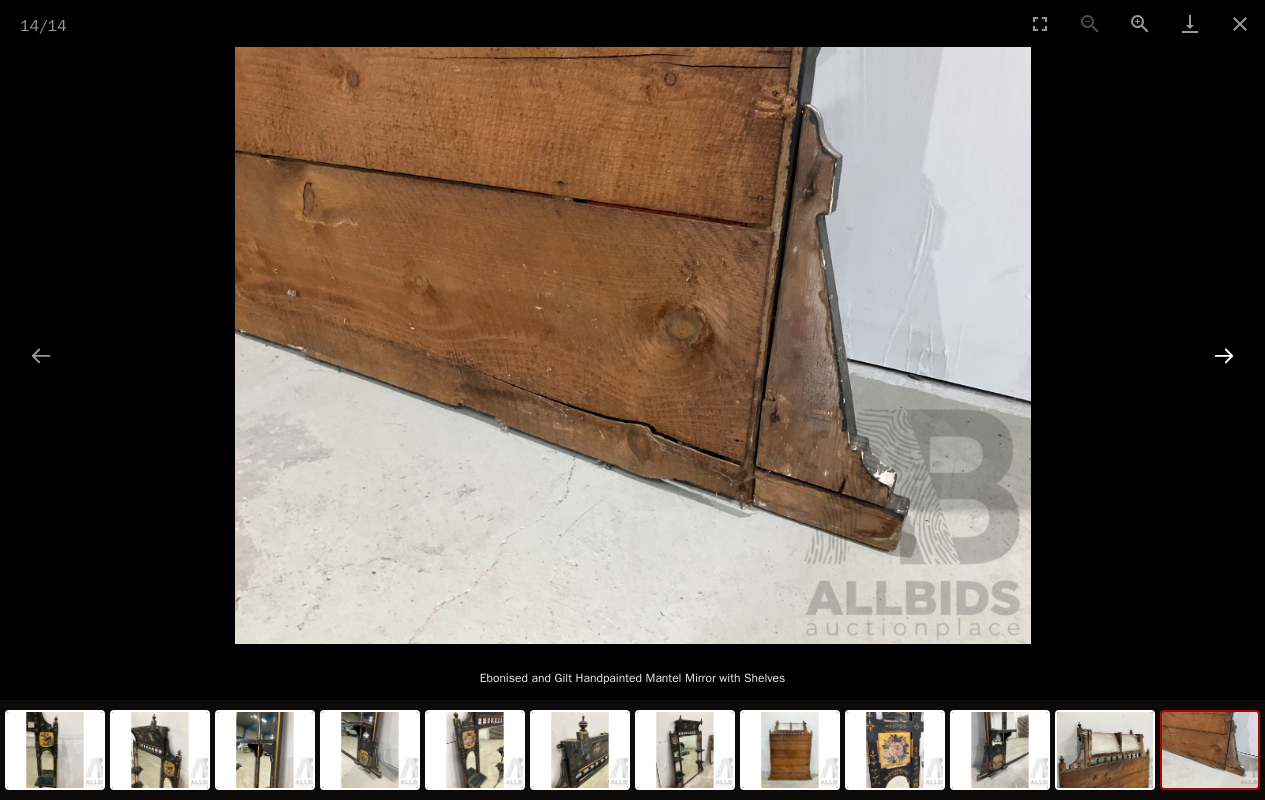 click at bounding box center (1224, 355) 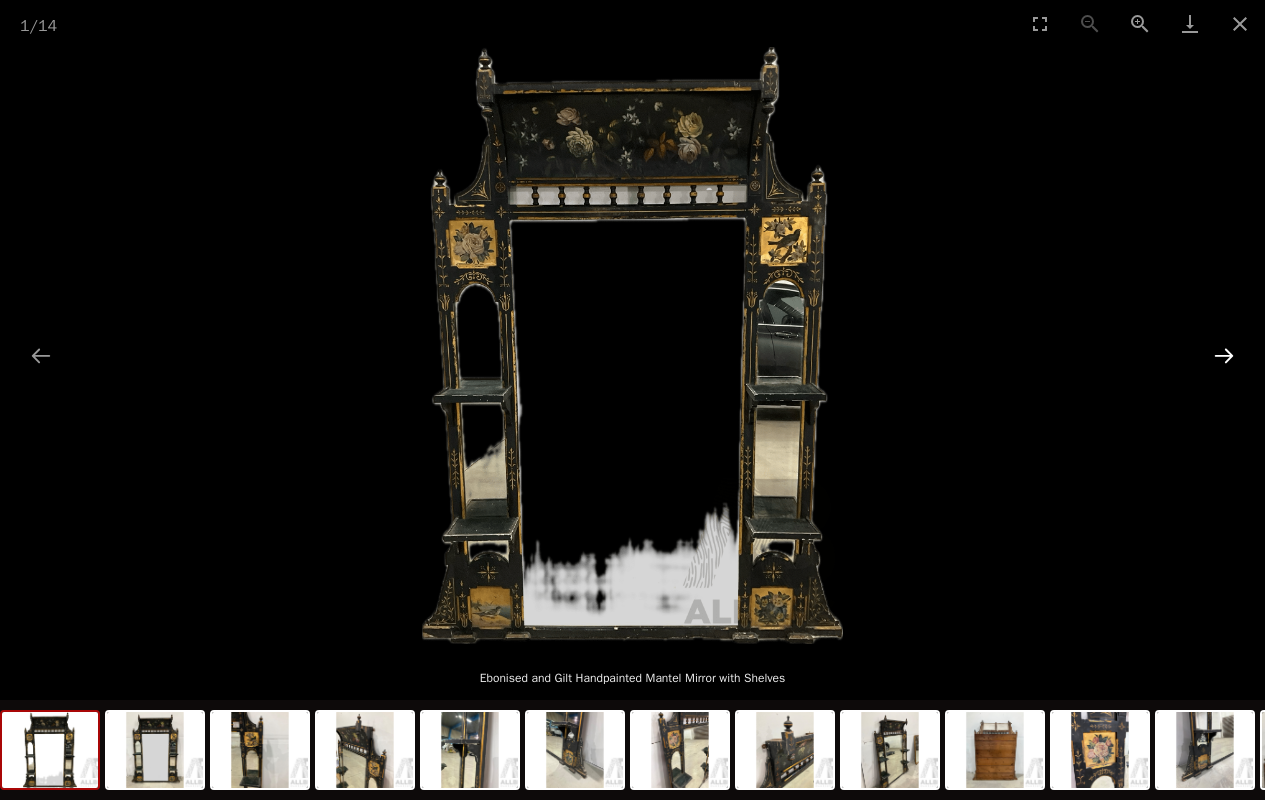 click at bounding box center (1224, 355) 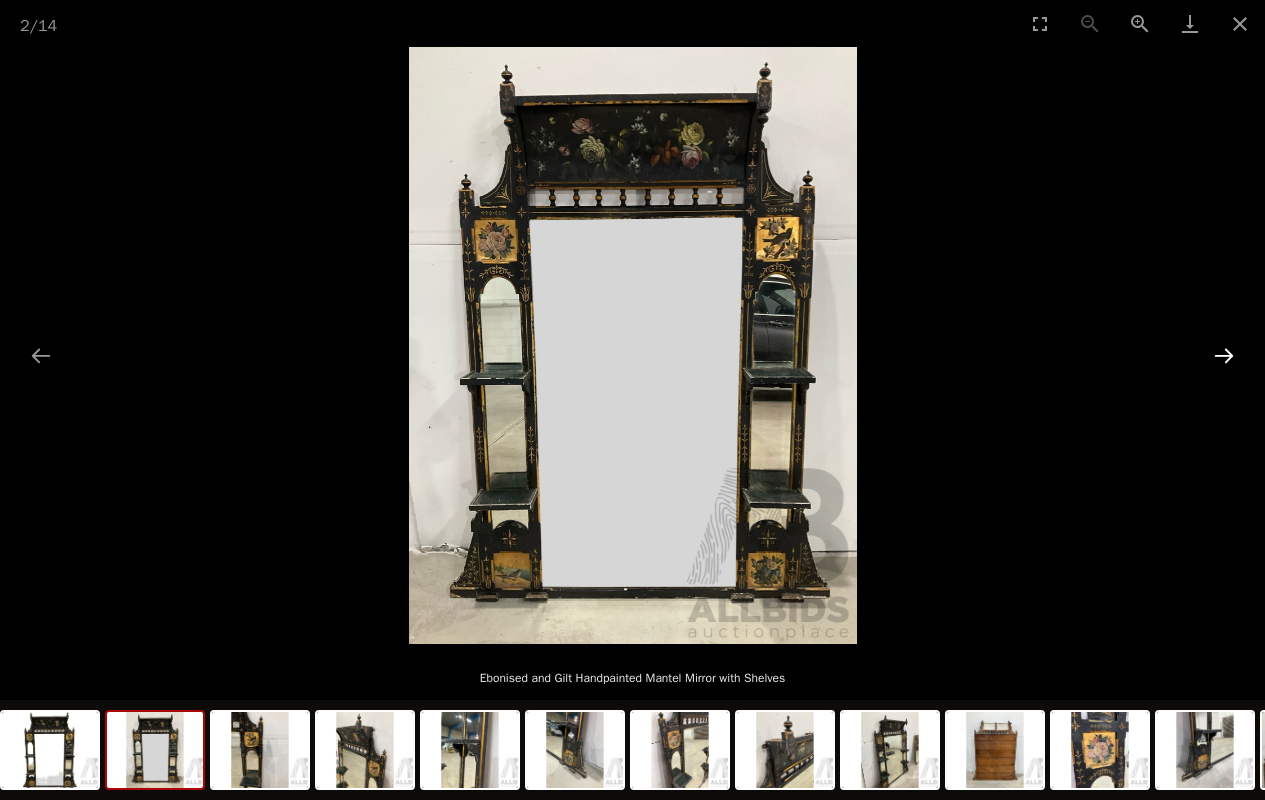 click at bounding box center [1224, 355] 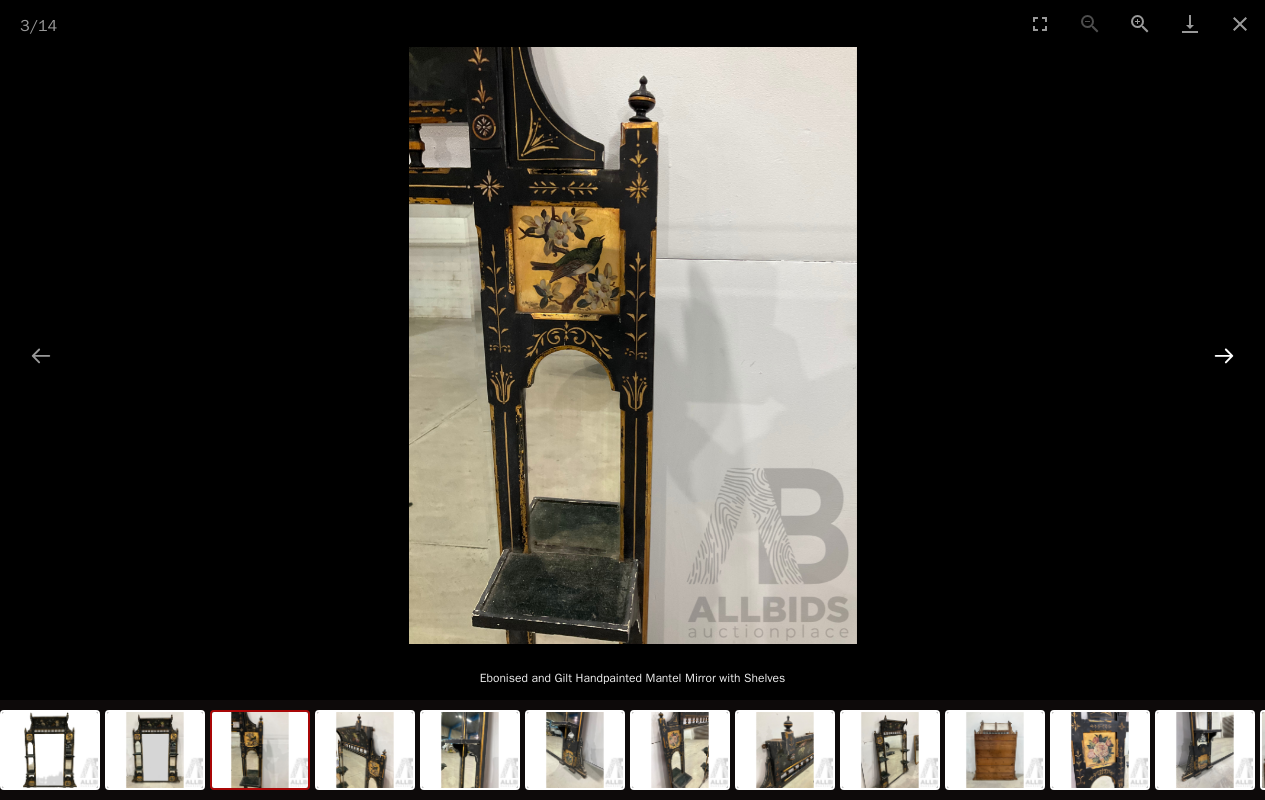 click at bounding box center [1224, 355] 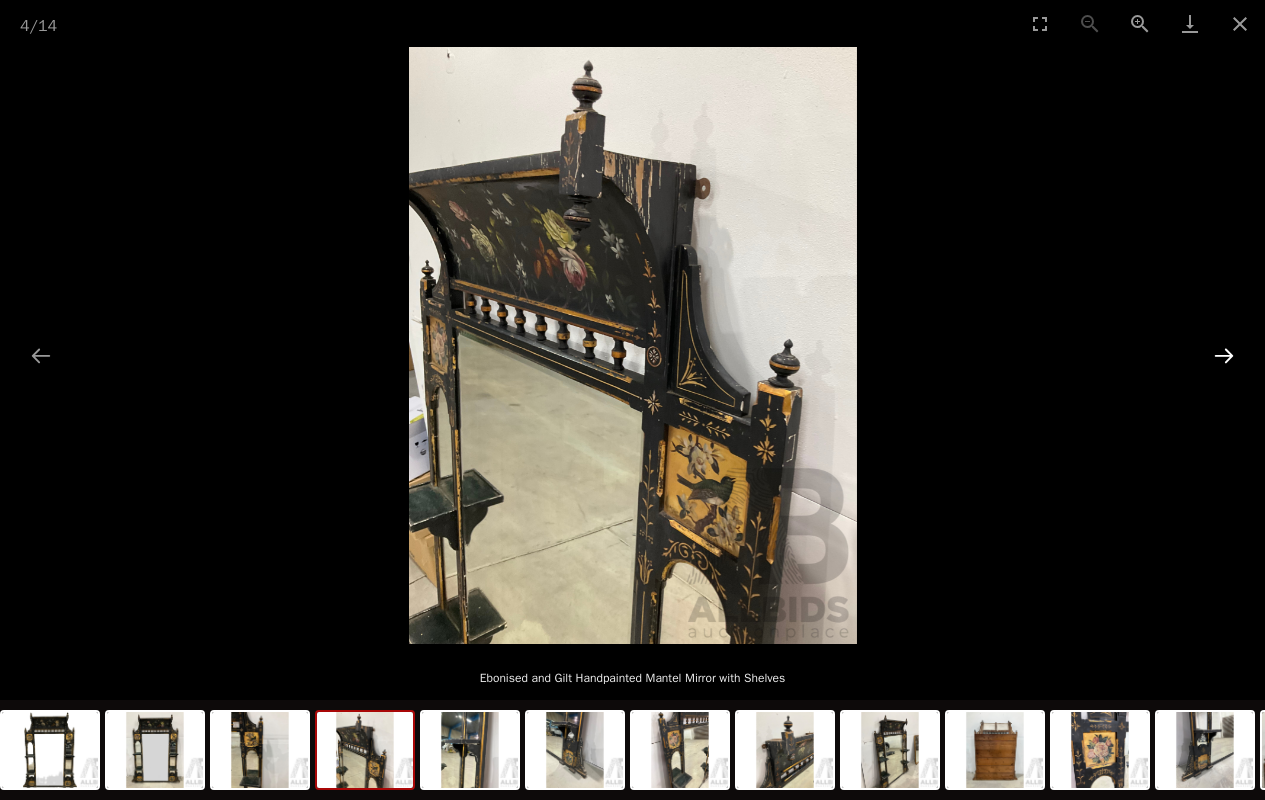 click at bounding box center [1224, 355] 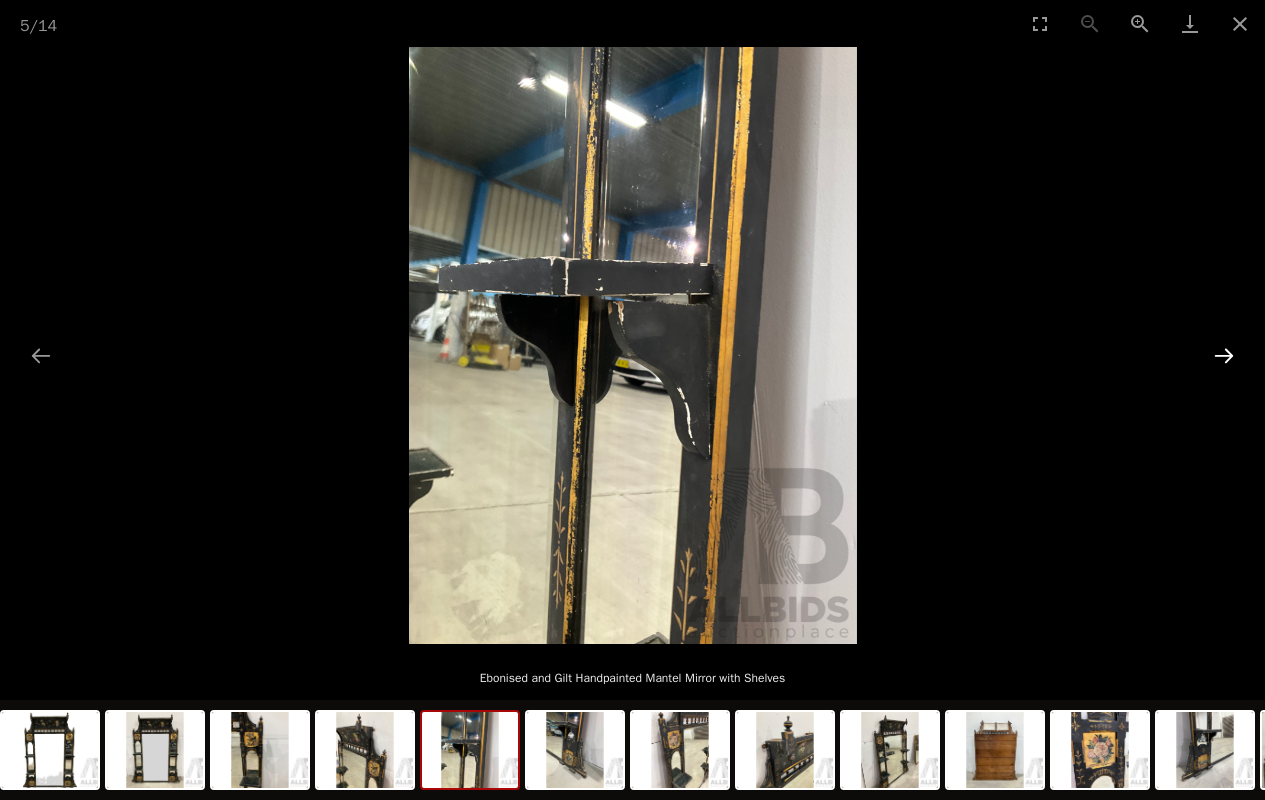 click at bounding box center [1224, 355] 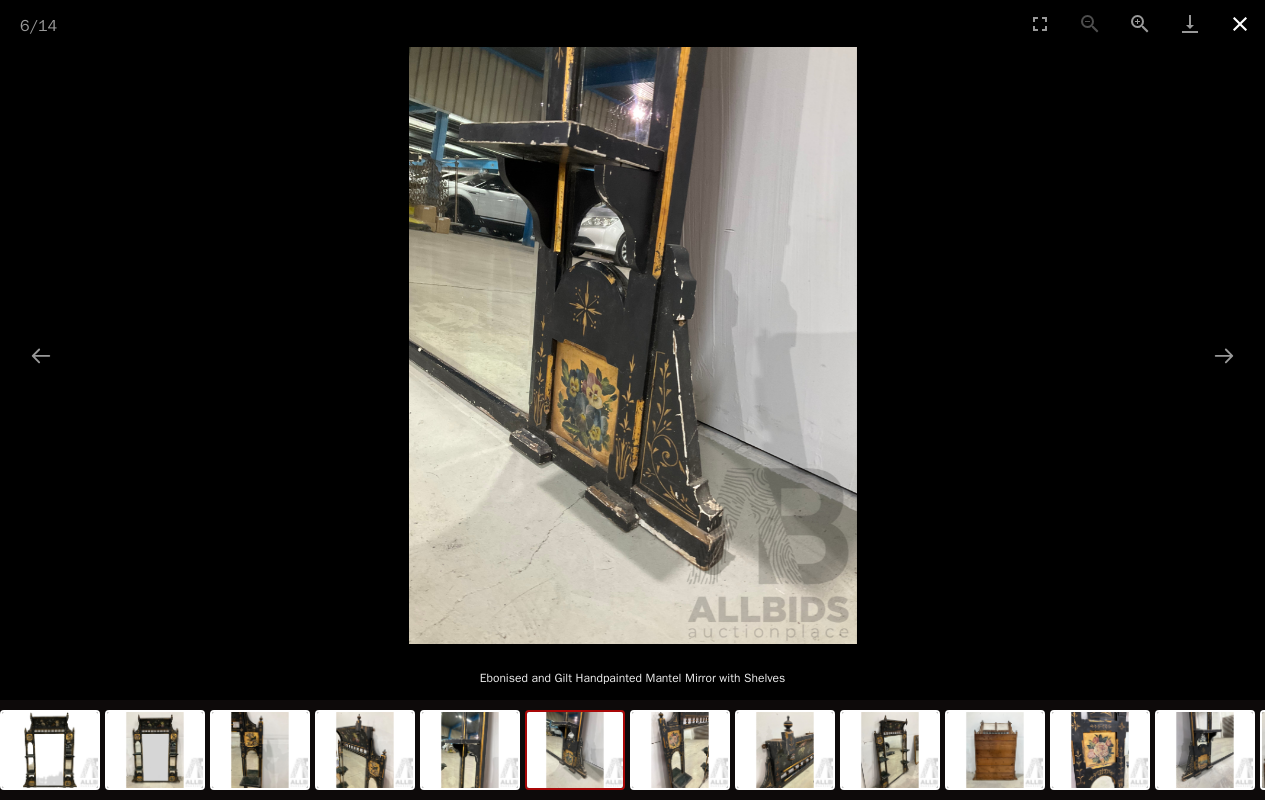 click at bounding box center (1240, 23) 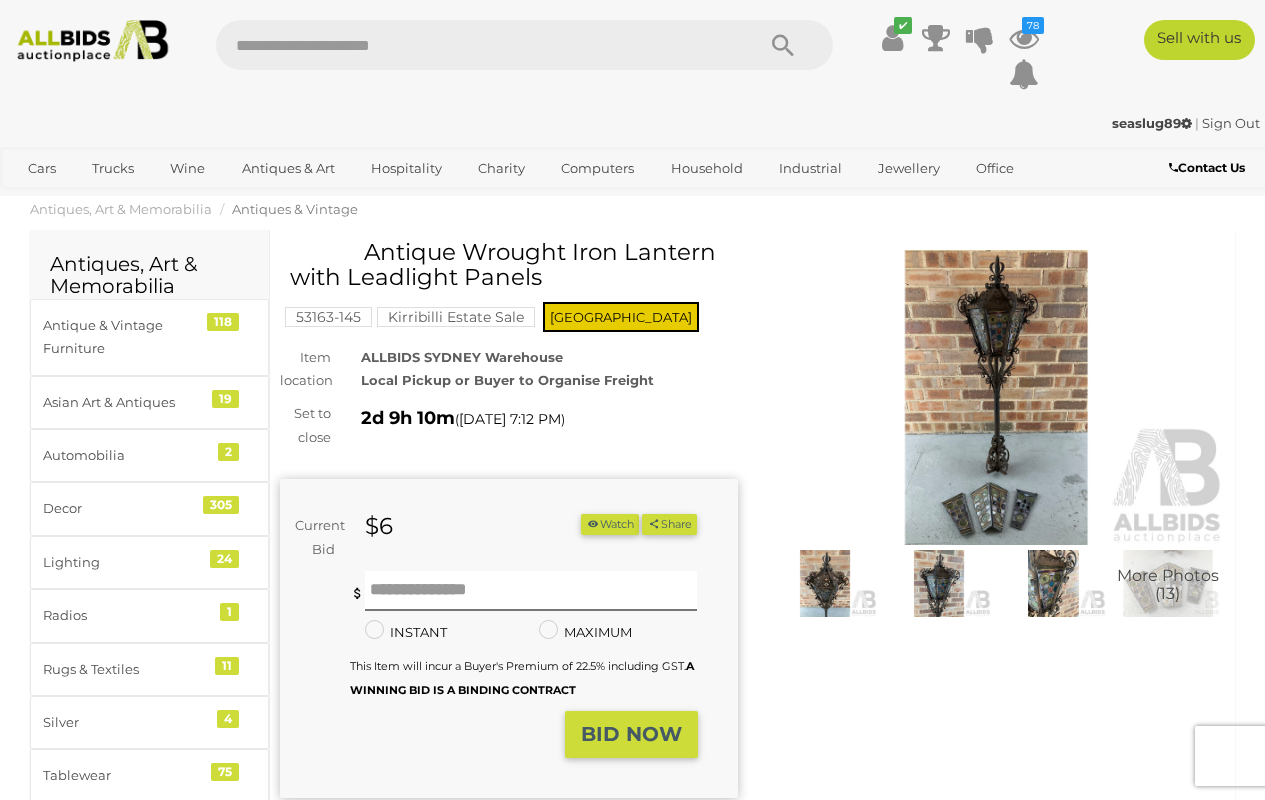 scroll, scrollTop: 0, scrollLeft: 0, axis: both 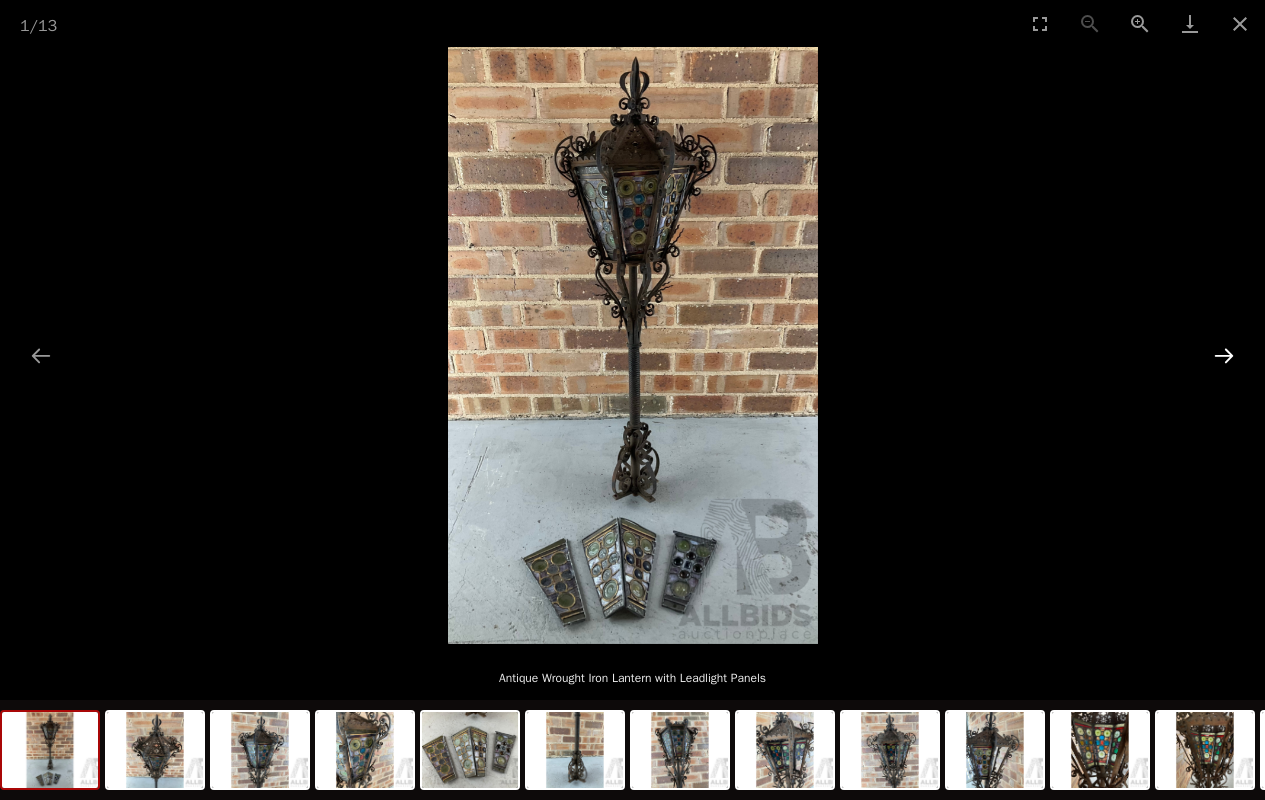 click at bounding box center (1224, 355) 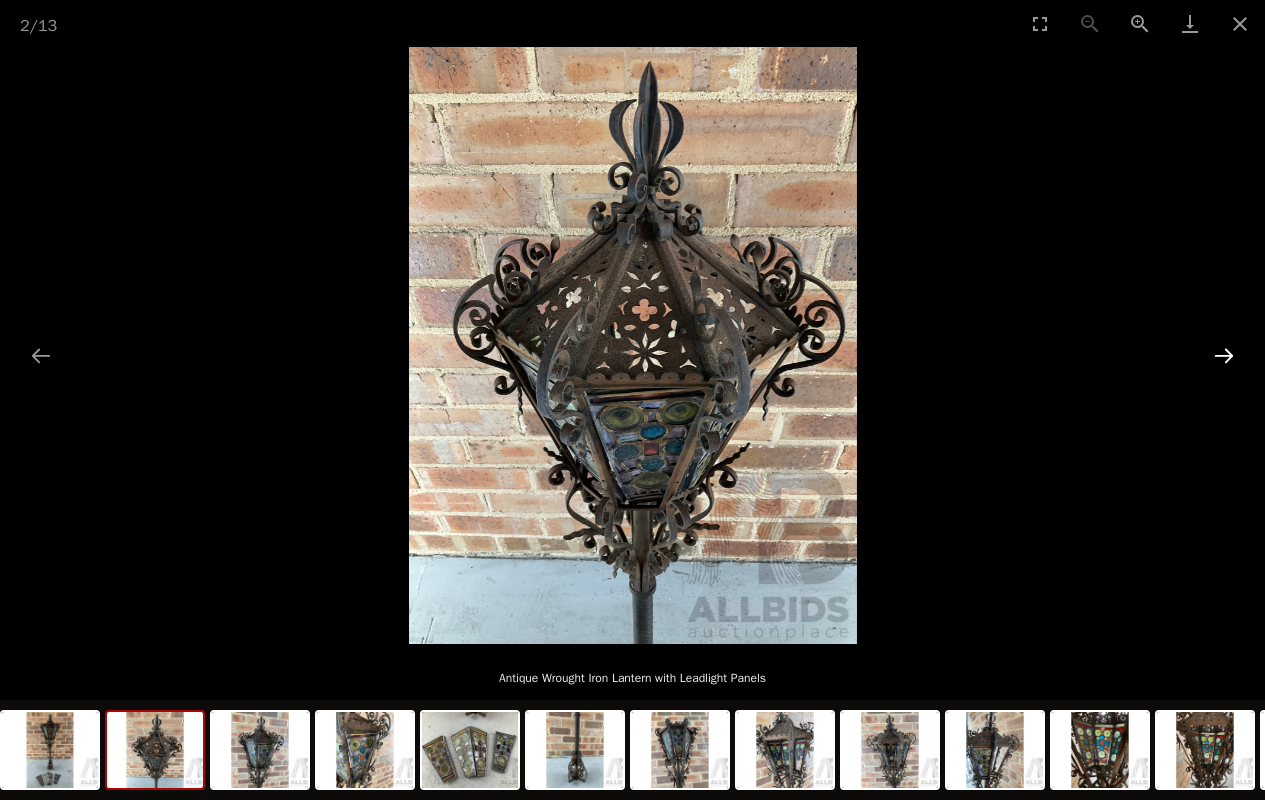 click at bounding box center [1224, 355] 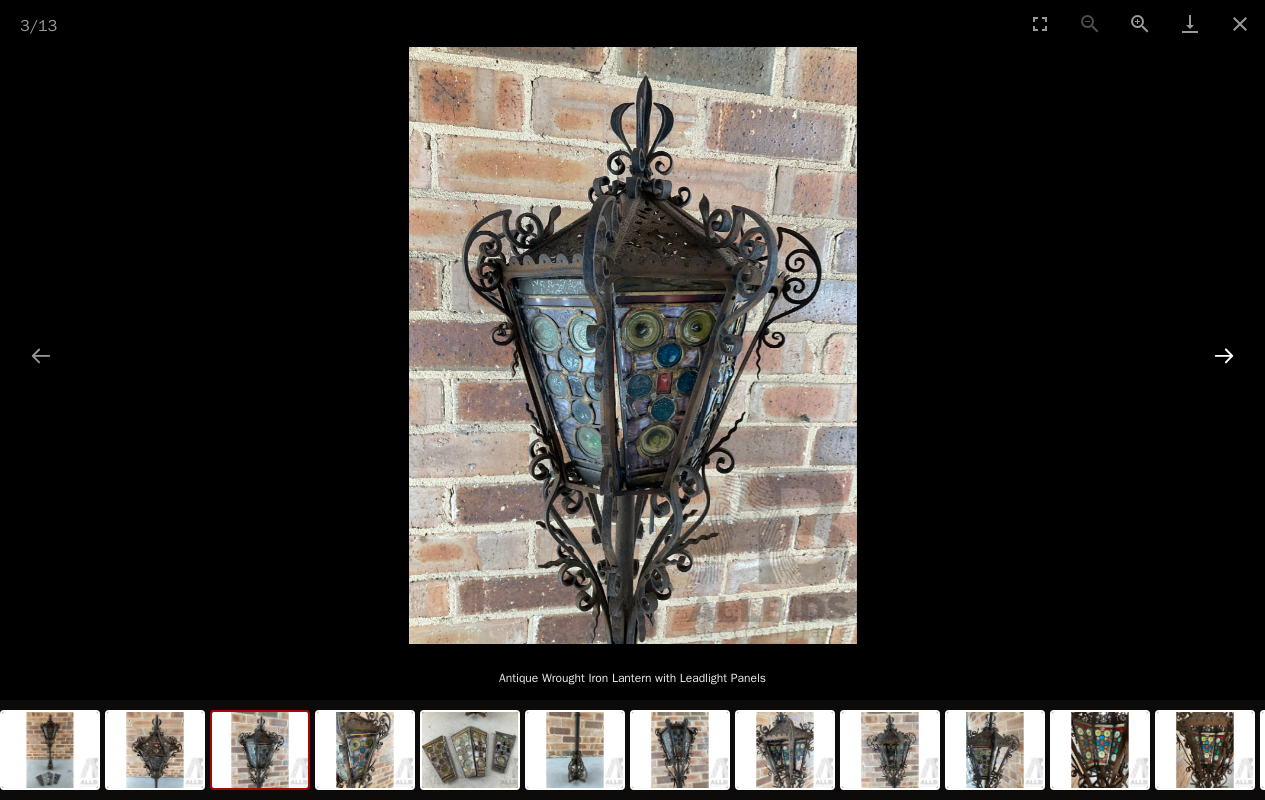 click at bounding box center [1224, 355] 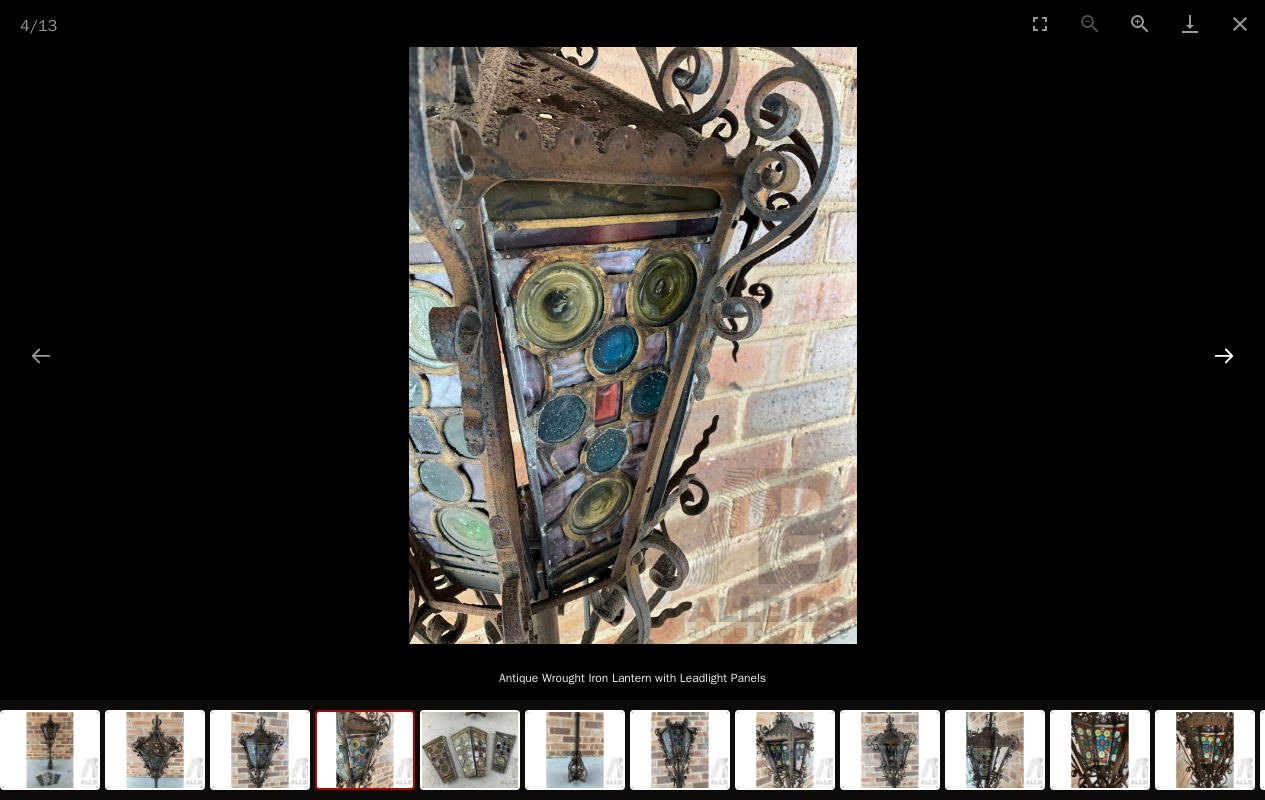 click at bounding box center (1224, 355) 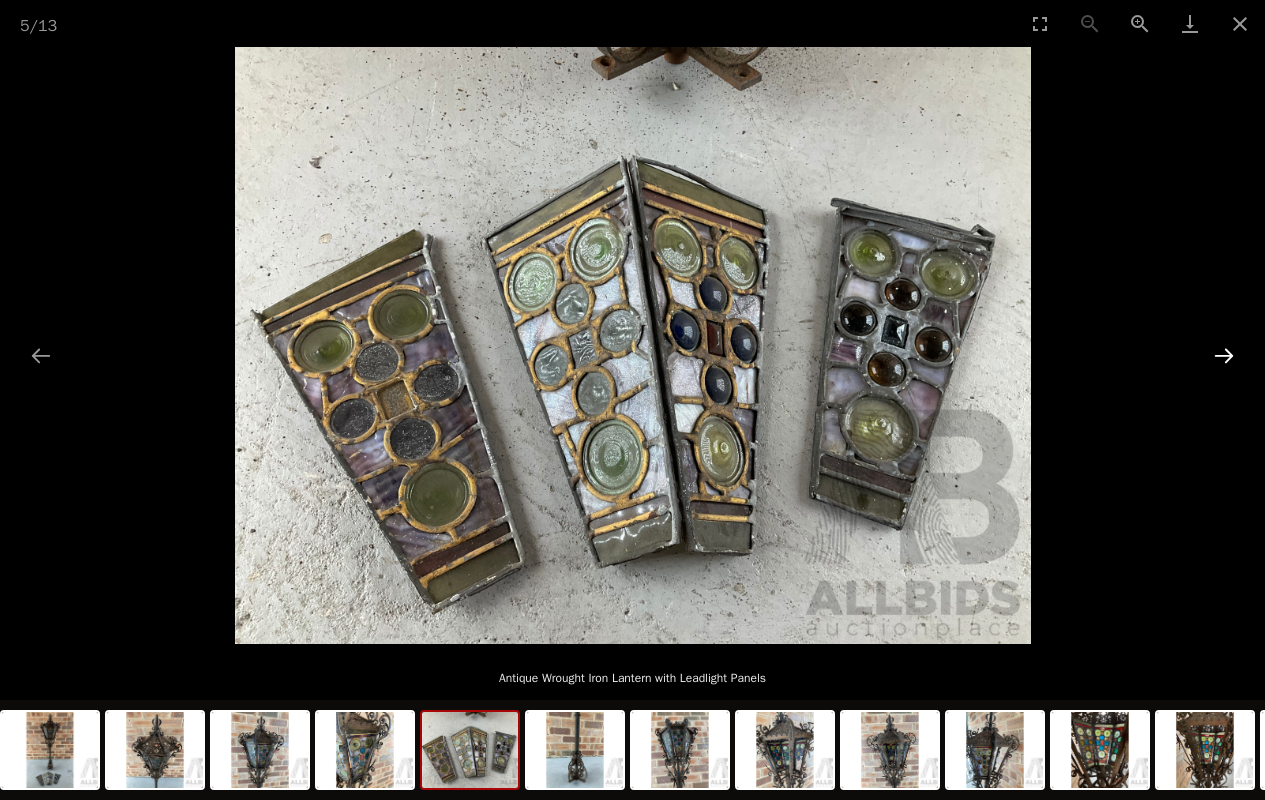 click at bounding box center (1224, 355) 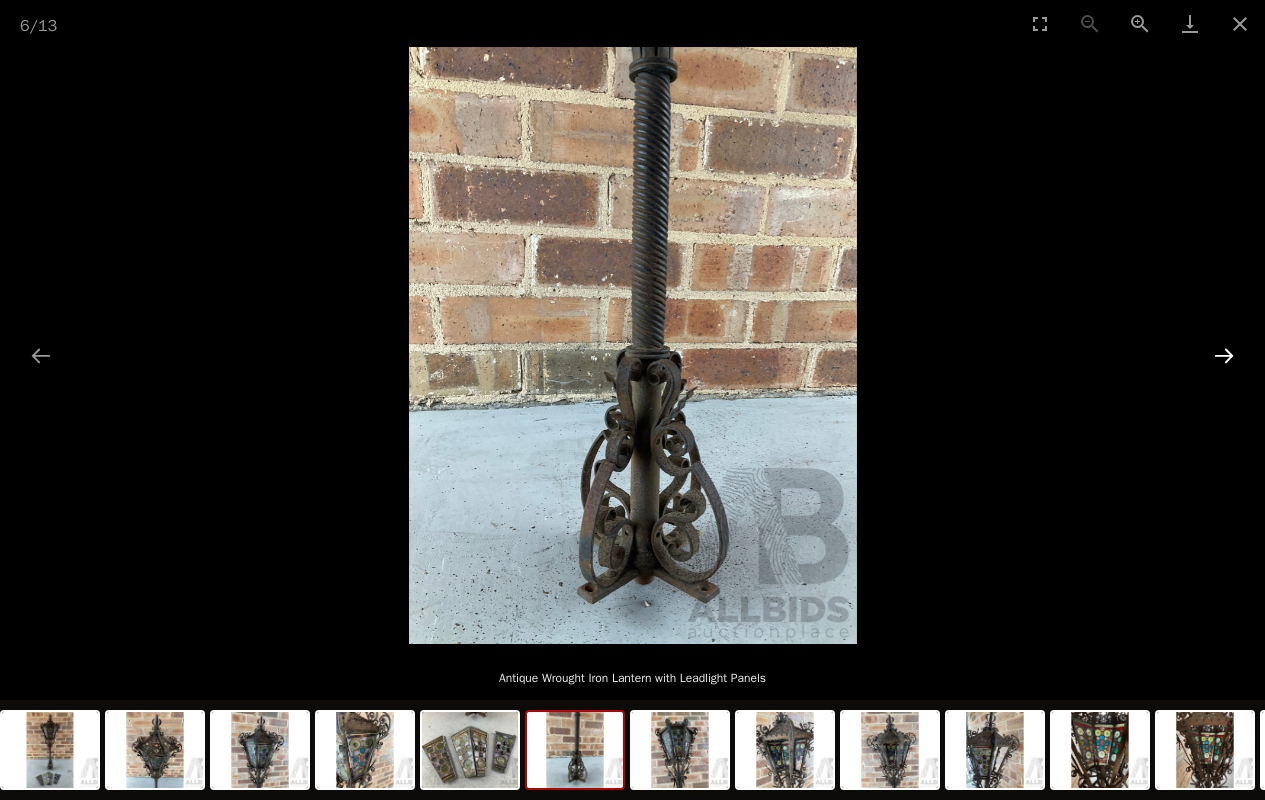 click at bounding box center (1224, 355) 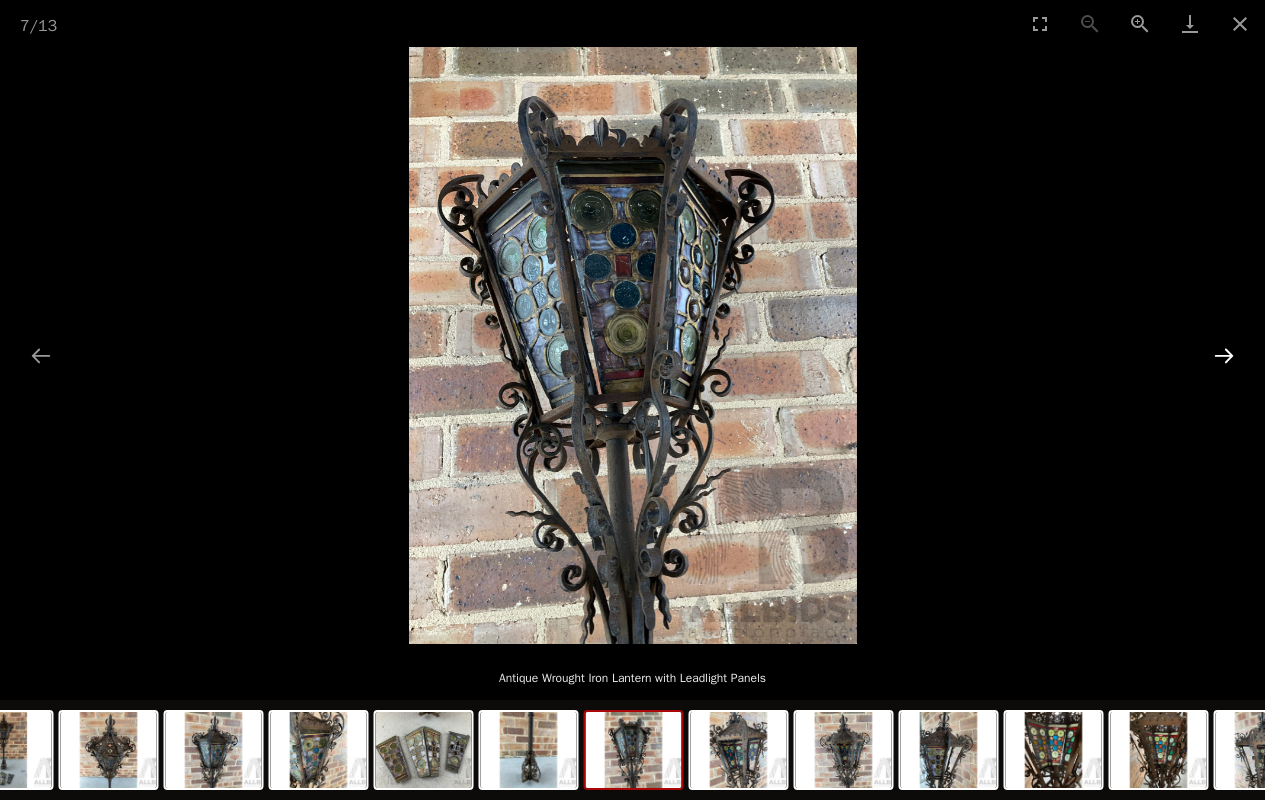 click at bounding box center [1224, 355] 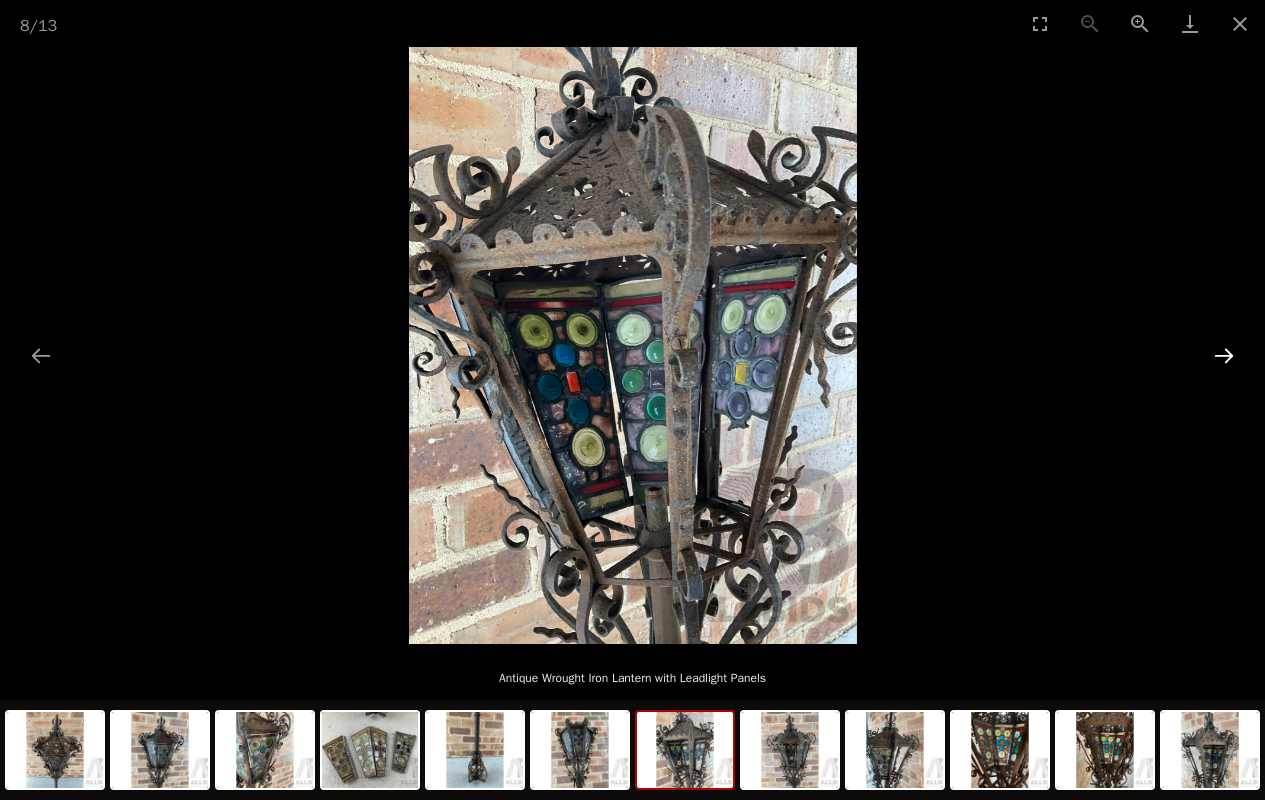click at bounding box center [1224, 355] 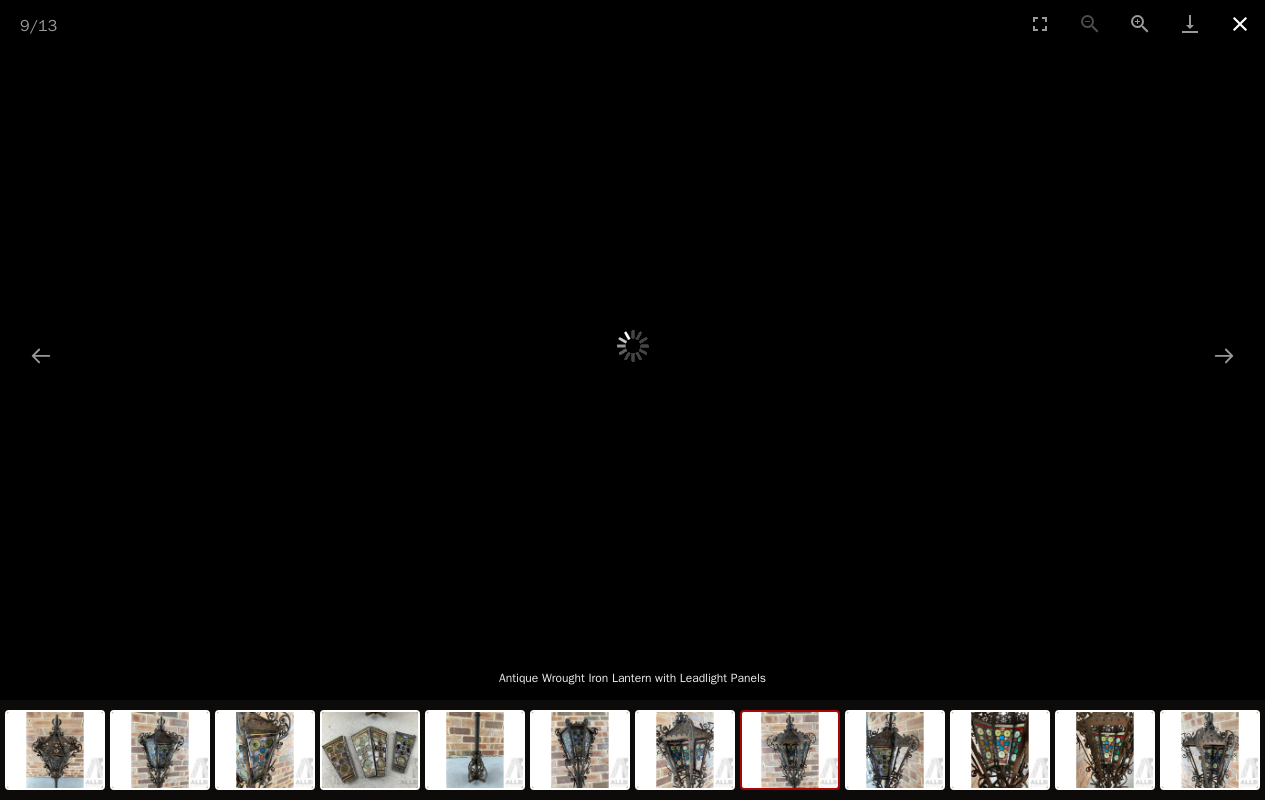 click at bounding box center [1240, 23] 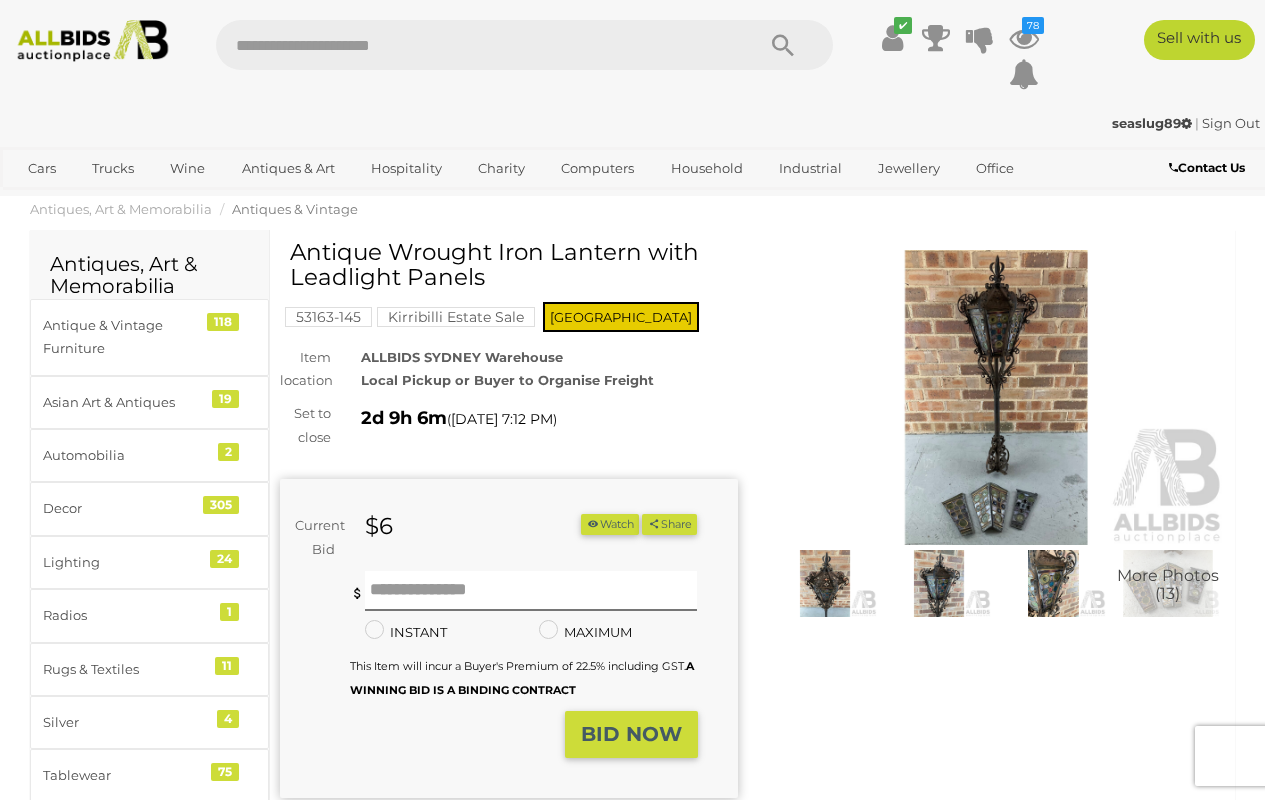 click on "Watch" at bounding box center [610, 524] 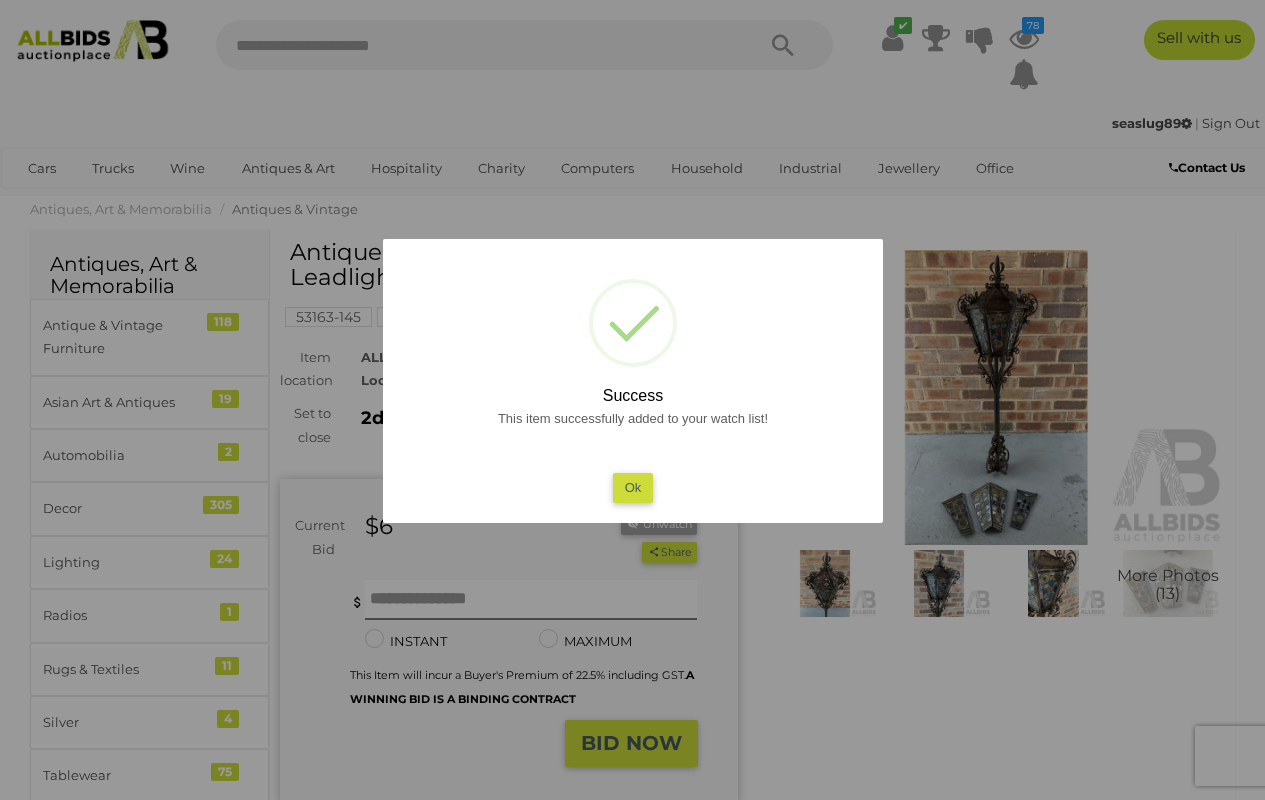 click on "Ok" at bounding box center [632, 487] 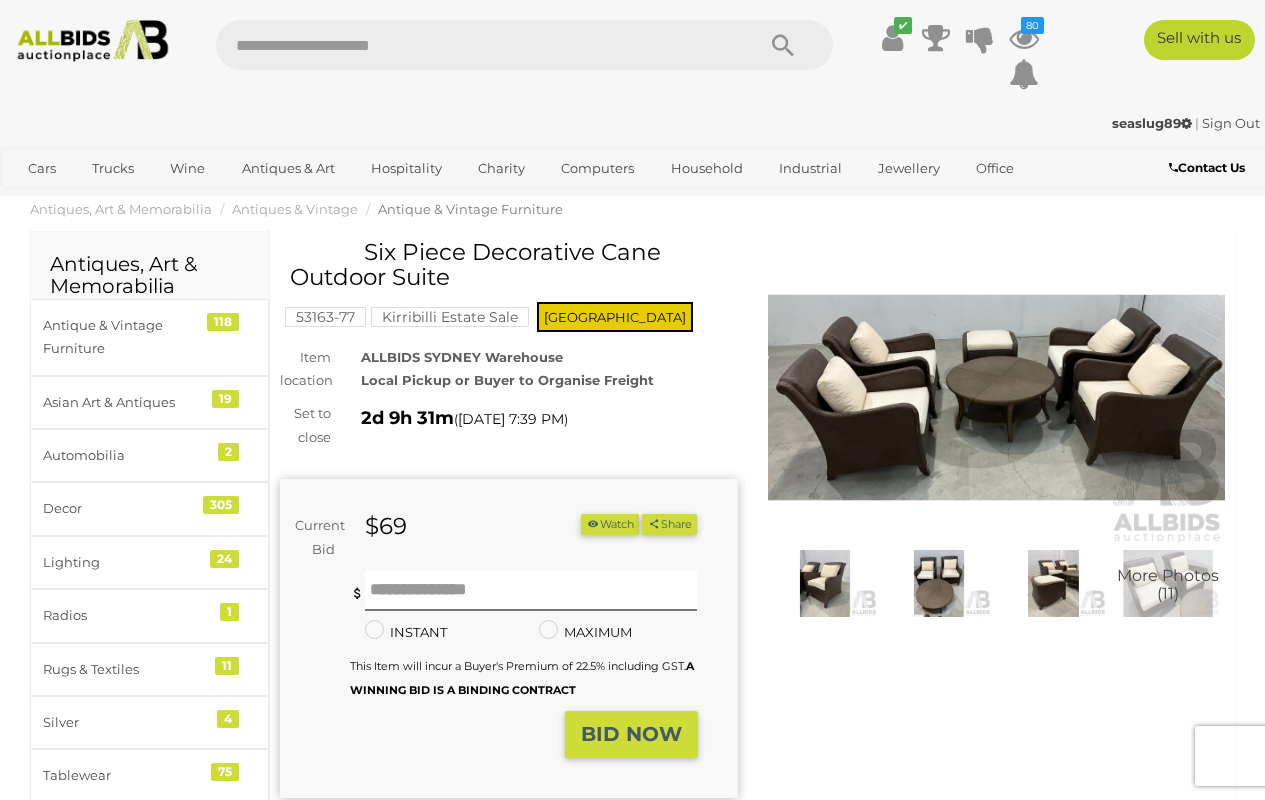 scroll, scrollTop: 0, scrollLeft: 0, axis: both 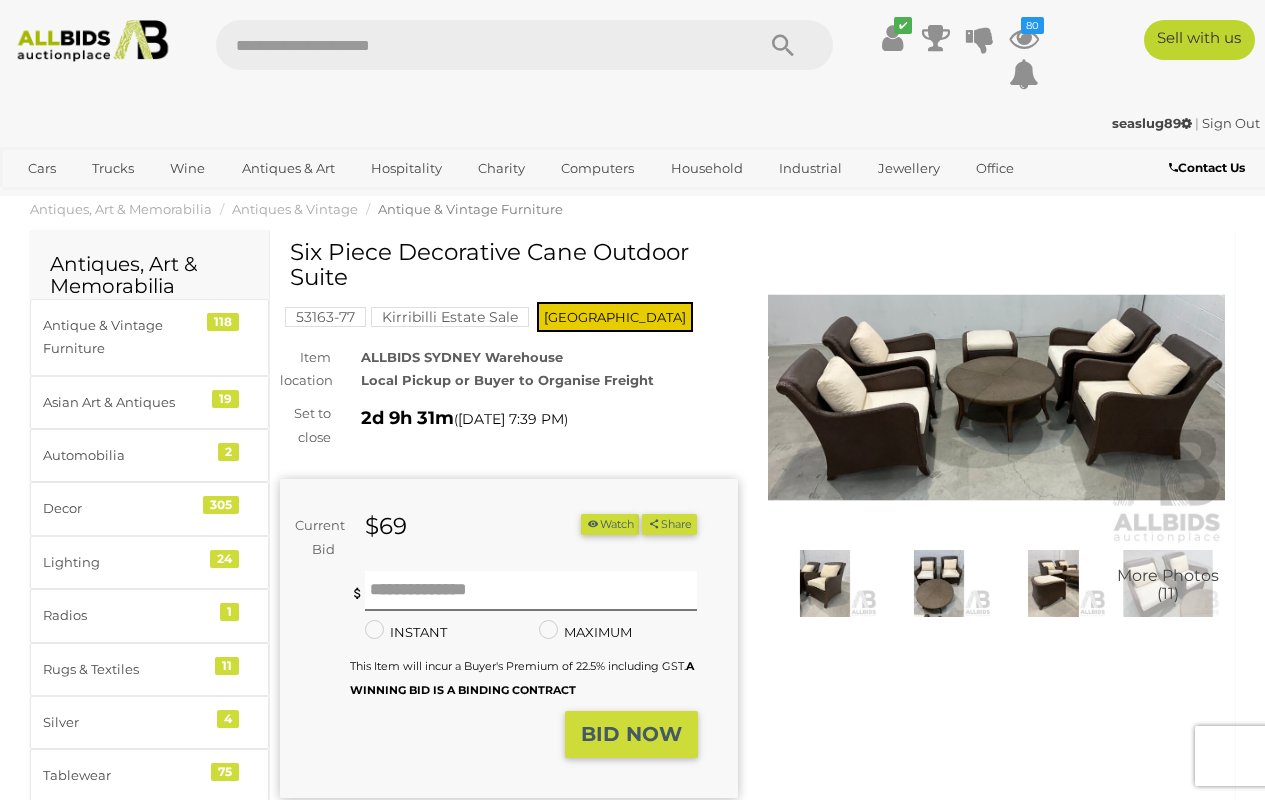 click at bounding box center (997, 397) 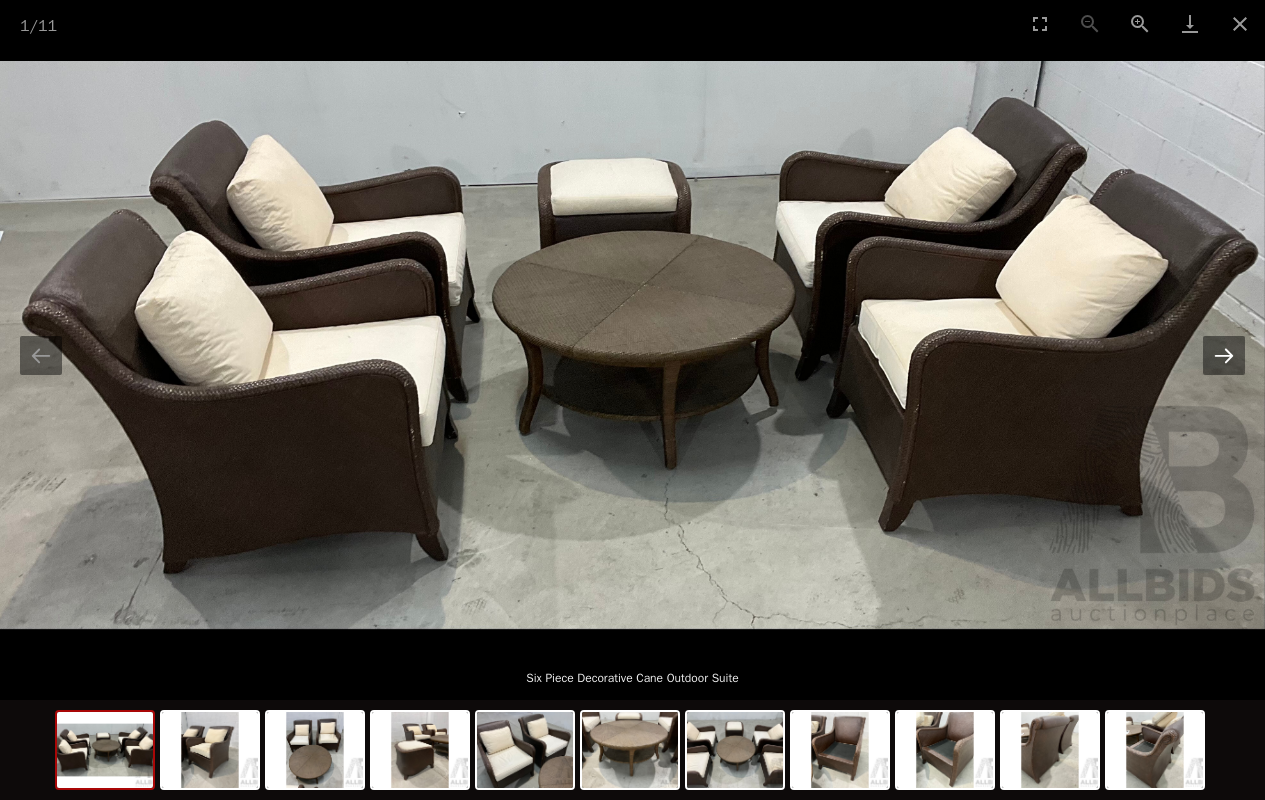 click at bounding box center (1224, 355) 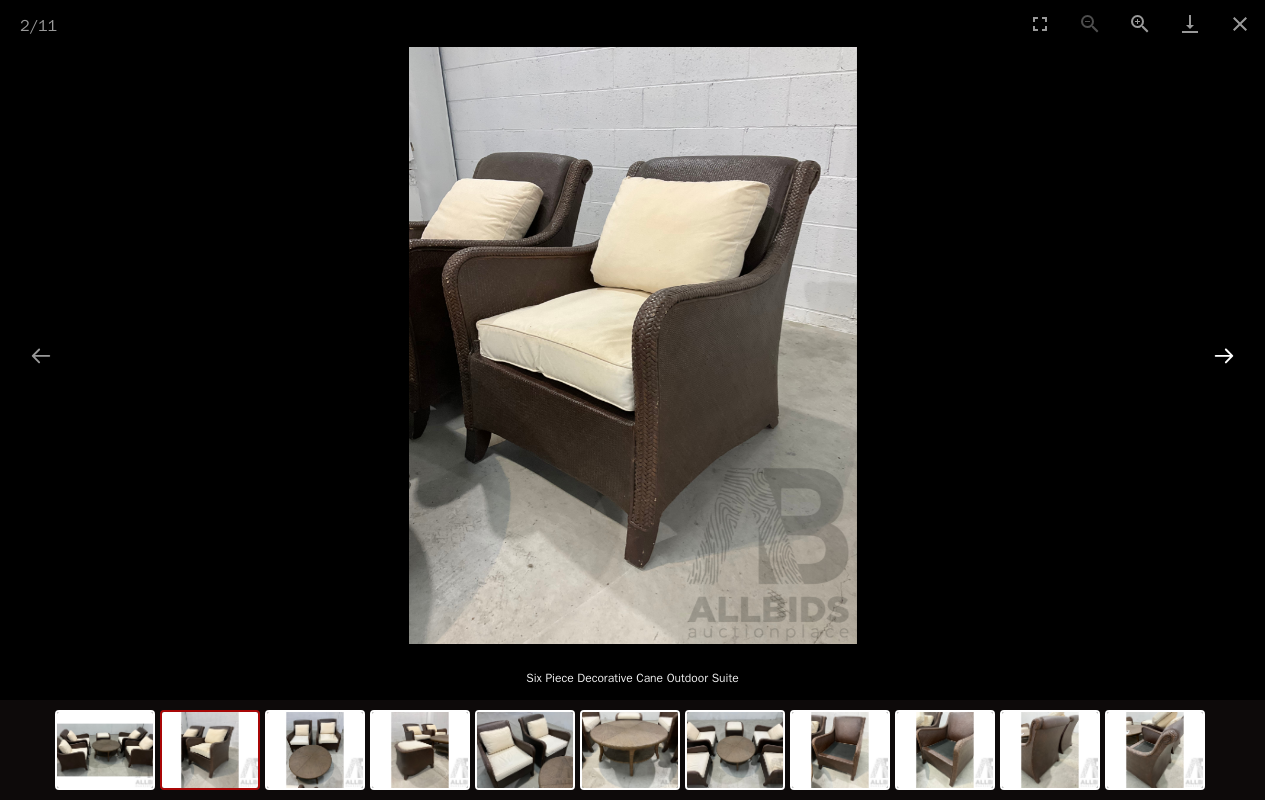 click at bounding box center (1224, 355) 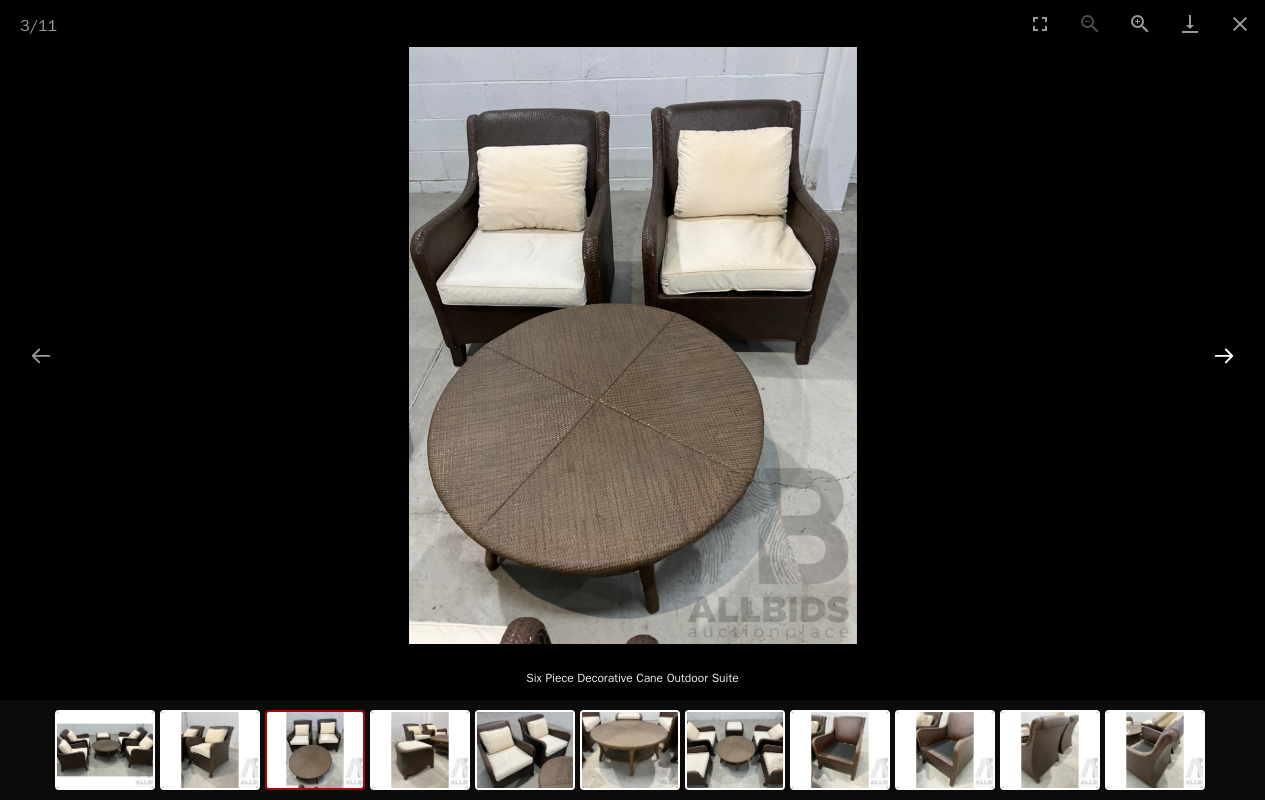 click at bounding box center (1224, 355) 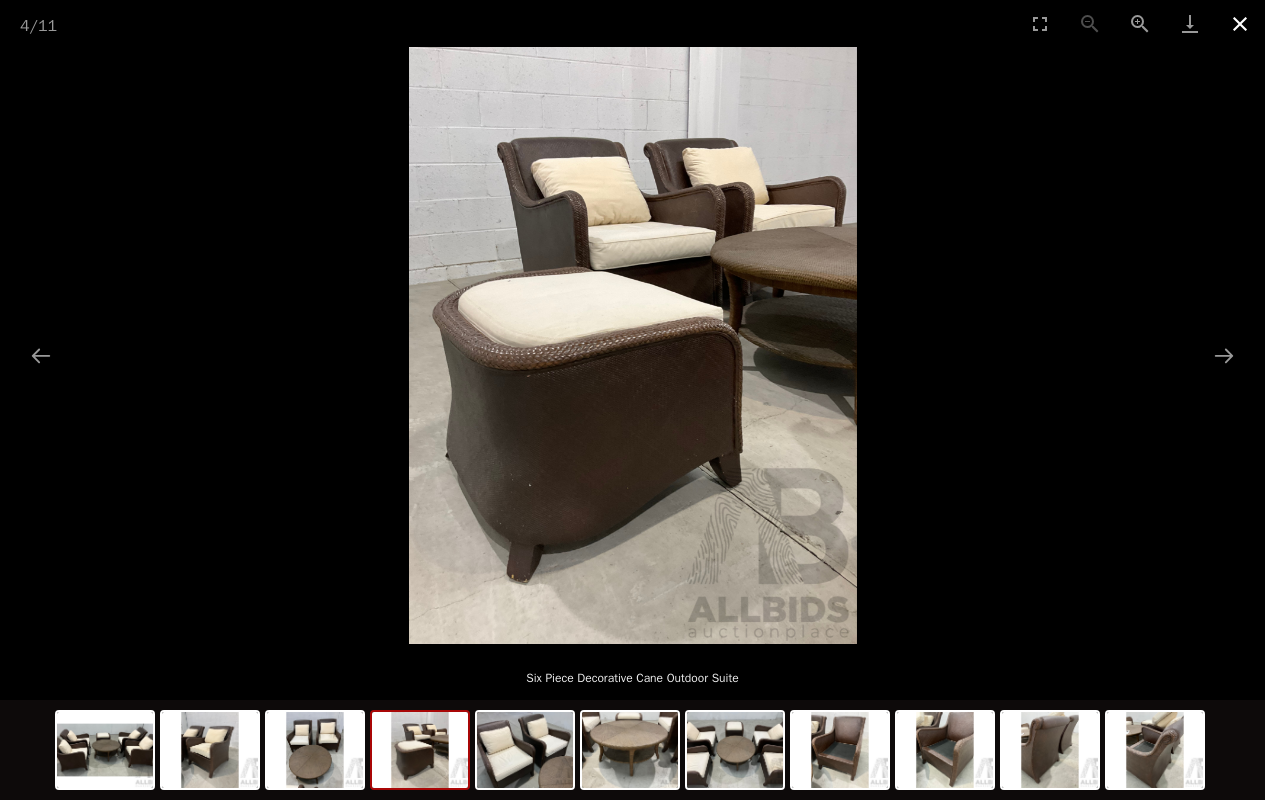 click at bounding box center (1240, 23) 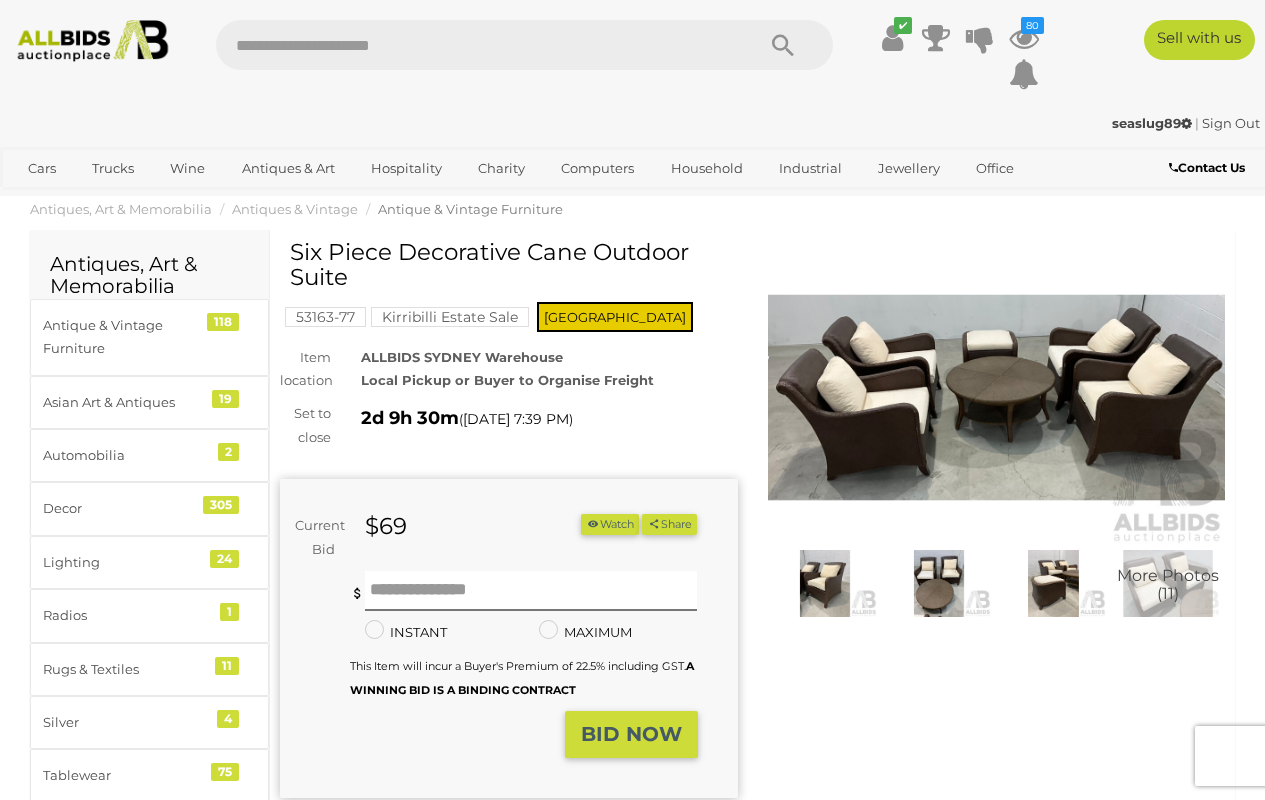 click on "Watch" at bounding box center (610, 524) 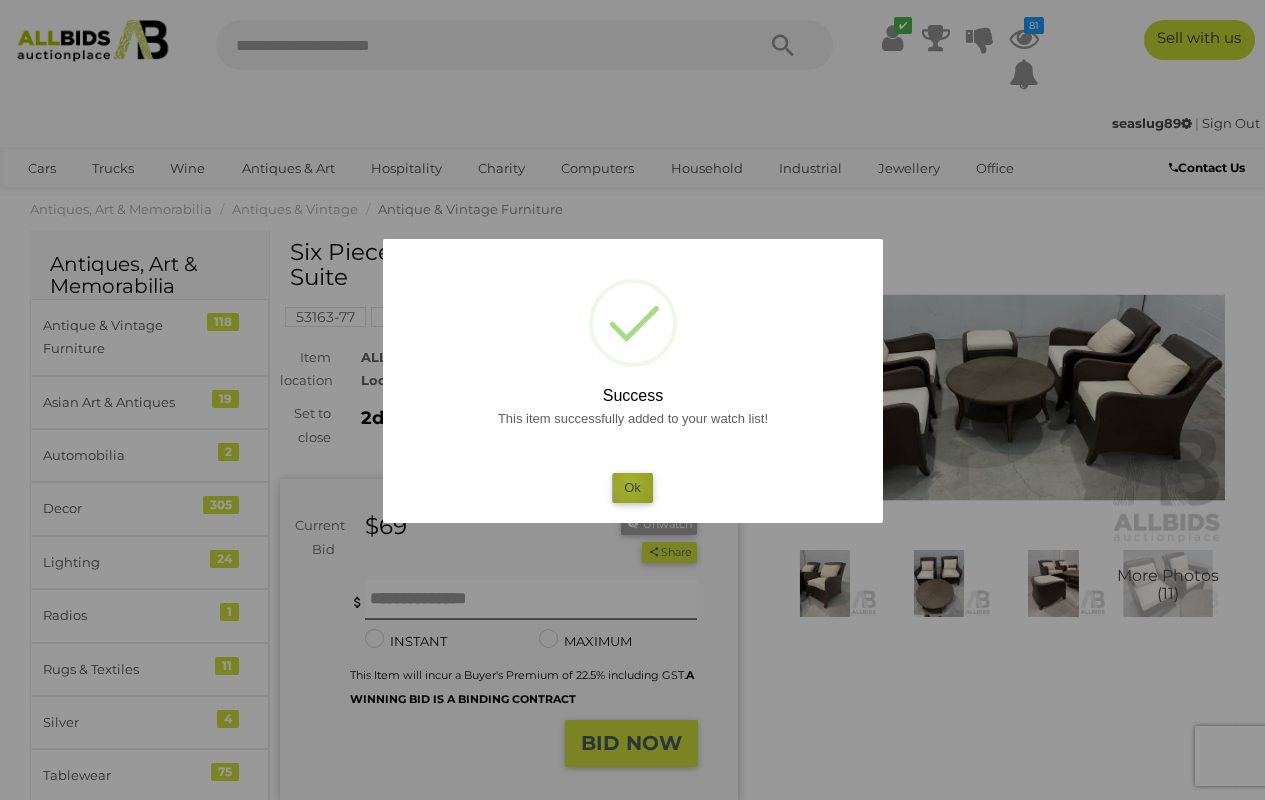 click on "Ok" at bounding box center [632, 487] 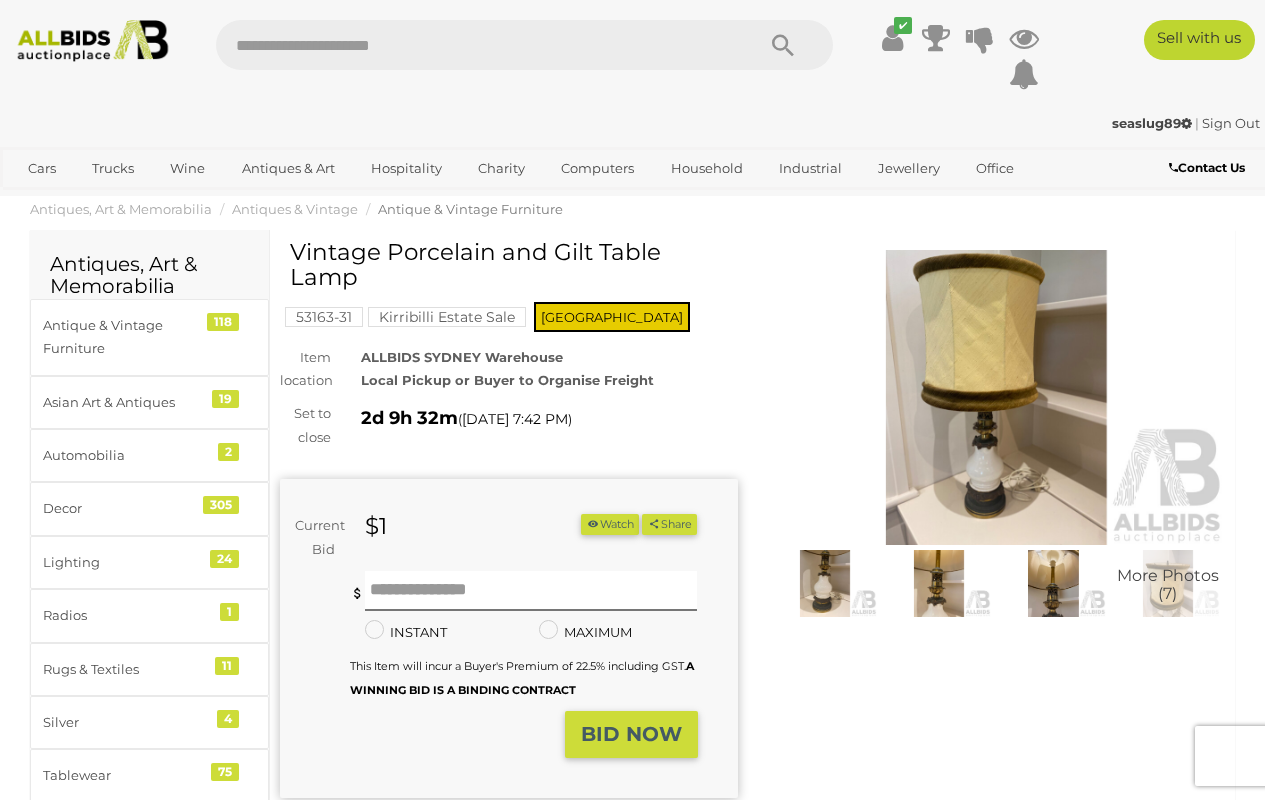 scroll, scrollTop: 0, scrollLeft: 0, axis: both 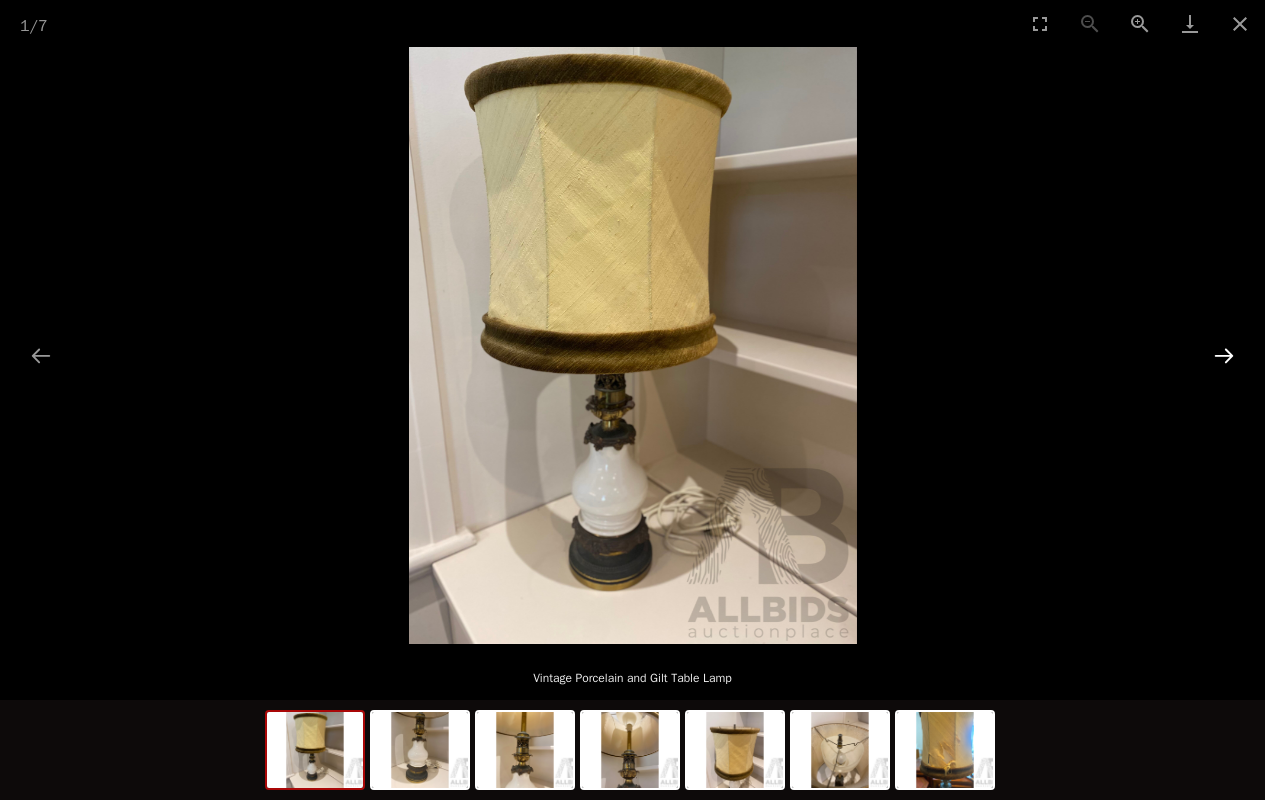 click at bounding box center (1224, 355) 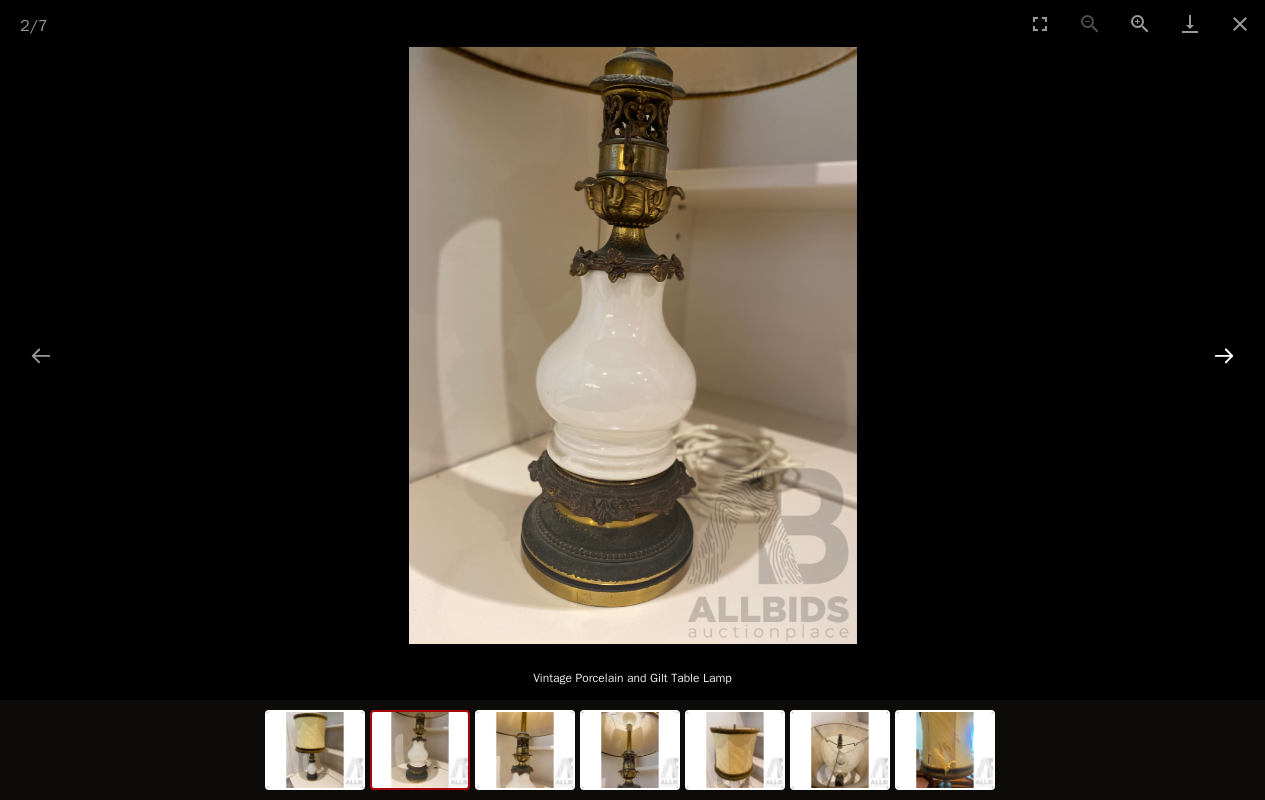 click at bounding box center (1224, 355) 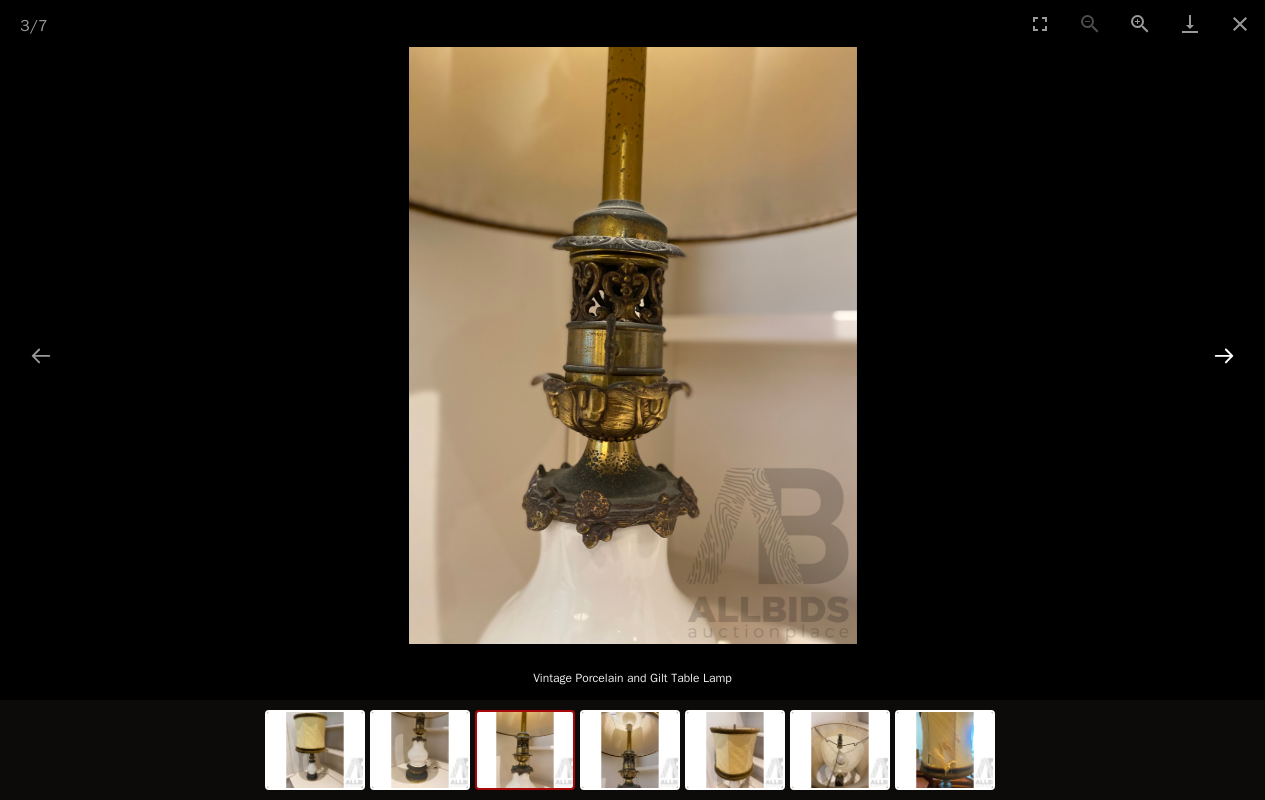 click at bounding box center (1224, 355) 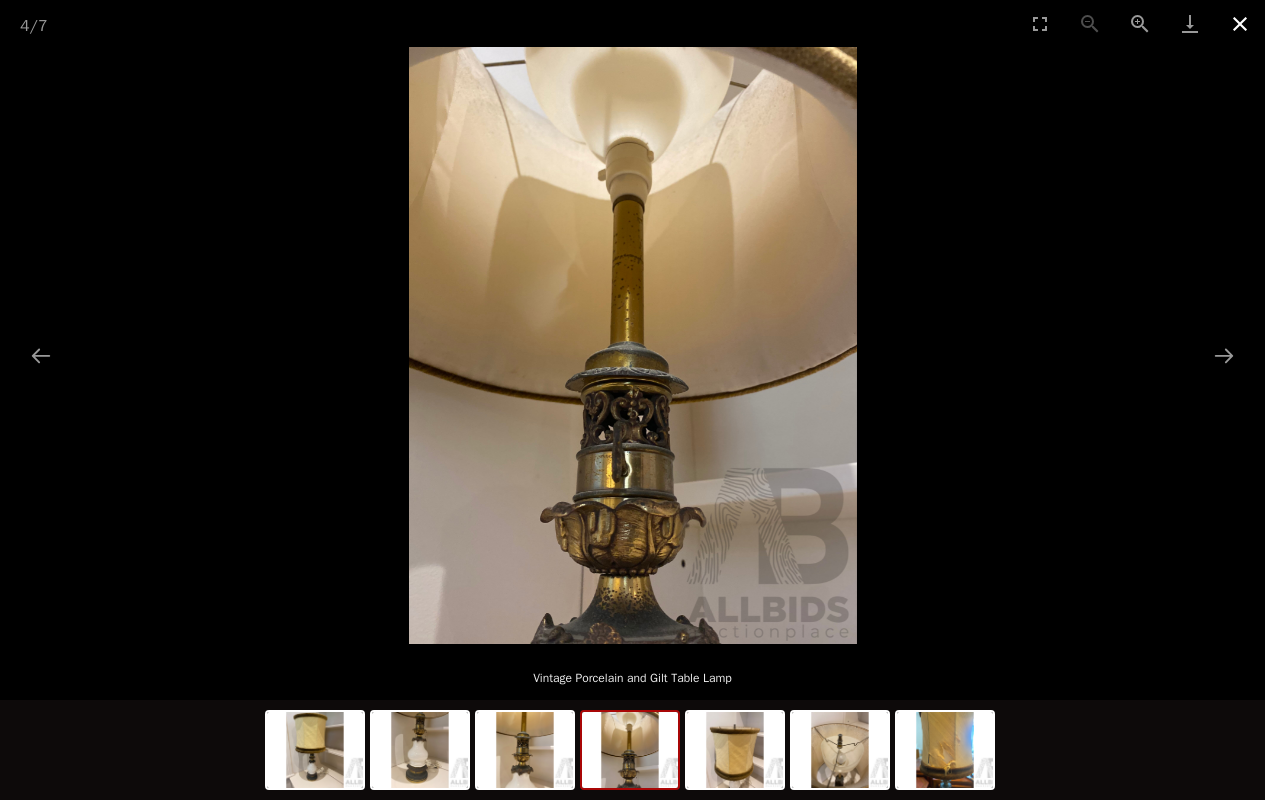 click at bounding box center [1240, 23] 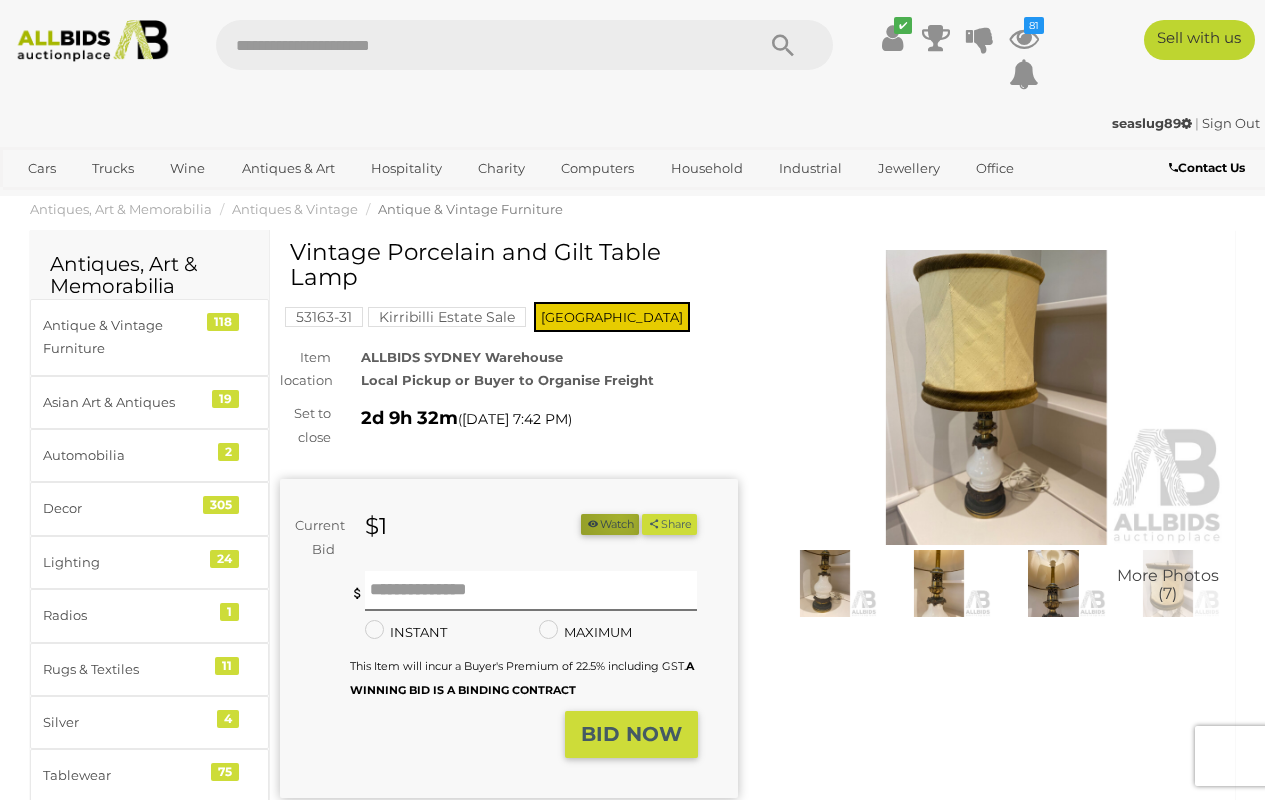 click on "Watch" at bounding box center [610, 524] 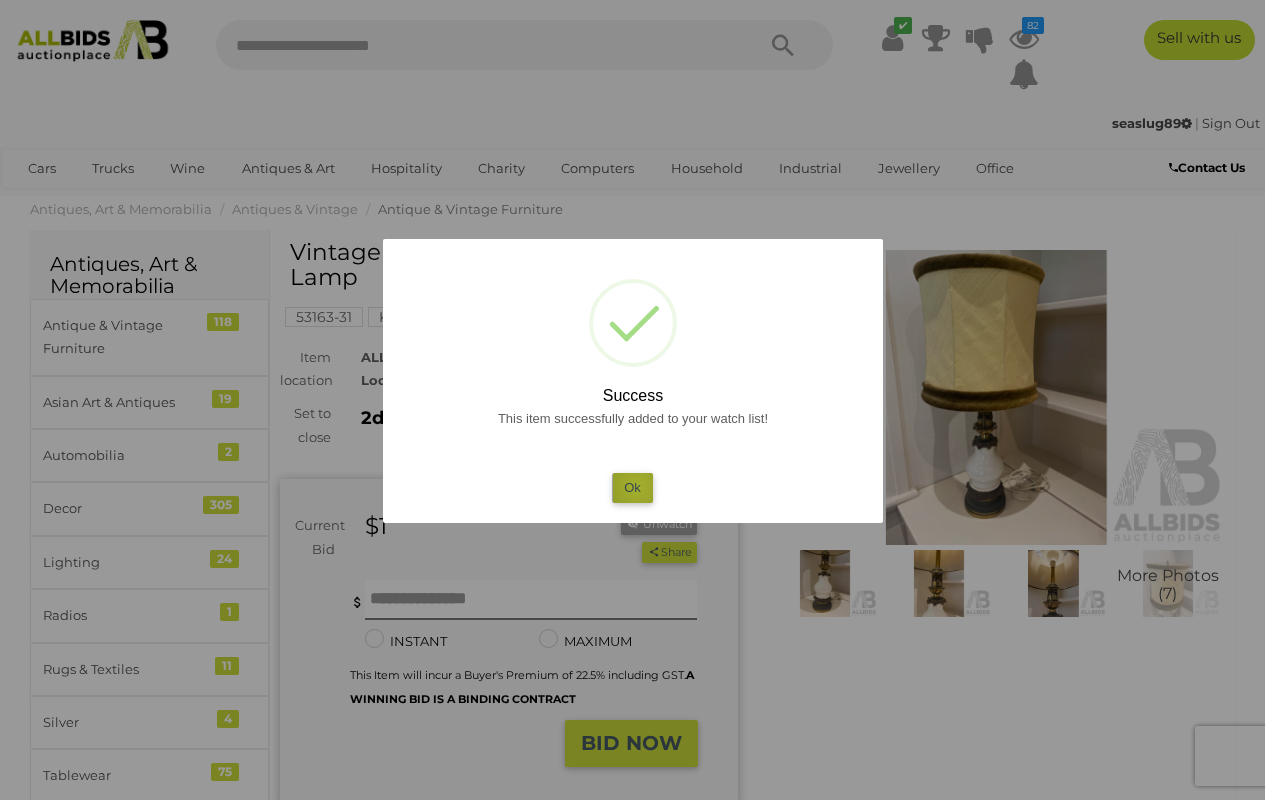 click on "Ok" at bounding box center (632, 487) 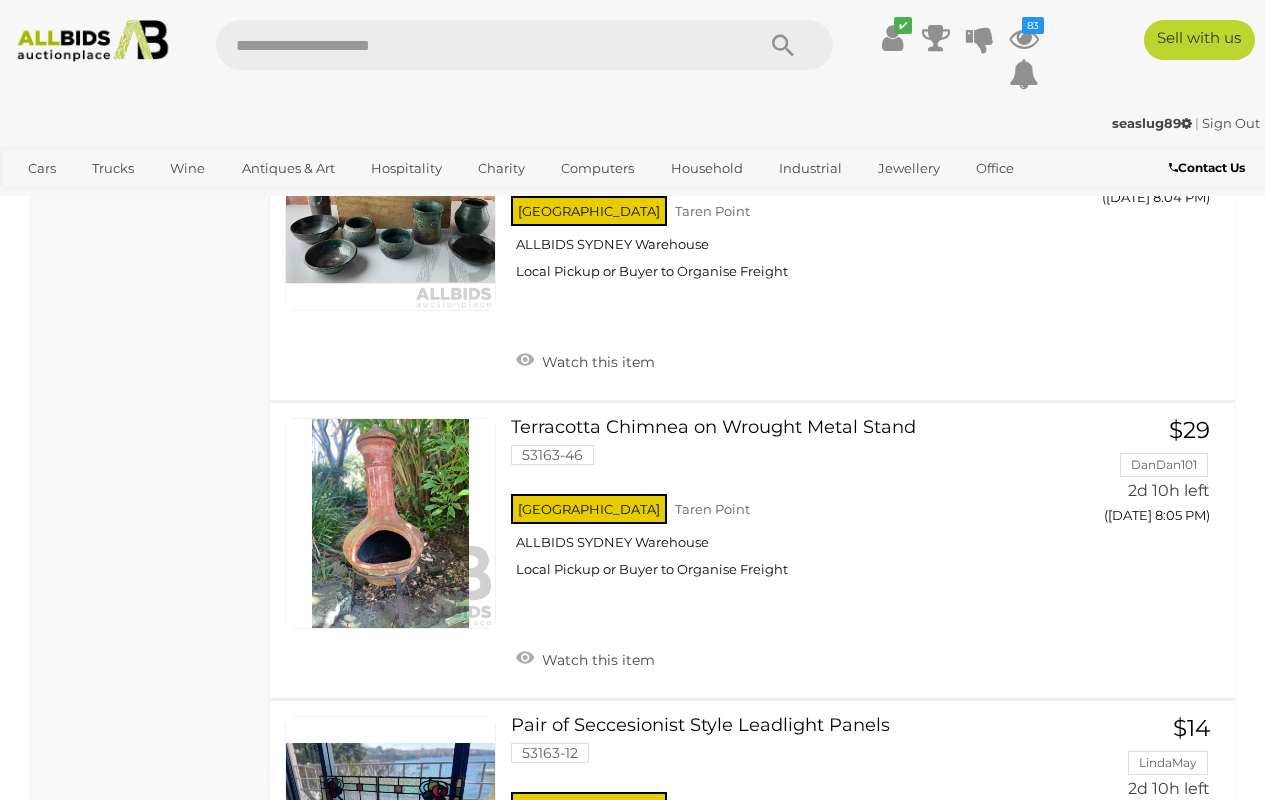 scroll, scrollTop: 7114, scrollLeft: 0, axis: vertical 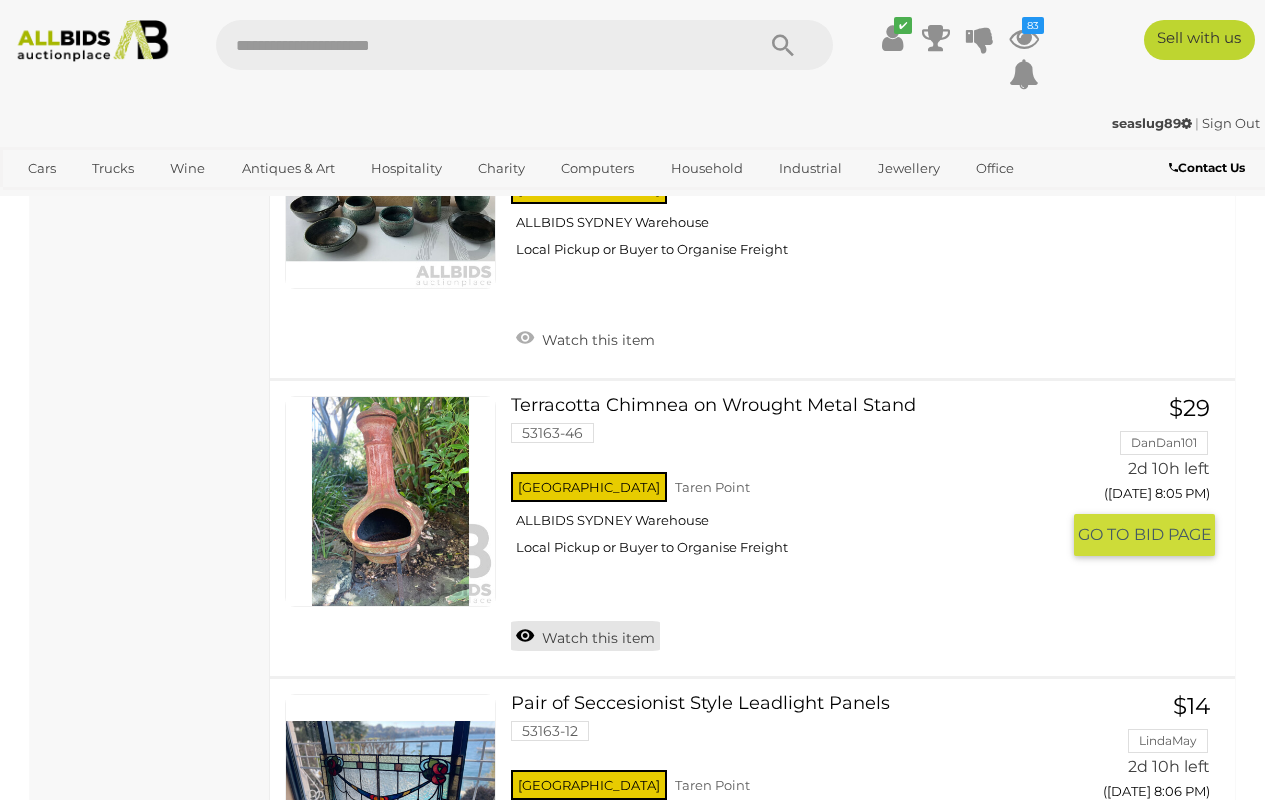 click on "Watch this item" at bounding box center (585, 636) 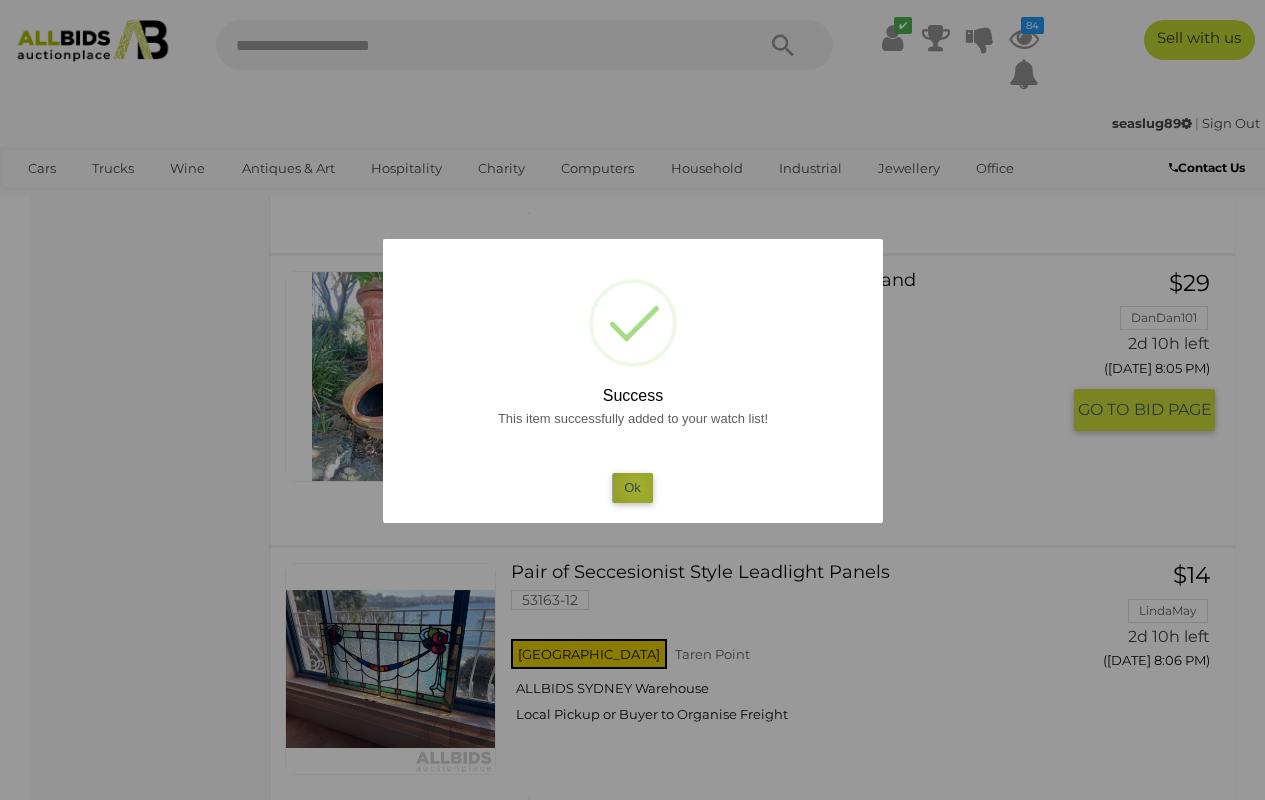 click on "Ok" at bounding box center (632, 487) 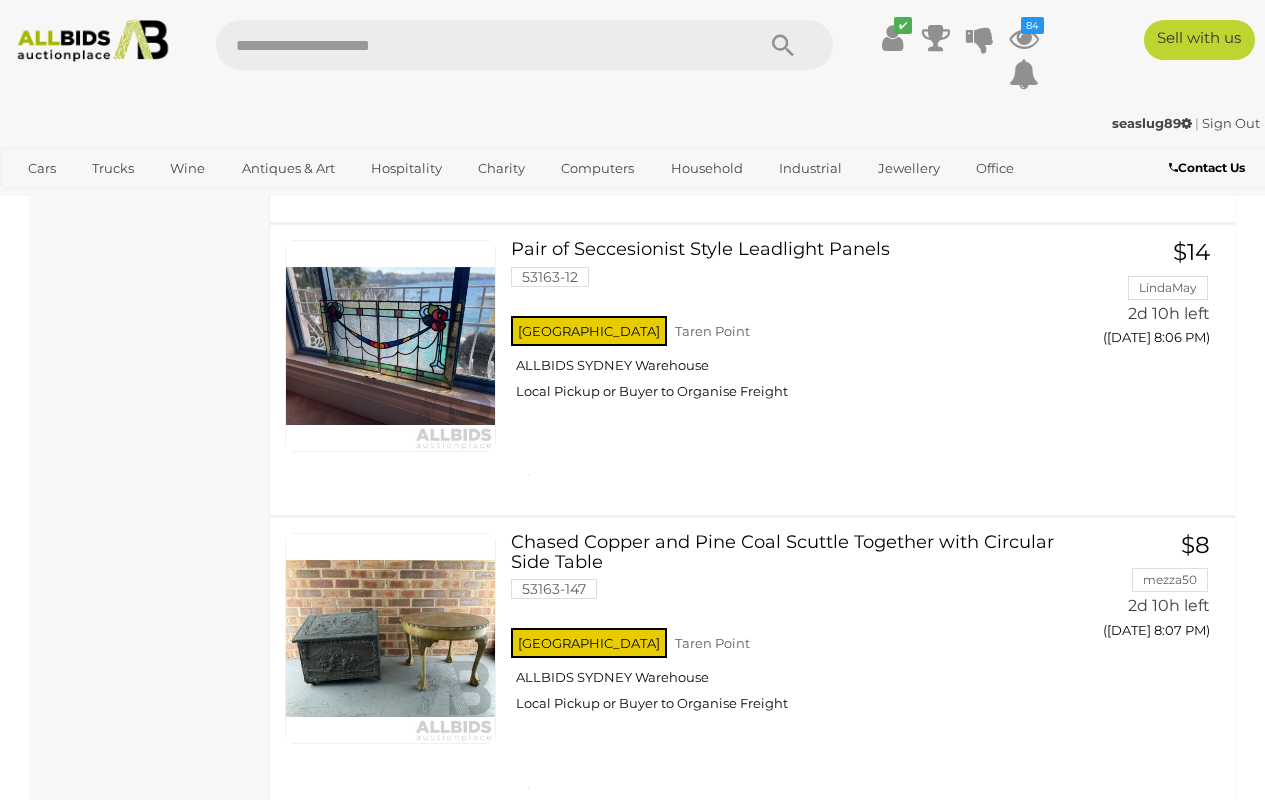 scroll, scrollTop: 7533, scrollLeft: 0, axis: vertical 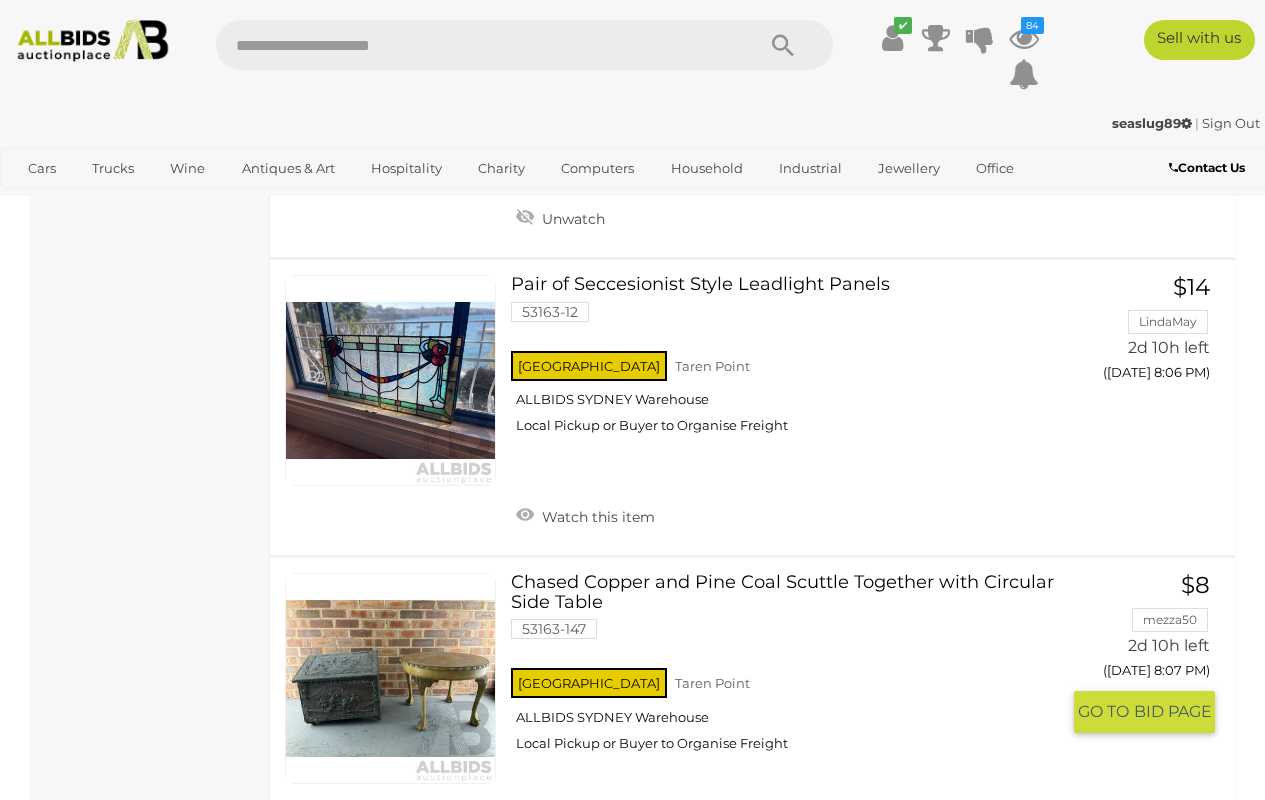 click on "Watch this item" at bounding box center [585, 833] 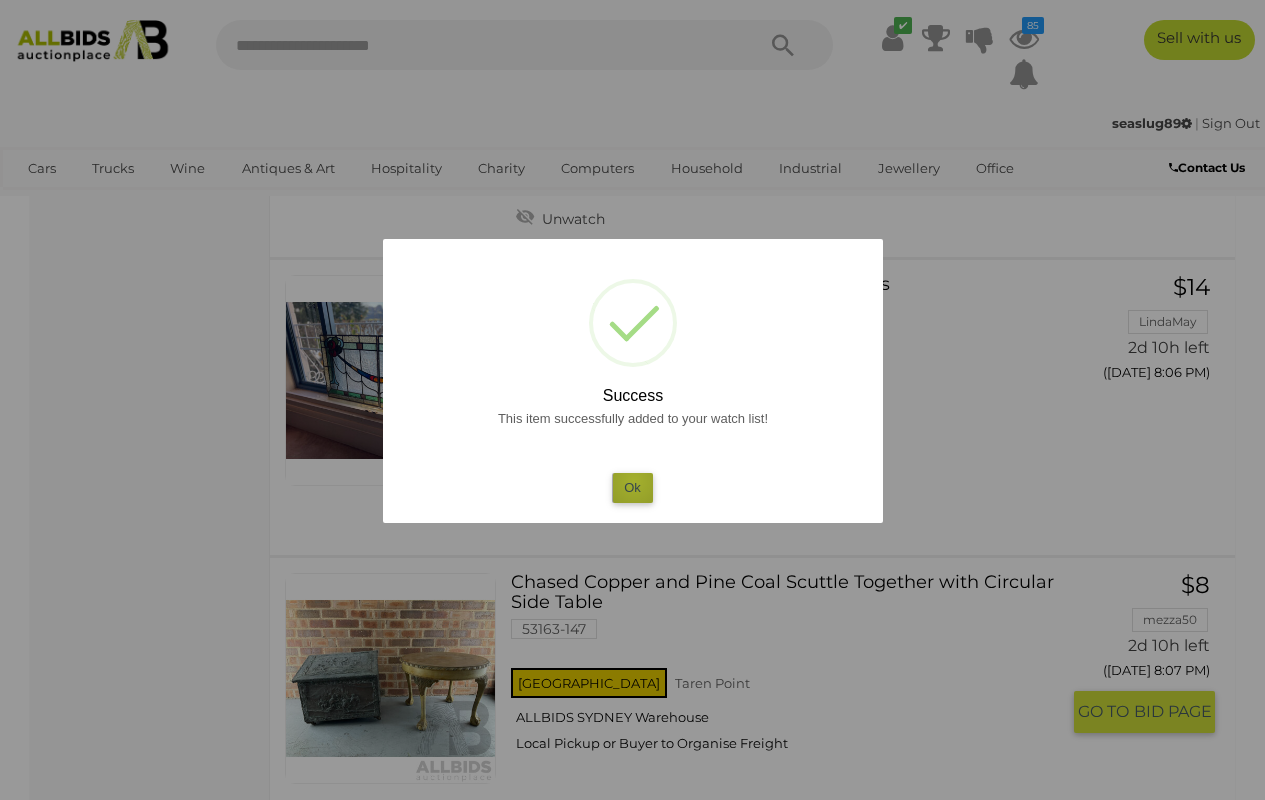 click on "Ok" at bounding box center (632, 487) 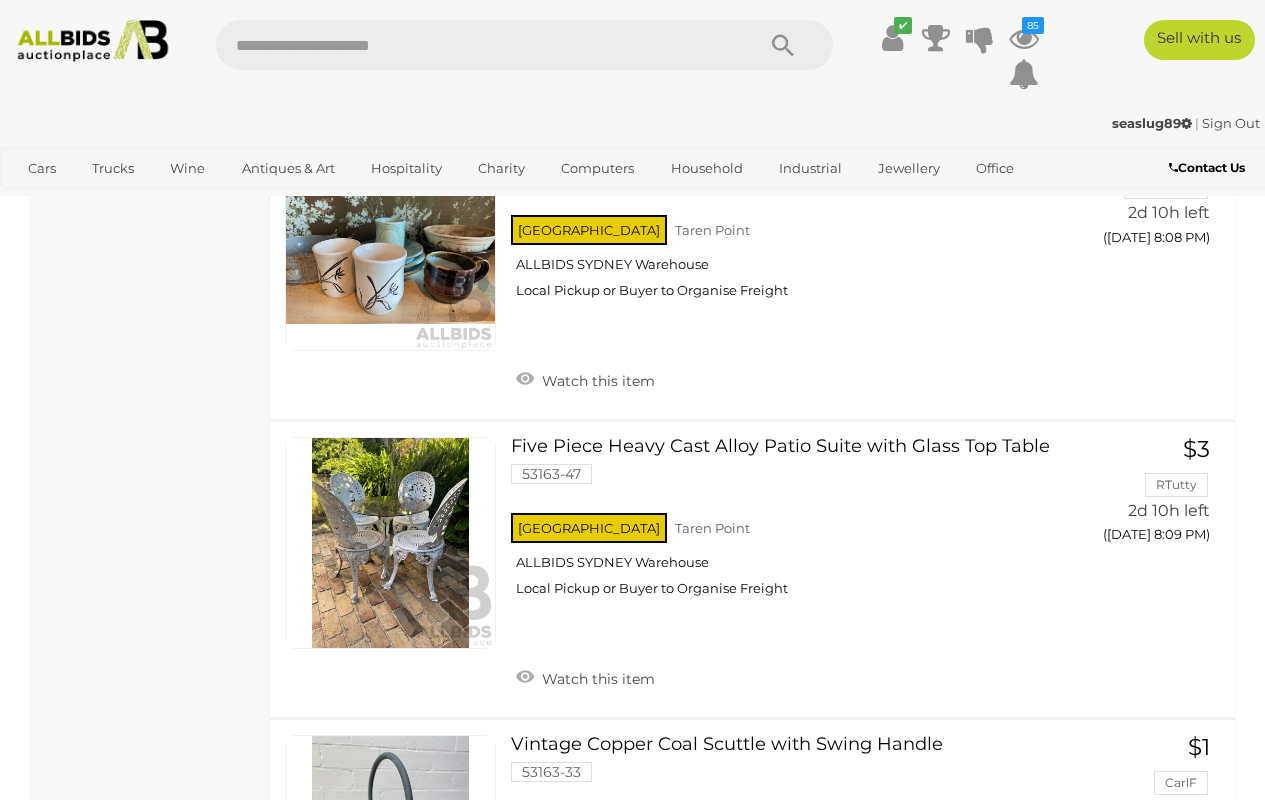scroll, scrollTop: 8292, scrollLeft: 0, axis: vertical 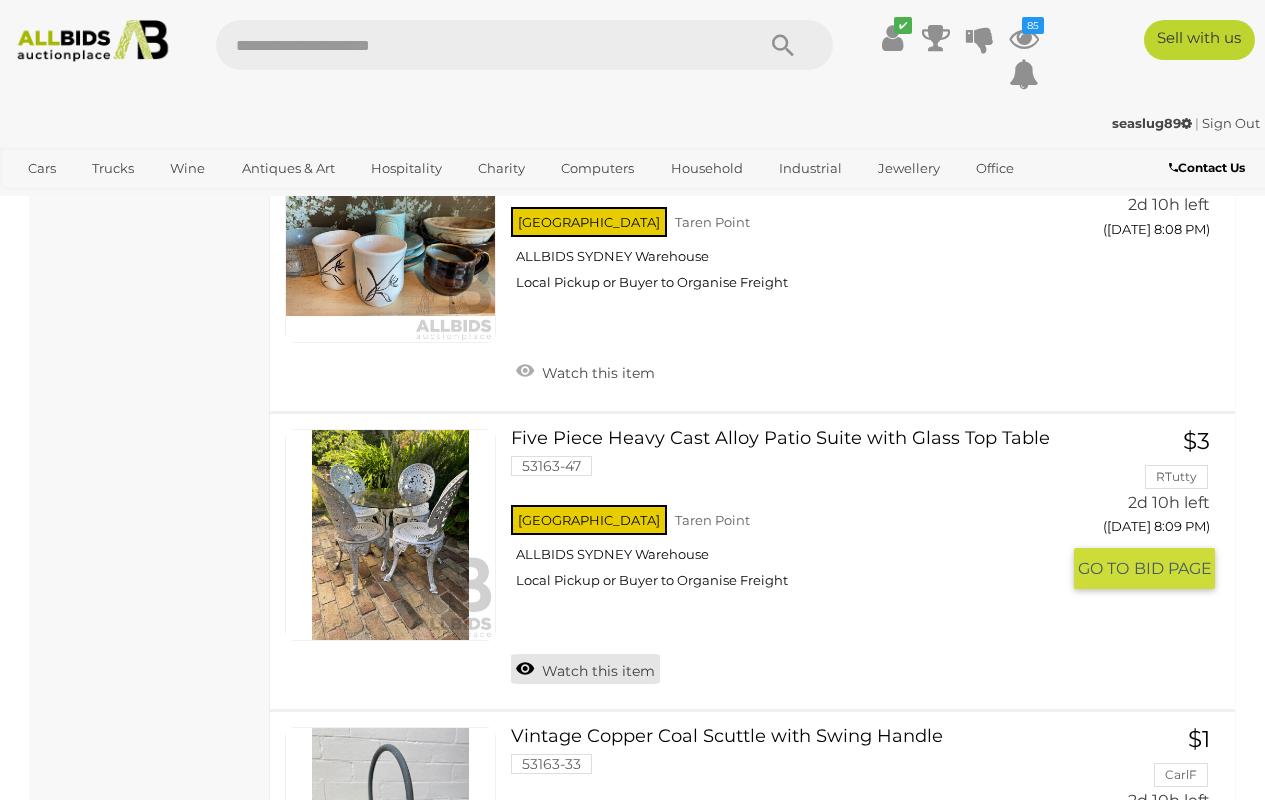 click on "Watch this item" at bounding box center (585, 669) 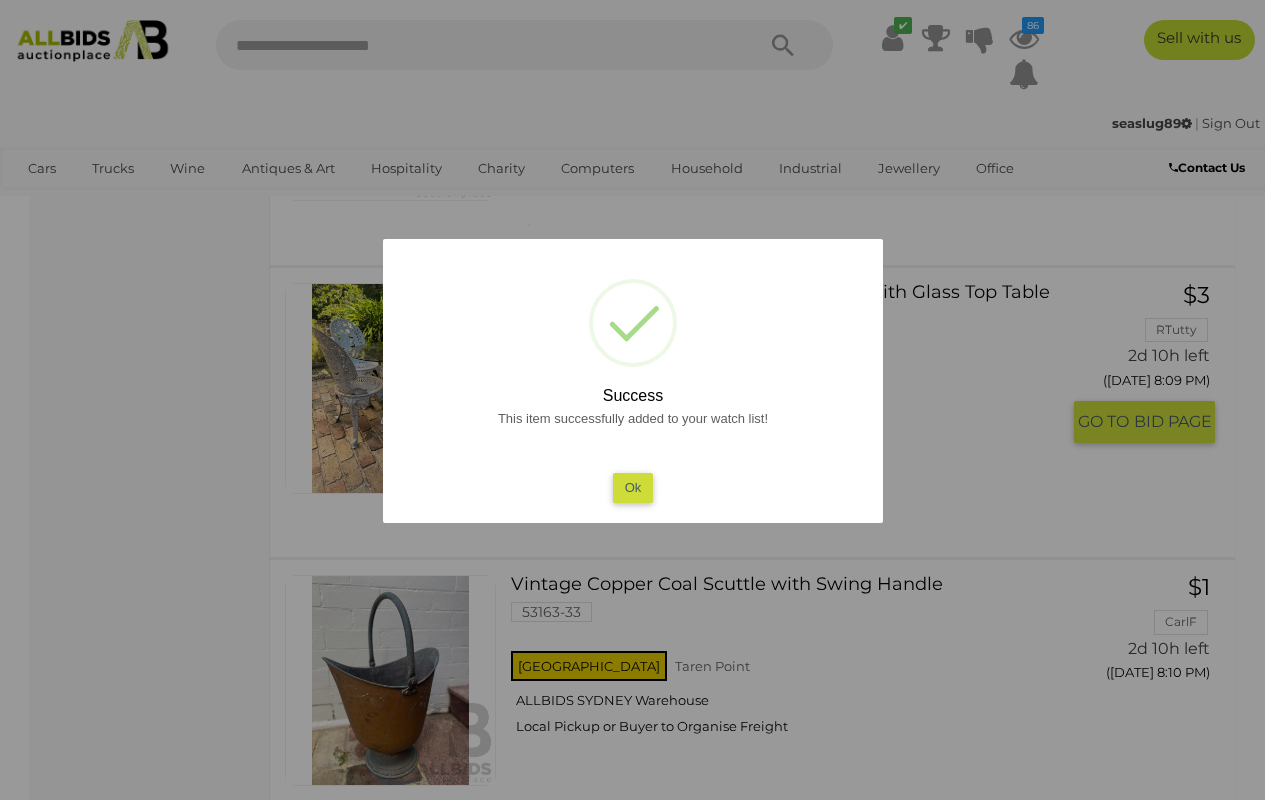 click on "Ok" at bounding box center (632, 487) 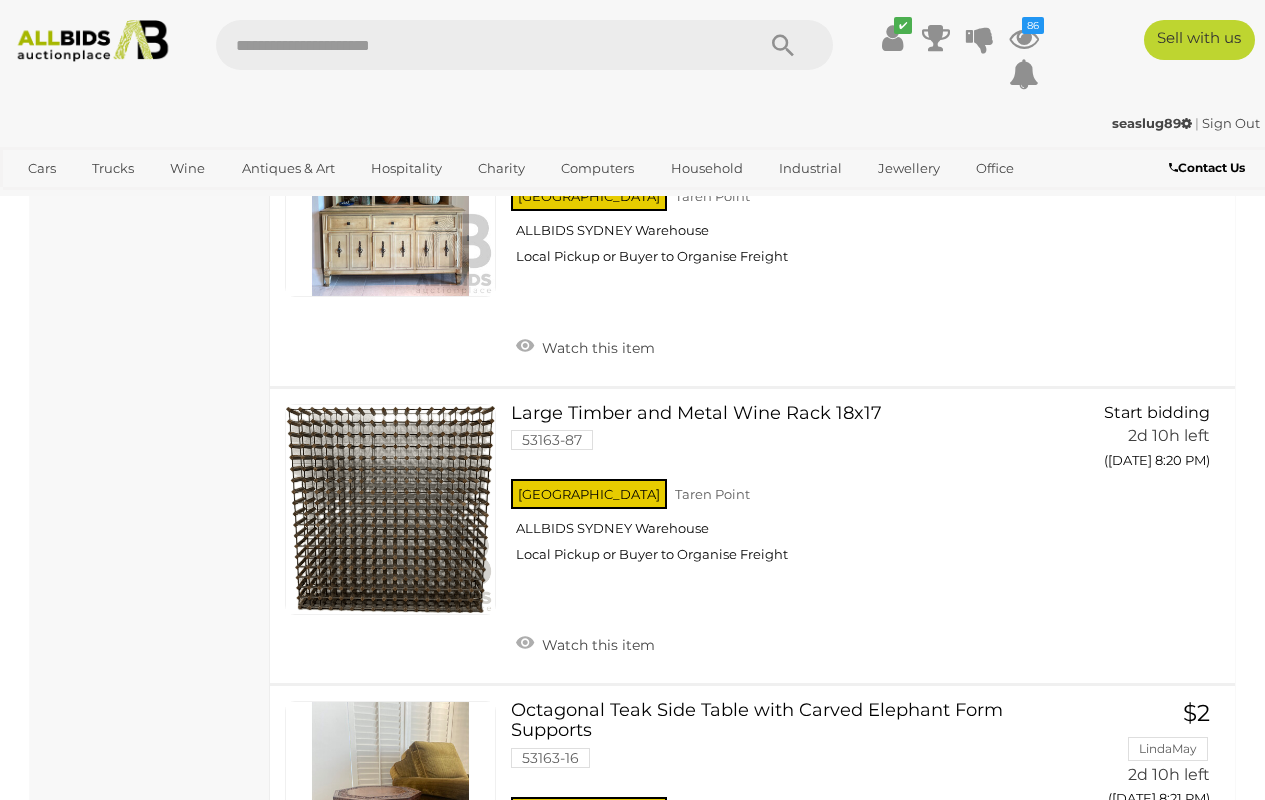 scroll, scrollTop: 11749, scrollLeft: 0, axis: vertical 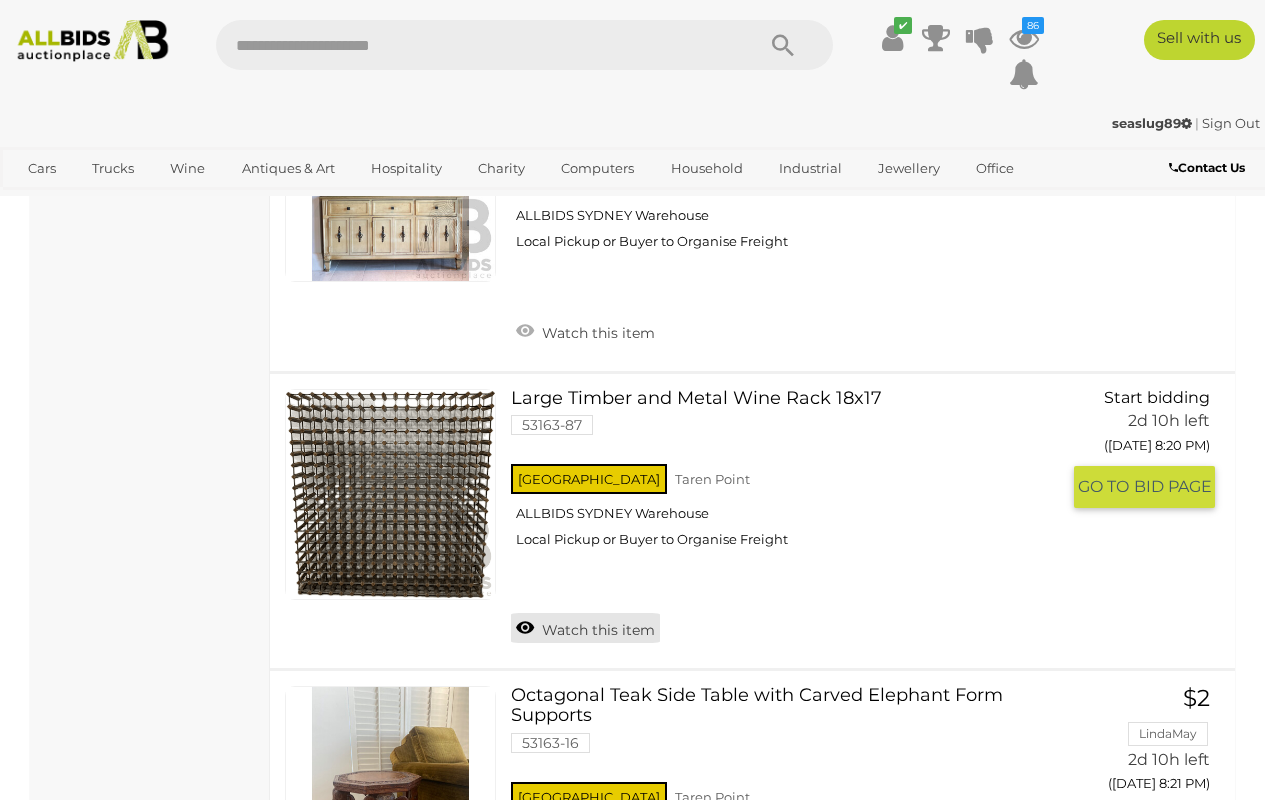 click on "Watch this item" at bounding box center [585, 628] 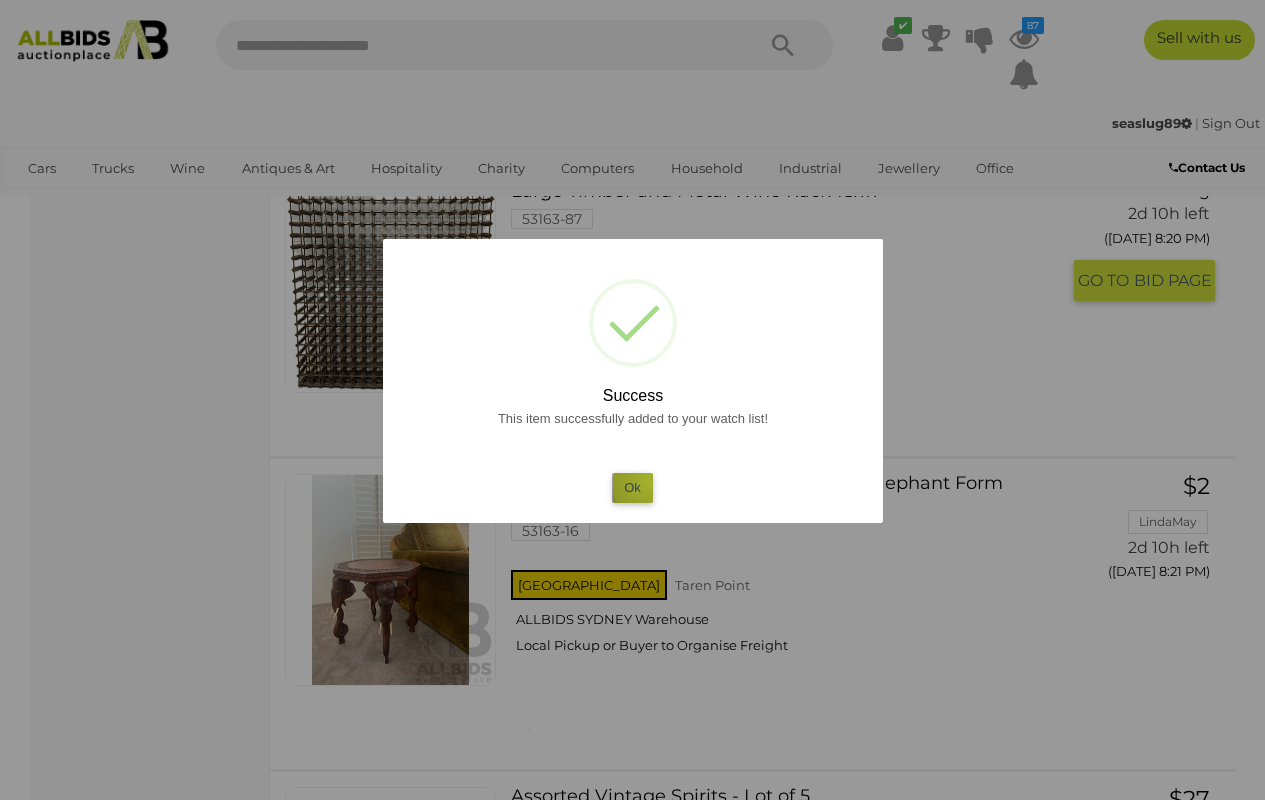 click on "Ok" at bounding box center (632, 487) 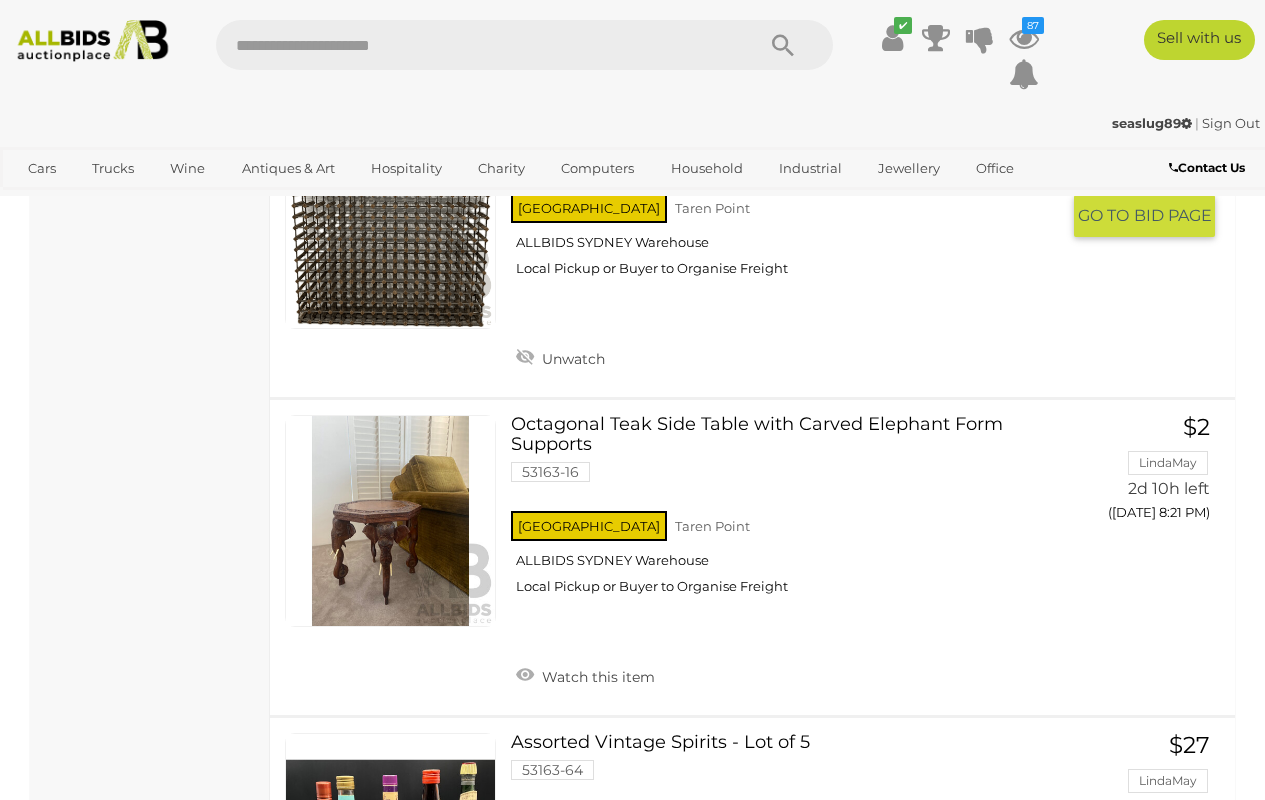 scroll, scrollTop: 12036, scrollLeft: 0, axis: vertical 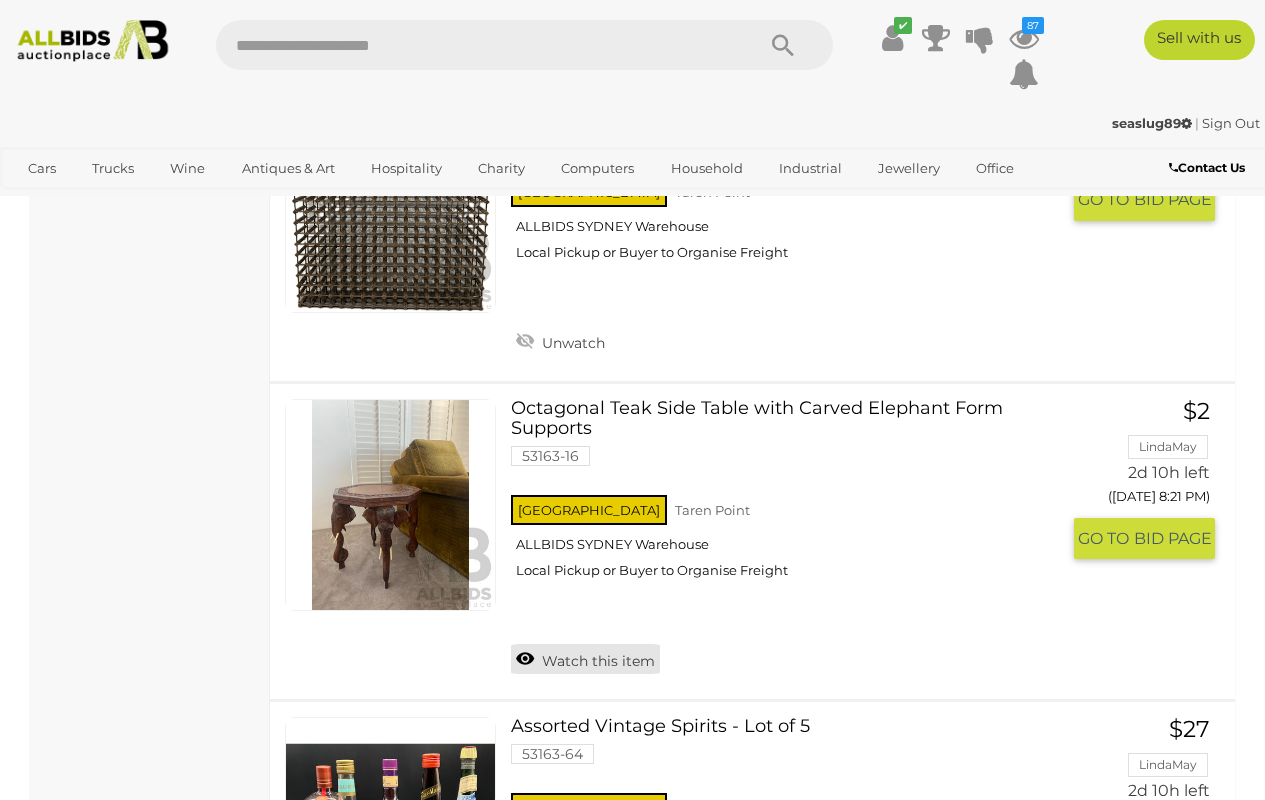 click on "Watch this item" at bounding box center [585, 659] 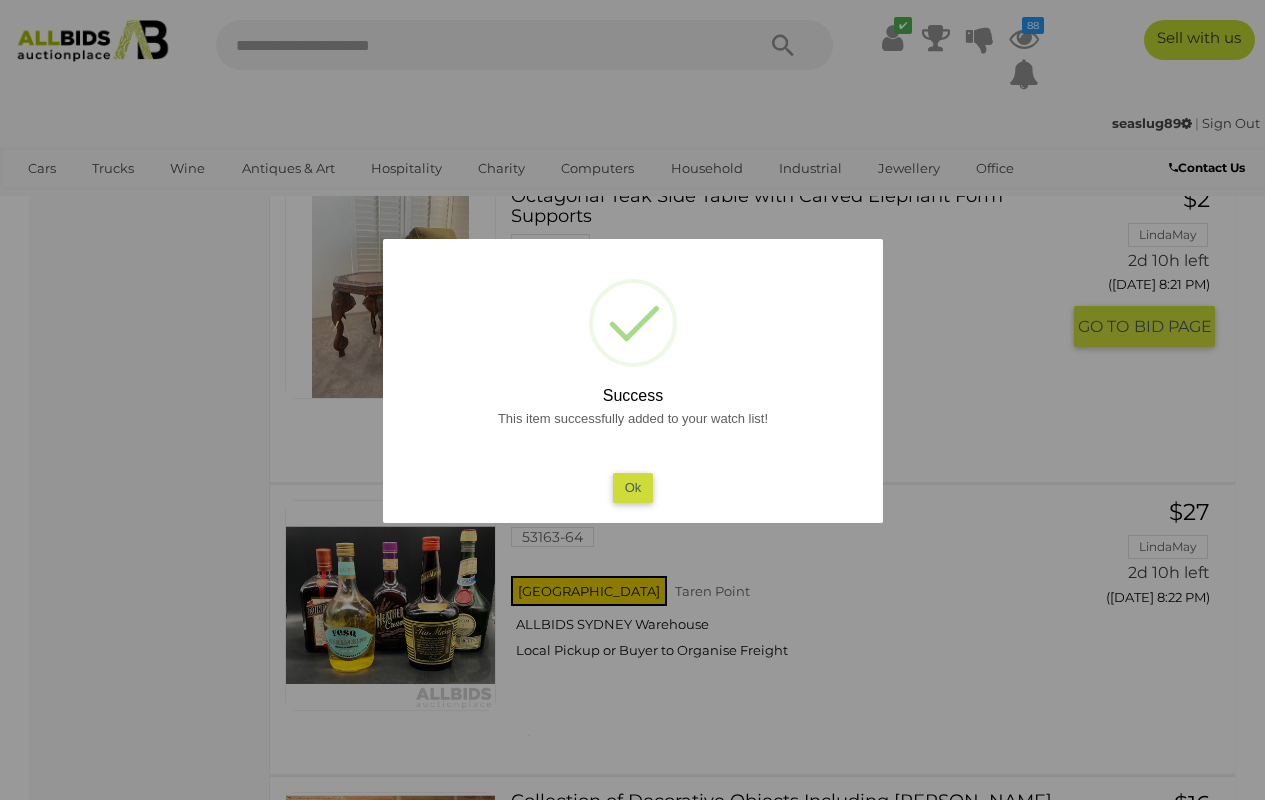 click on "Ok" at bounding box center (632, 487) 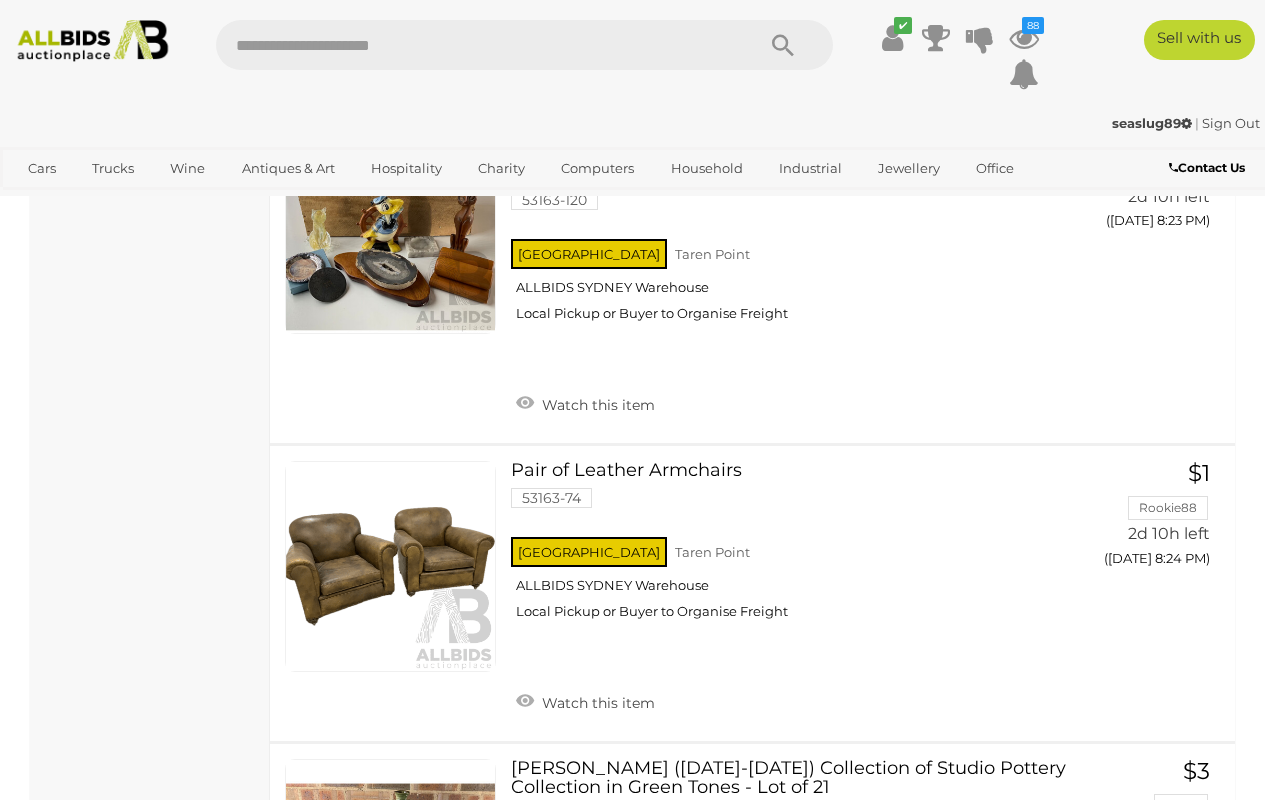 scroll, scrollTop: 12950, scrollLeft: 0, axis: vertical 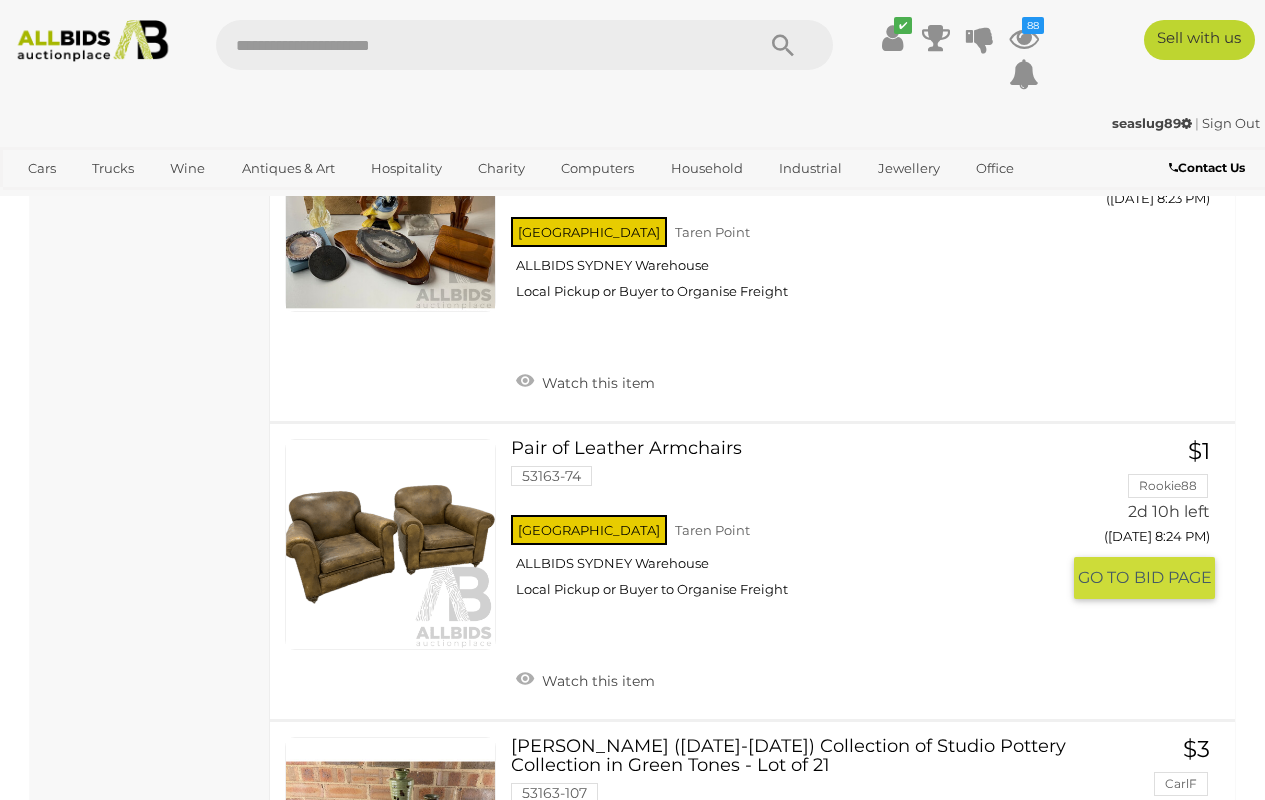click on "Pair of Leather Armchairs
53163-74
NSW" at bounding box center [792, 571] 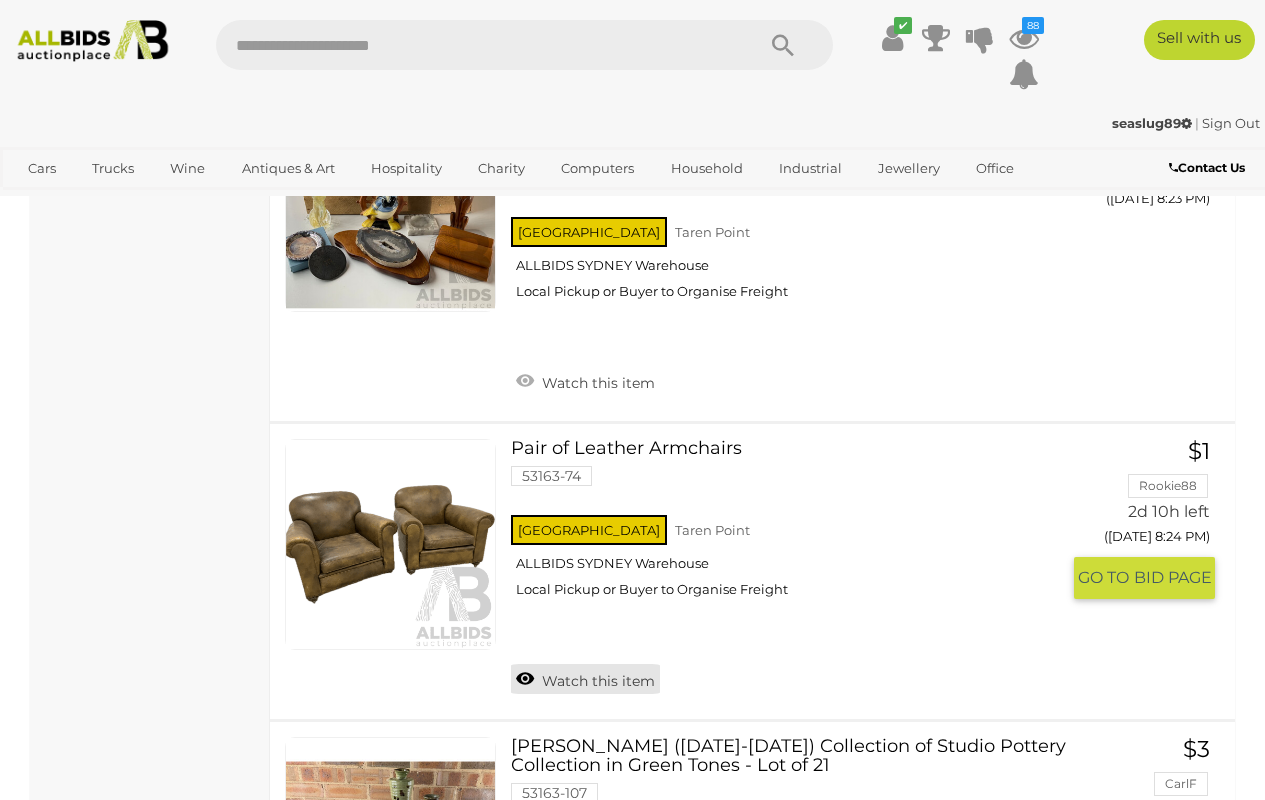 click on "Watch this item" at bounding box center (585, 679) 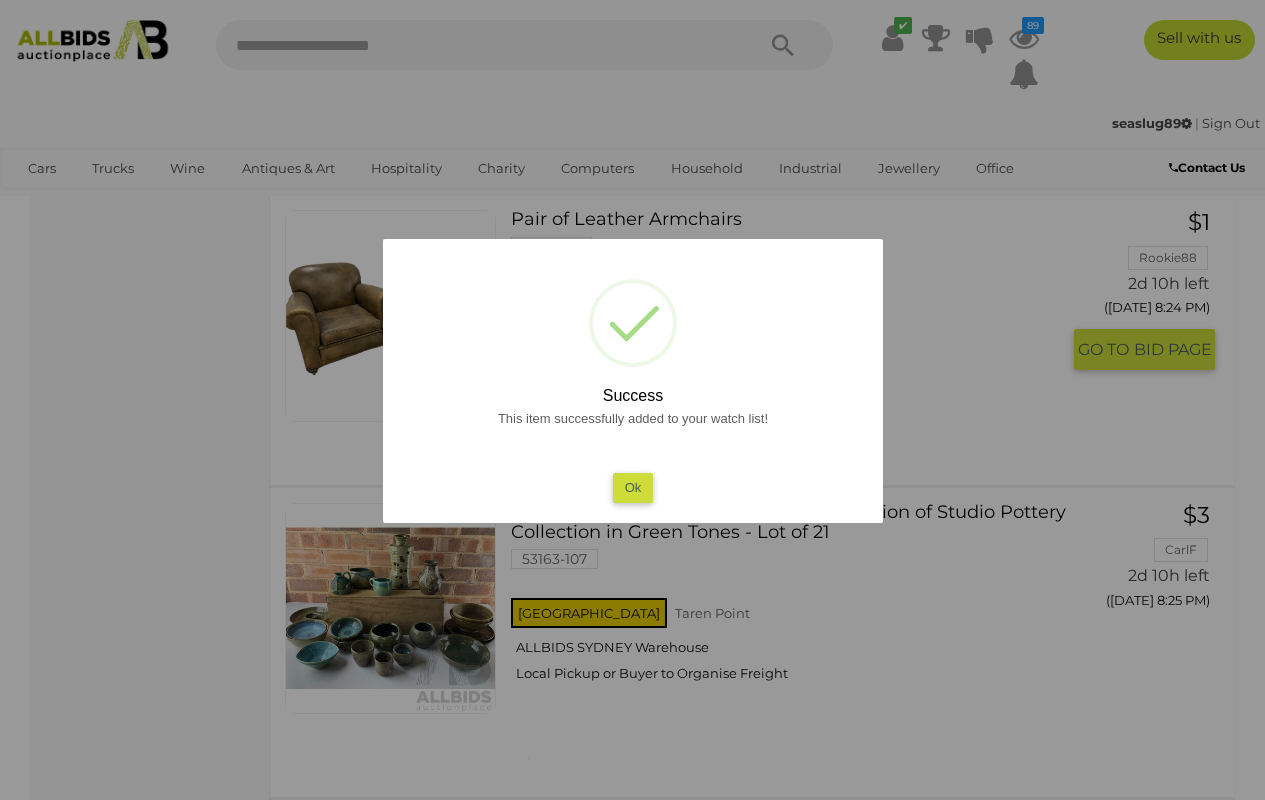 click on "? ! i     Success This item successfully added to your watch list!  Ok OK Cancel ×" at bounding box center [633, 381] 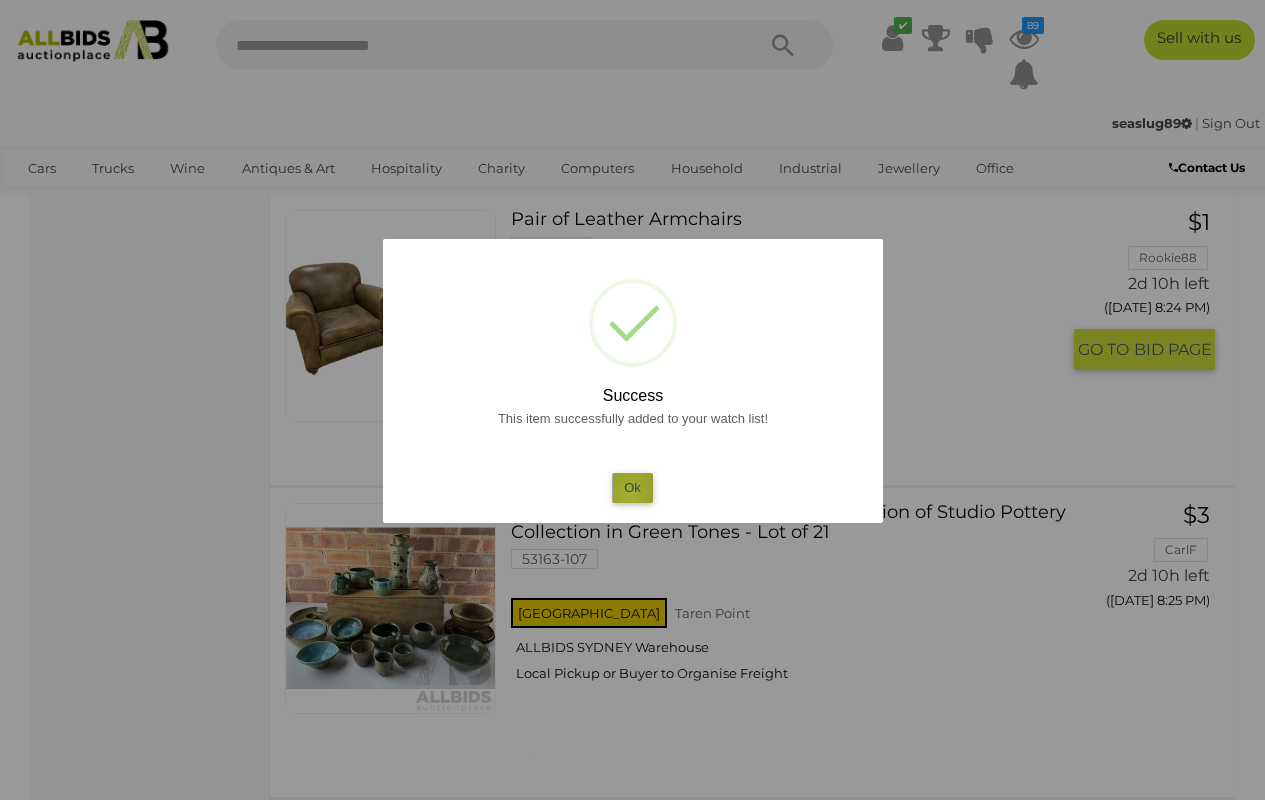 click on "Ok" at bounding box center (632, 487) 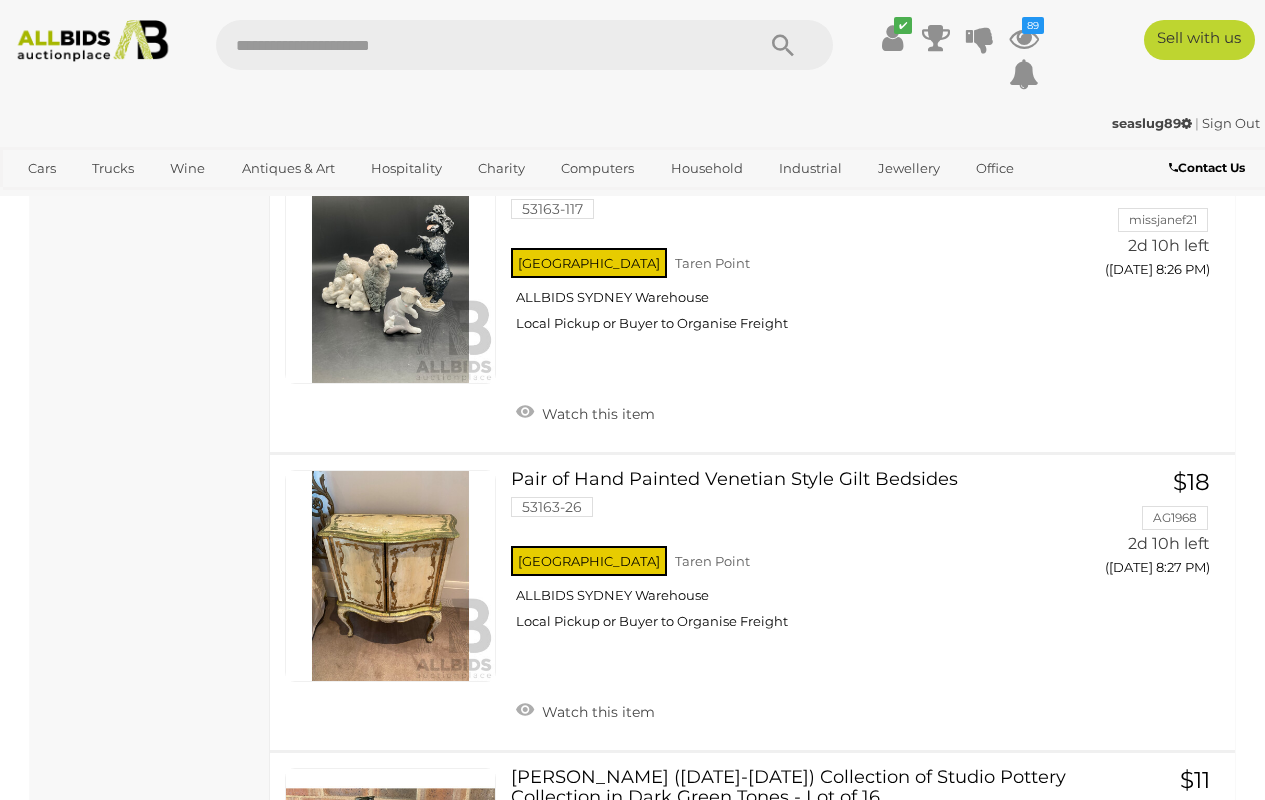scroll, scrollTop: 13835, scrollLeft: 0, axis: vertical 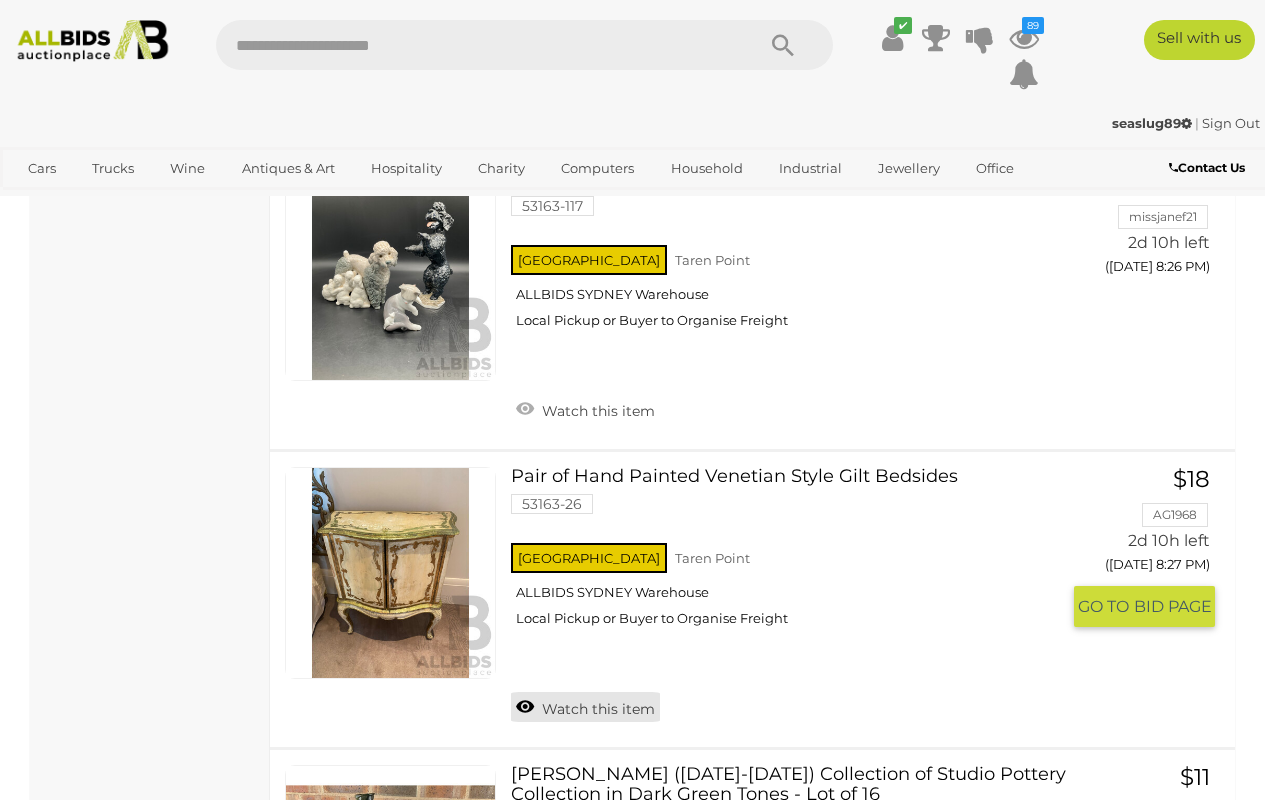 click on "Watch this item" at bounding box center (585, 707) 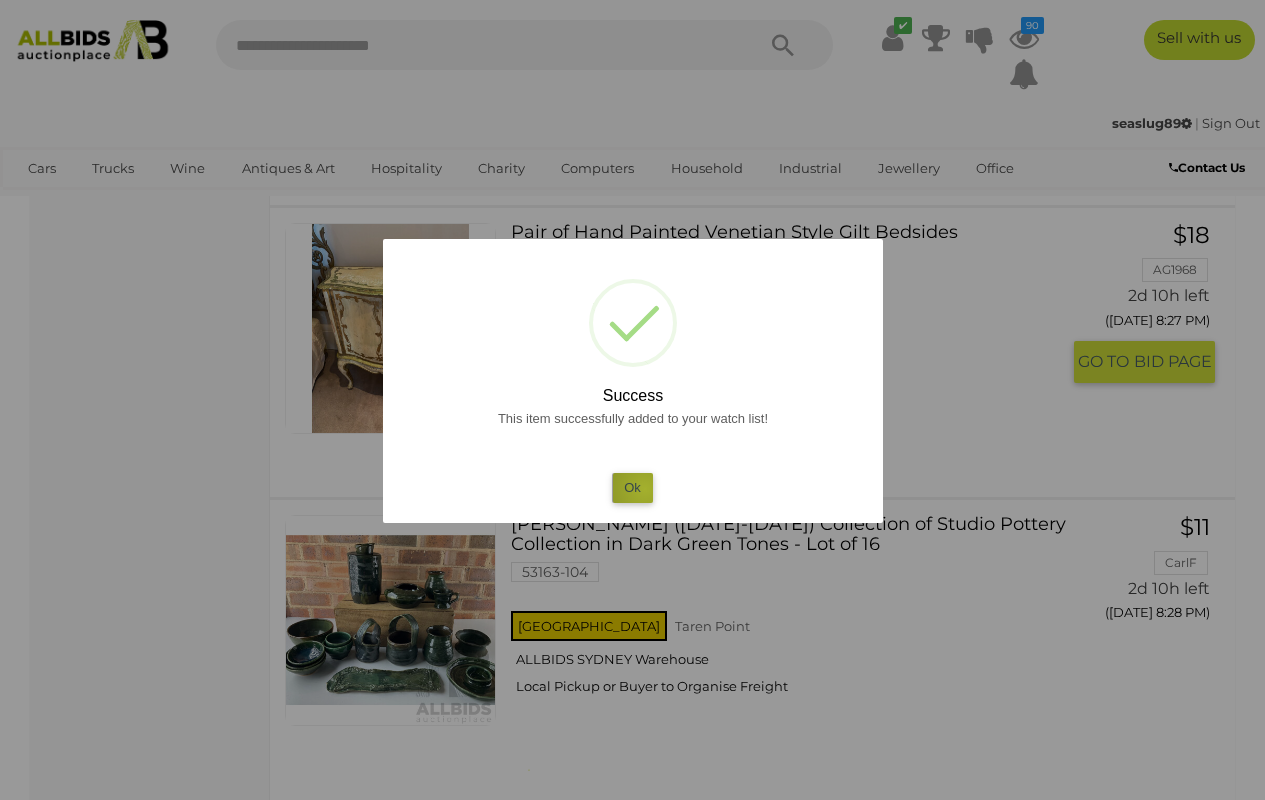 click on "Ok" at bounding box center [632, 487] 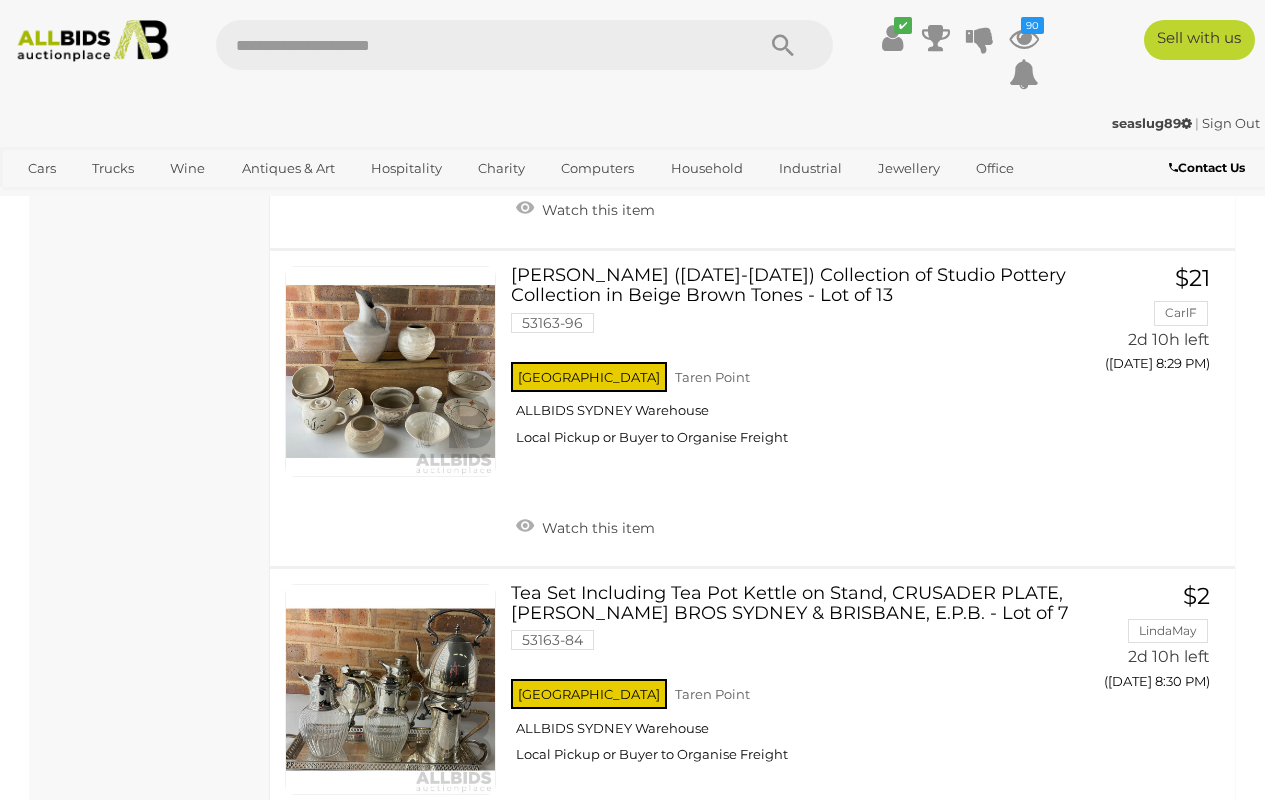 scroll, scrollTop: 14702, scrollLeft: 0, axis: vertical 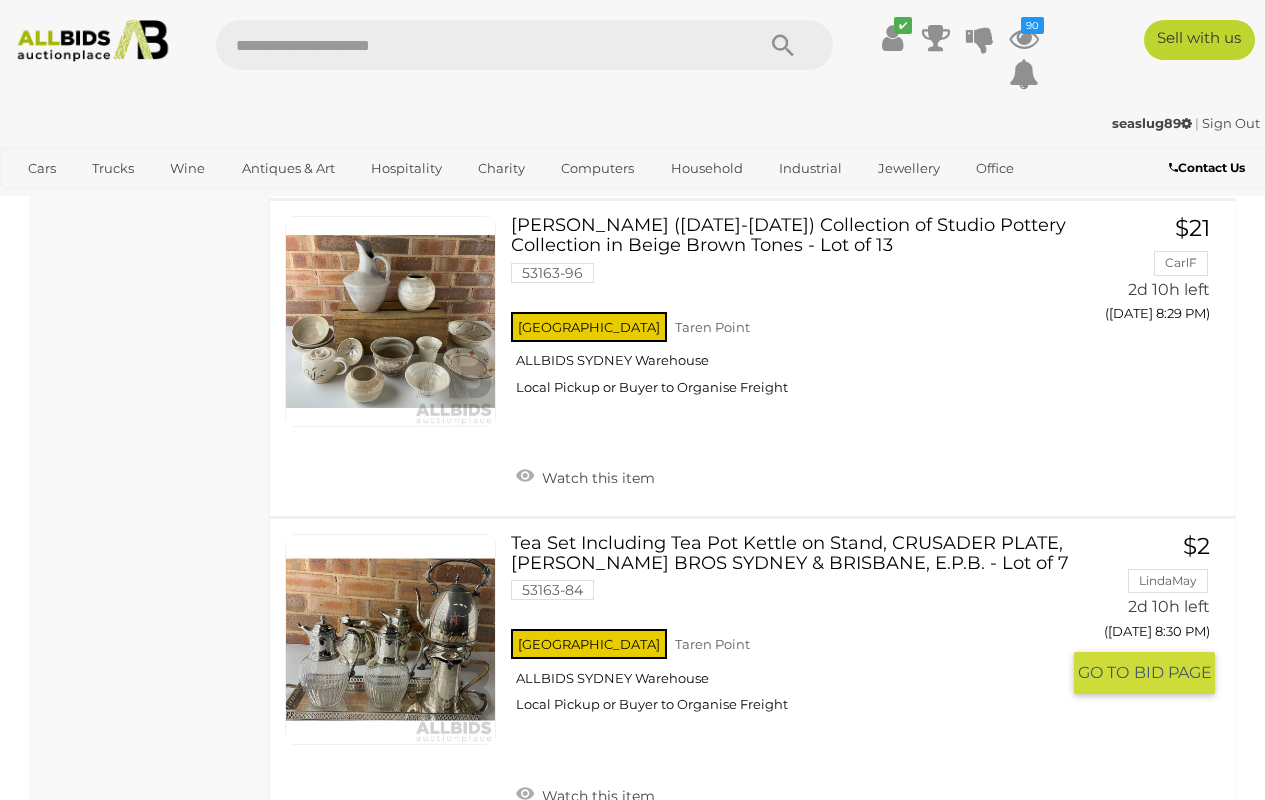 click at bounding box center (390, 639) 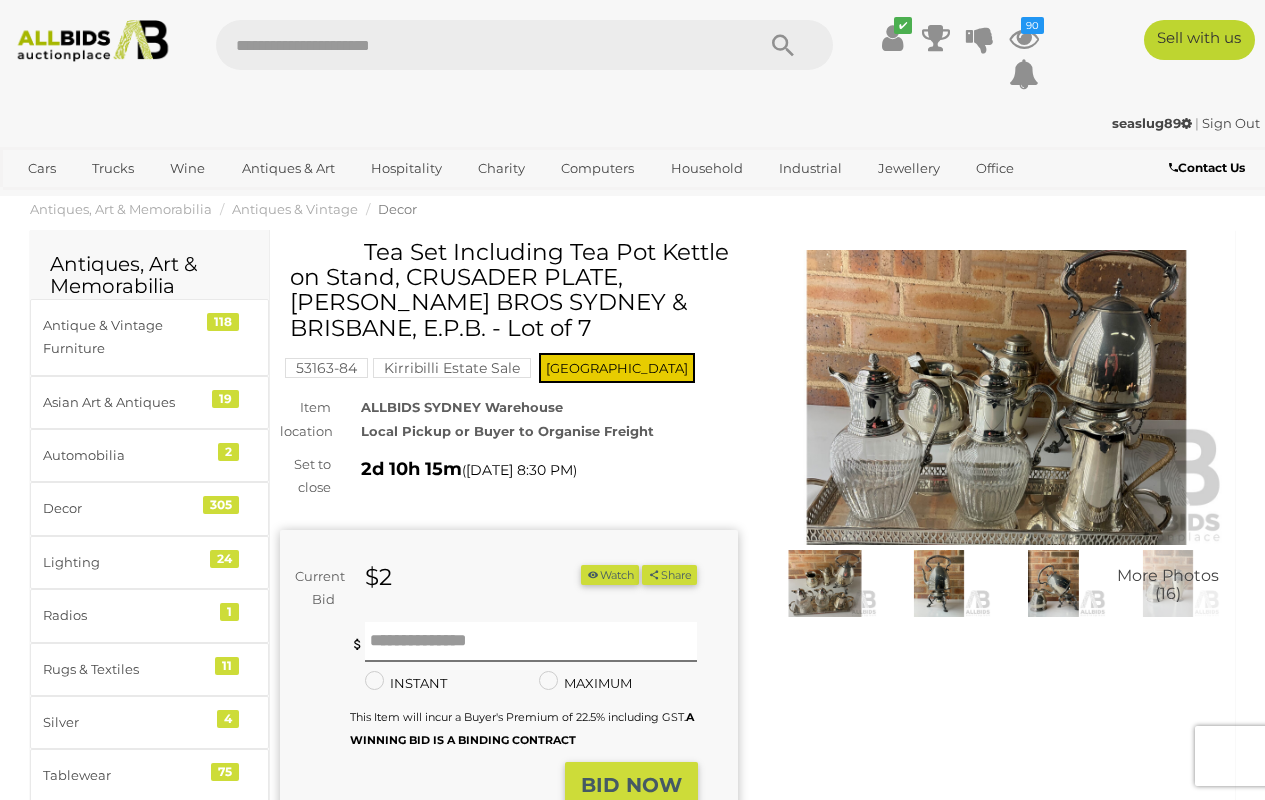 scroll, scrollTop: 0, scrollLeft: 0, axis: both 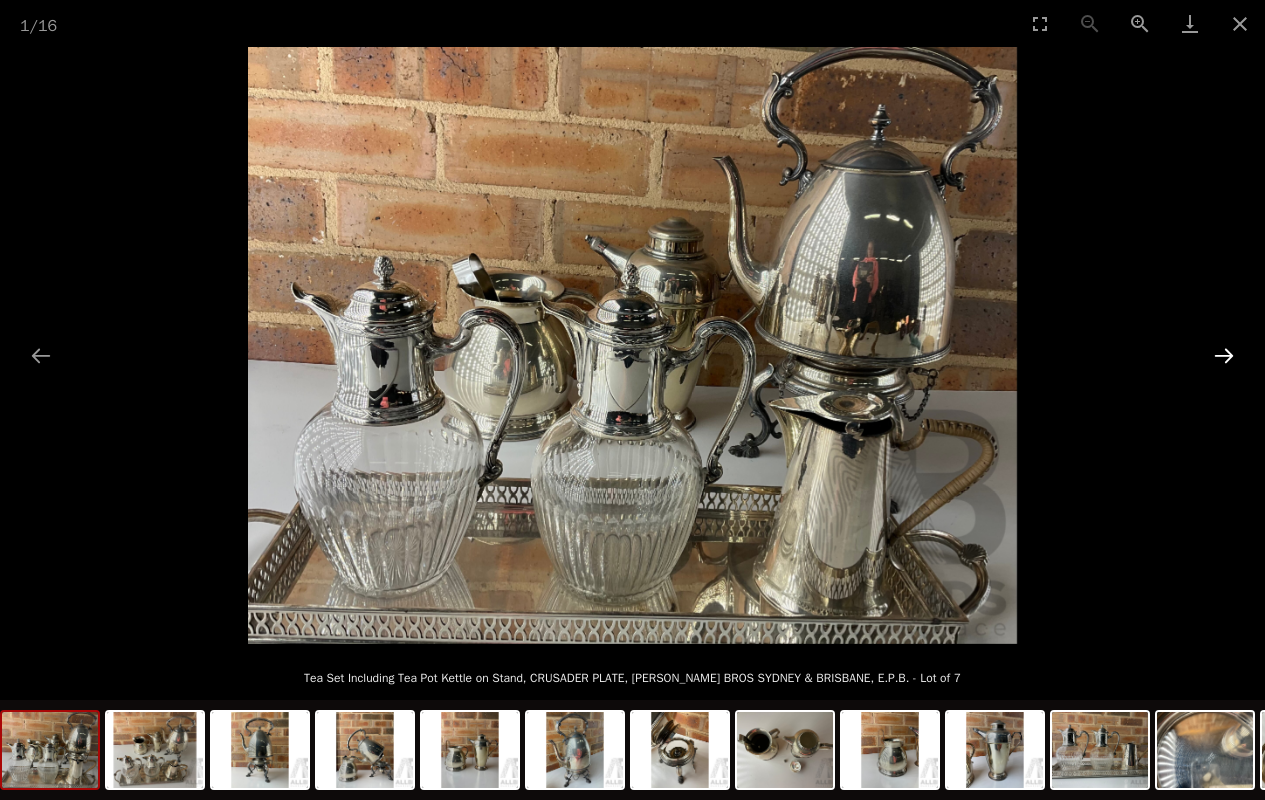 click at bounding box center [1224, 355] 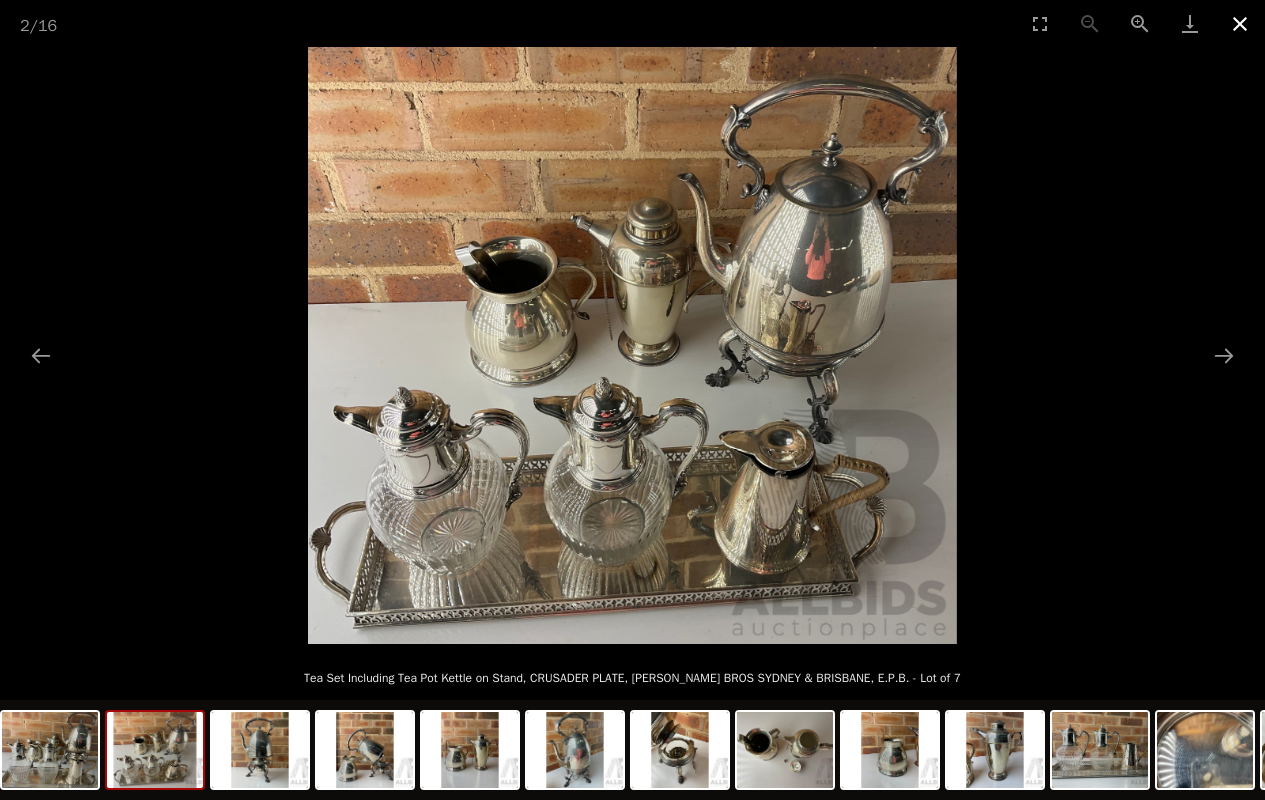 click at bounding box center (1240, 23) 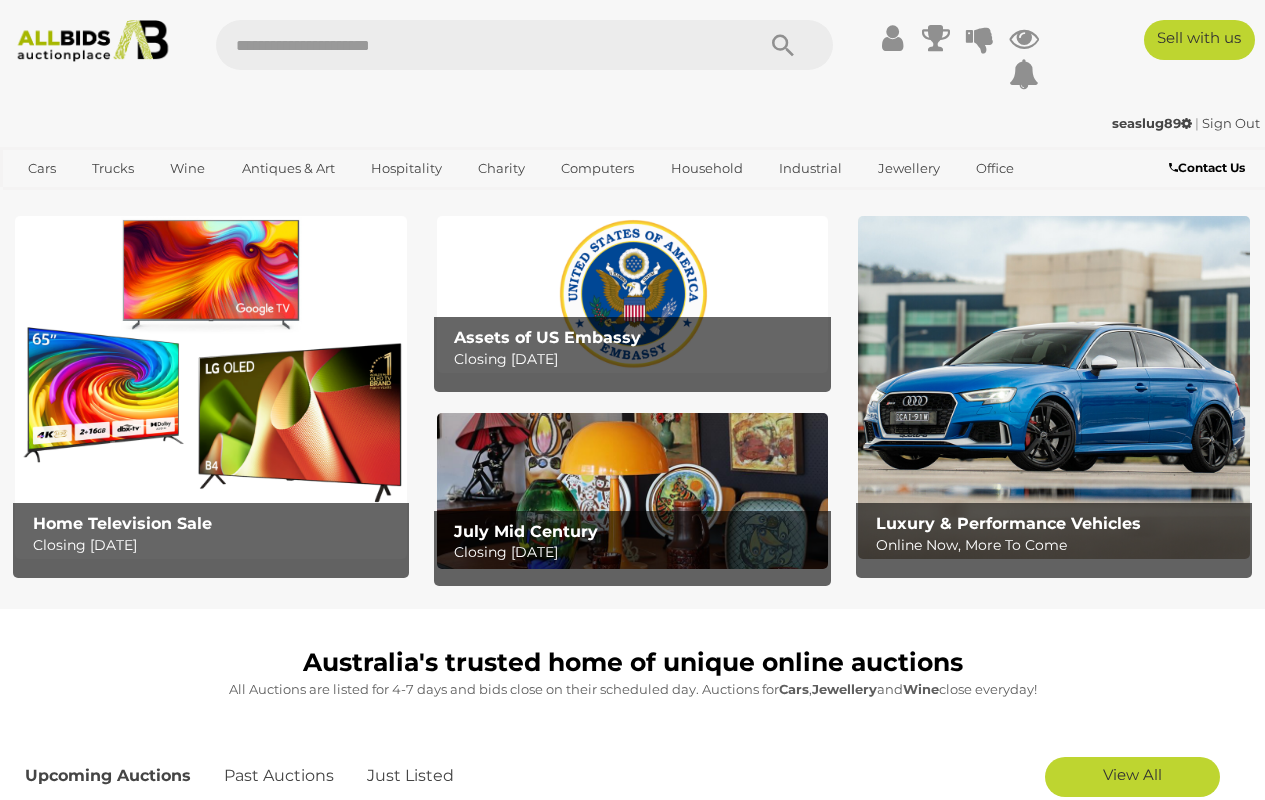 scroll, scrollTop: 1024, scrollLeft: 0, axis: vertical 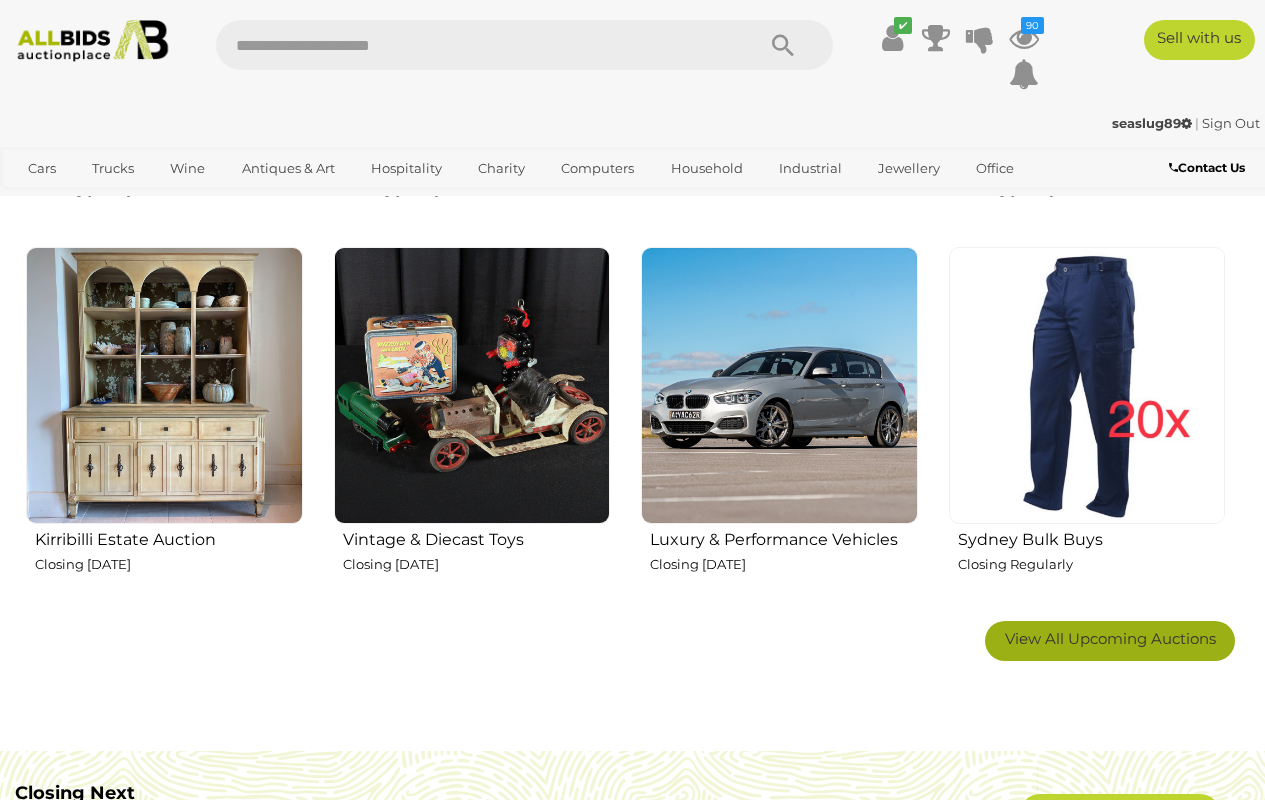click on "View All Upcoming Auctions" at bounding box center (1110, 638) 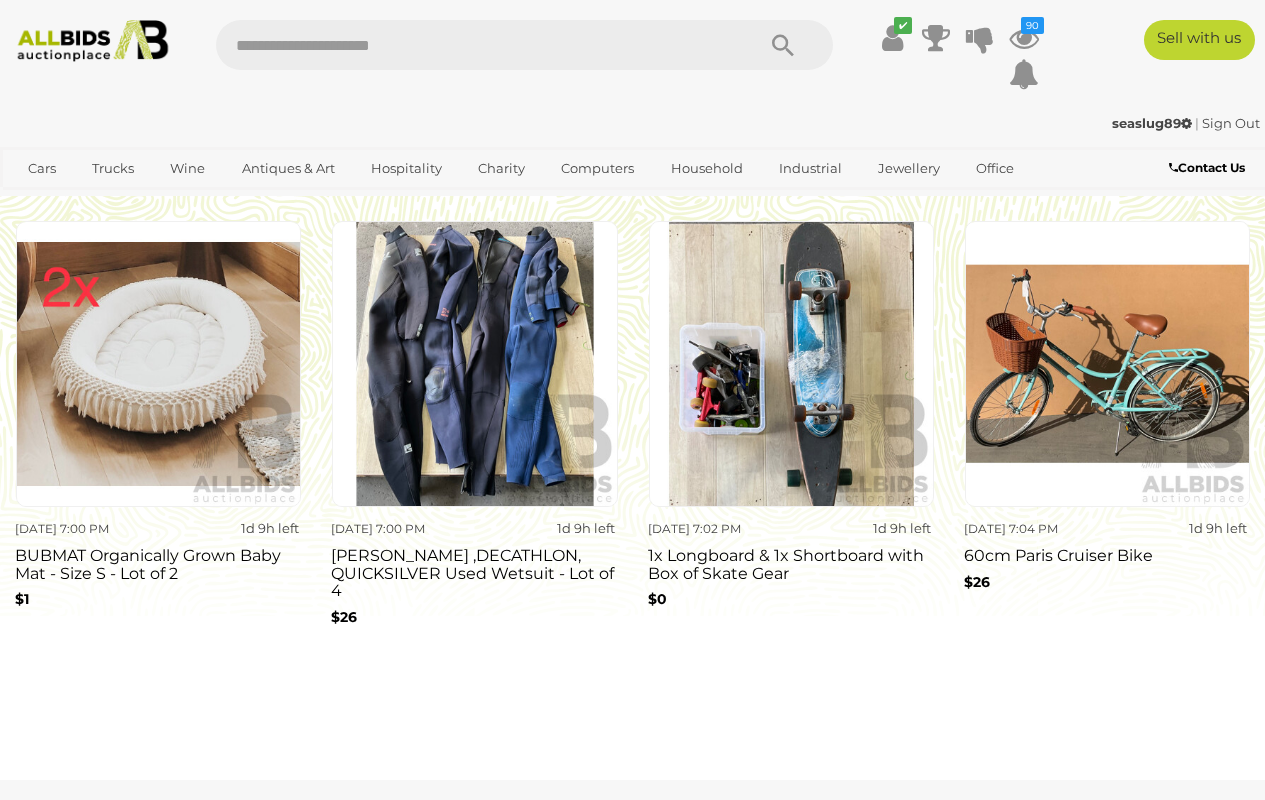 scroll, scrollTop: 3590, scrollLeft: 0, axis: vertical 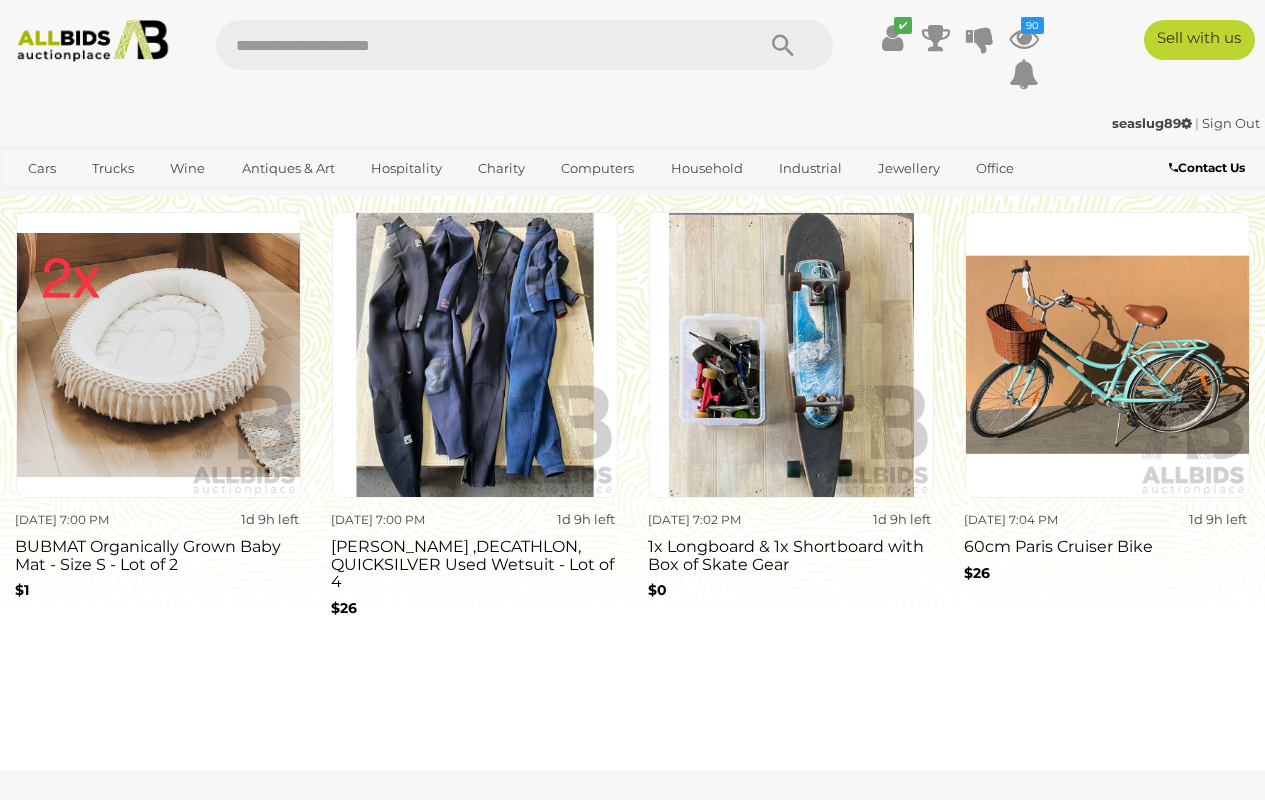 click at bounding box center (474, 354) 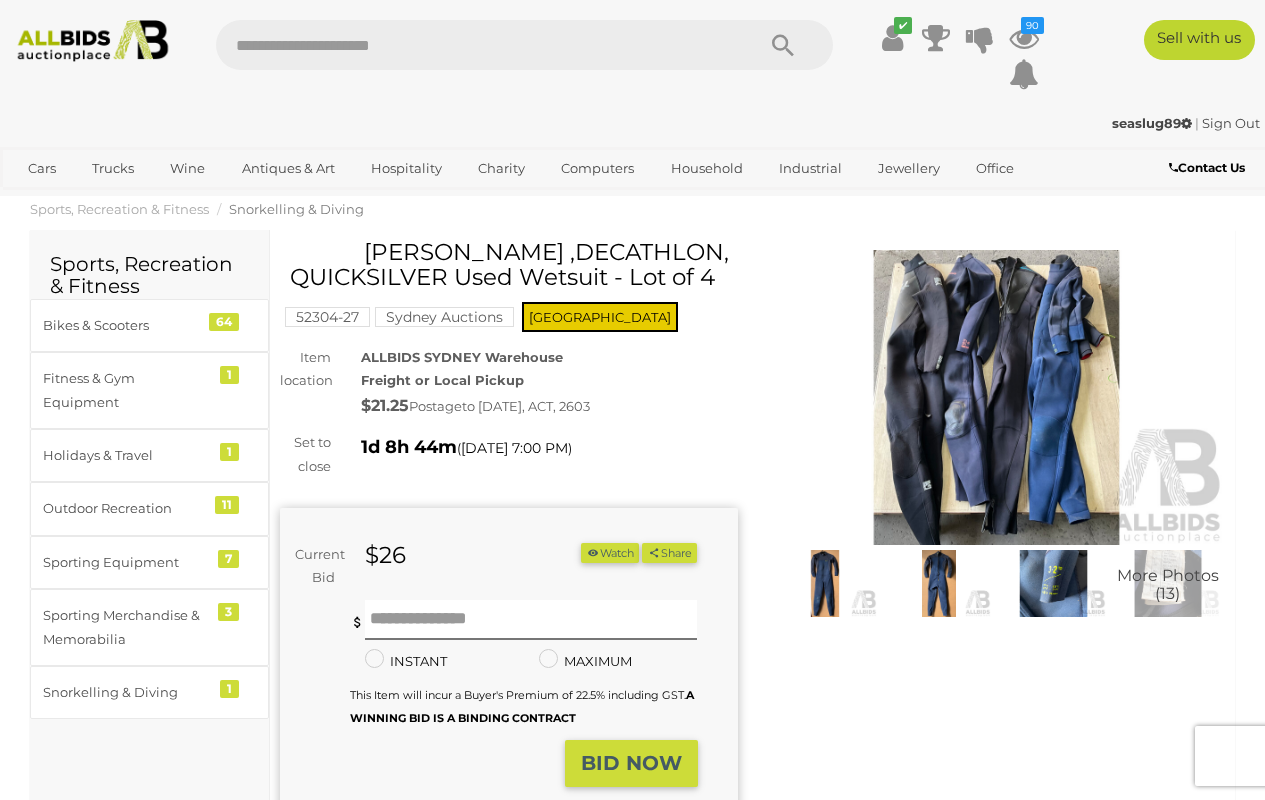 scroll, scrollTop: 0, scrollLeft: 0, axis: both 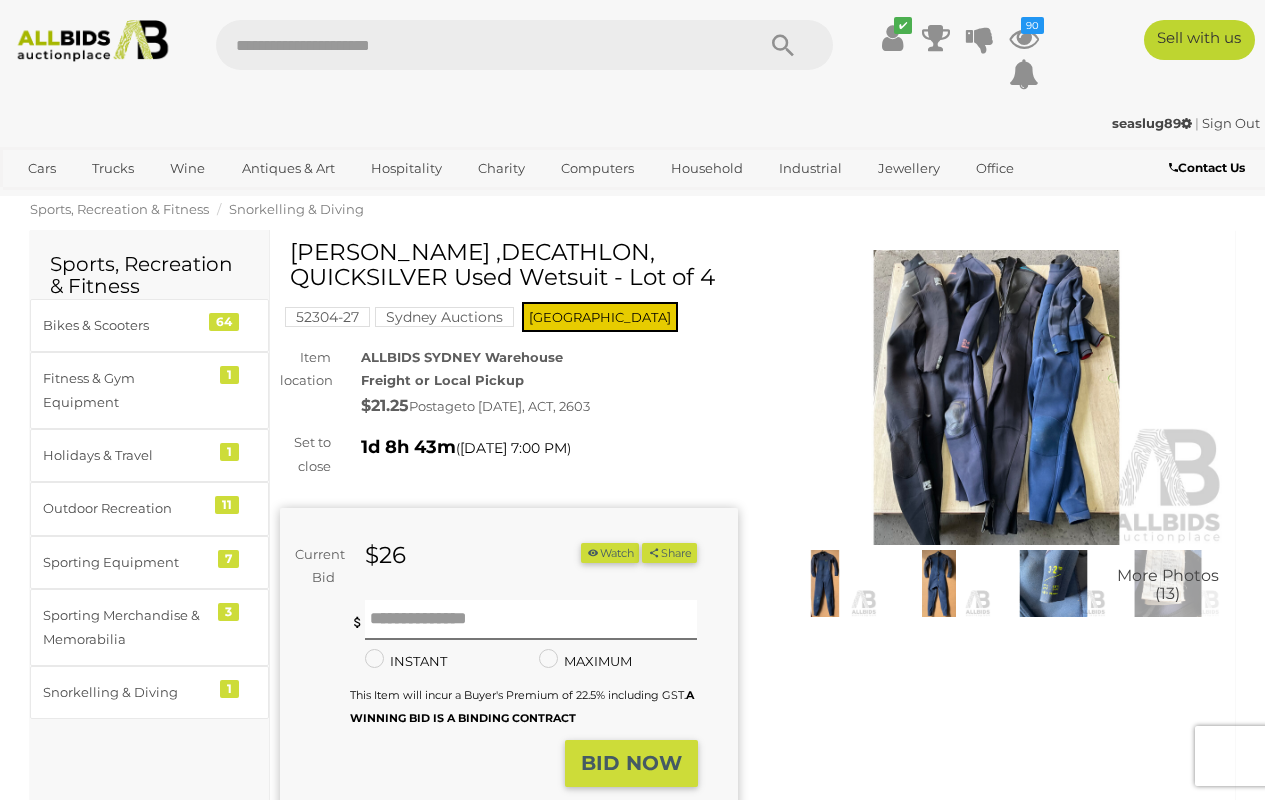 click on "Sports, Recreation & Fitness" at bounding box center (119, 209) 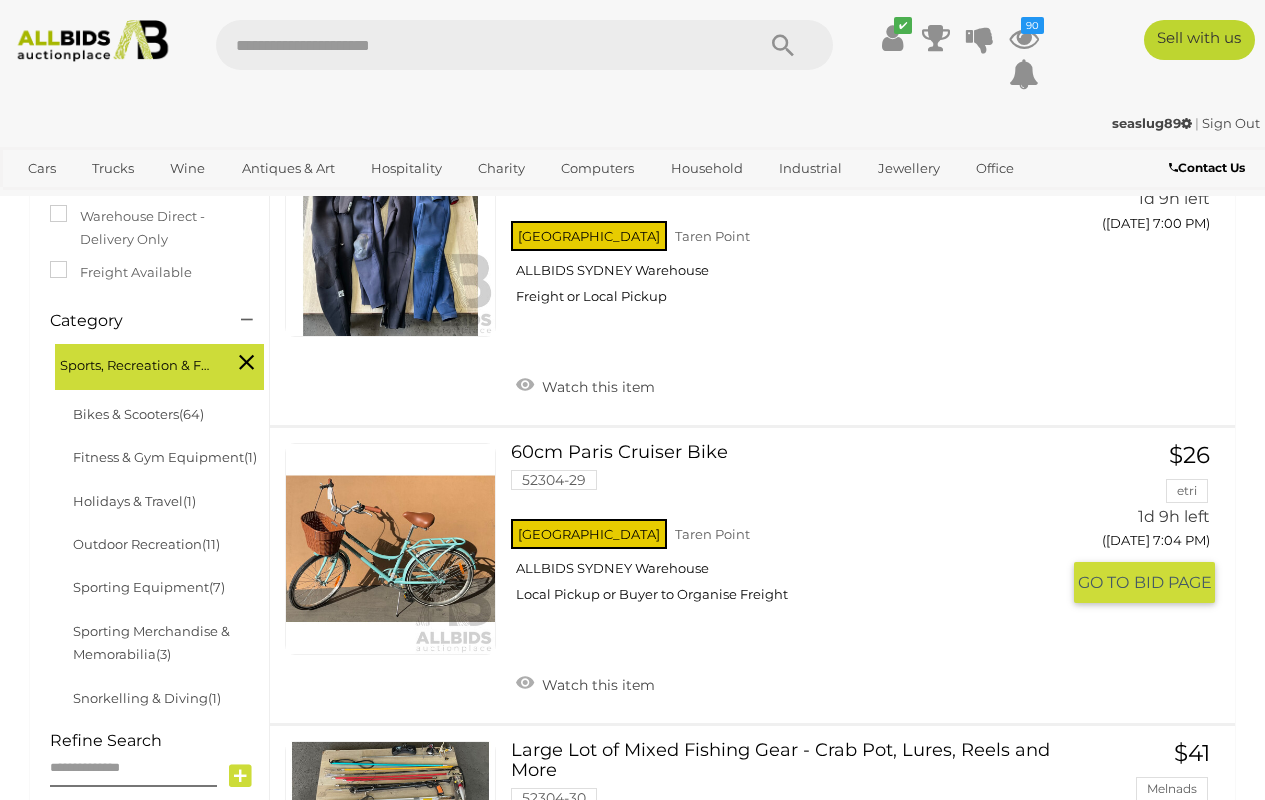 scroll, scrollTop: 452, scrollLeft: 0, axis: vertical 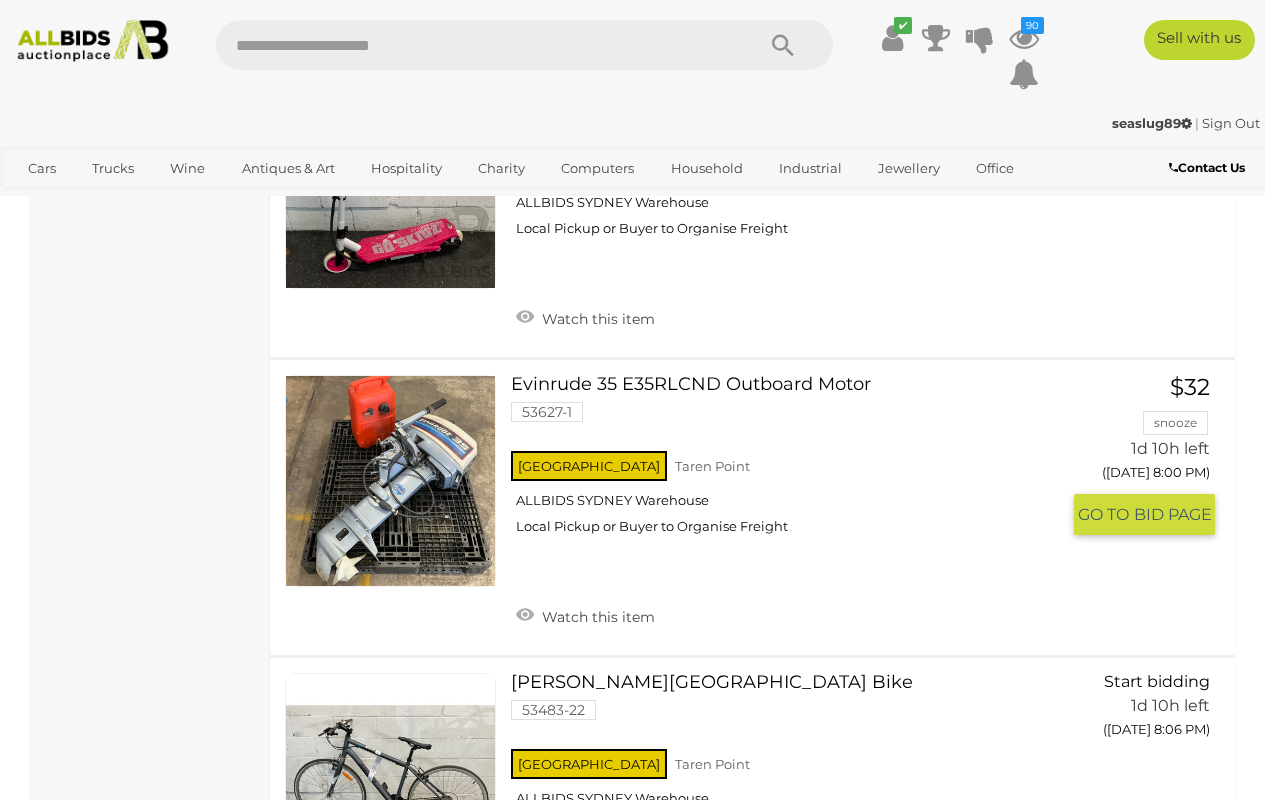 click at bounding box center (390, 480) 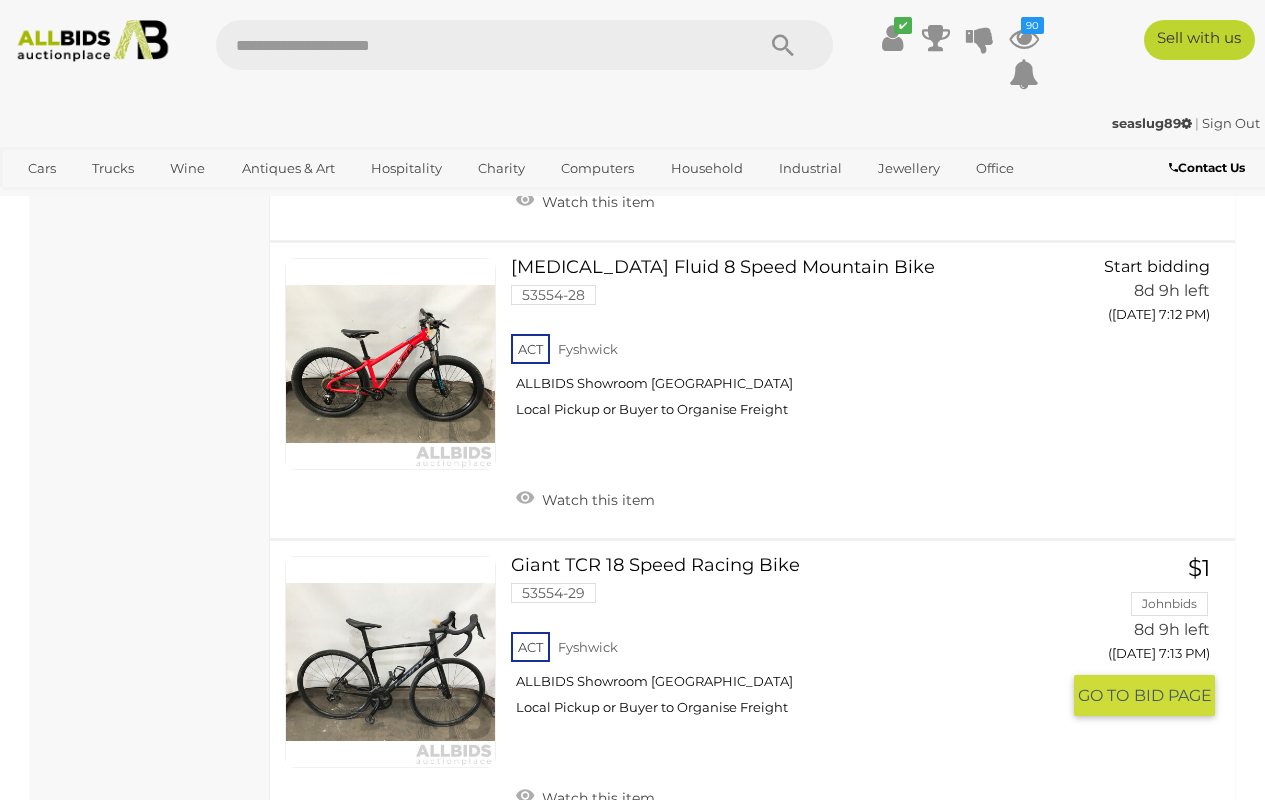 scroll, scrollTop: 16904, scrollLeft: 0, axis: vertical 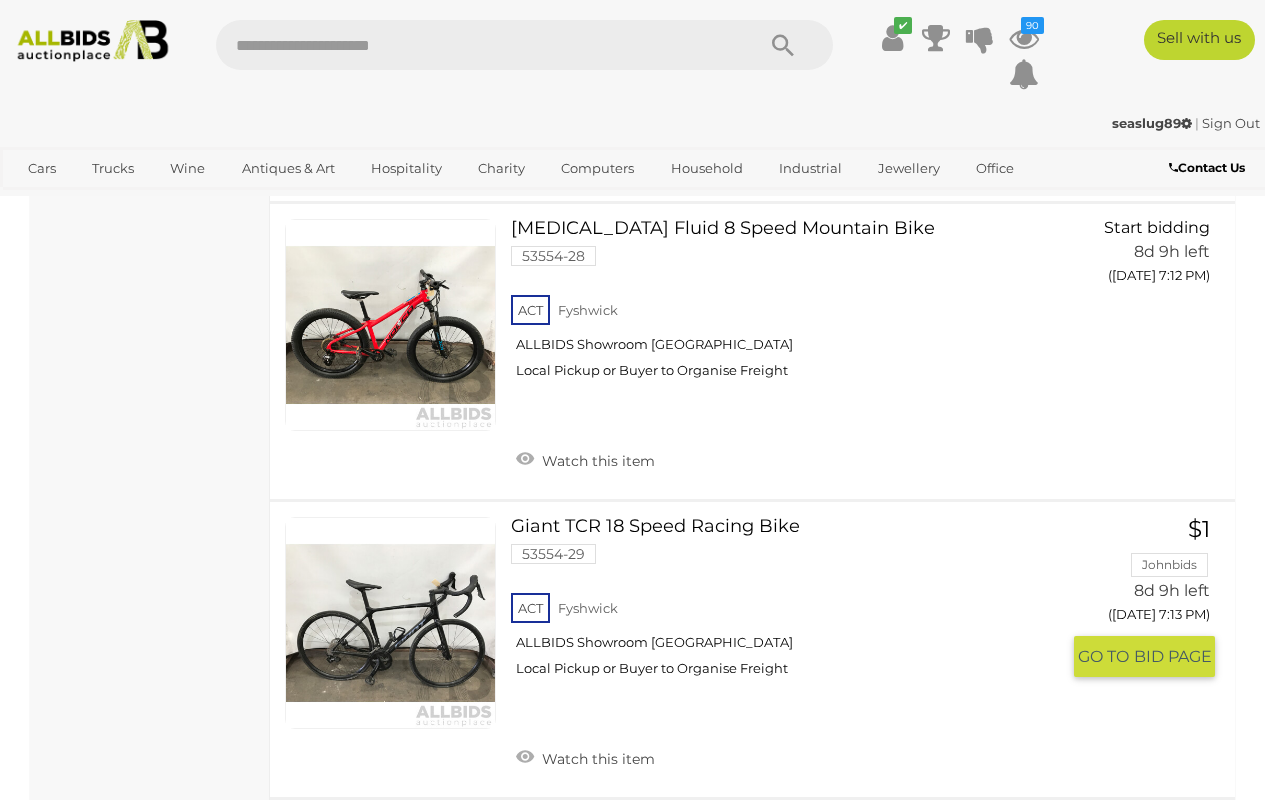 click at bounding box center [390, 622] 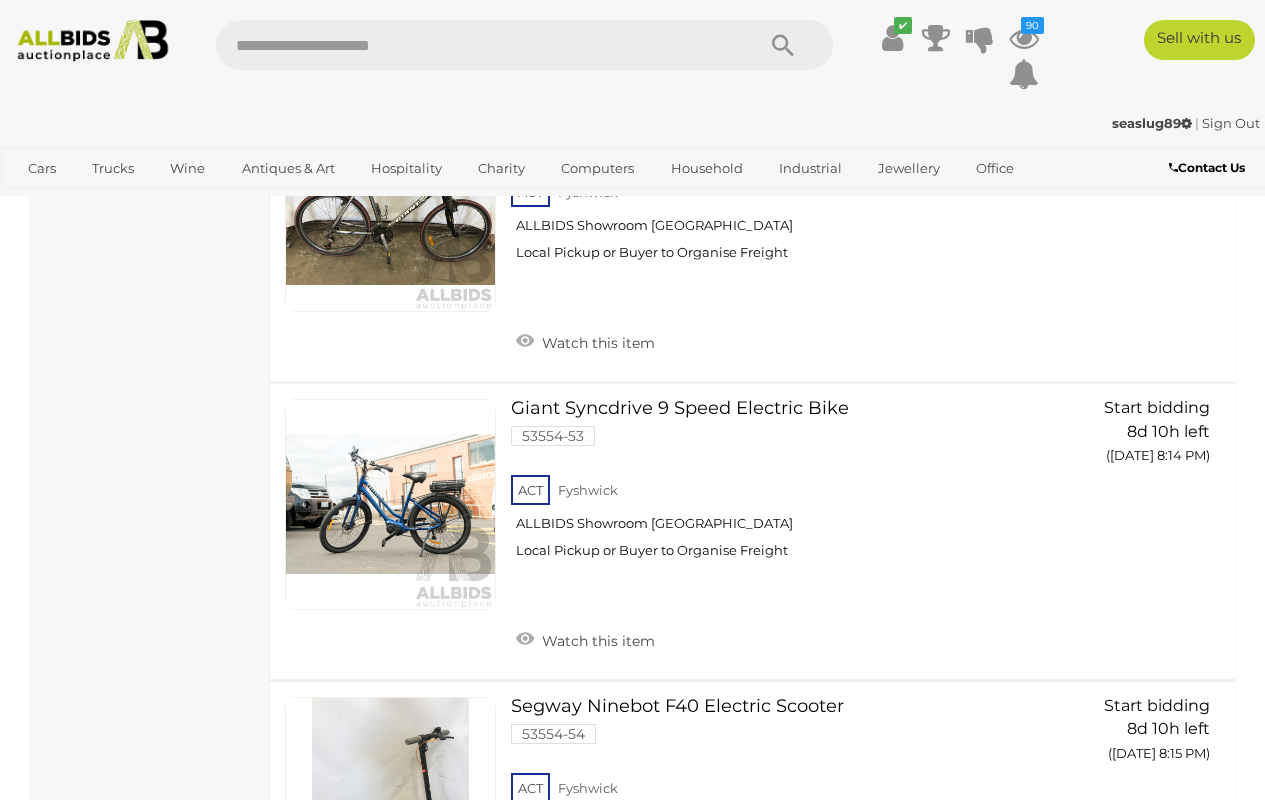 scroll, scrollTop: 24792, scrollLeft: 0, axis: vertical 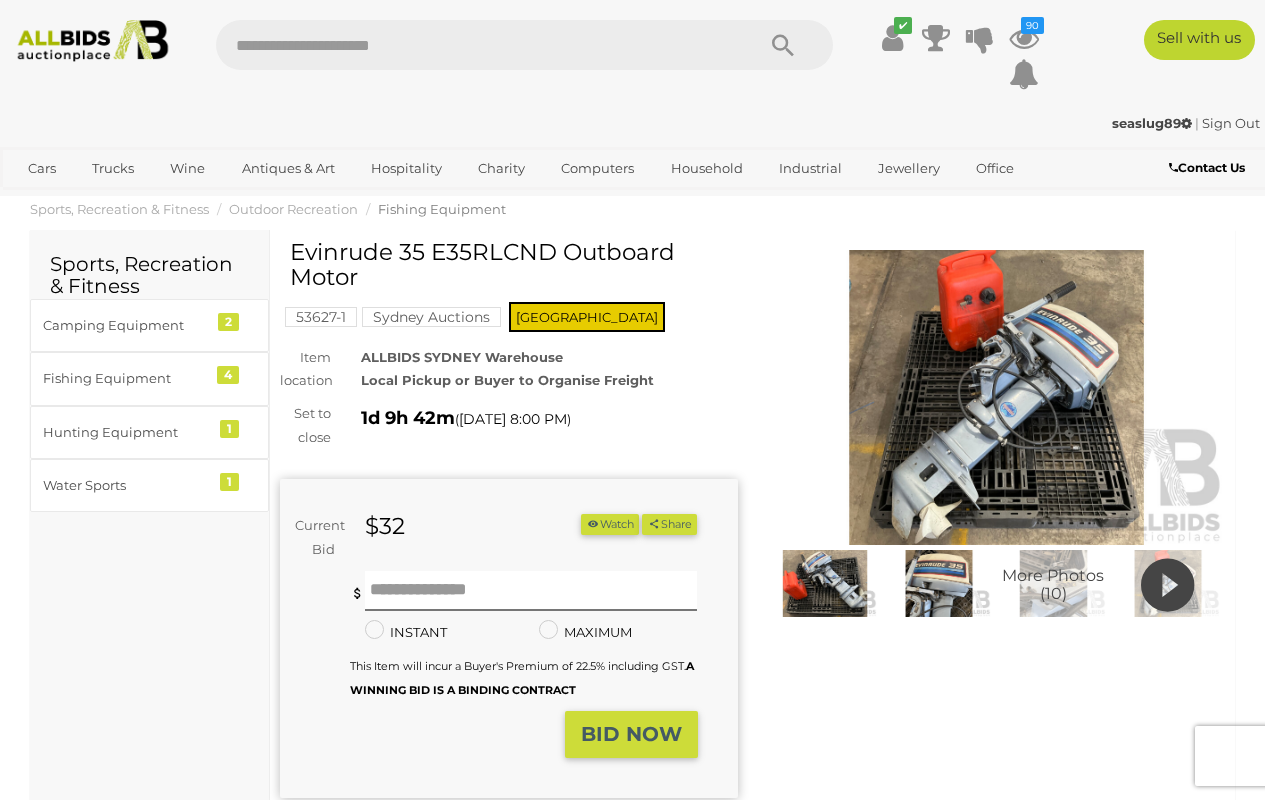 click on "Watch" at bounding box center (610, 524) 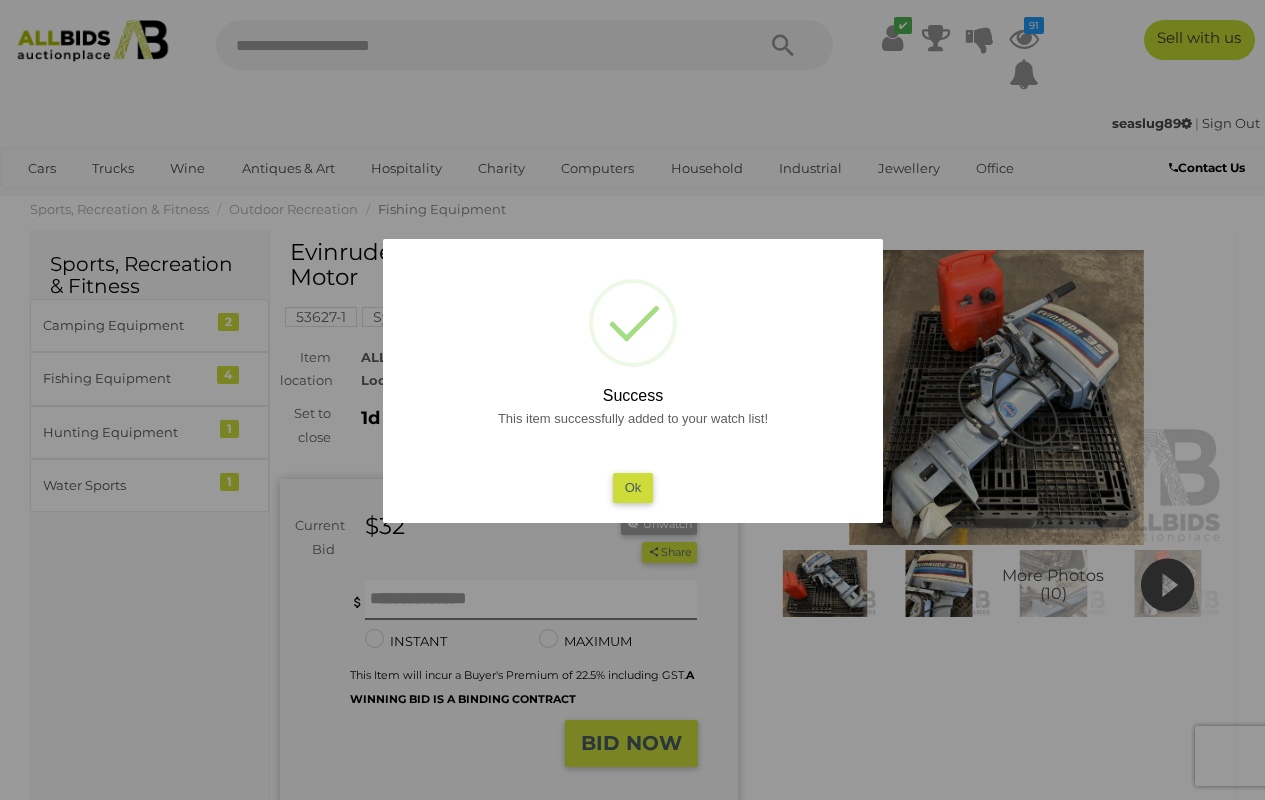 click on "Ok" at bounding box center [632, 487] 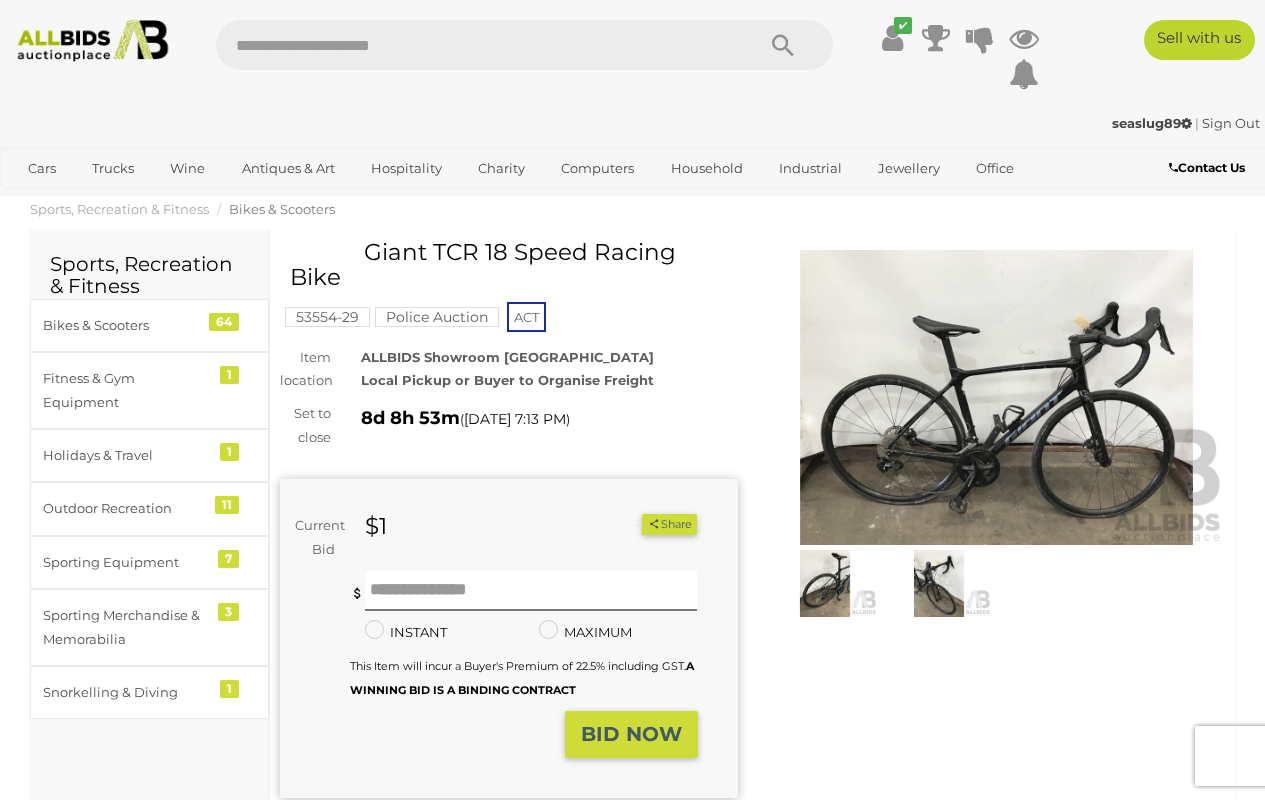 scroll, scrollTop: 0, scrollLeft: 0, axis: both 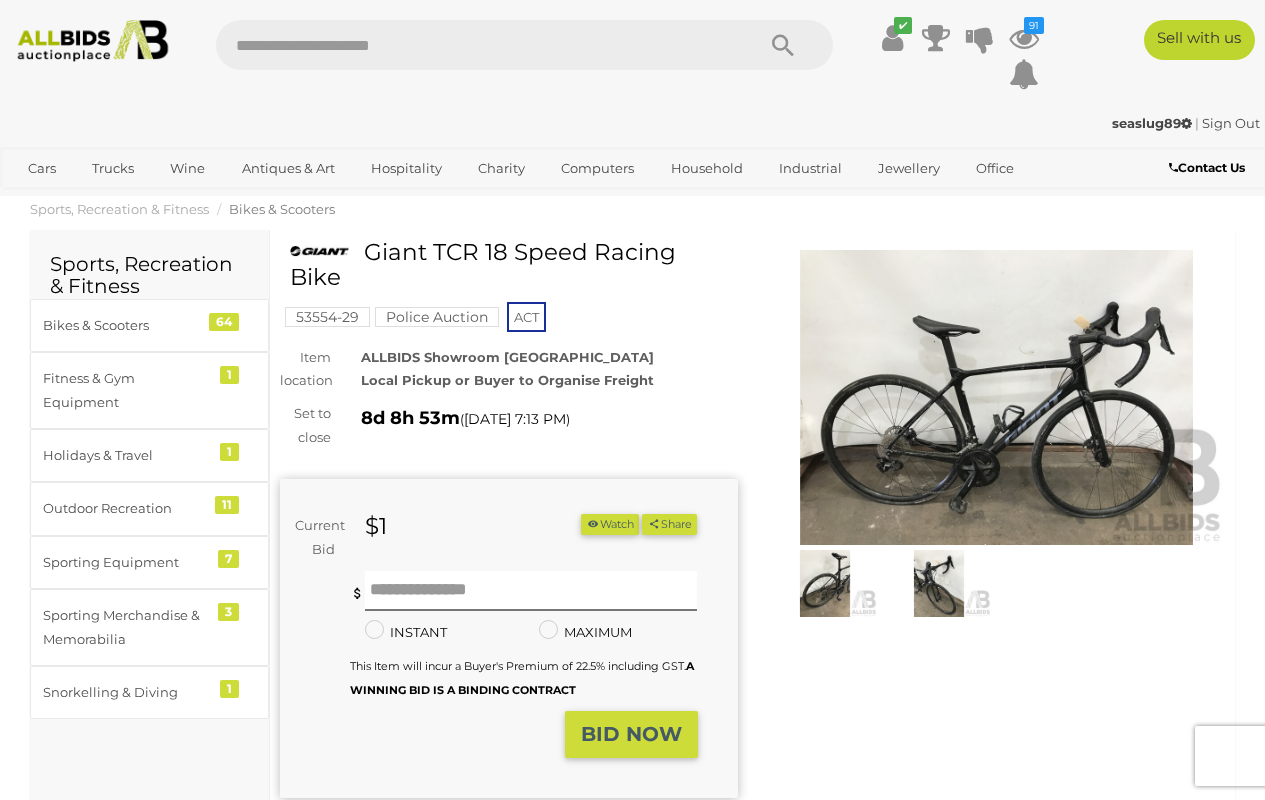 click at bounding box center [997, 397] 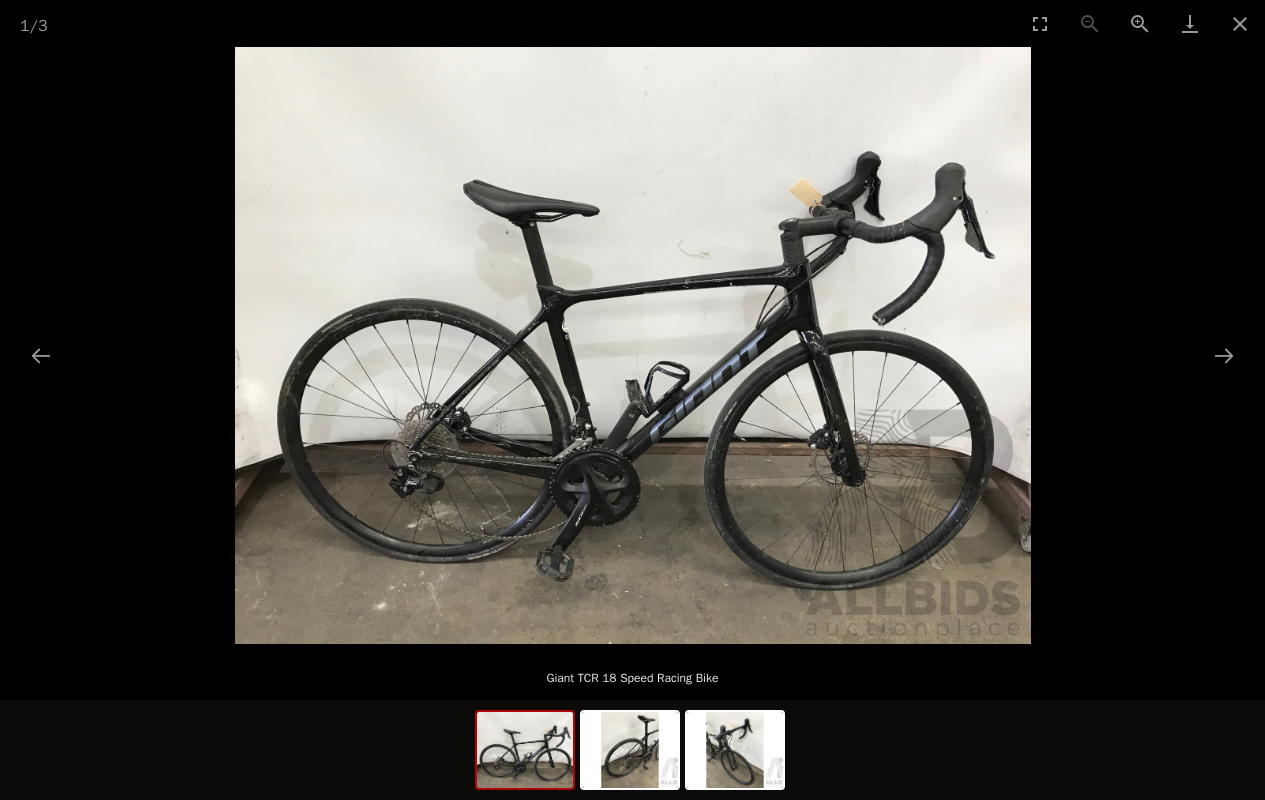 click at bounding box center (633, 345) 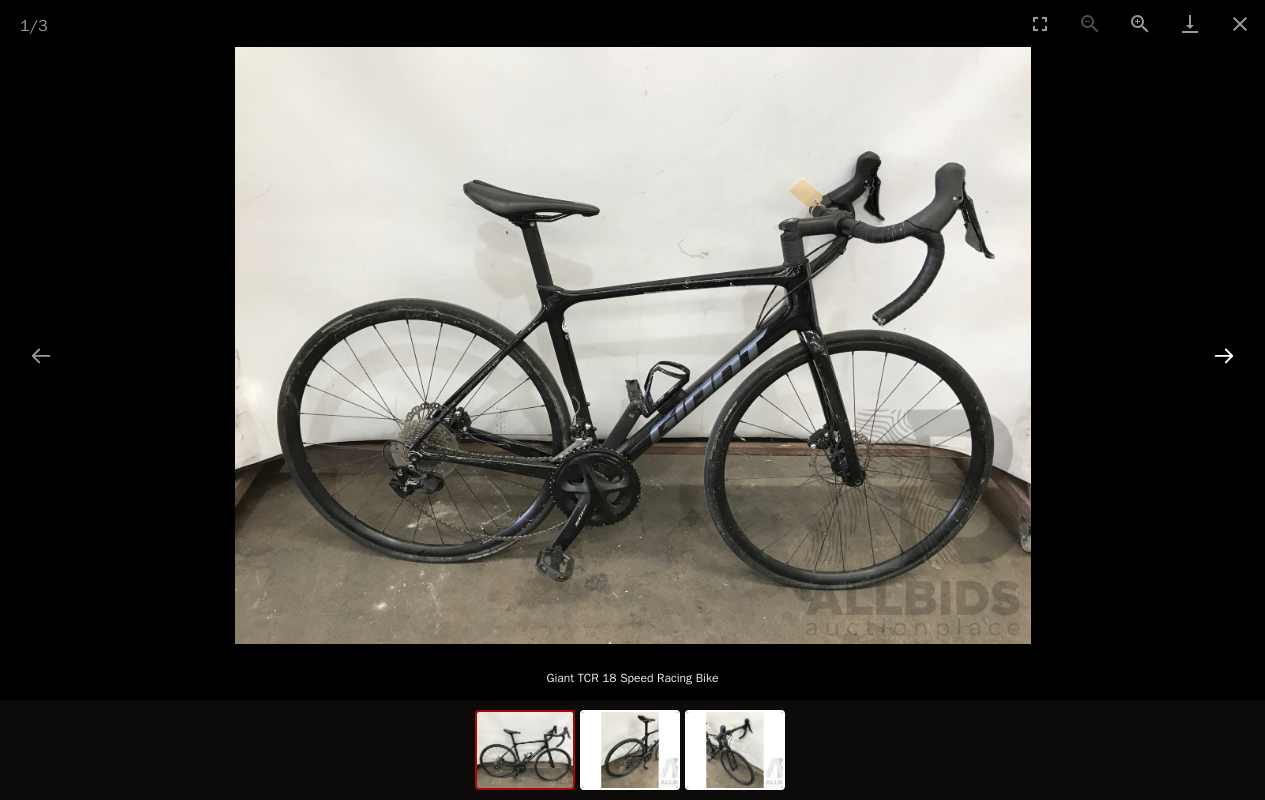 click at bounding box center (1224, 355) 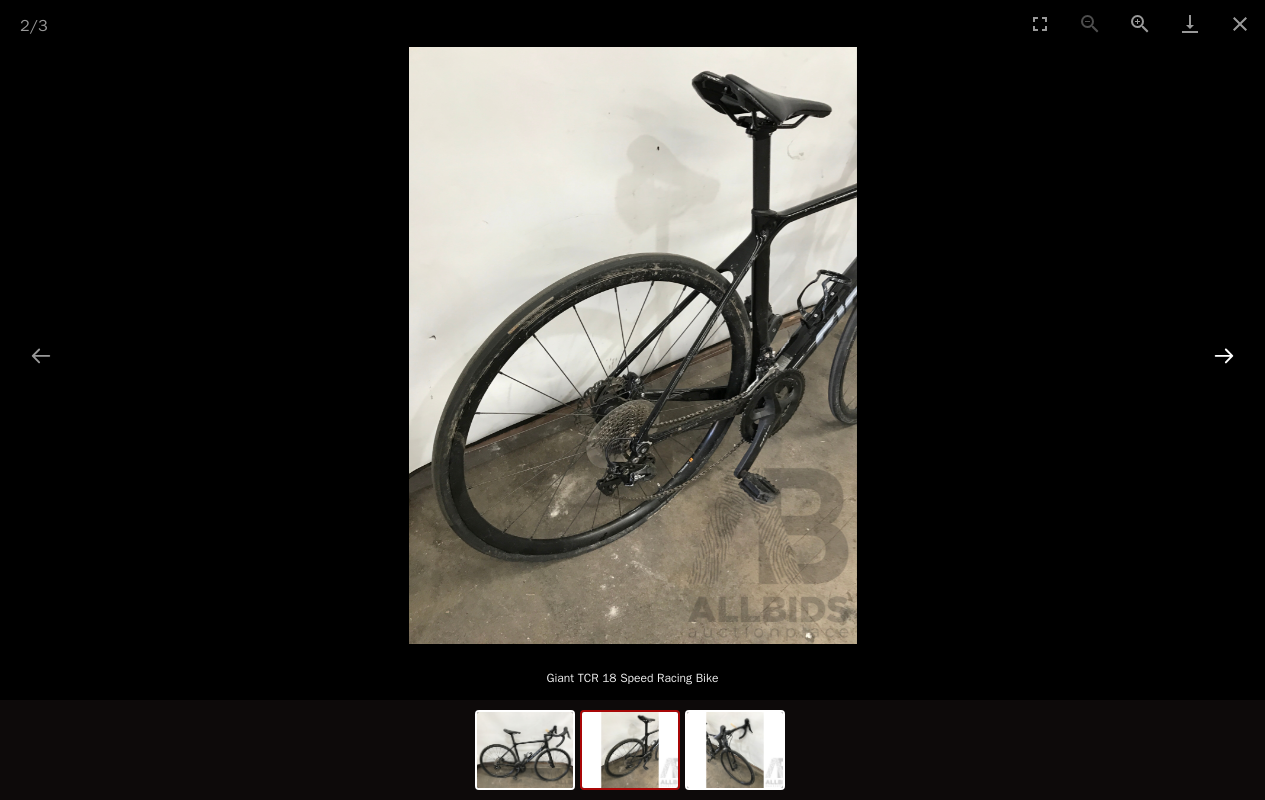 click at bounding box center [1224, 355] 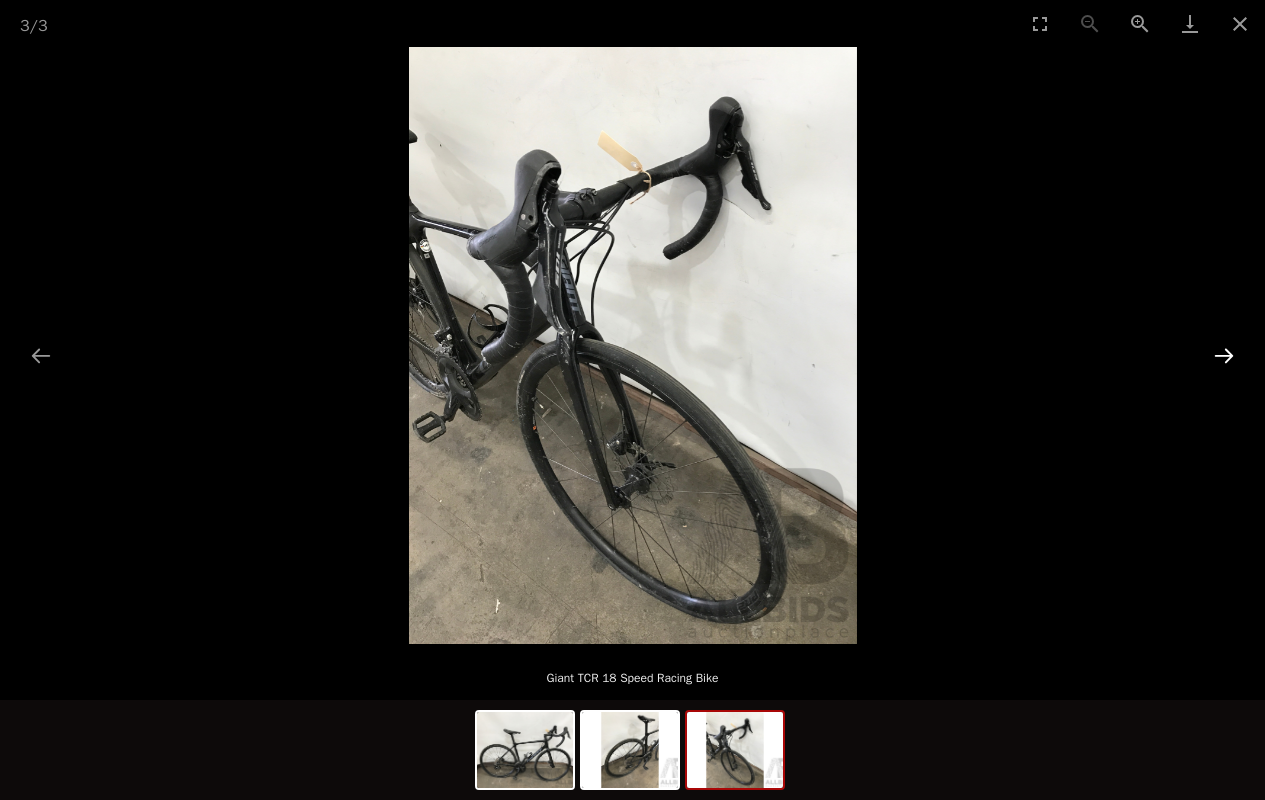click at bounding box center (1224, 355) 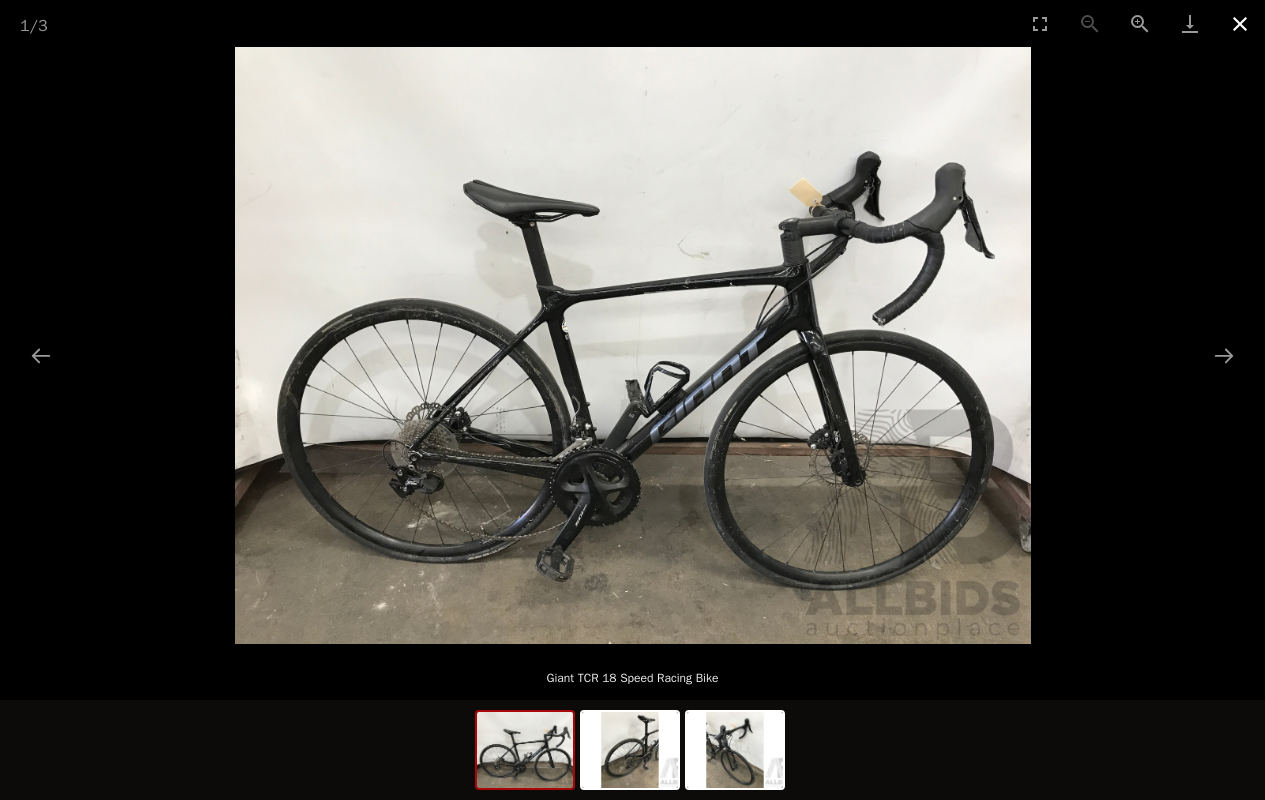 click at bounding box center (1240, 23) 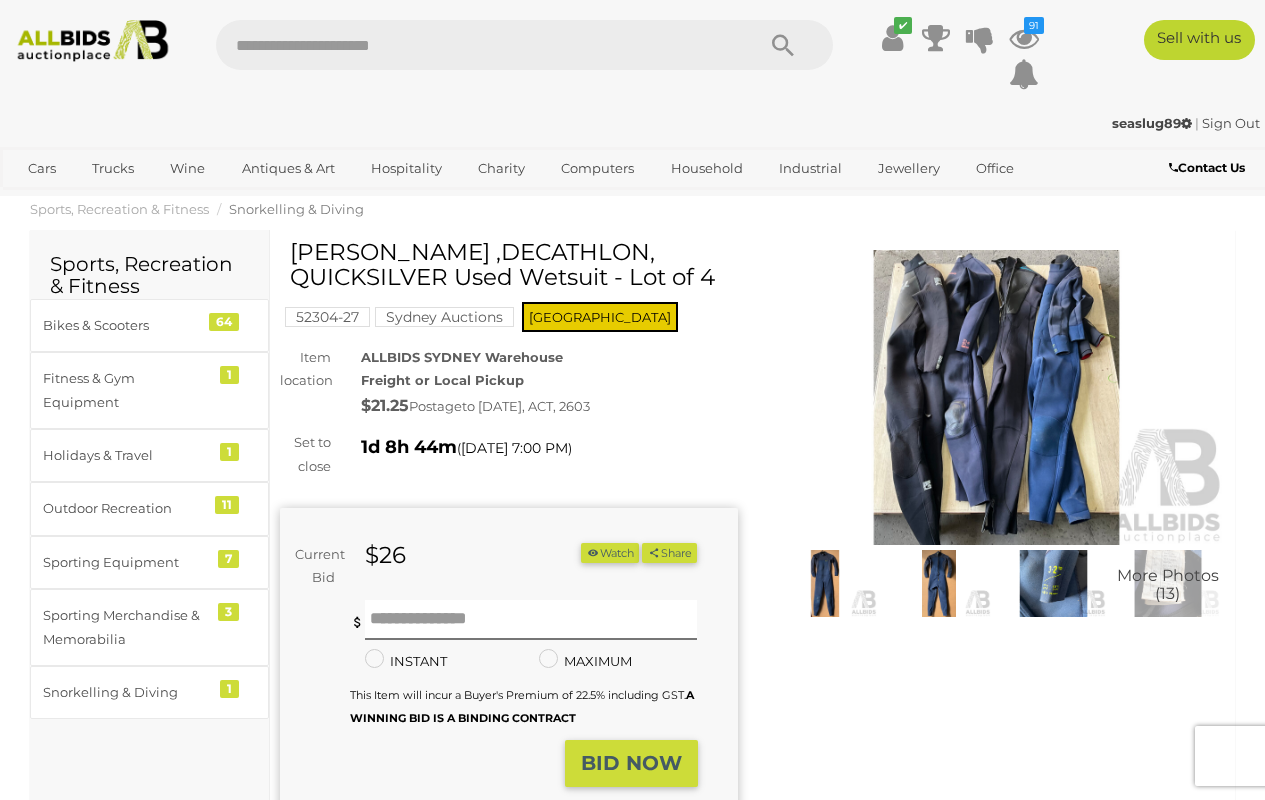 scroll, scrollTop: 0, scrollLeft: 0, axis: both 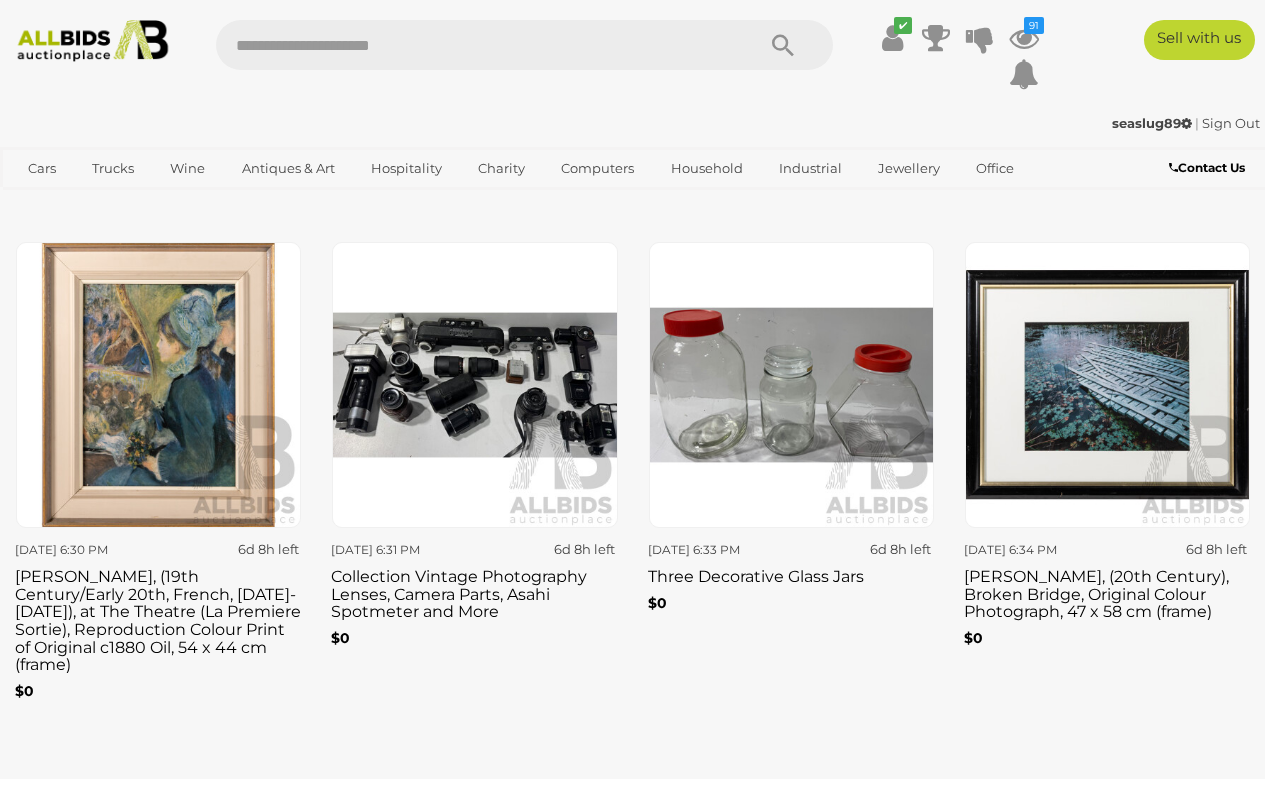 click at bounding box center [474, 384] 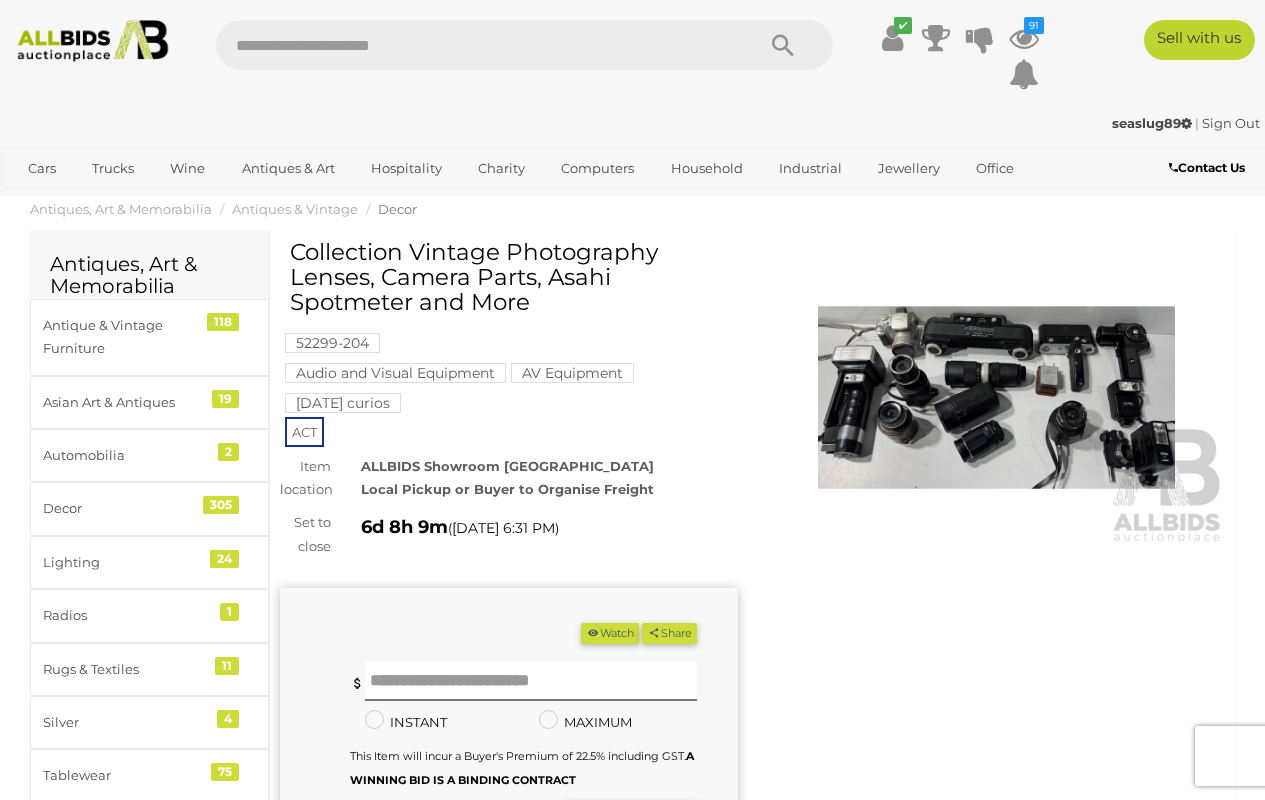 scroll, scrollTop: 0, scrollLeft: 0, axis: both 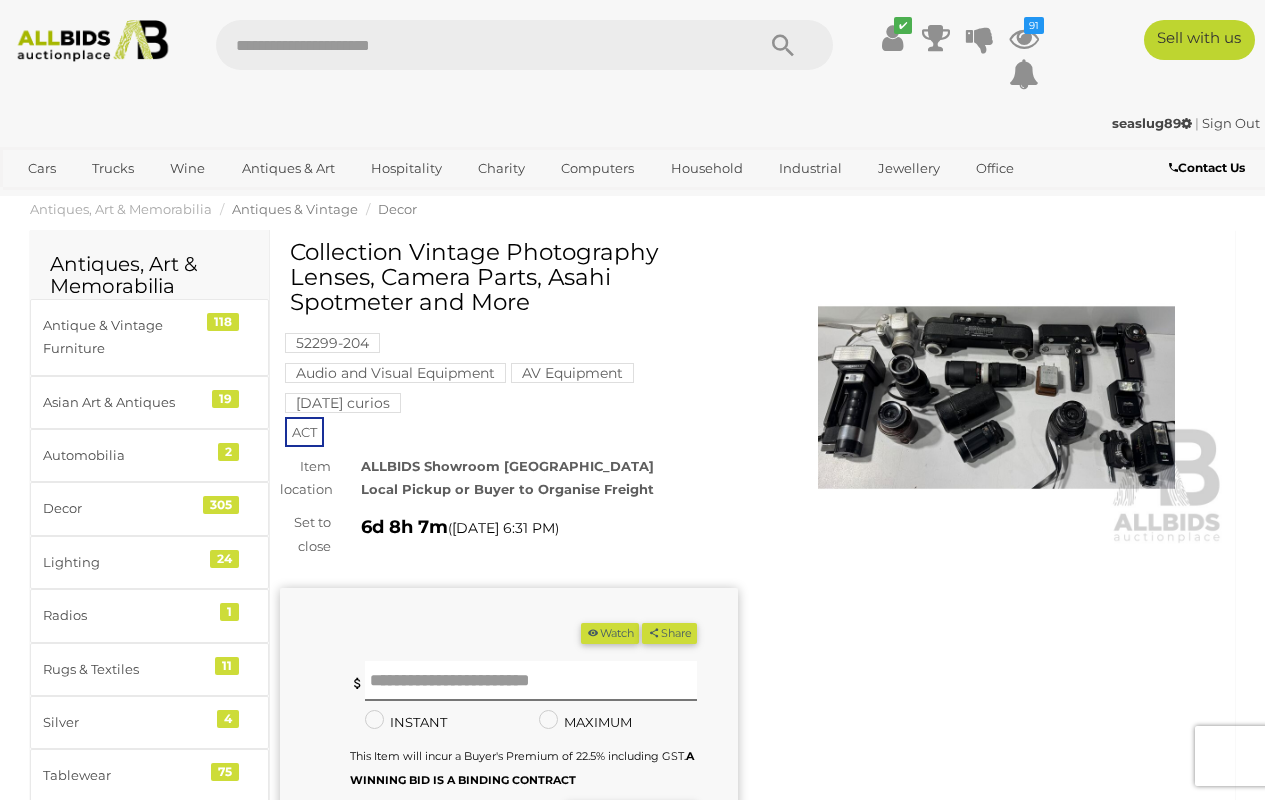 click on "Antiques & Vintage" at bounding box center (295, 209) 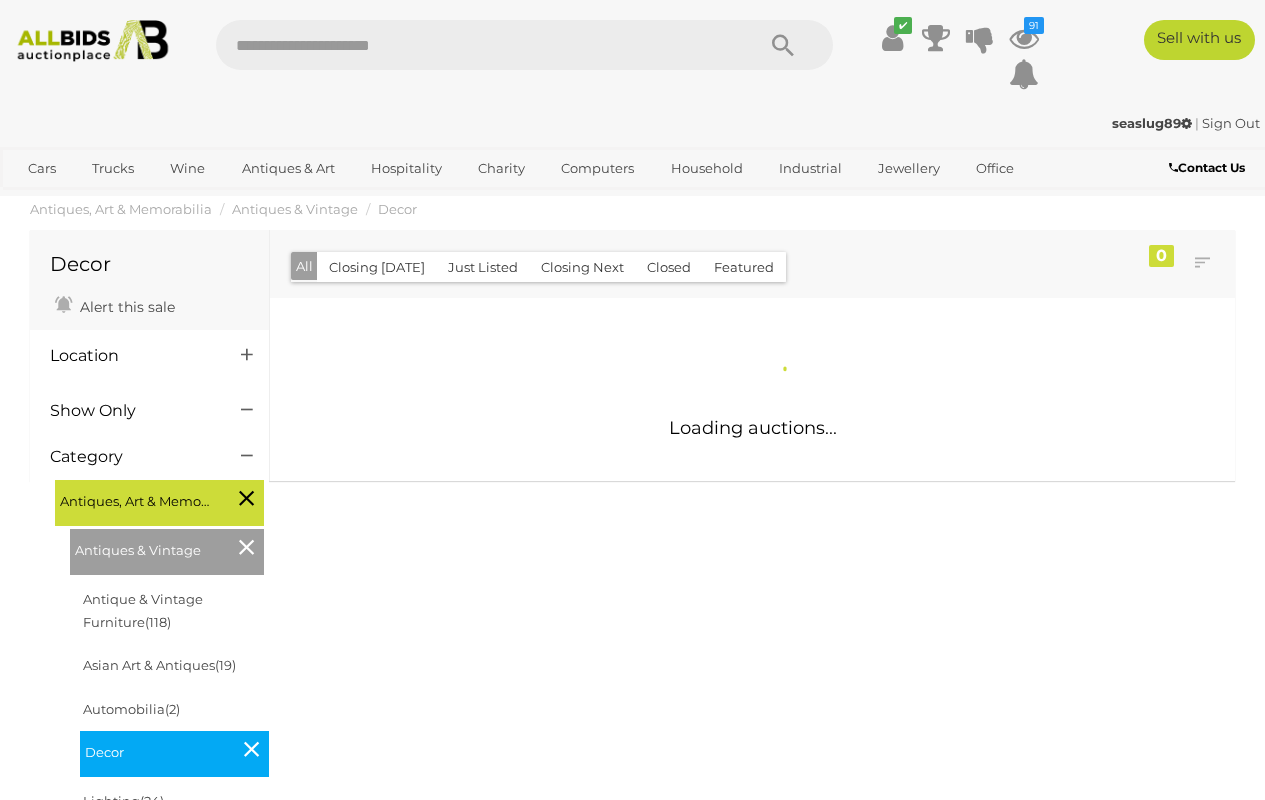 scroll, scrollTop: 0, scrollLeft: 0, axis: both 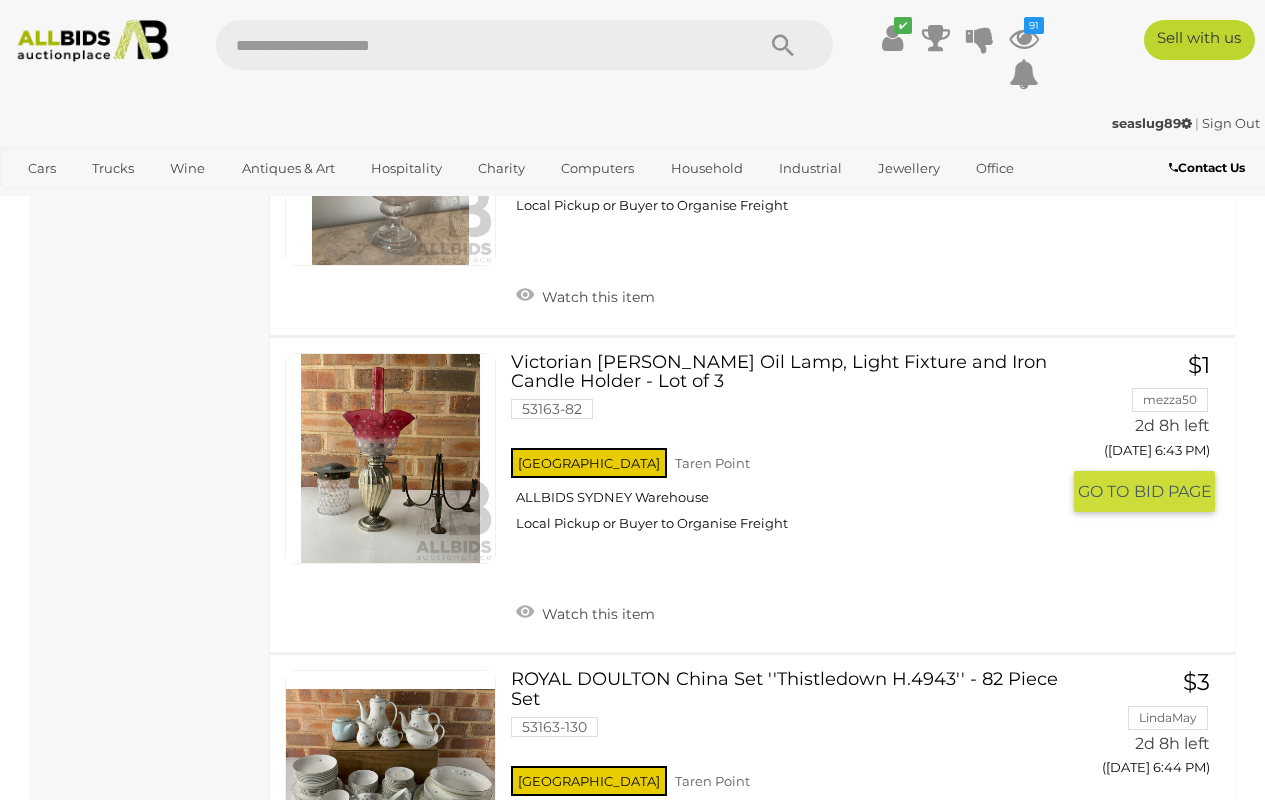 click at bounding box center [390, 458] 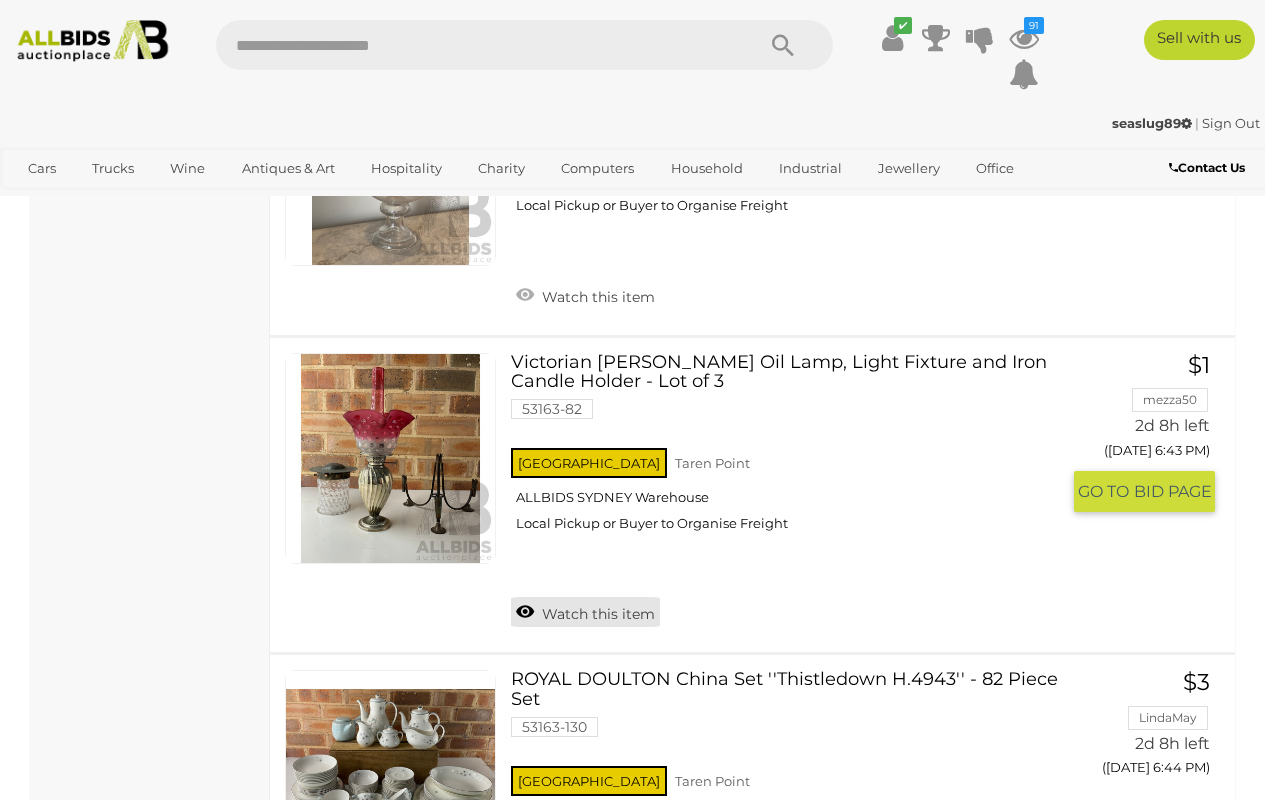 click on "Watch this item" at bounding box center (585, 612) 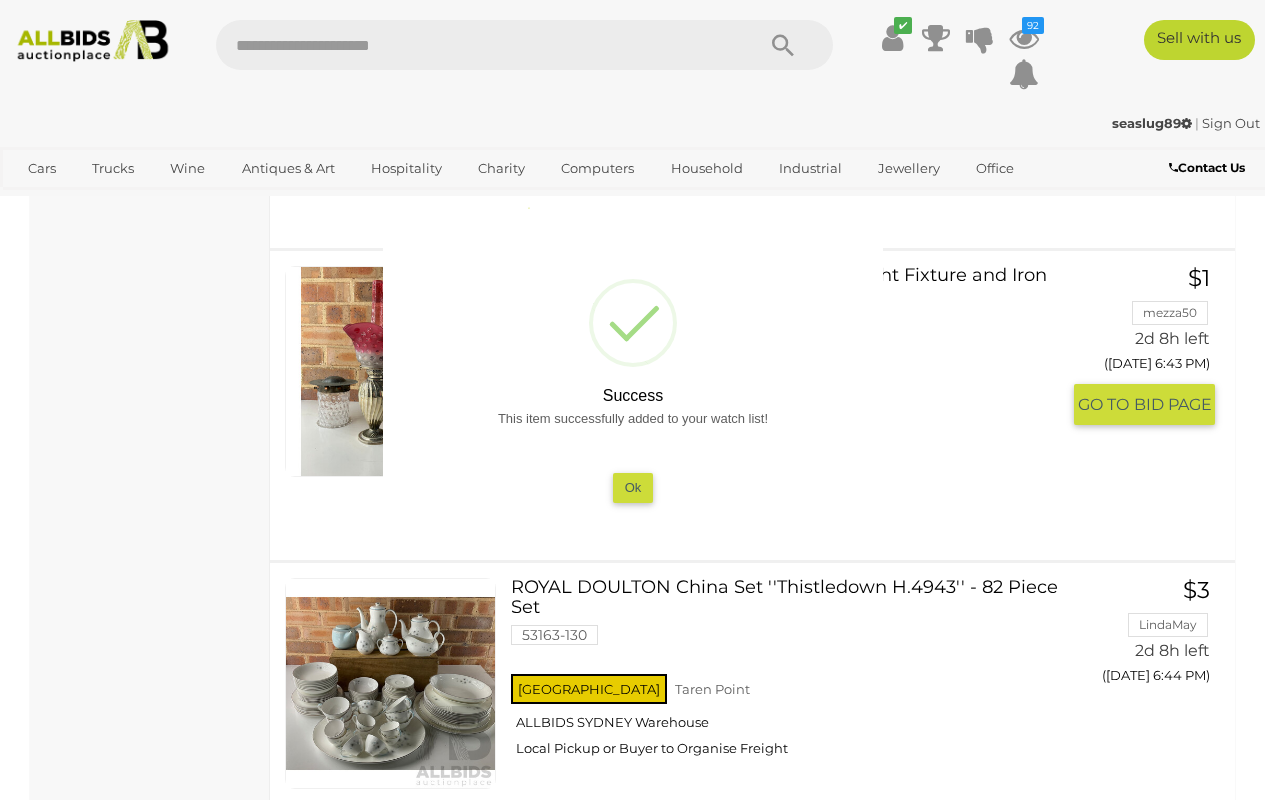 click on "Ok" at bounding box center (632, 487) 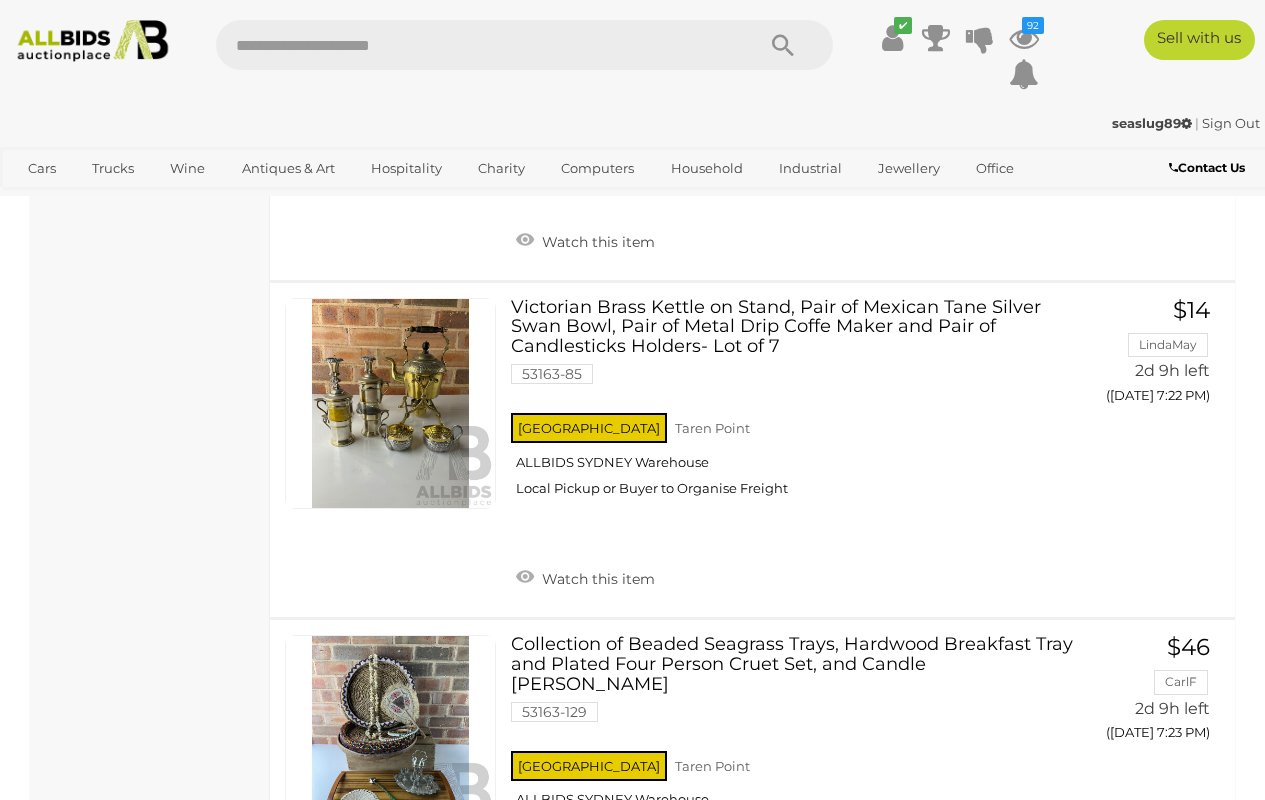 scroll, scrollTop: 10080, scrollLeft: 0, axis: vertical 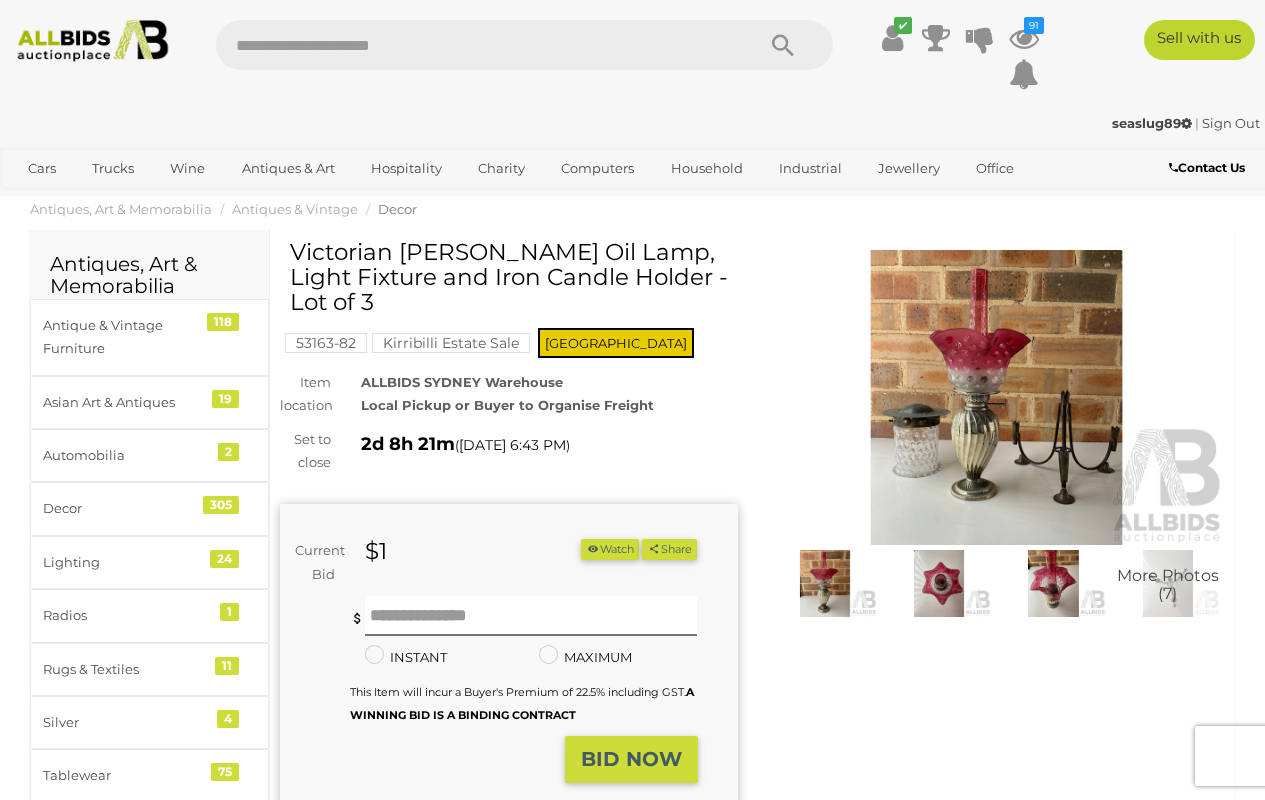 click at bounding box center (997, 397) 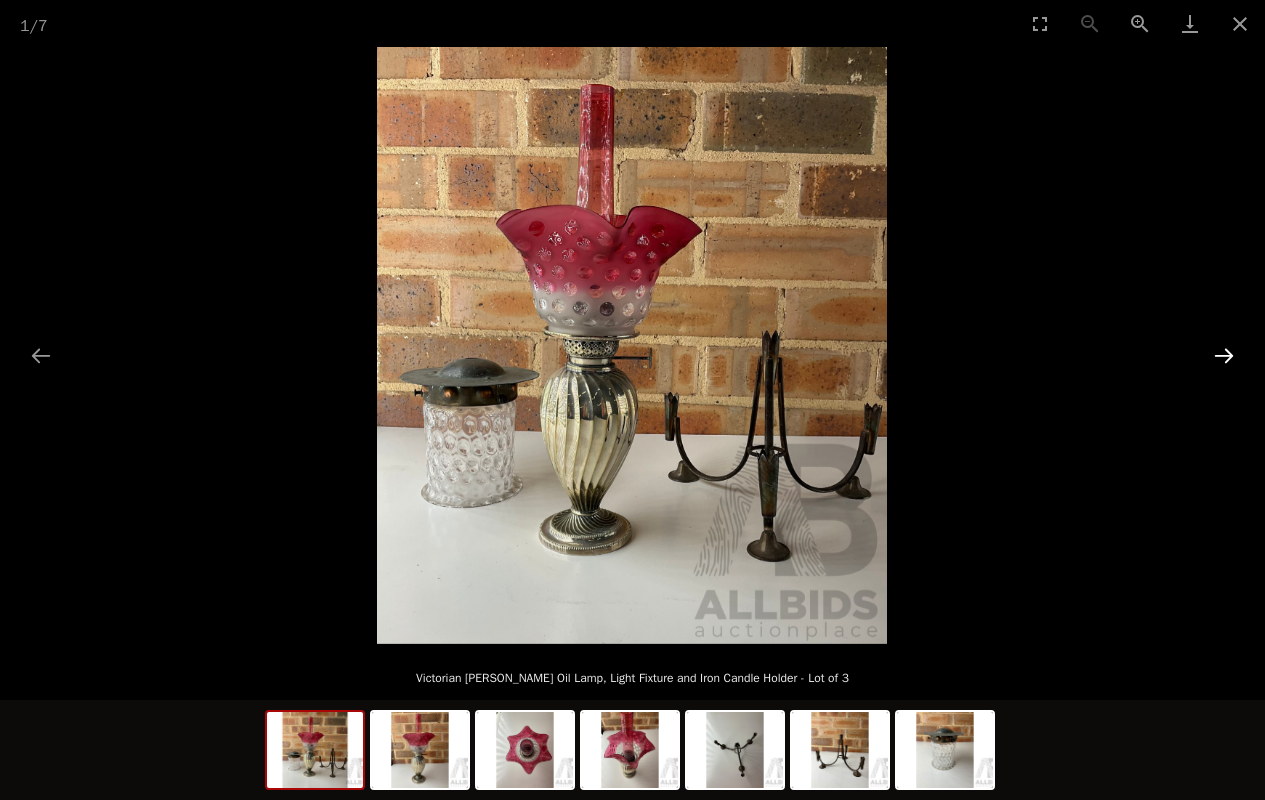 click at bounding box center (1224, 355) 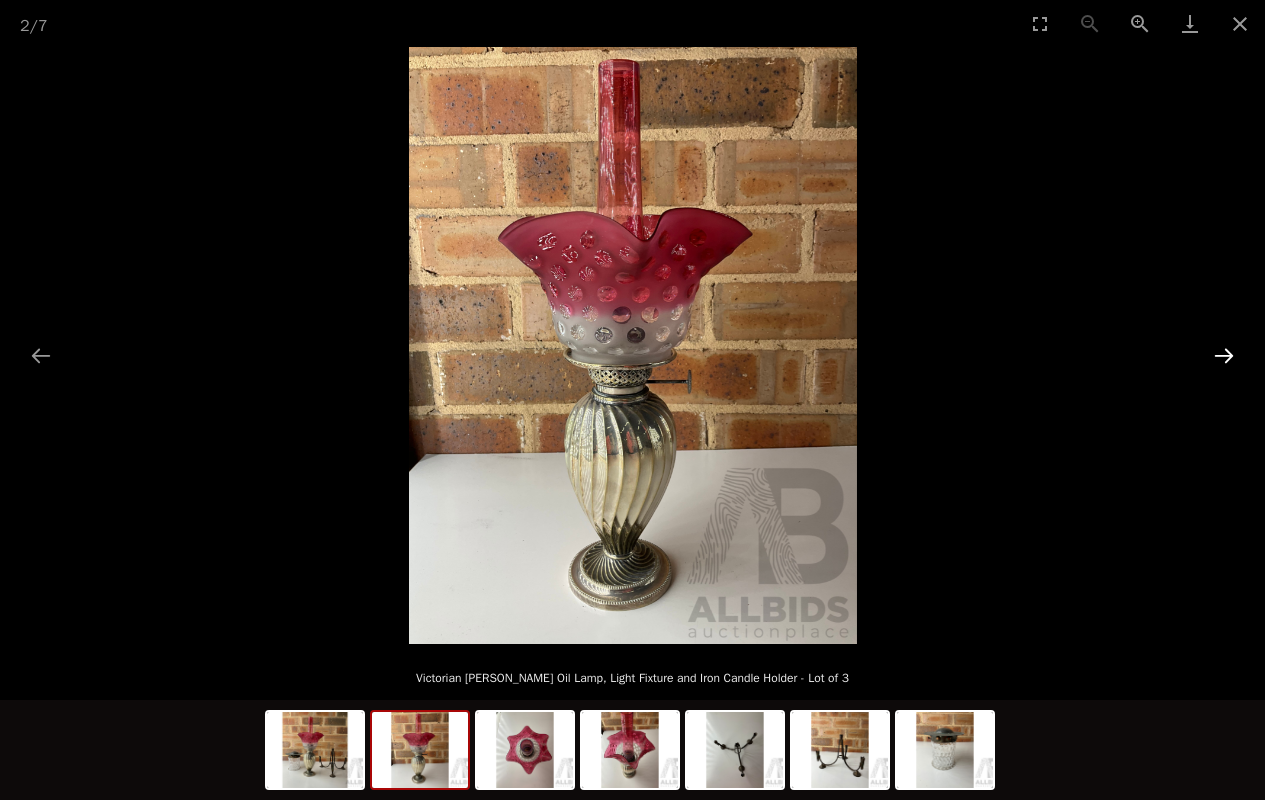 click at bounding box center [1224, 355] 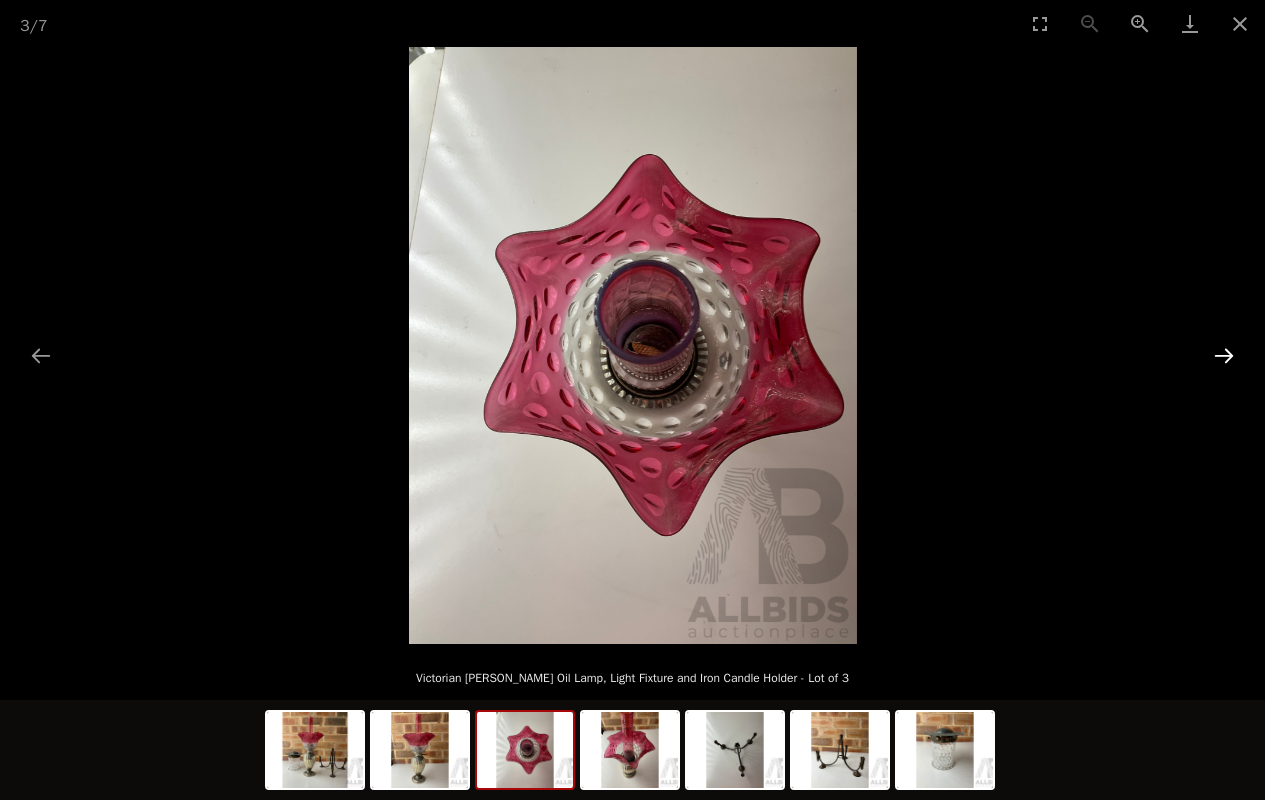 click at bounding box center (1224, 355) 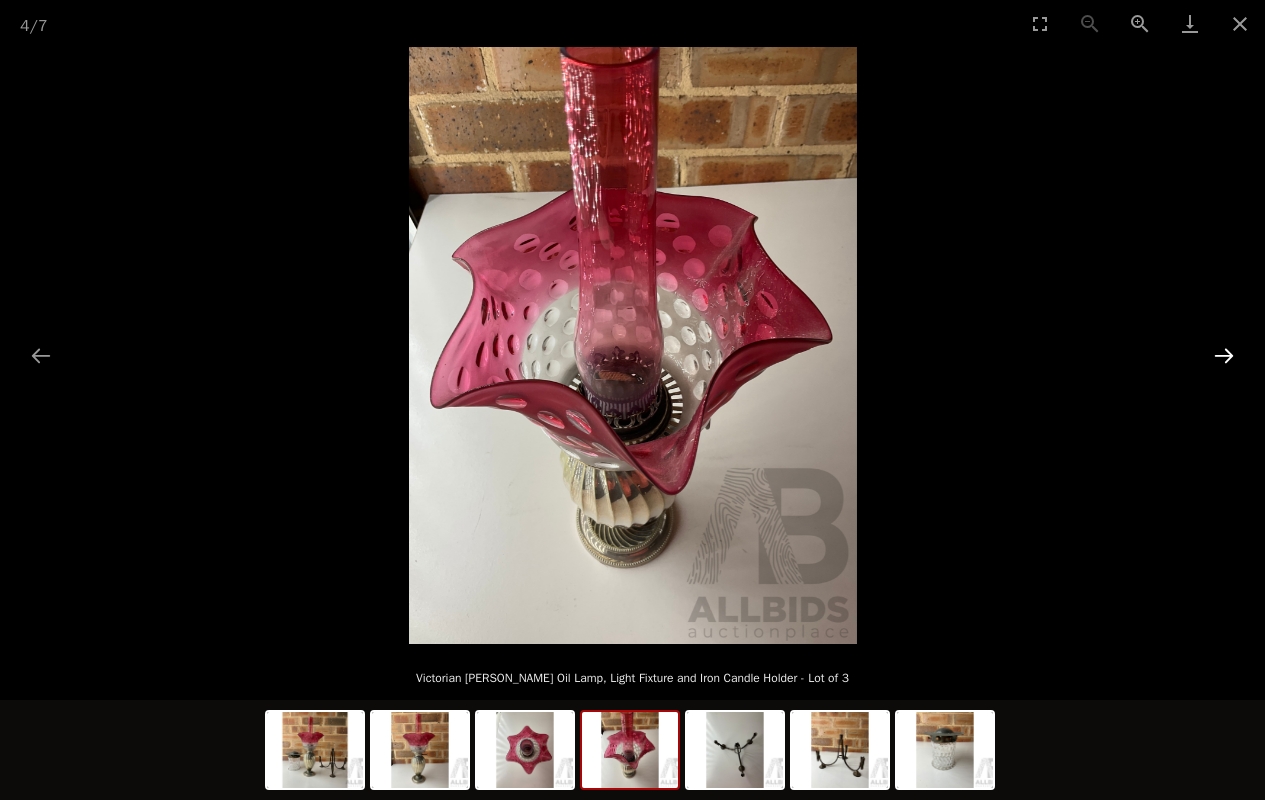 click at bounding box center (1224, 355) 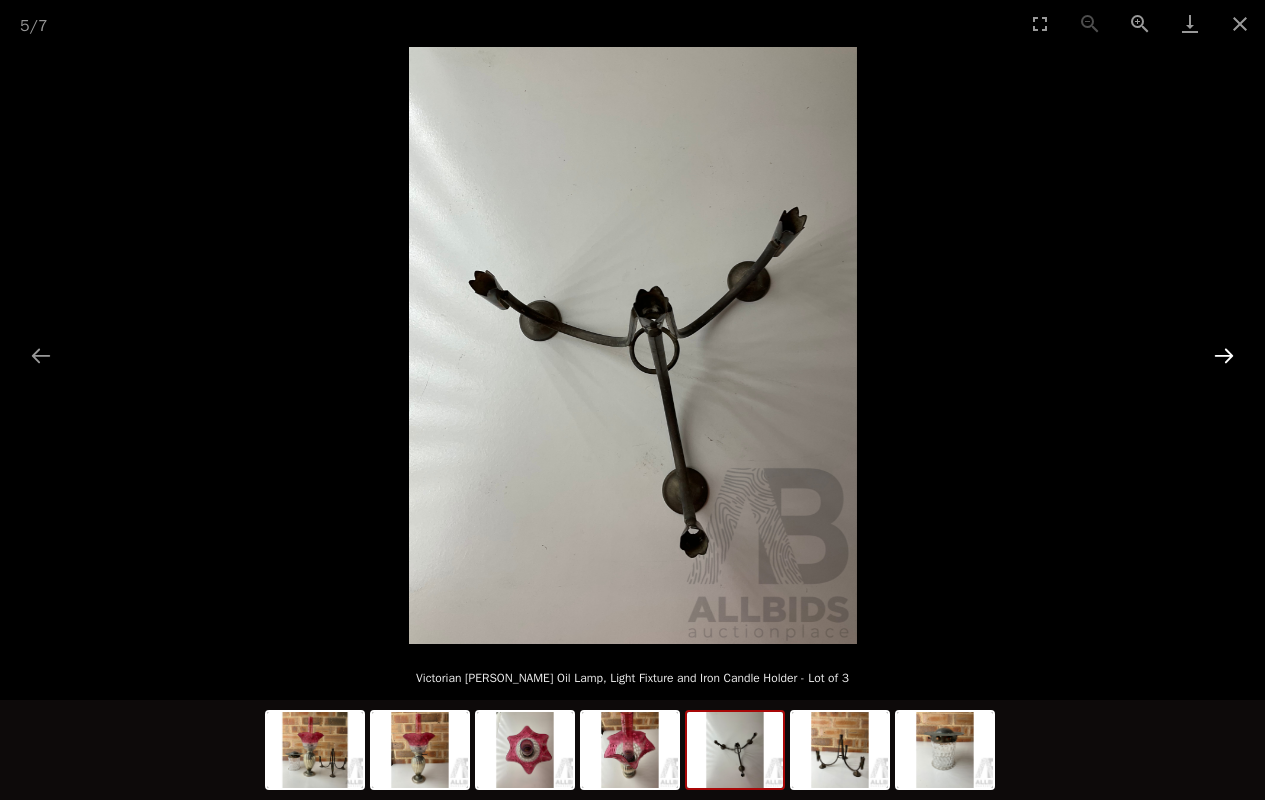 click at bounding box center [1224, 355] 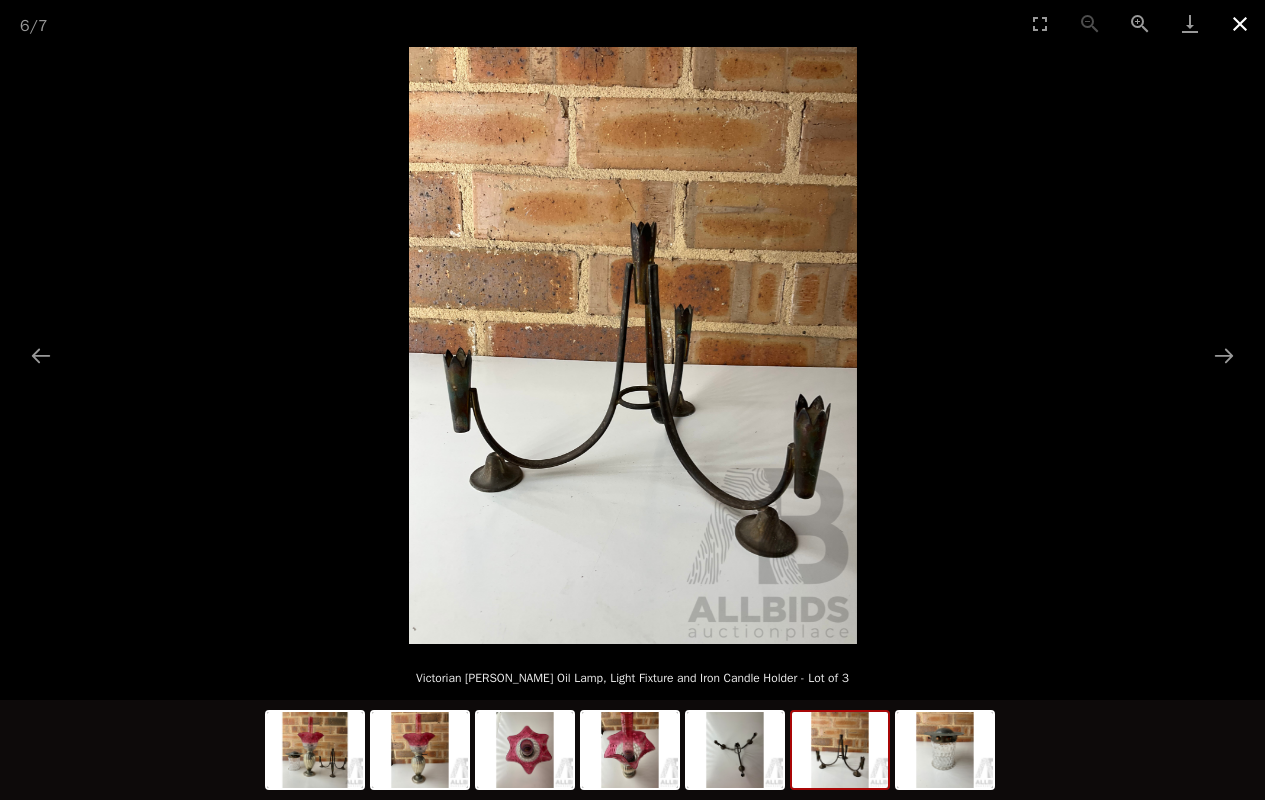 click at bounding box center [1240, 23] 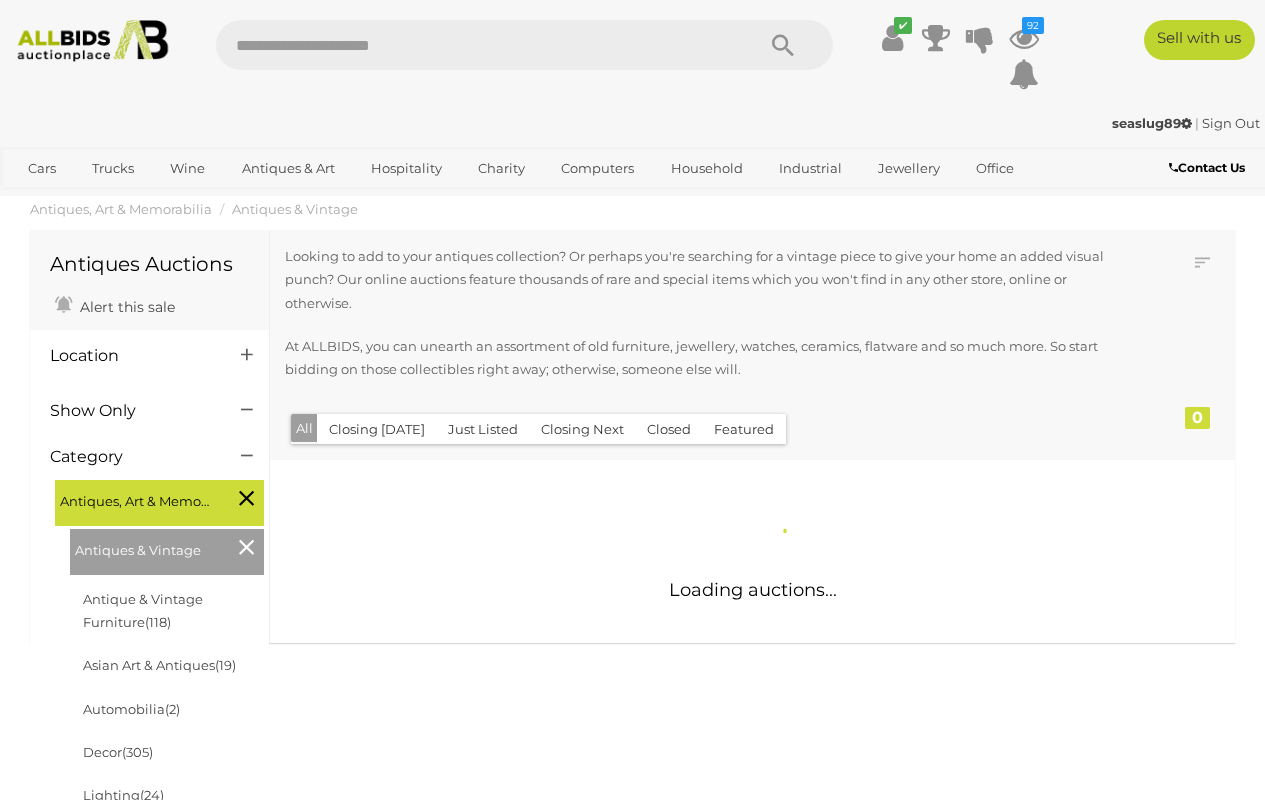 scroll, scrollTop: 0, scrollLeft: 0, axis: both 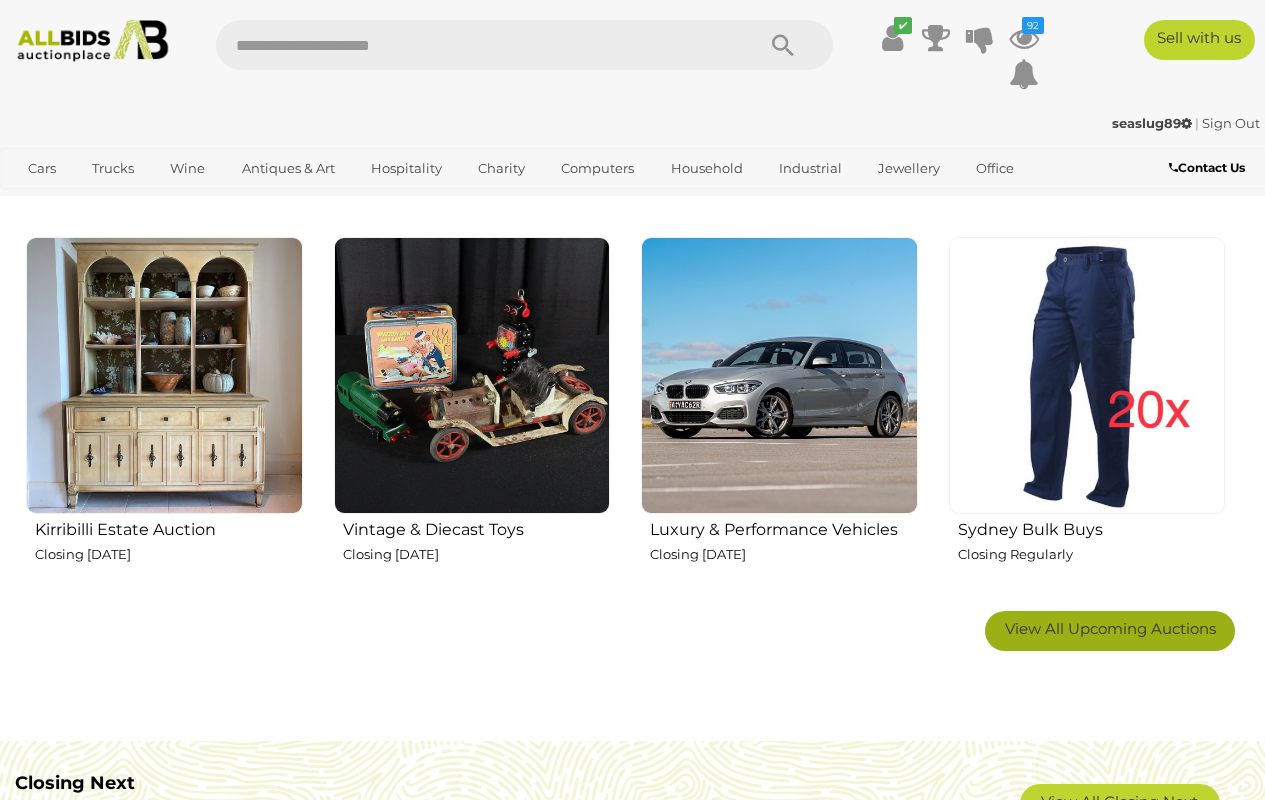 click on "View All Upcoming Auctions" at bounding box center [1110, 628] 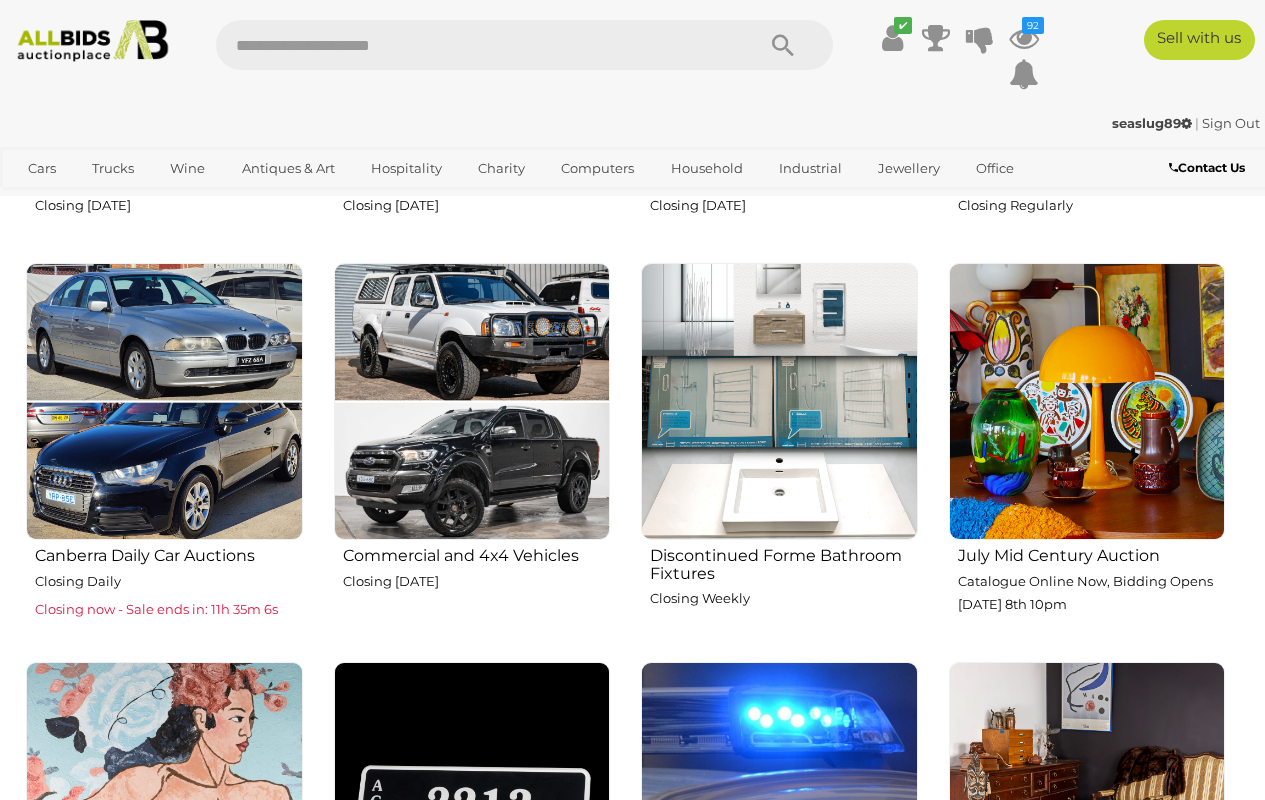 scroll, scrollTop: 1354, scrollLeft: 0, axis: vertical 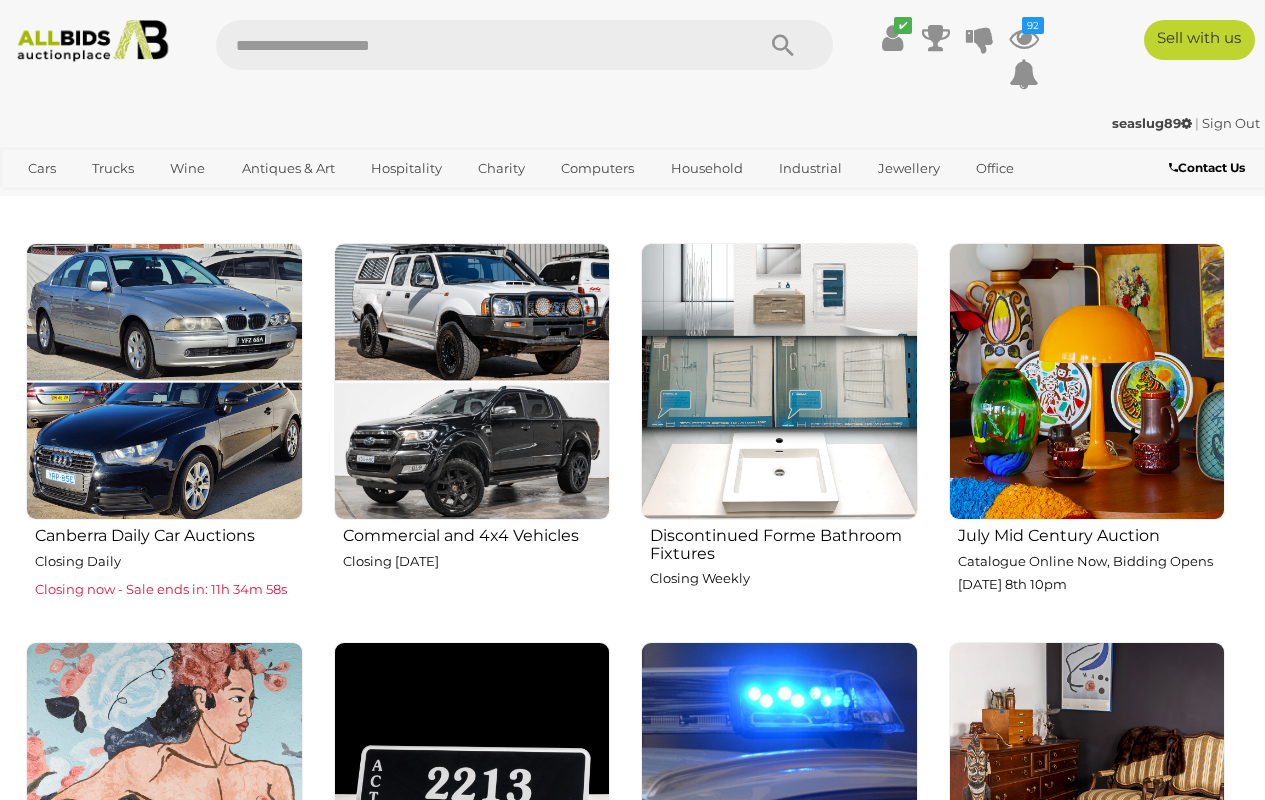 click at bounding box center (1087, 381) 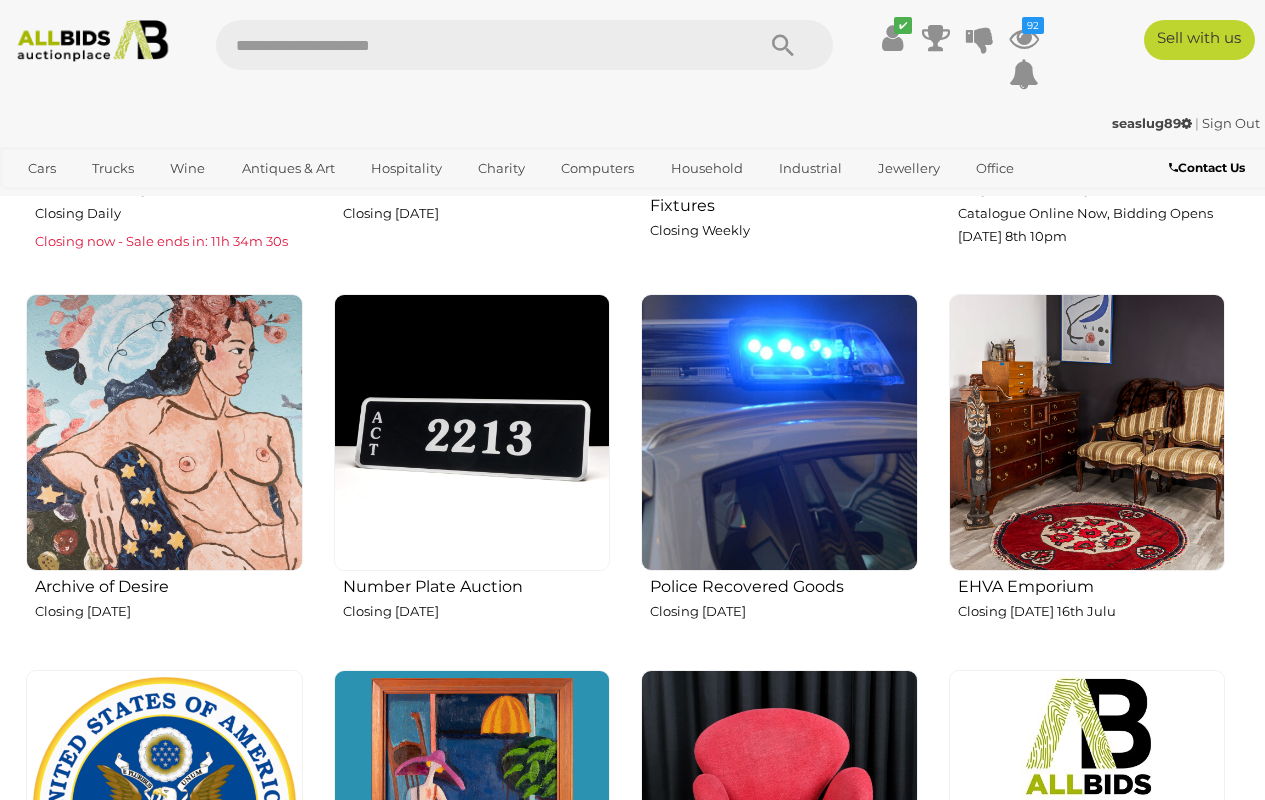 scroll, scrollTop: 1711, scrollLeft: 0, axis: vertical 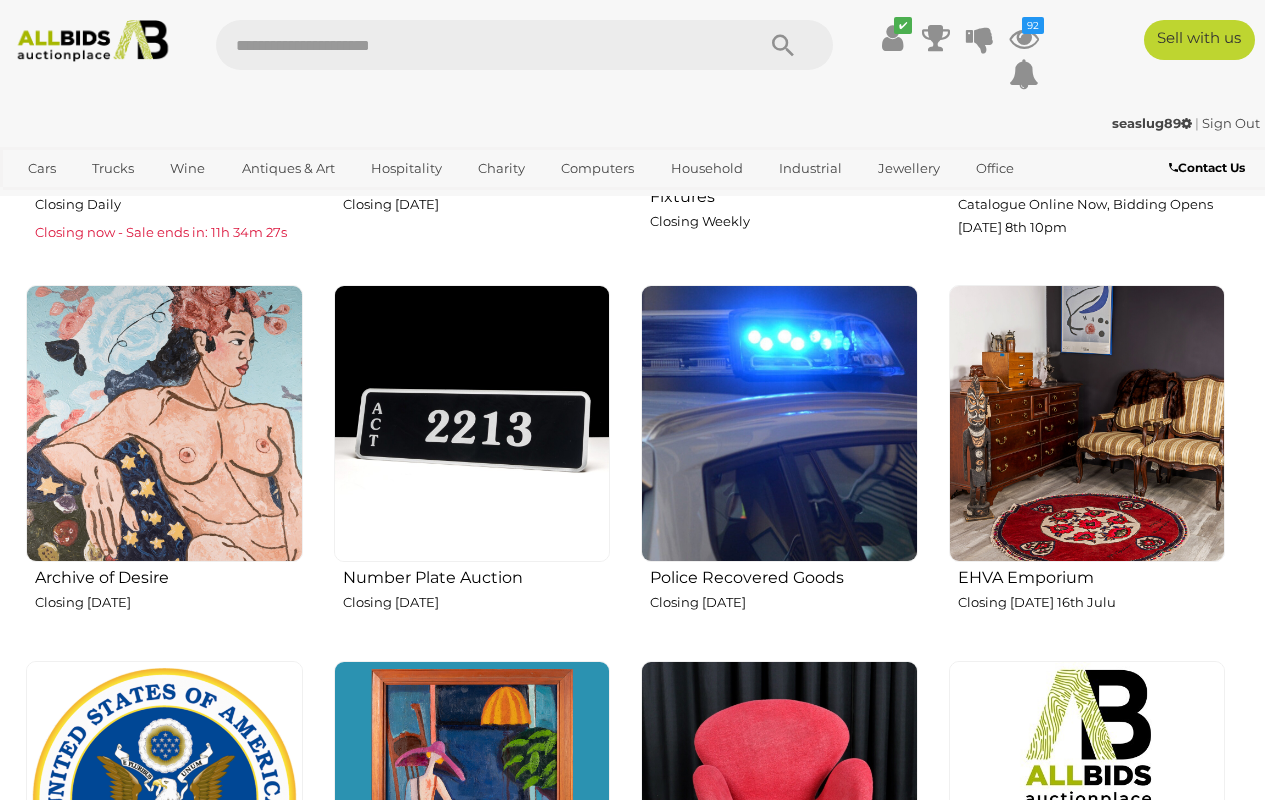 click at bounding box center (779, 423) 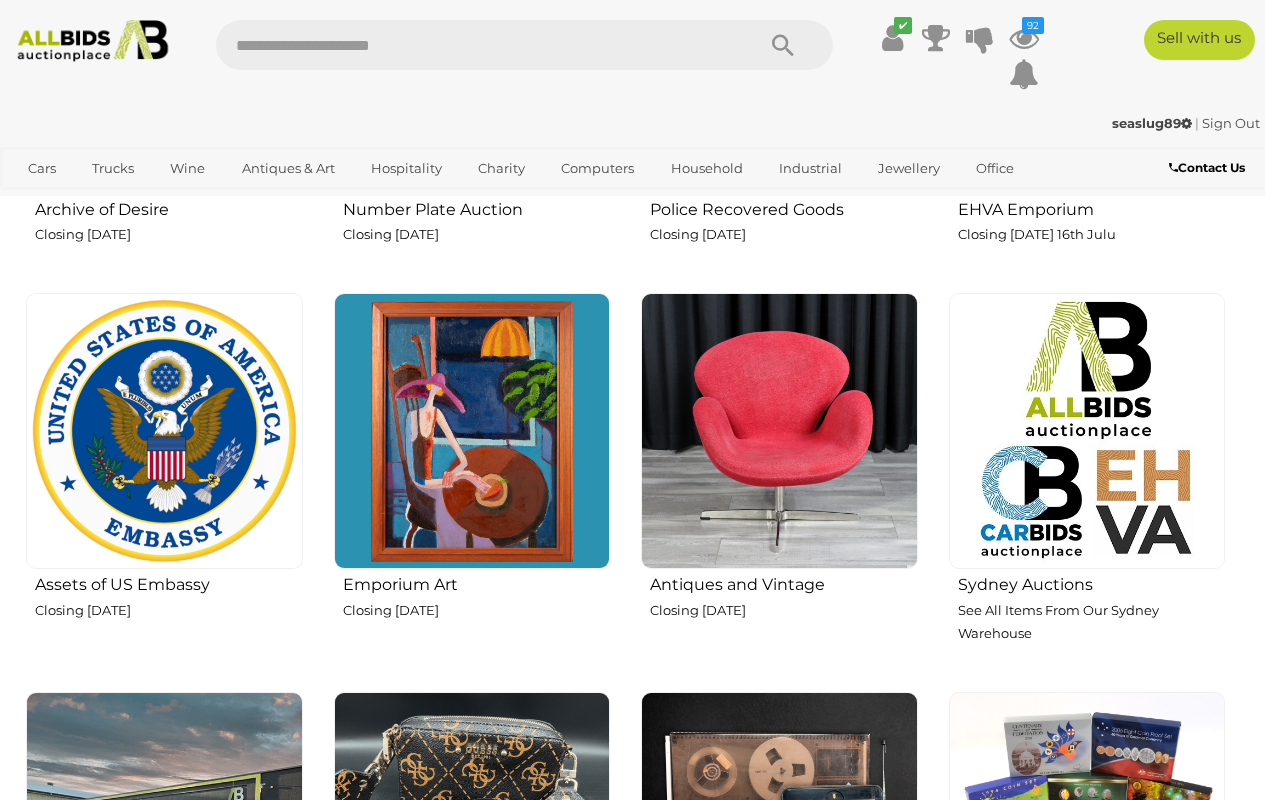 scroll, scrollTop: 2088, scrollLeft: 0, axis: vertical 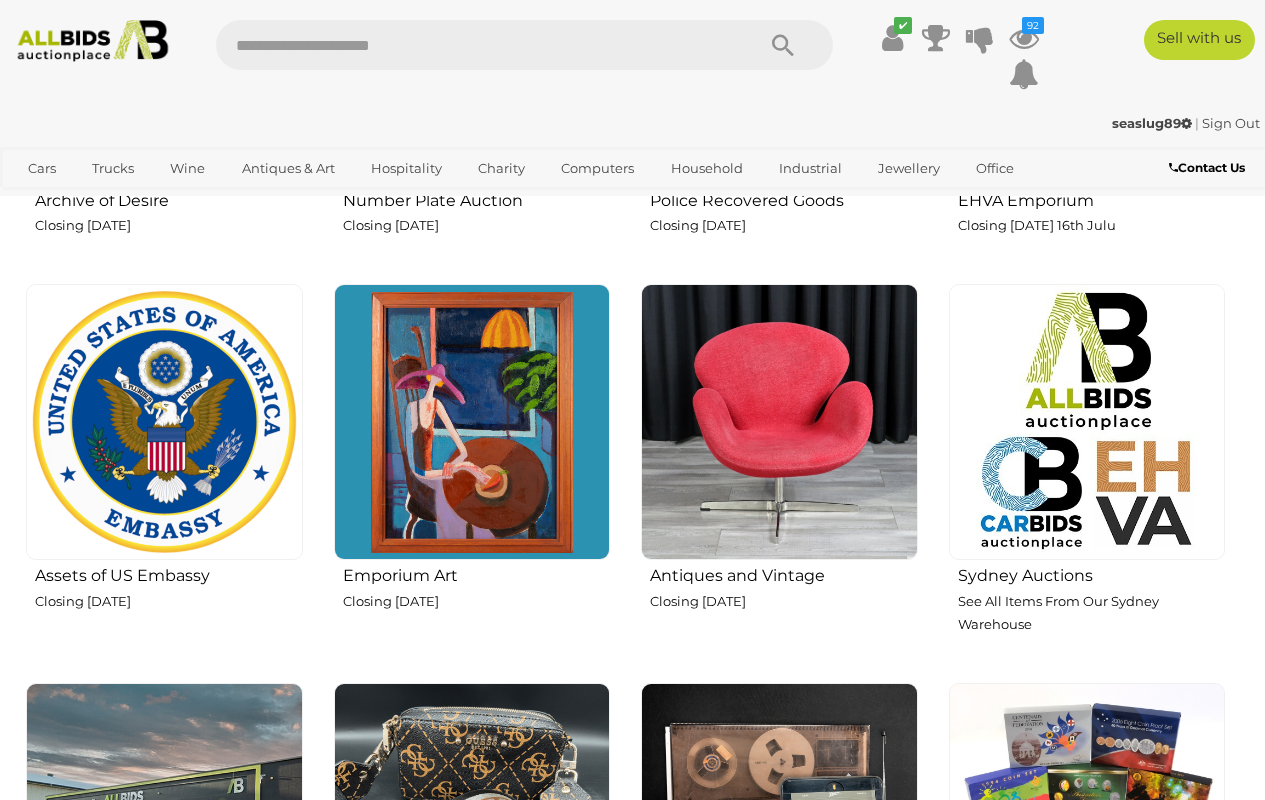 click at bounding box center [779, 422] 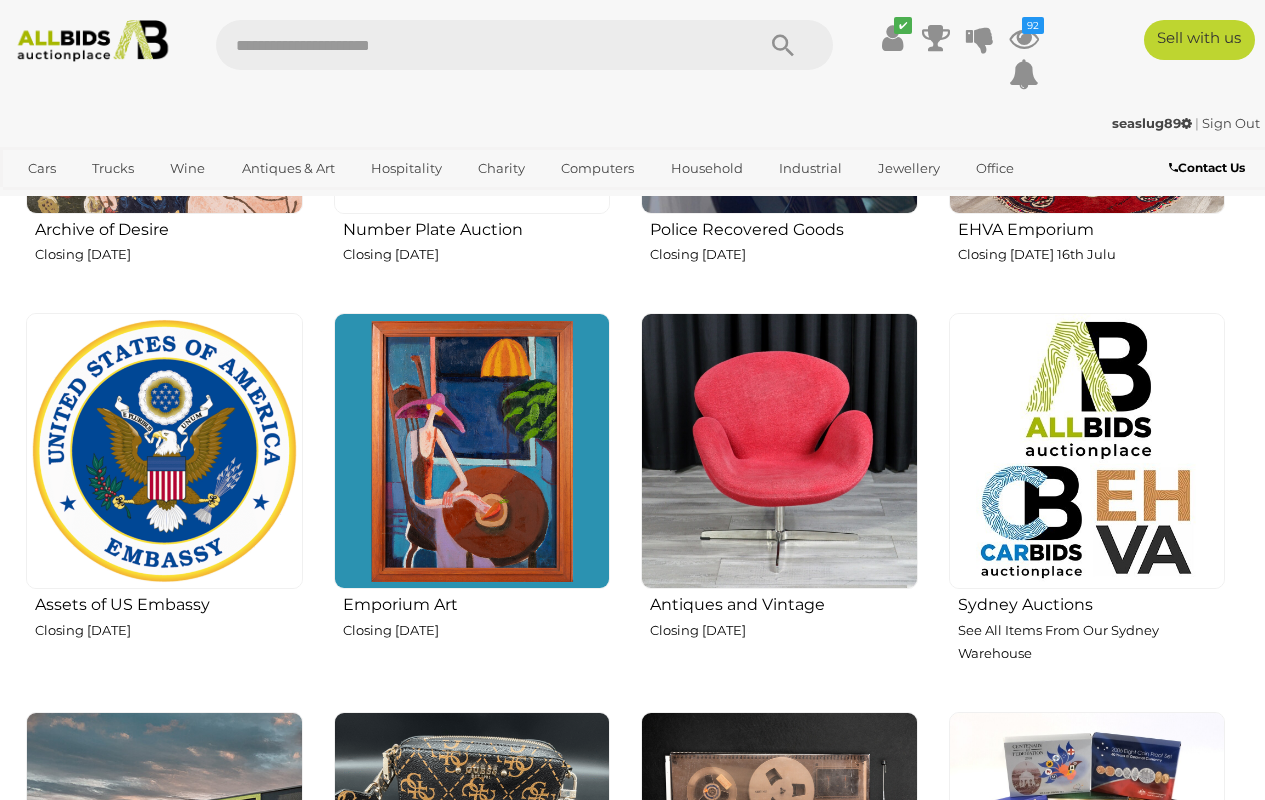 click at bounding box center (1087, 451) 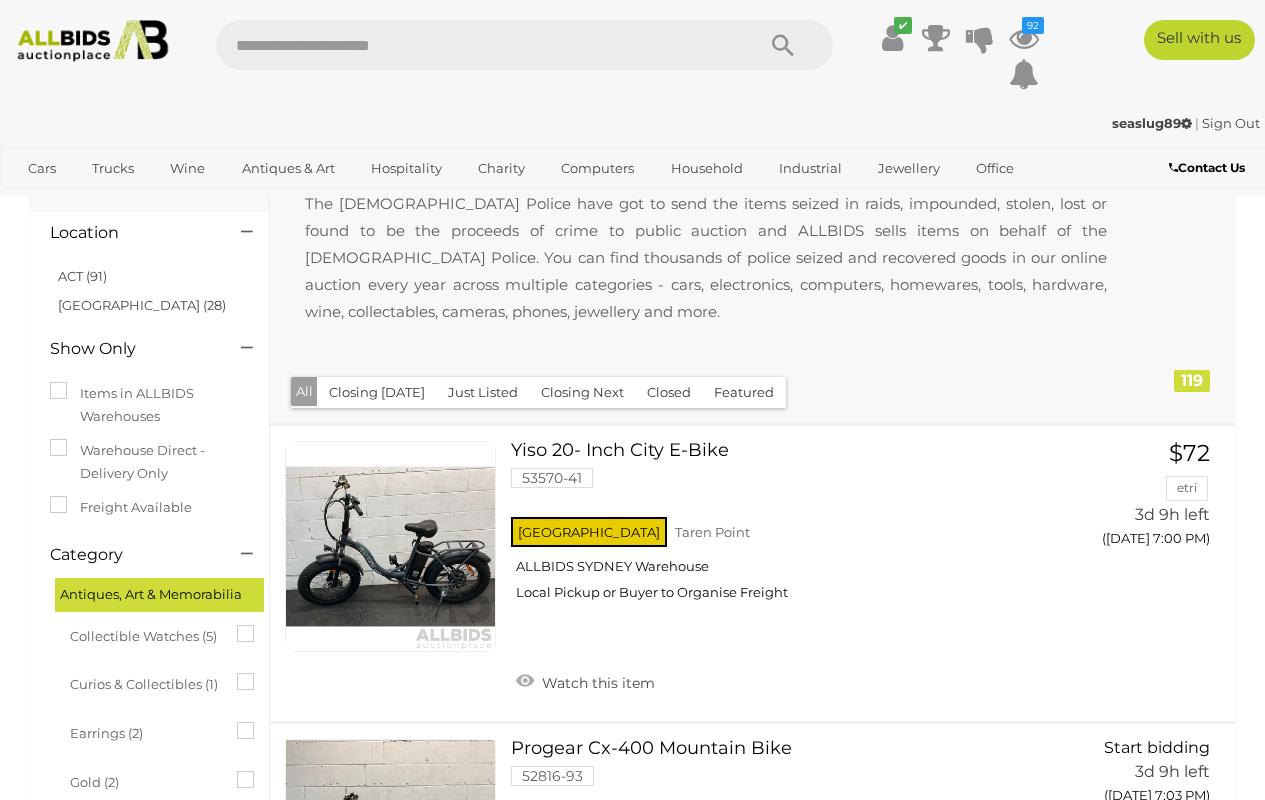 scroll, scrollTop: 128, scrollLeft: 0, axis: vertical 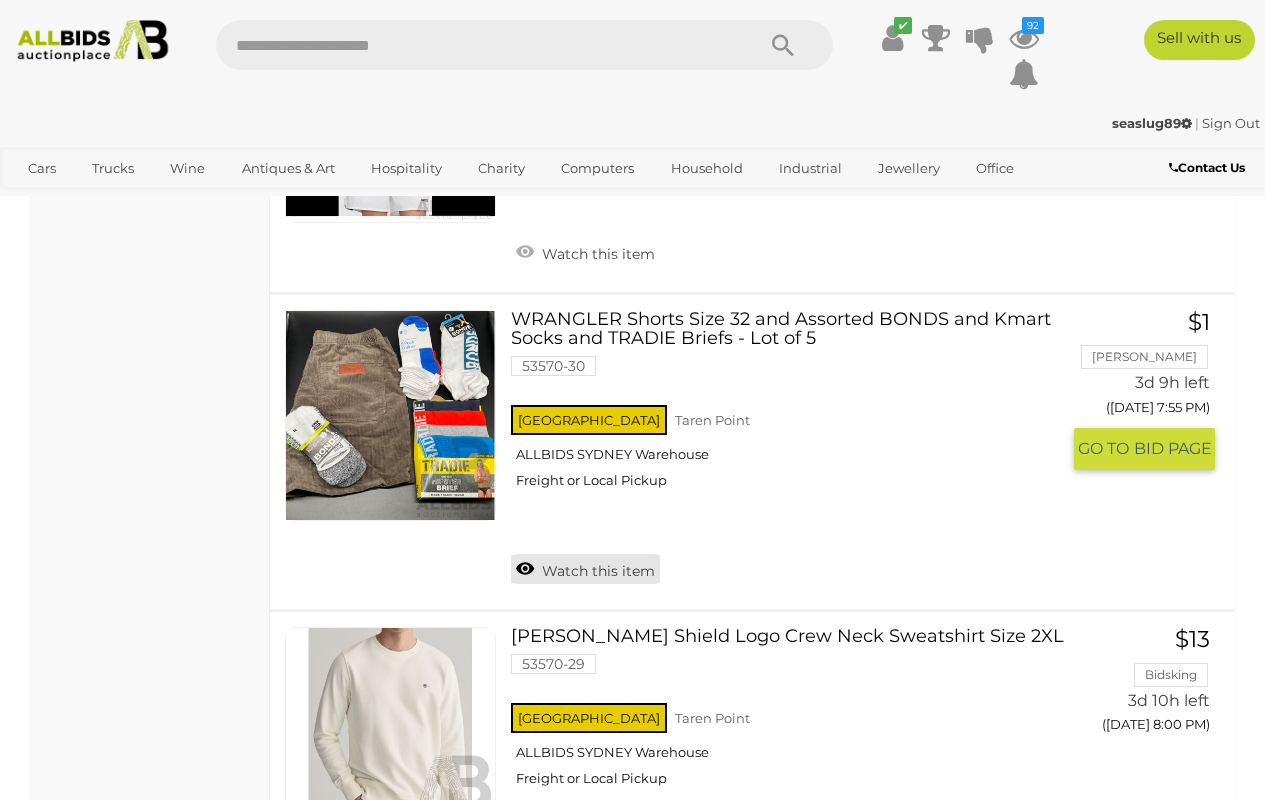 click on "Watch this item" at bounding box center [585, 569] 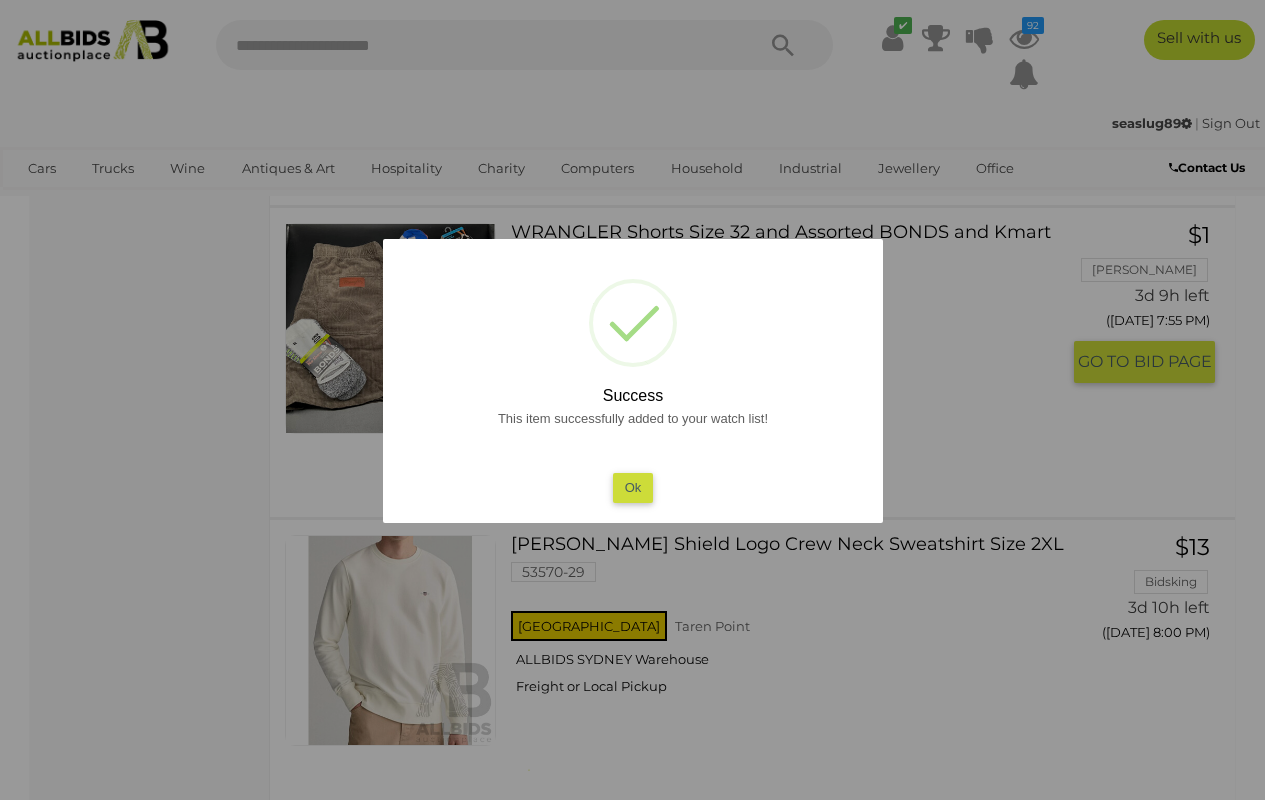 click on "Ok" at bounding box center (632, 487) 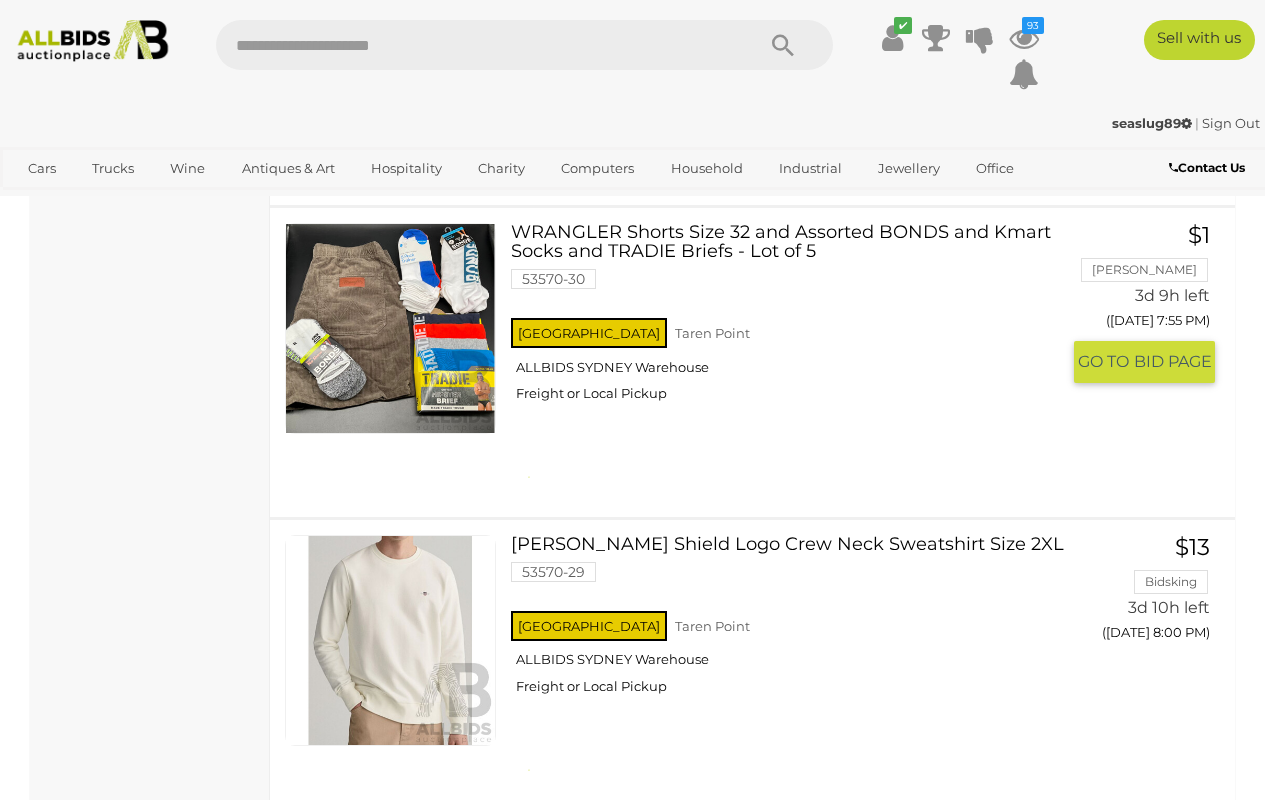 scroll, scrollTop: 5055, scrollLeft: 0, axis: vertical 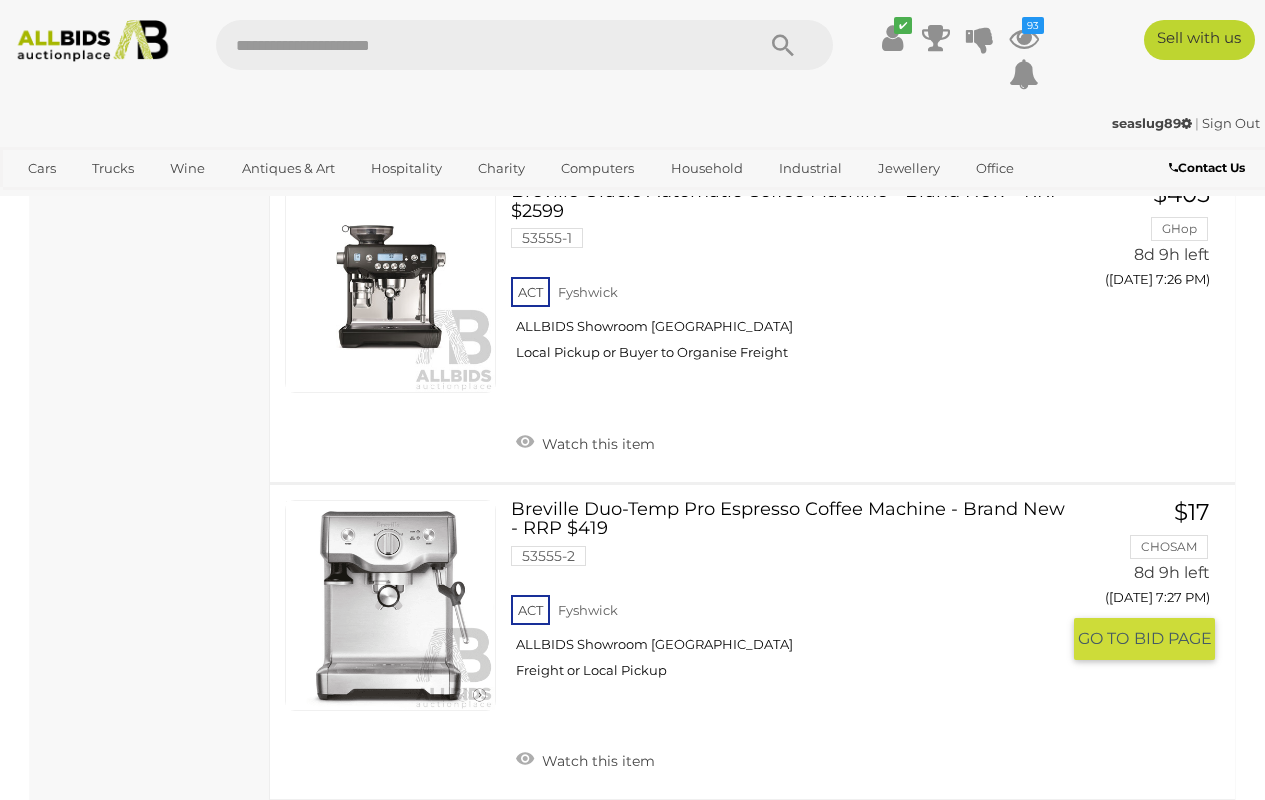 click on "Breville Duo-Temp Pro Espresso Coffee Machine - Brand New - RRP $419
53555-2
ACT
Fyshwick Watch this item" at bounding box center (792, 642) 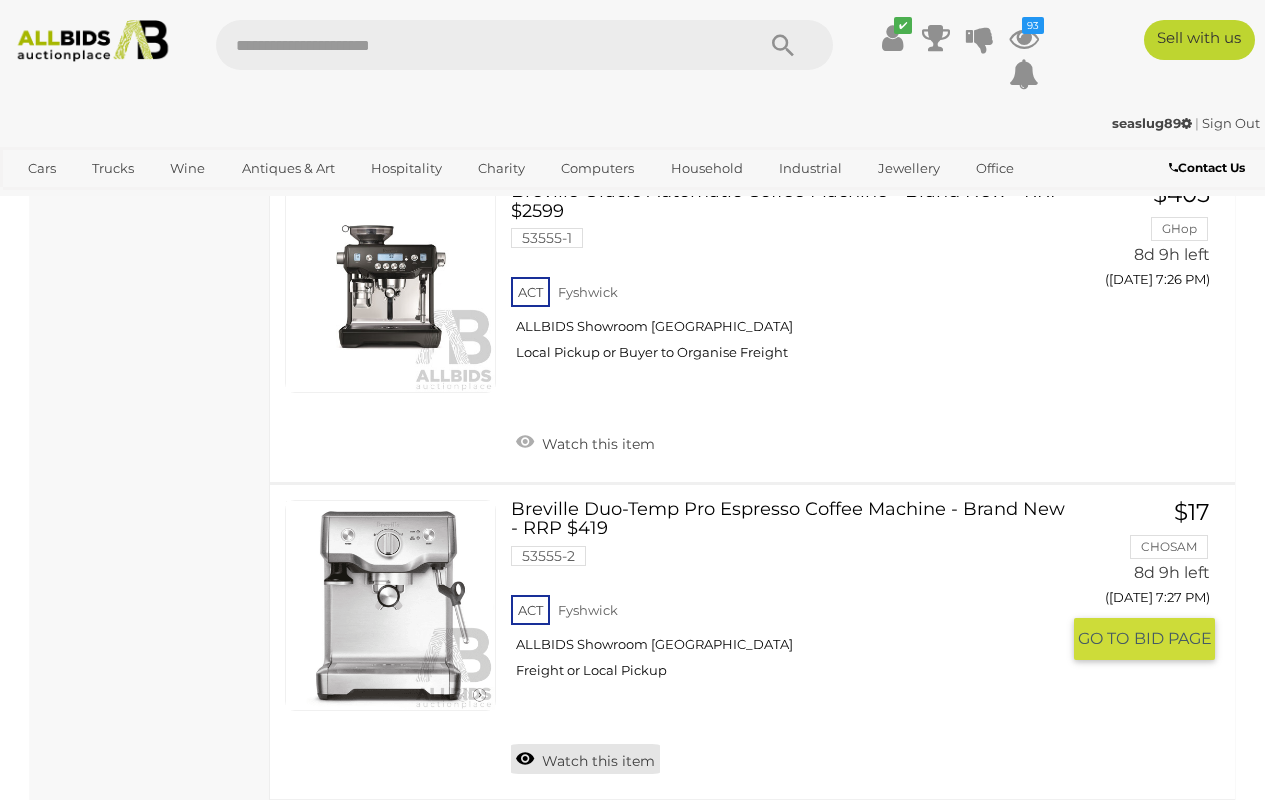 click on "Watch this item" at bounding box center (585, 759) 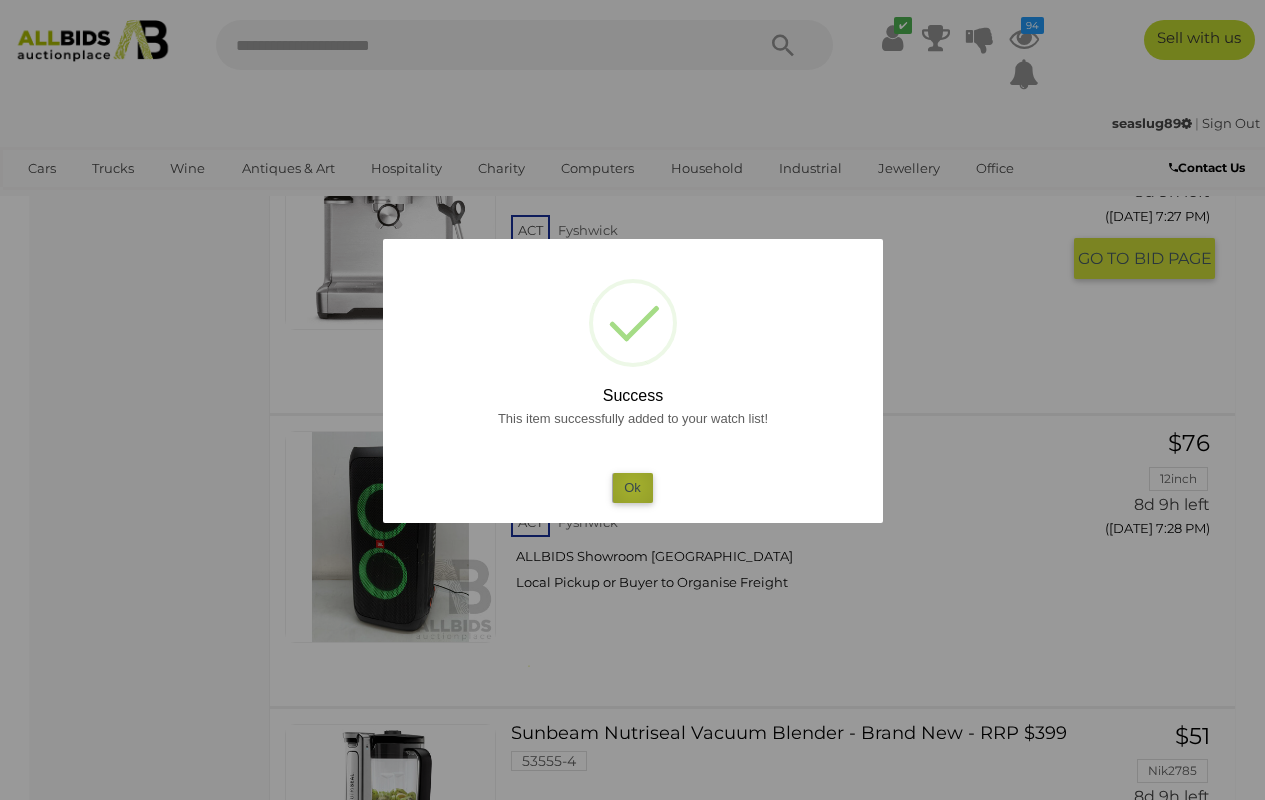 click on "Ok" at bounding box center [632, 487] 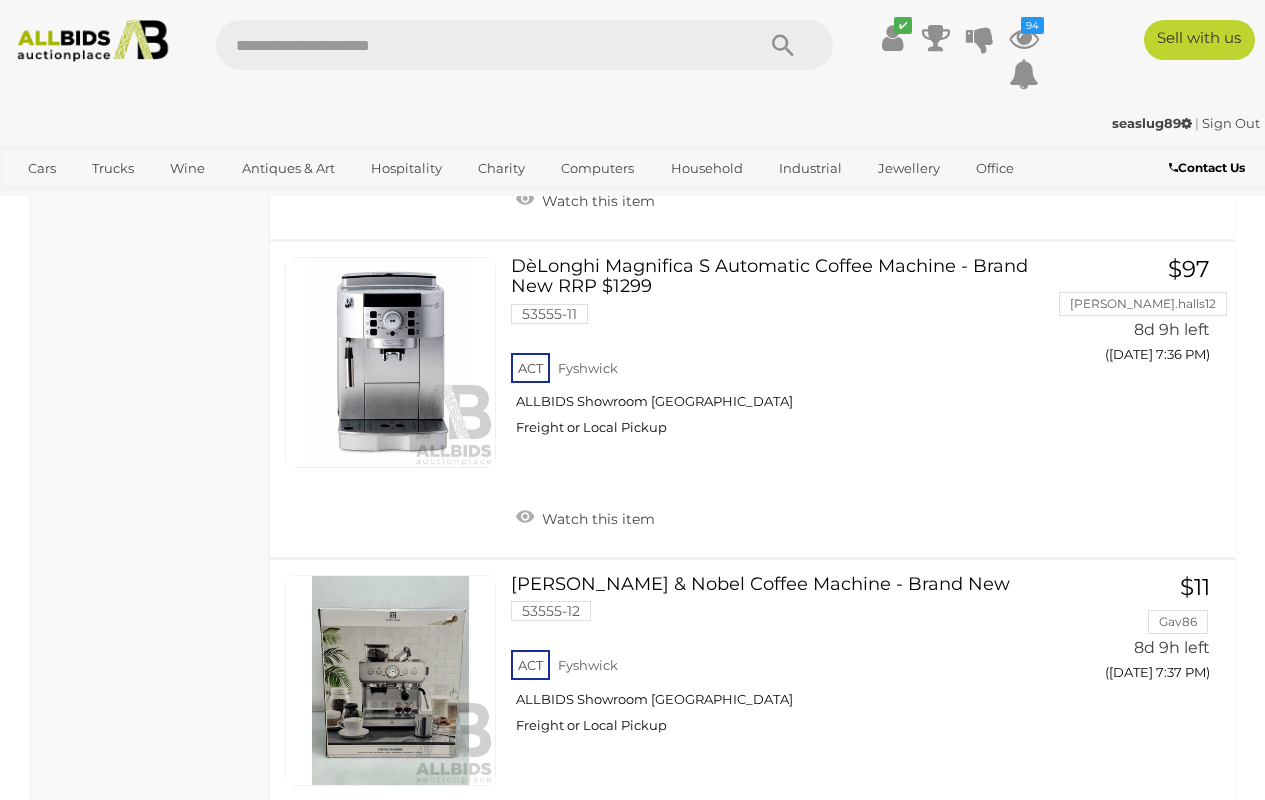 scroll, scrollTop: 23528, scrollLeft: 0, axis: vertical 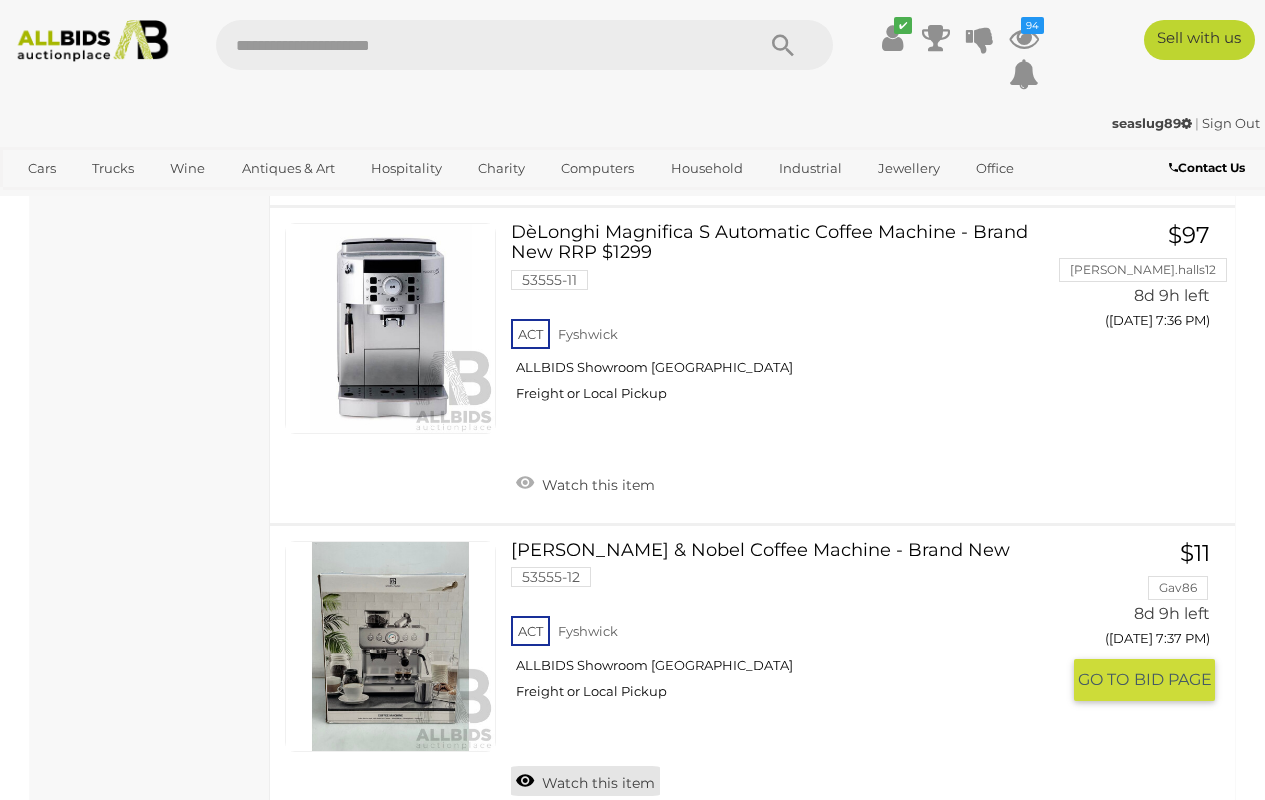 click on "Watch this item" at bounding box center [585, 781] 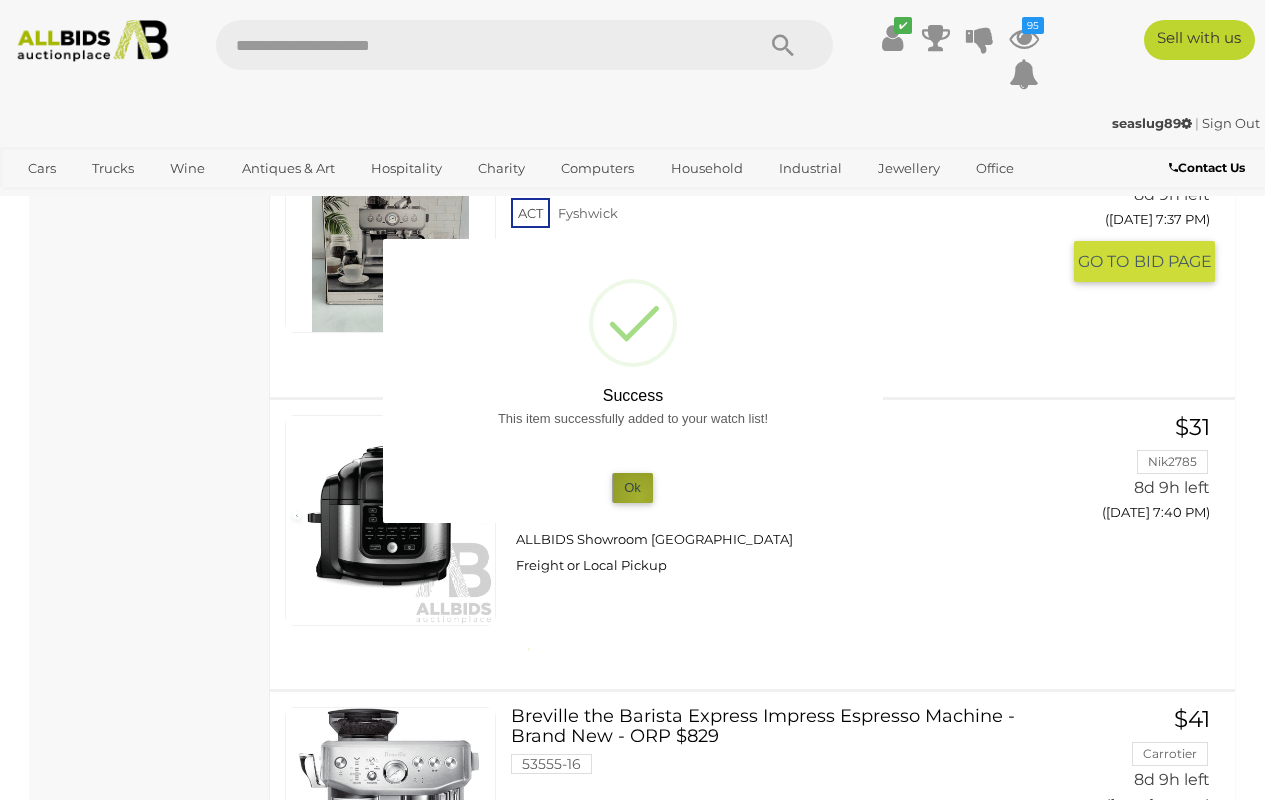 click on "Ok" at bounding box center (632, 487) 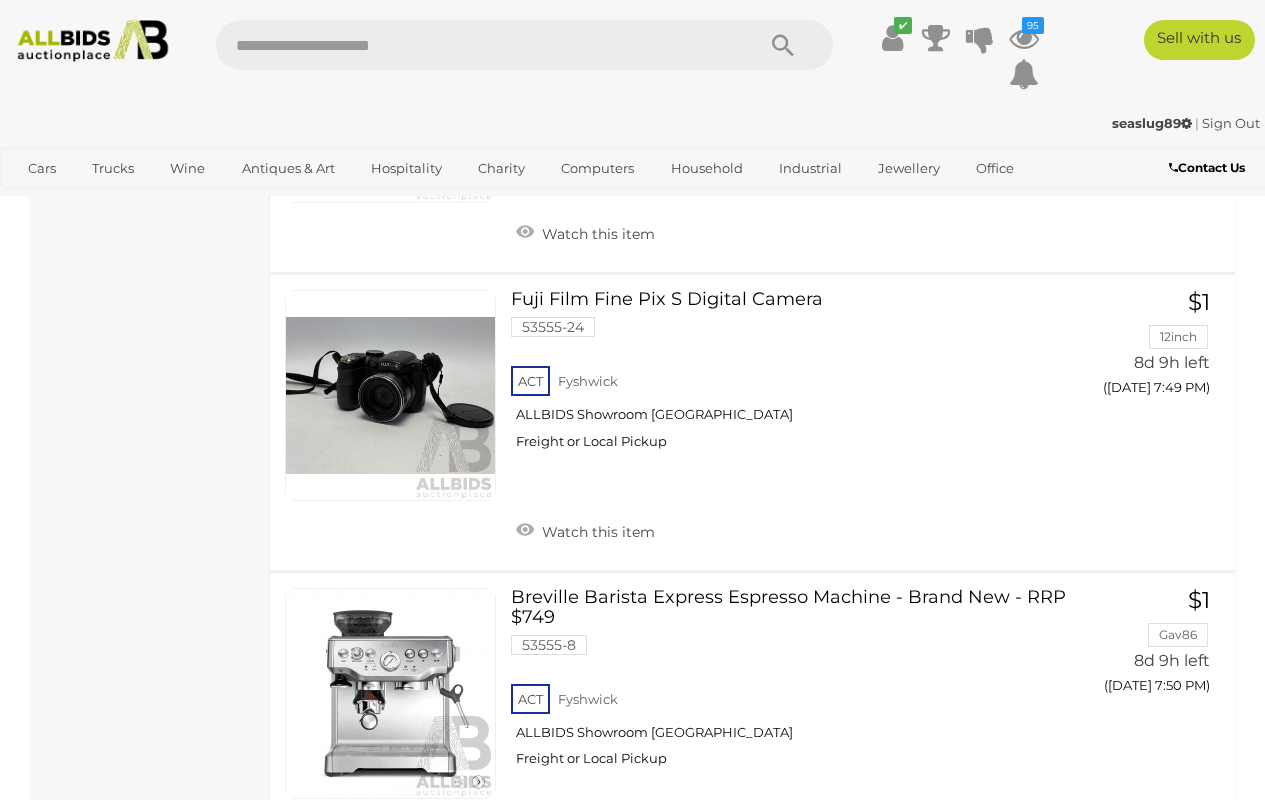 scroll, scrollTop: 26787, scrollLeft: 0, axis: vertical 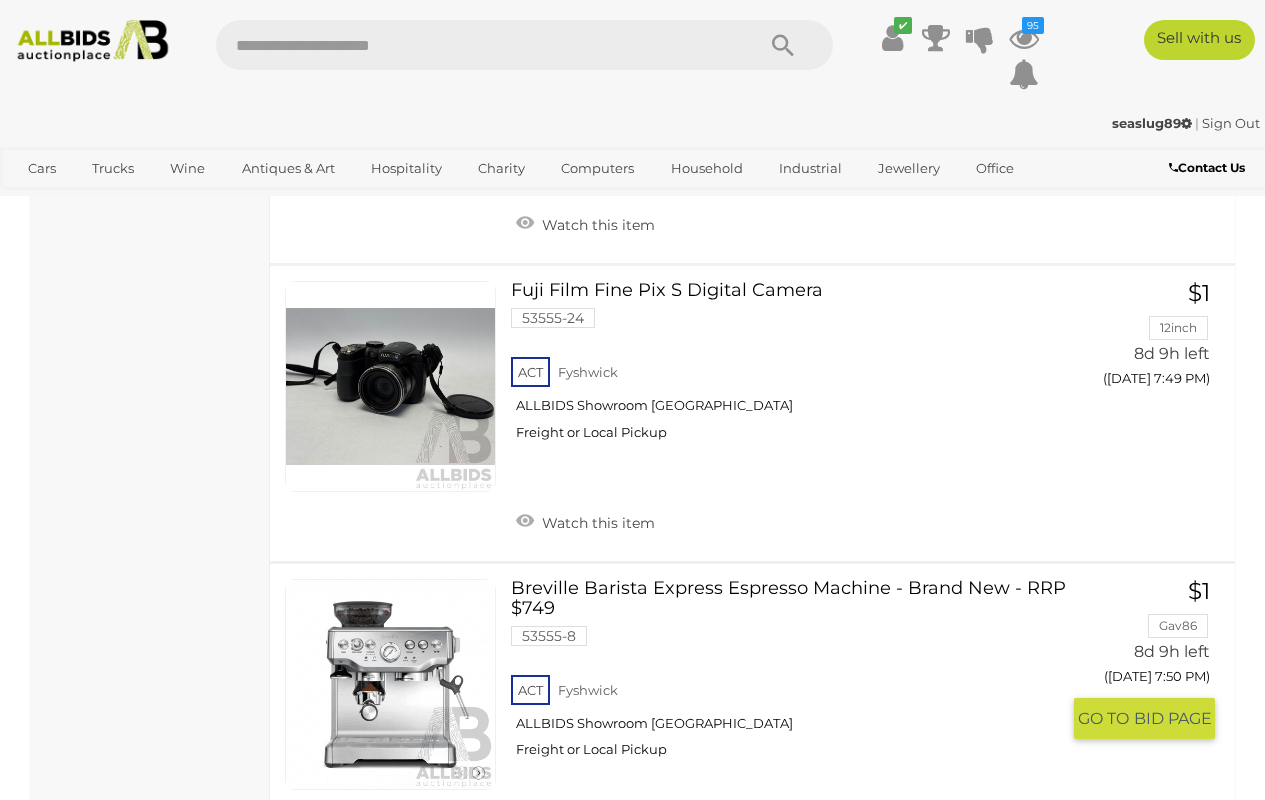 click on "Watch this item" at bounding box center [585, 839] 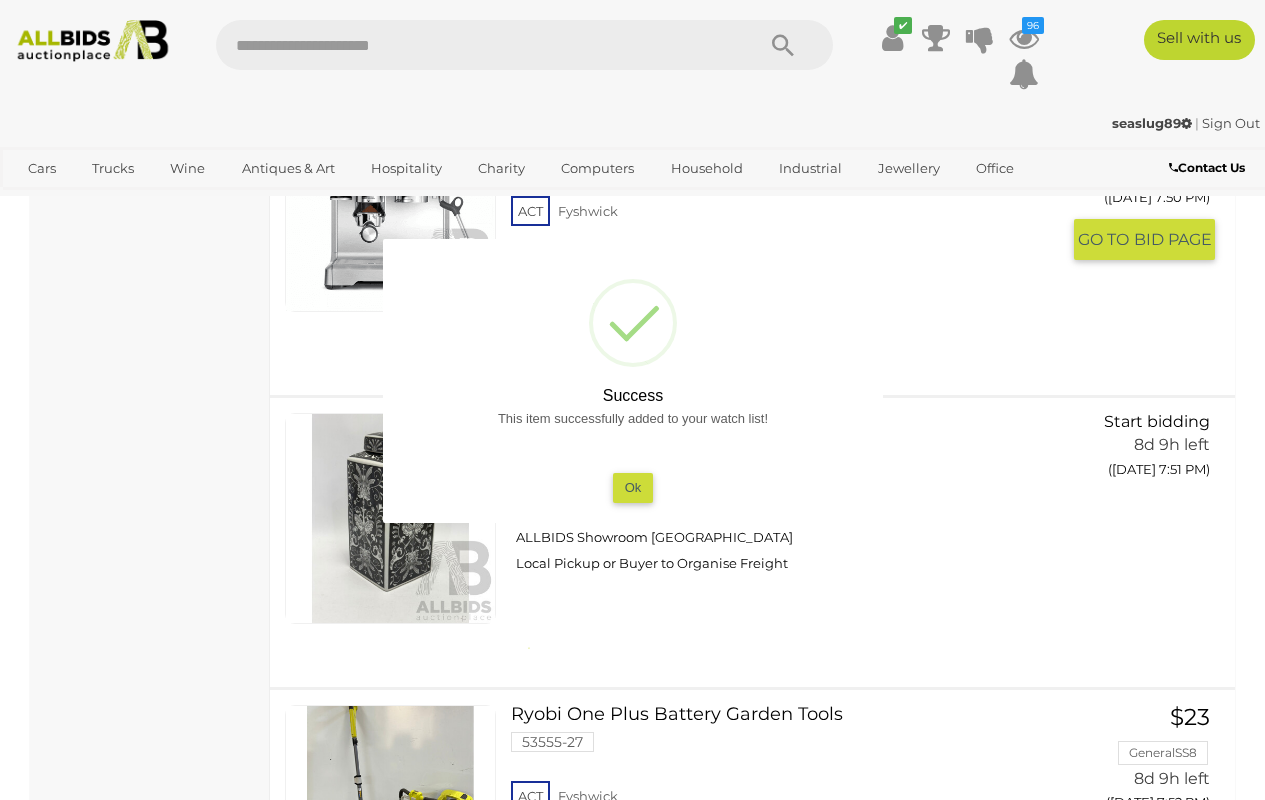 click on "Ok" at bounding box center [632, 487] 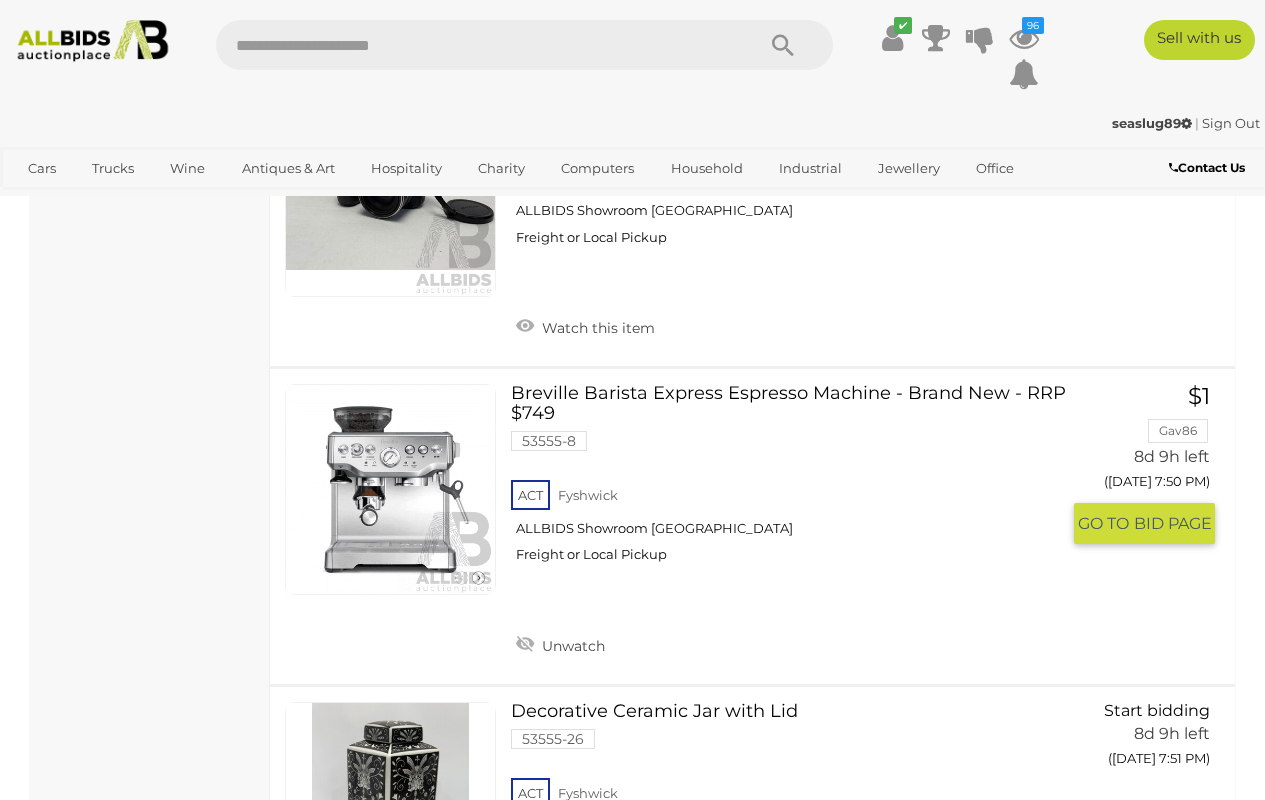scroll, scrollTop: 27063, scrollLeft: 0, axis: vertical 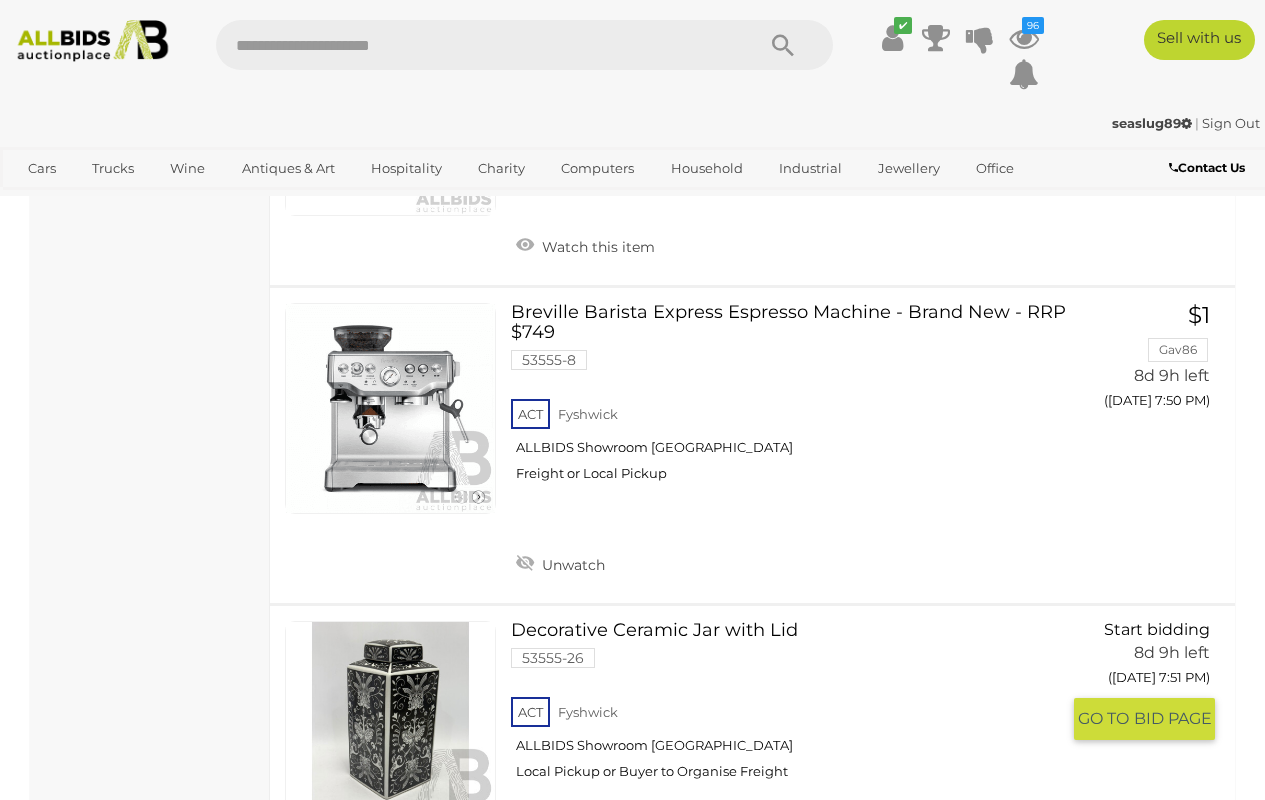 click on "Watch this item" at bounding box center (585, 861) 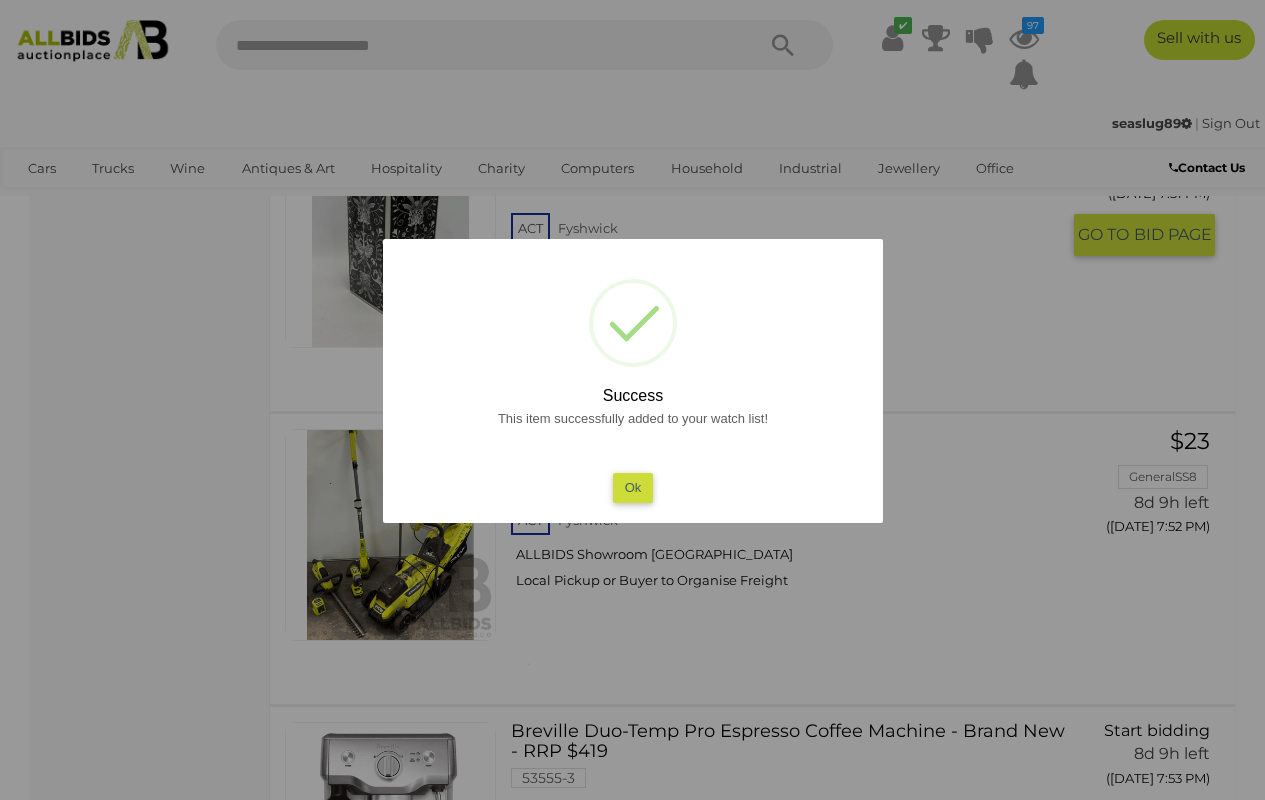 click on "Ok" at bounding box center [632, 487] 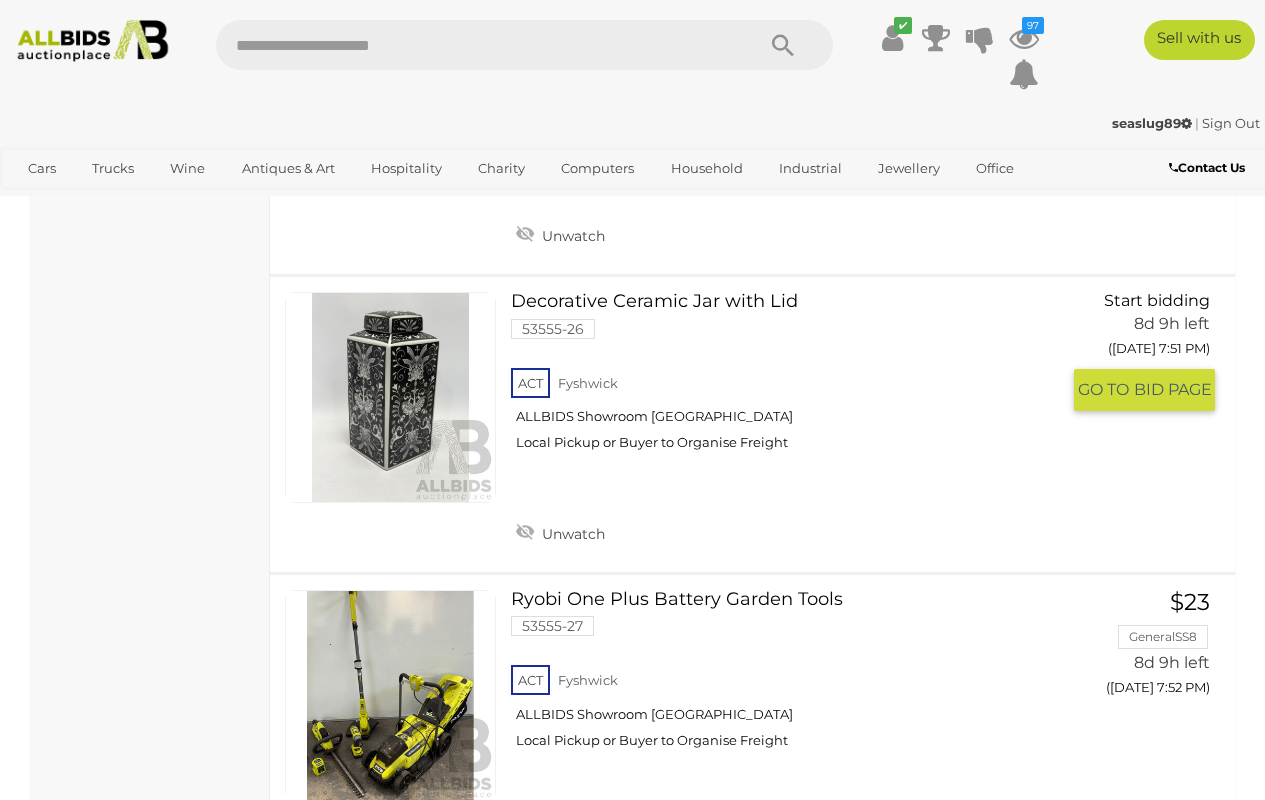 scroll, scrollTop: 27407, scrollLeft: 0, axis: vertical 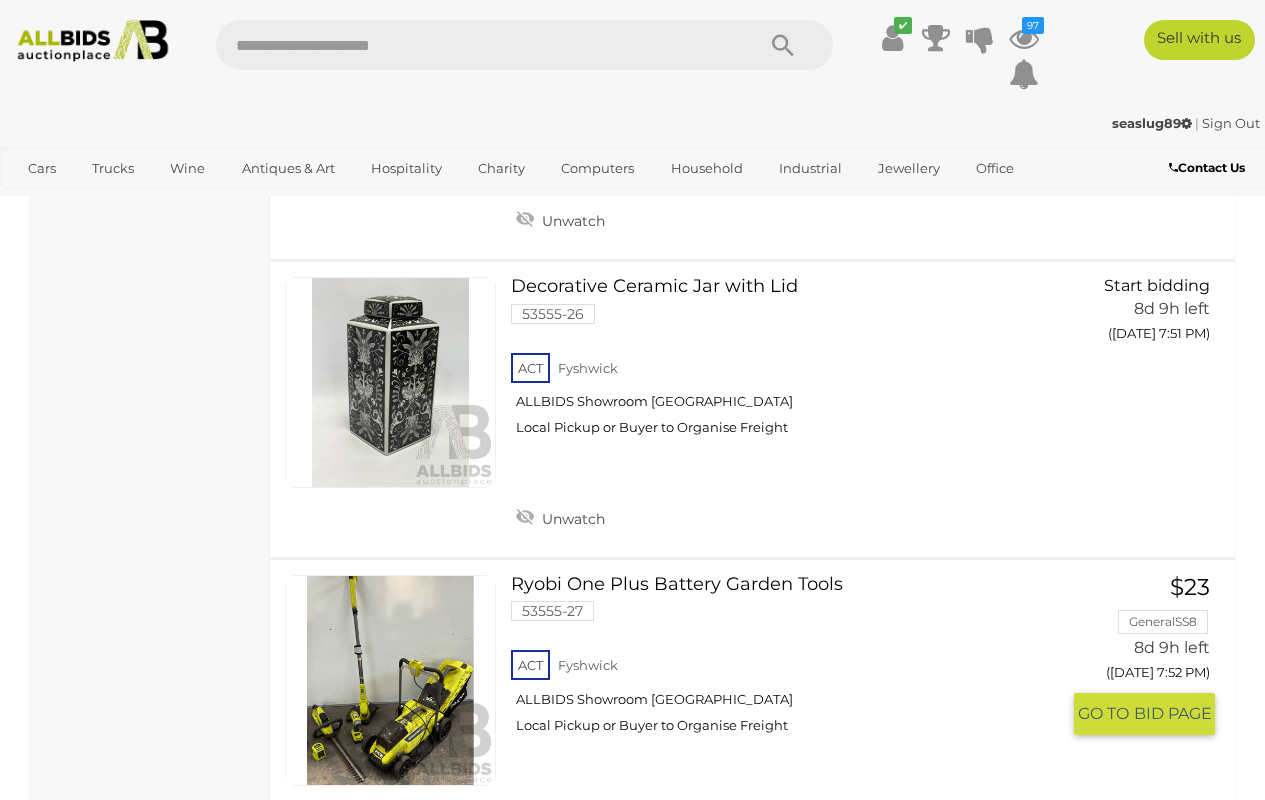 click at bounding box center (390, 680) 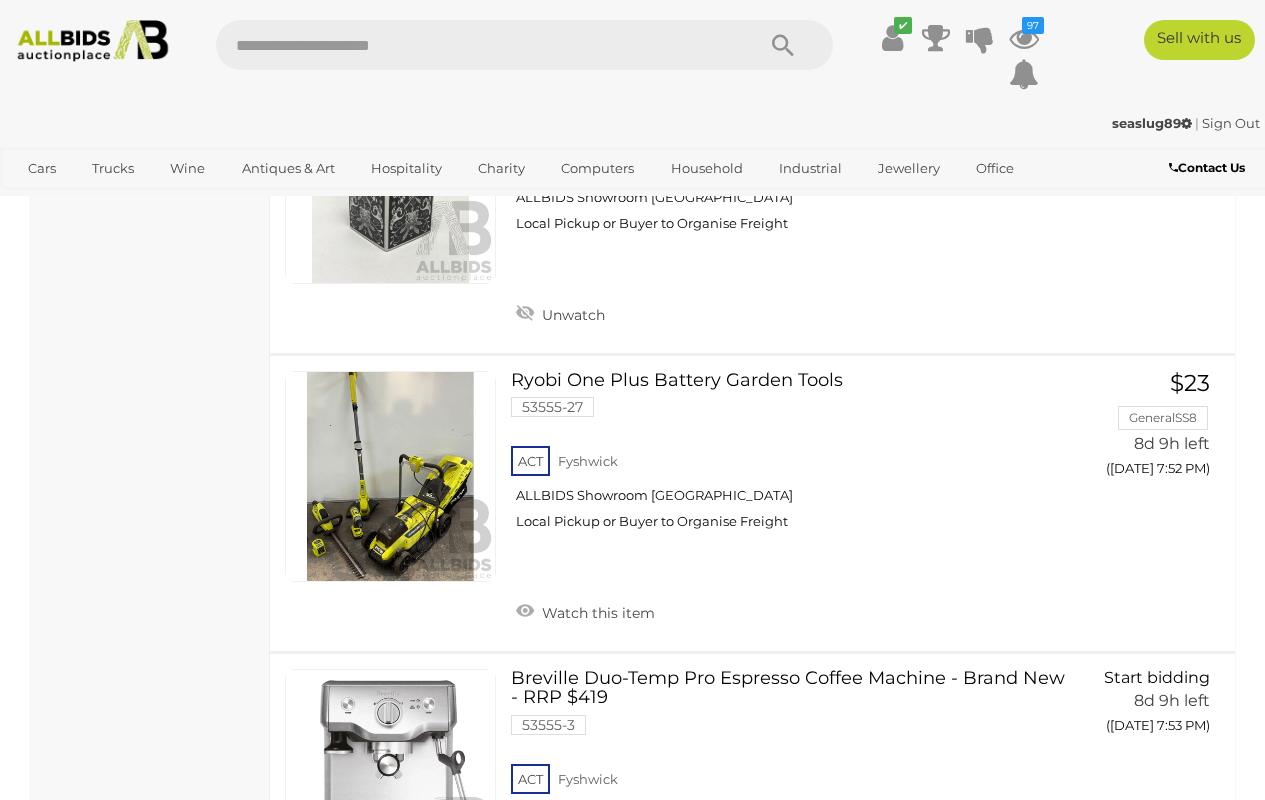 scroll, scrollTop: 27626, scrollLeft: 0, axis: vertical 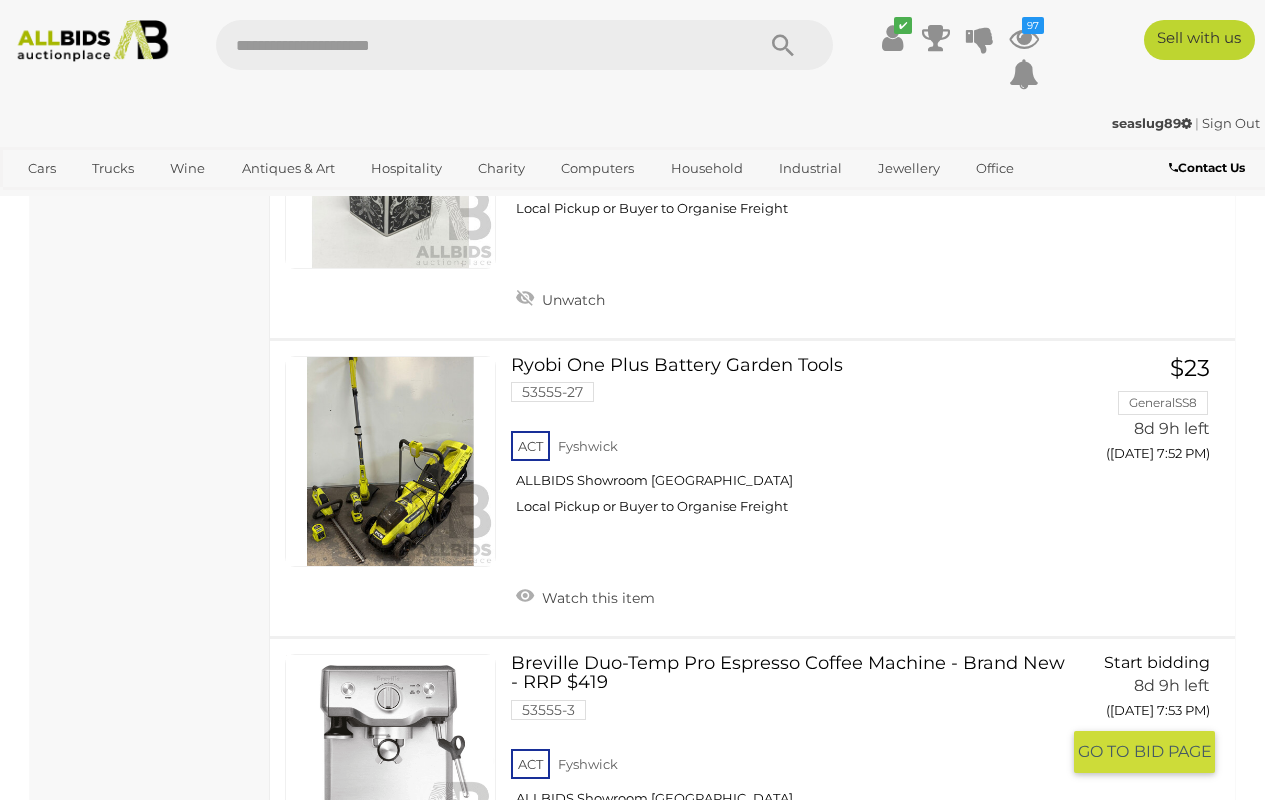 click on "Watch this item" at bounding box center [585, 913] 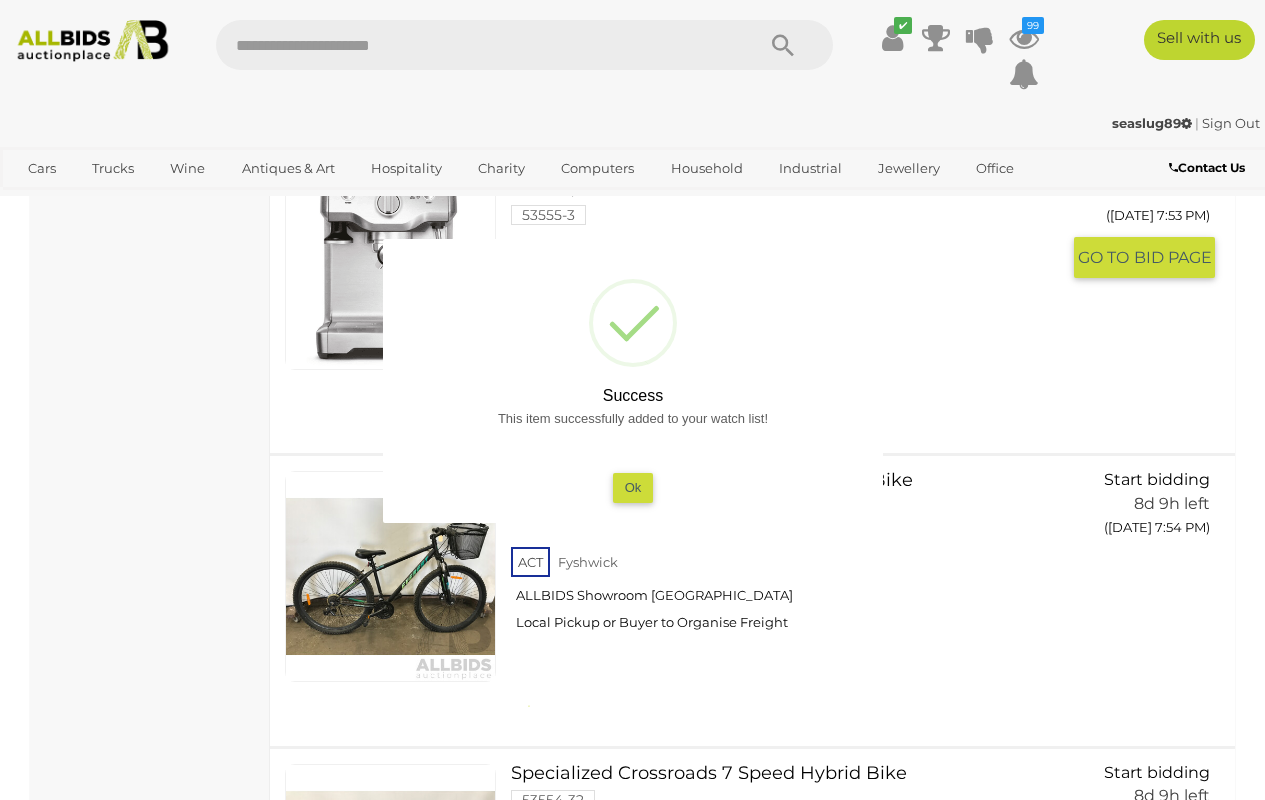 click on "Ok" at bounding box center [632, 487] 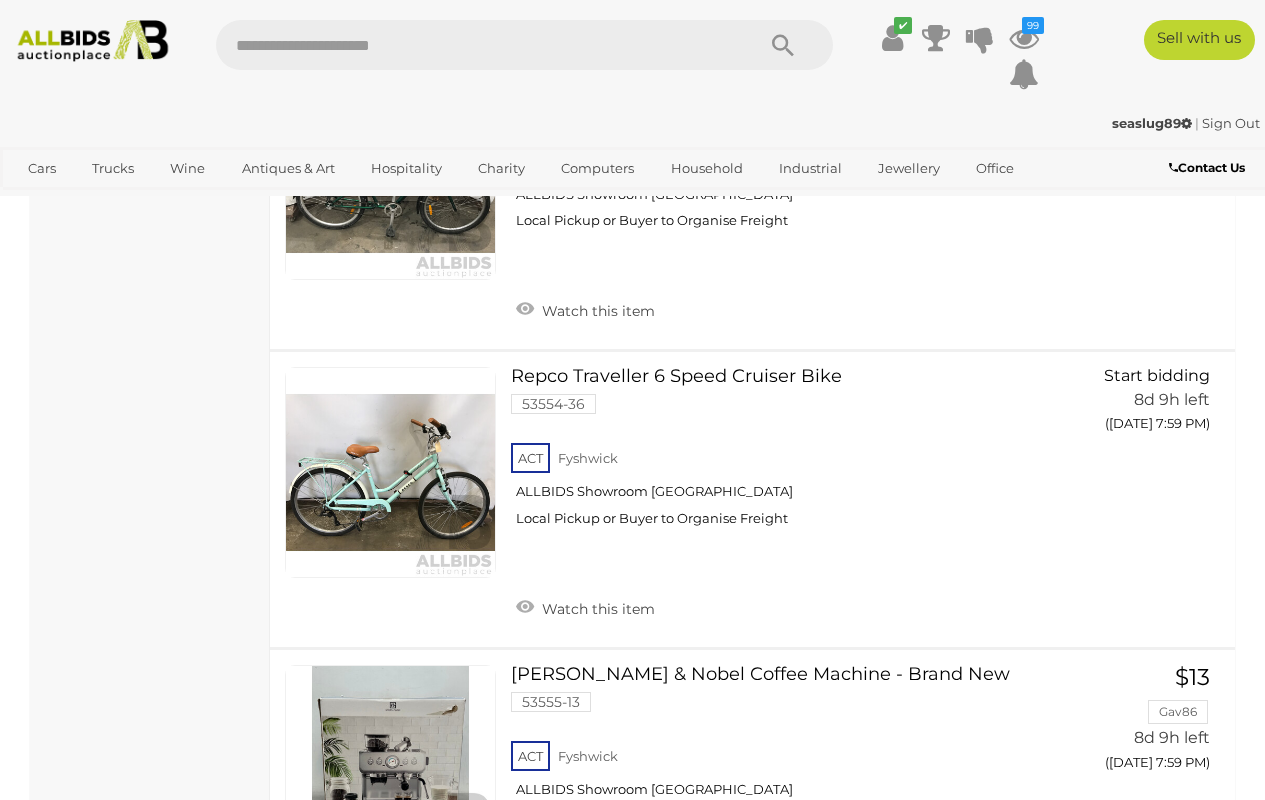 scroll, scrollTop: 30035, scrollLeft: 0, axis: vertical 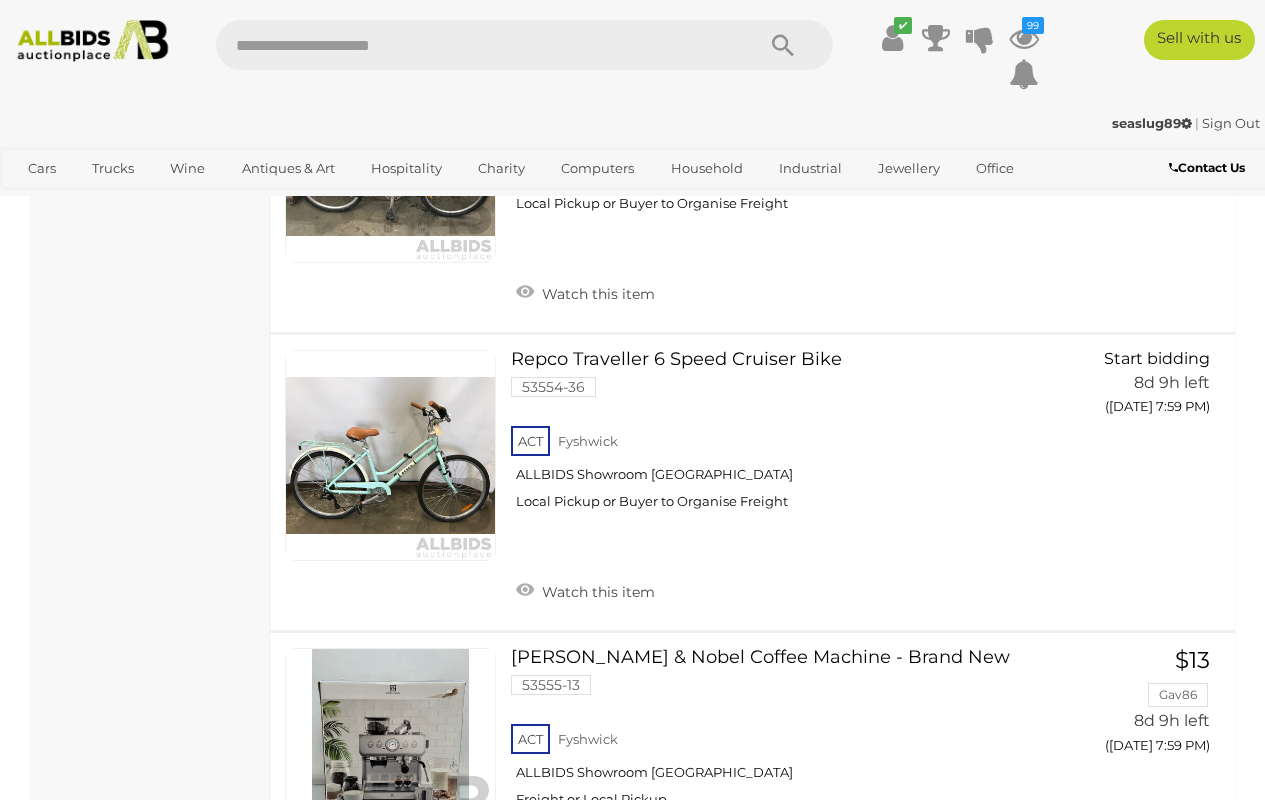 click on "2" at bounding box center [403, 978] 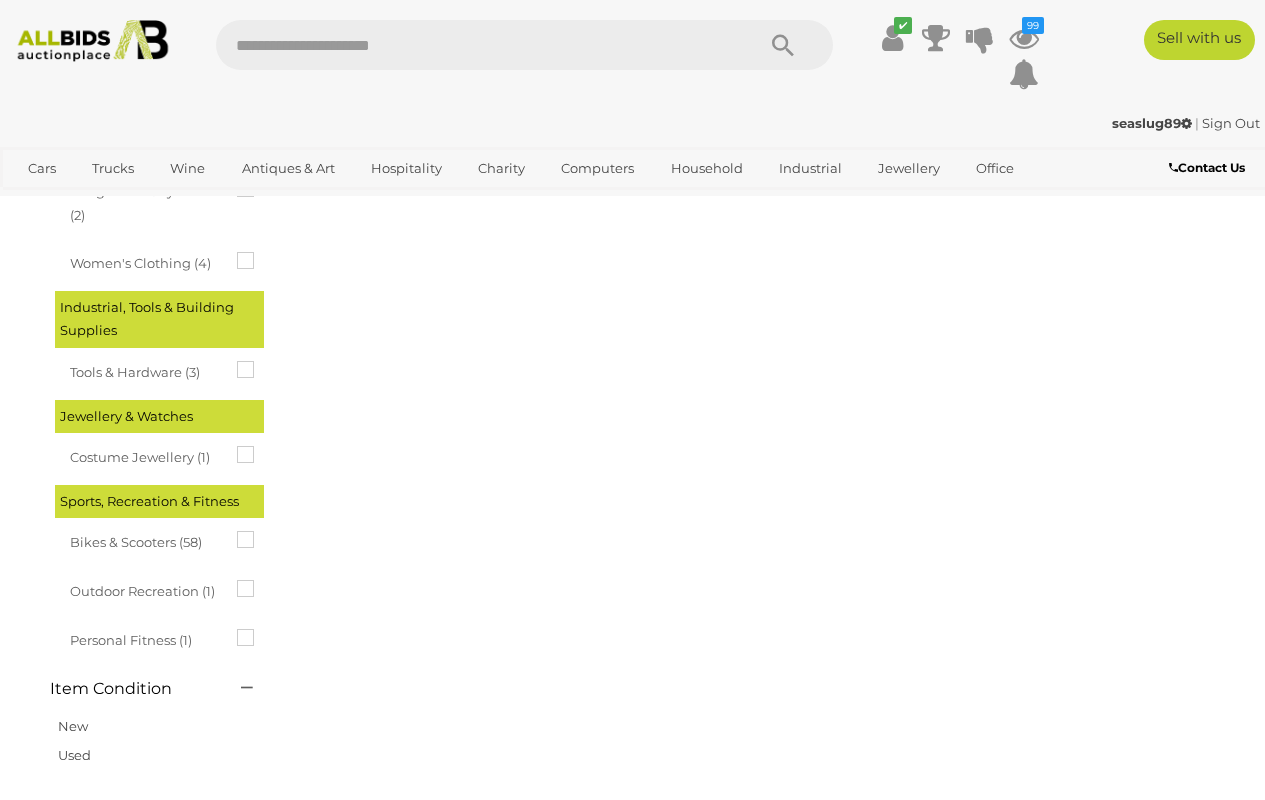 scroll, scrollTop: 333, scrollLeft: 0, axis: vertical 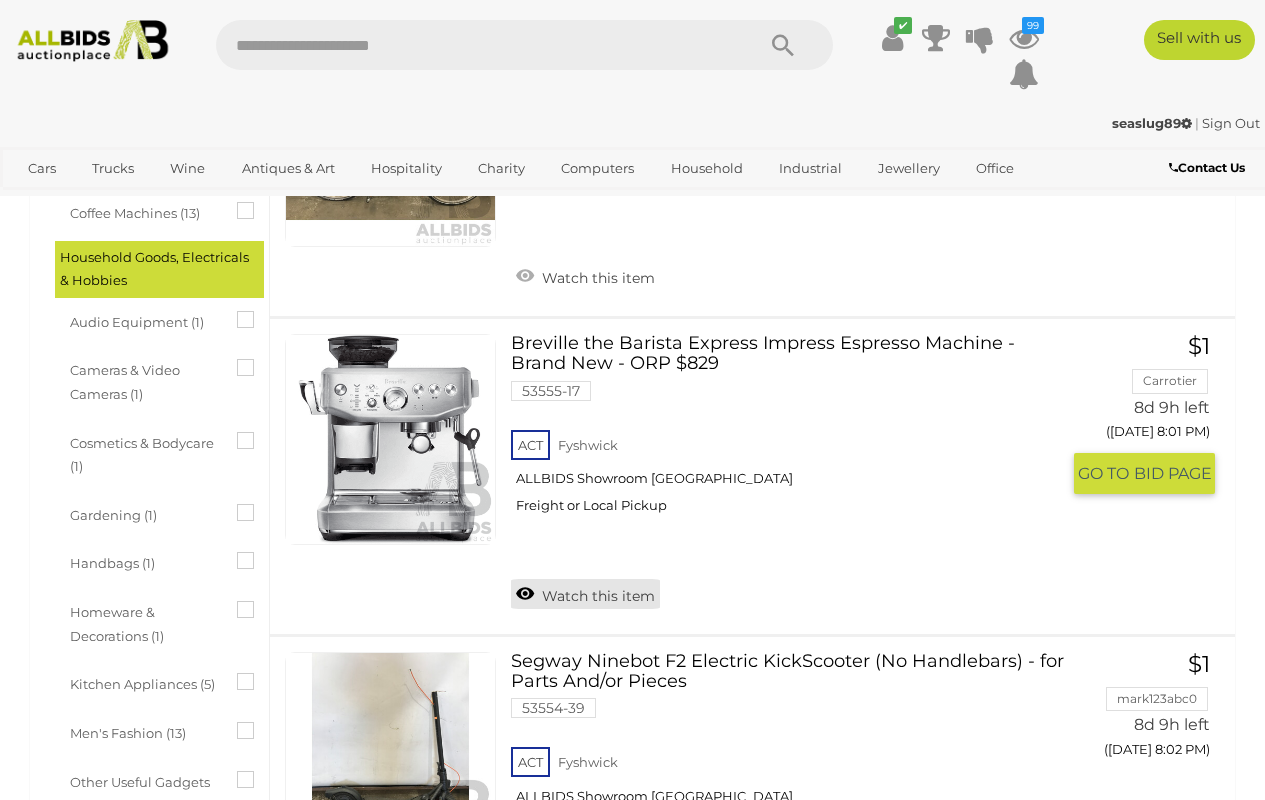 click on "Watch this item" at bounding box center [585, 594] 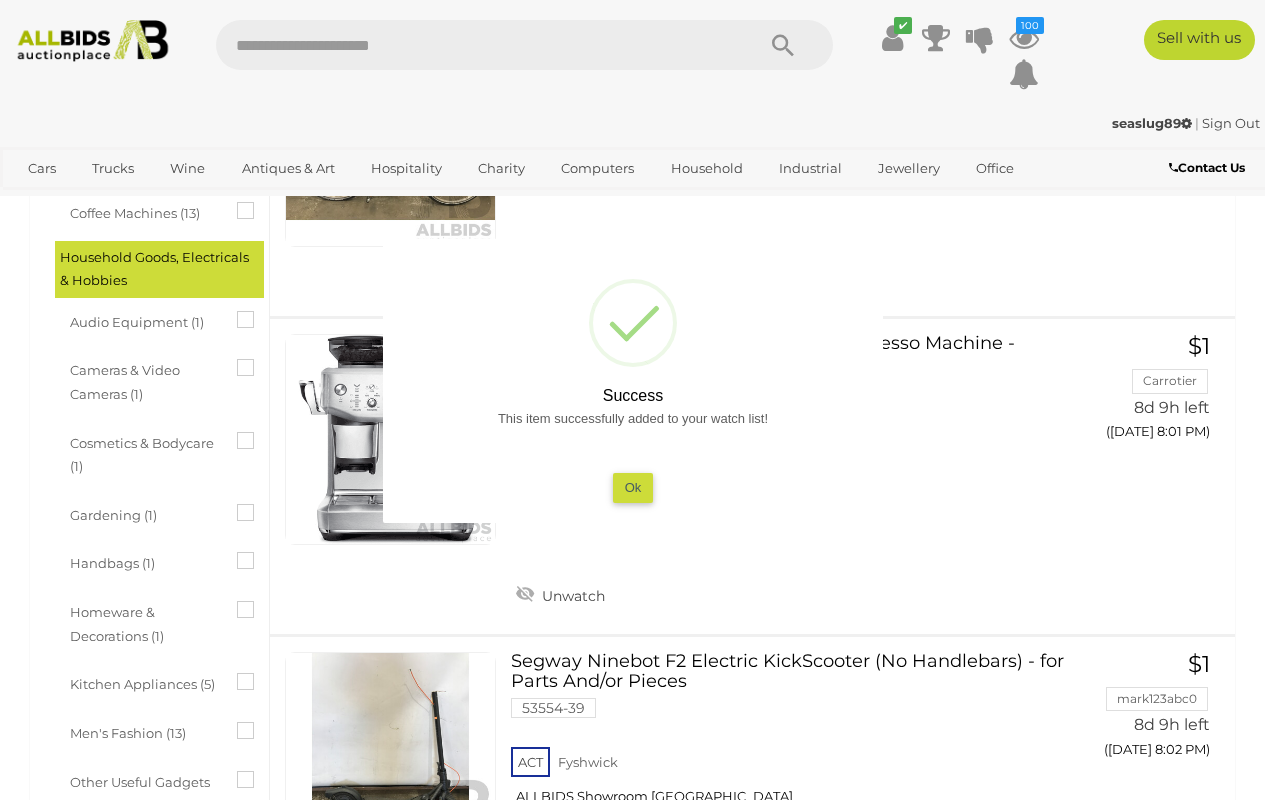 click on "Ok" at bounding box center [632, 487] 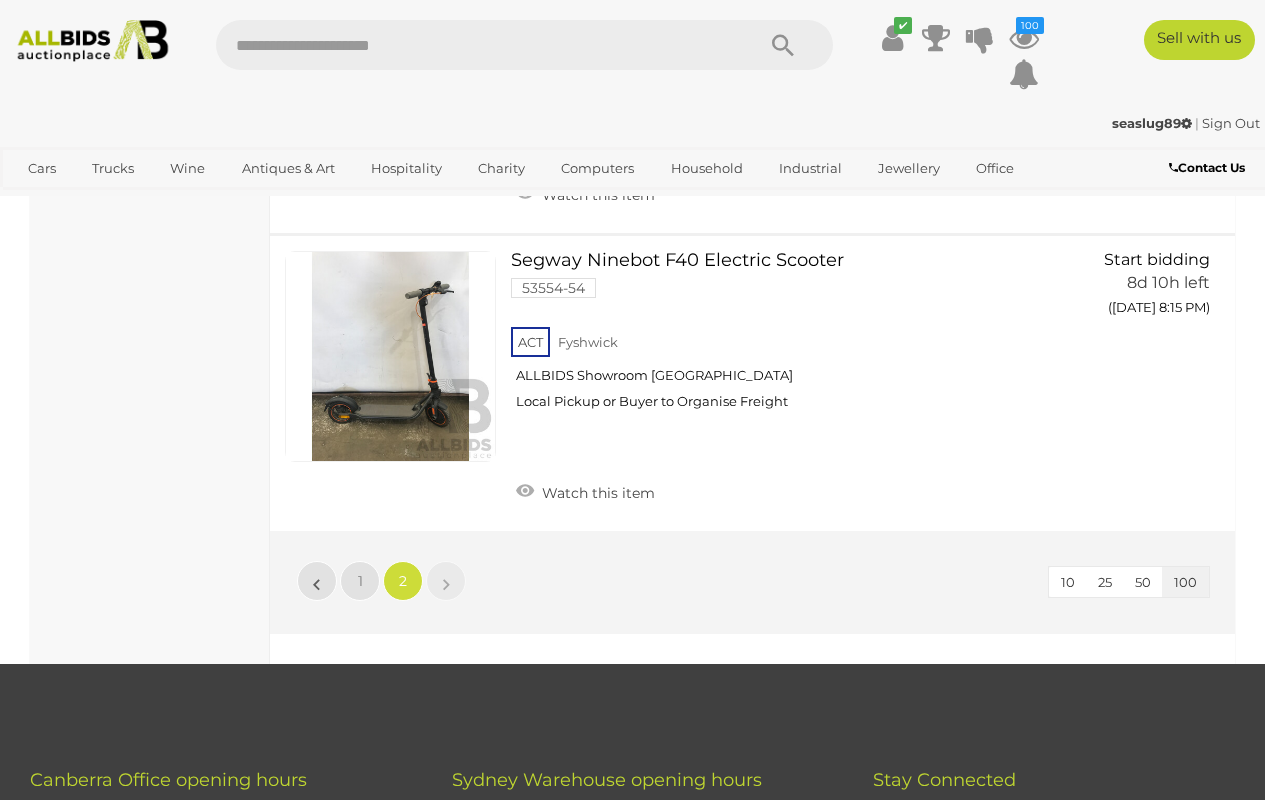 scroll, scrollTop: 5731, scrollLeft: 0, axis: vertical 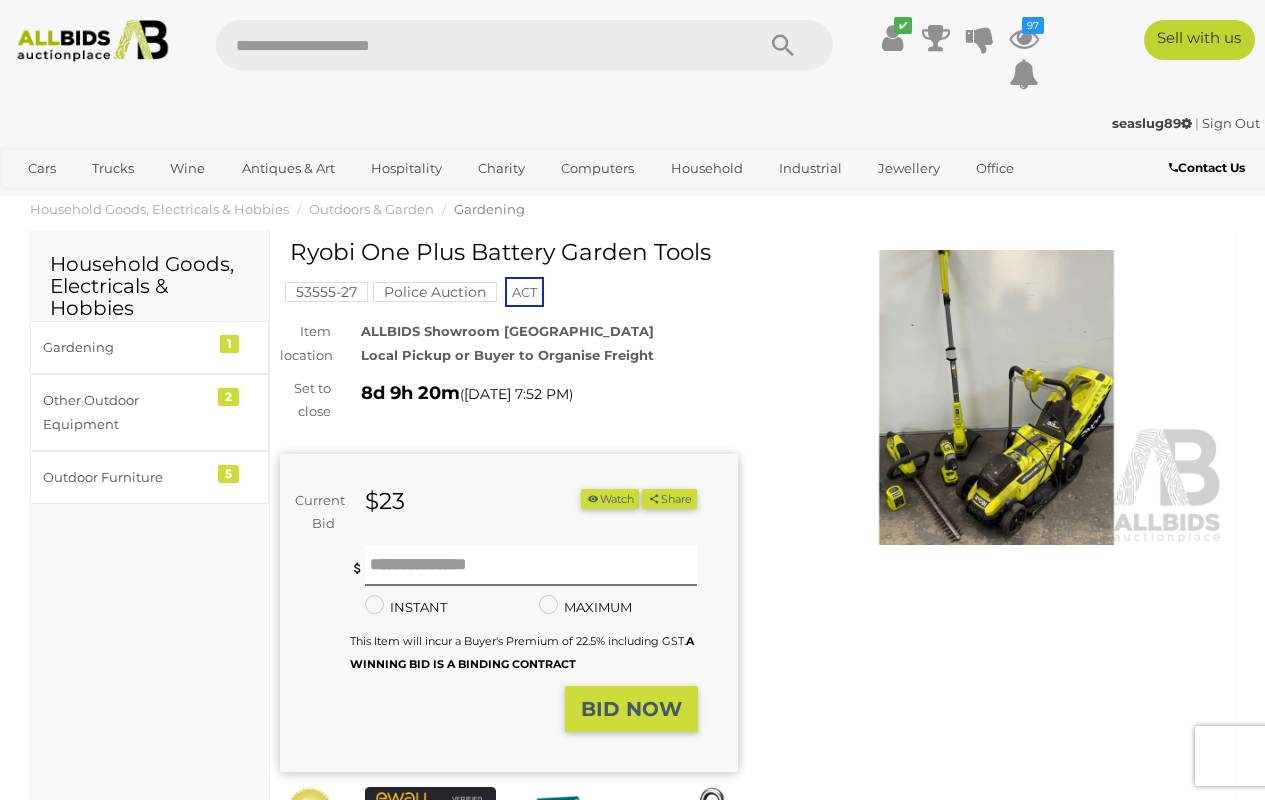 click at bounding box center [997, 397] 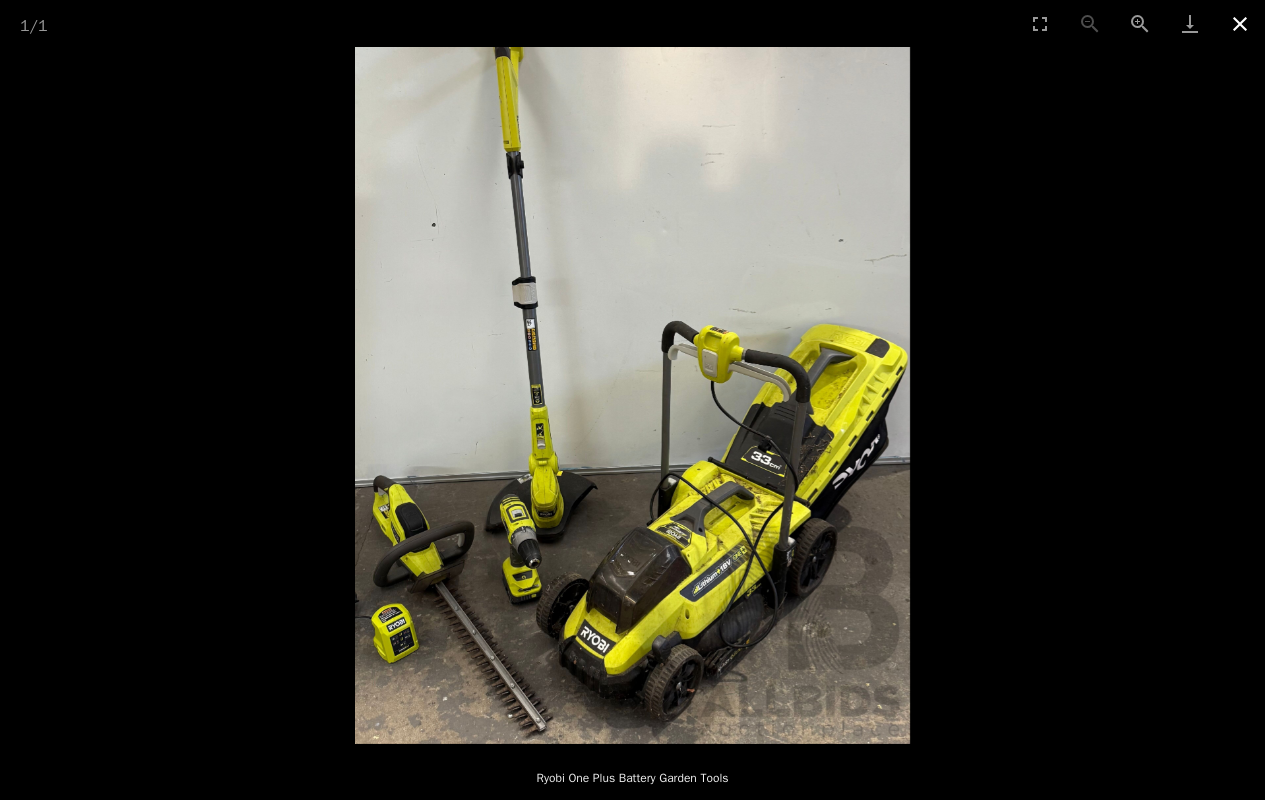 click at bounding box center [1240, 23] 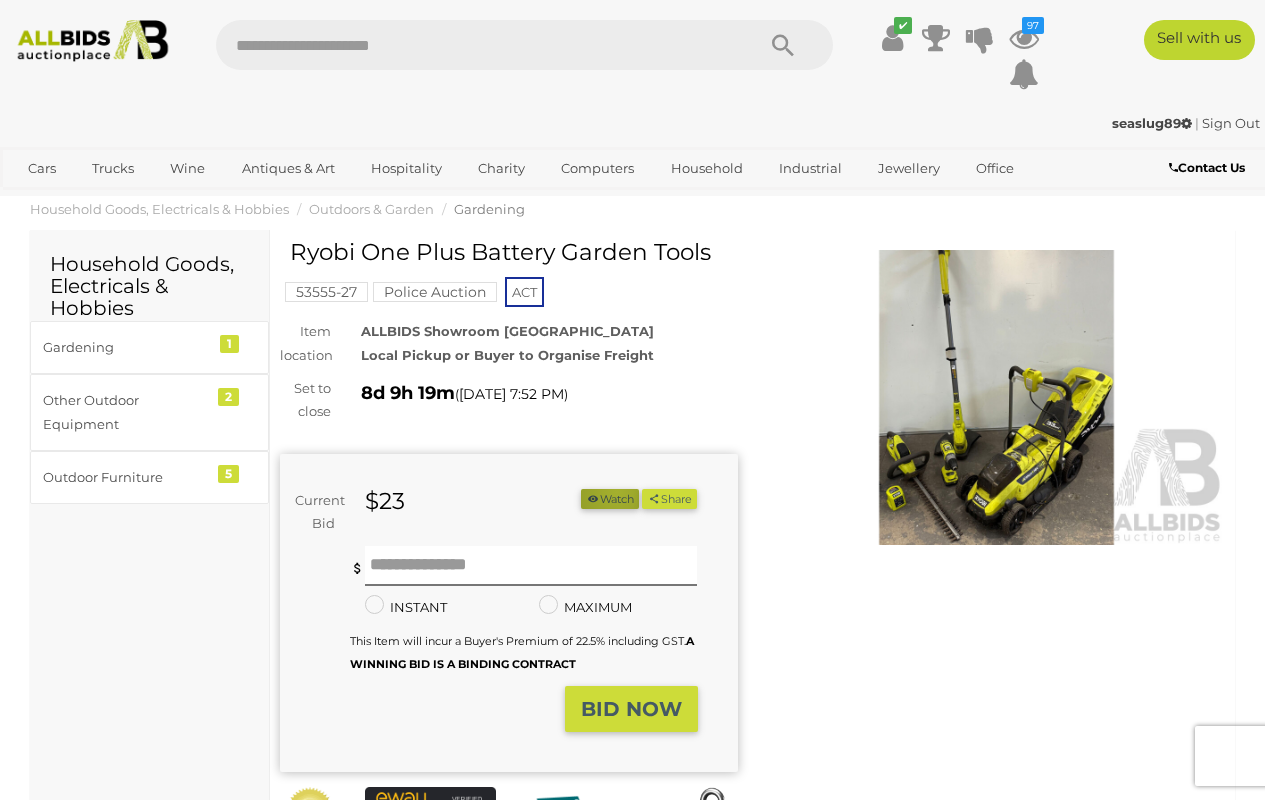 click on "Watch" at bounding box center (610, 499) 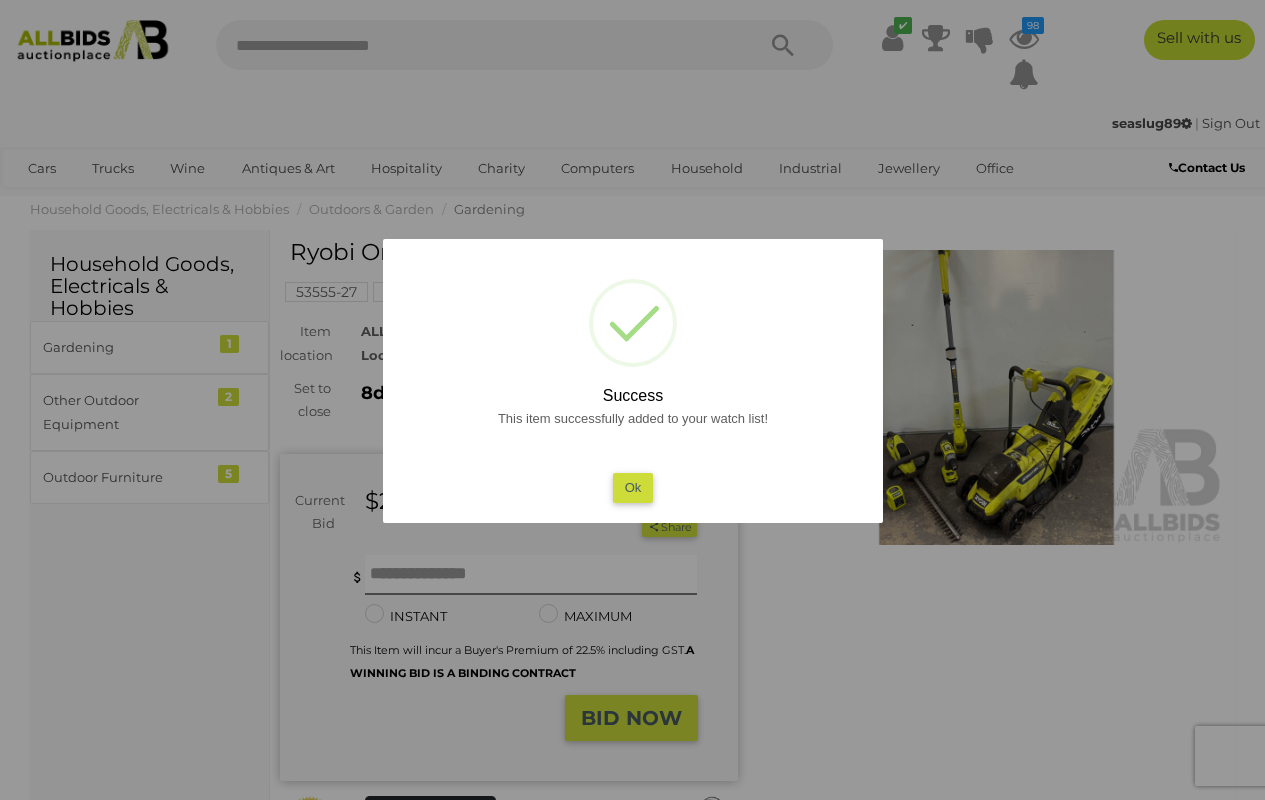 click on "Ok" at bounding box center [632, 487] 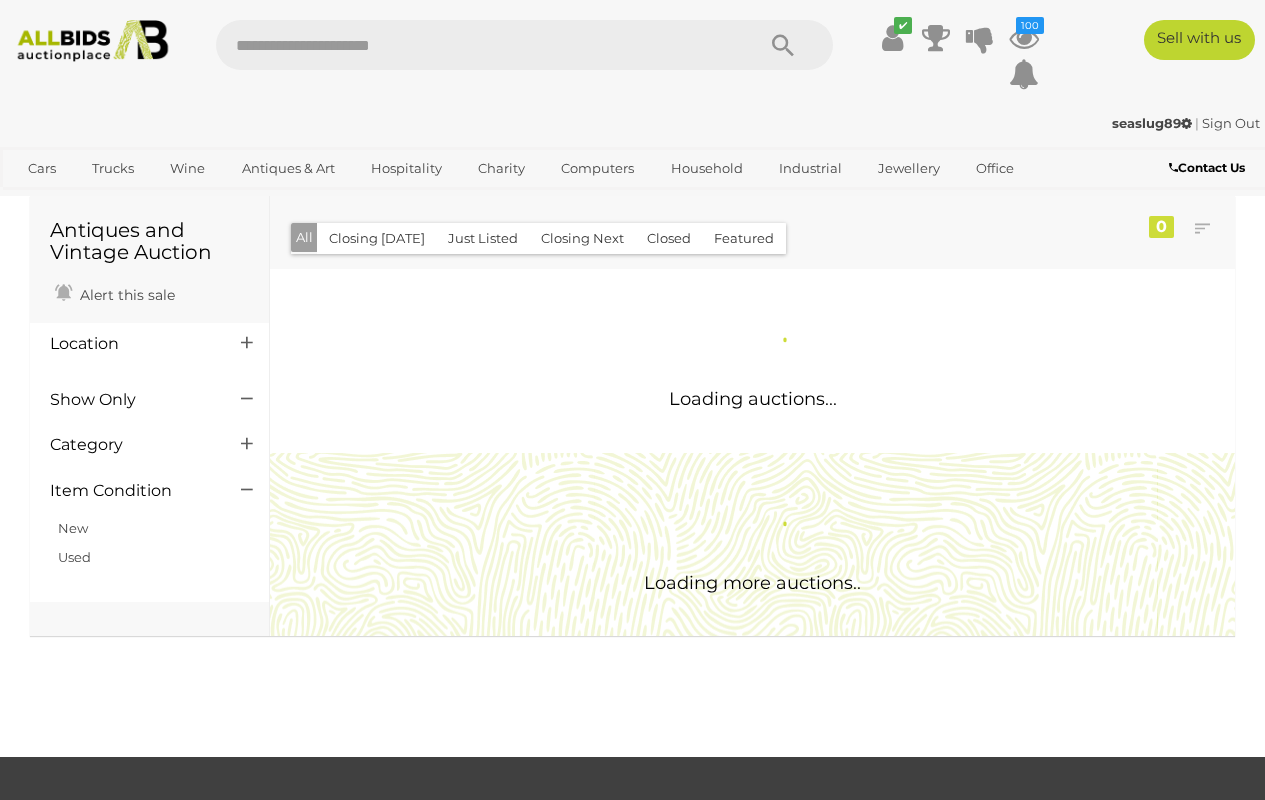 scroll, scrollTop: 0, scrollLeft: 0, axis: both 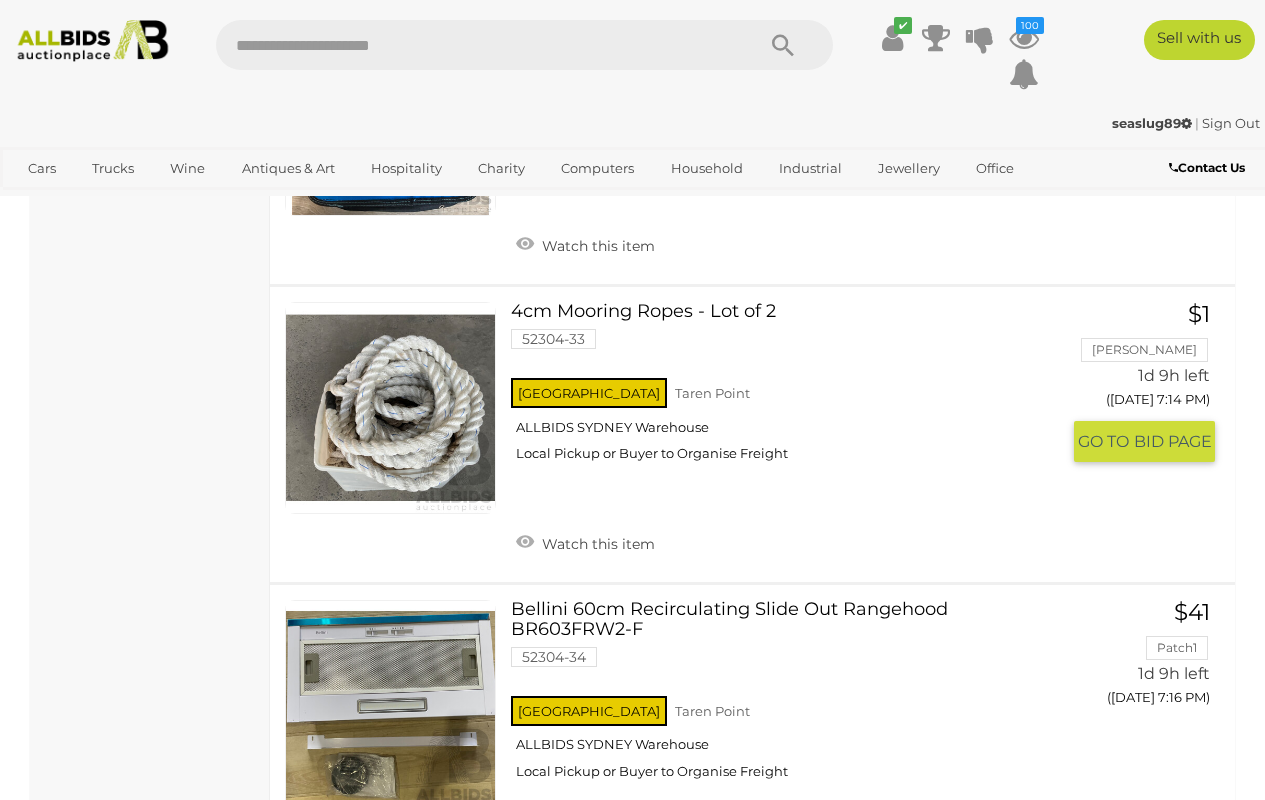 click on "[GEOGRAPHIC_DATA]
[GEOGRAPHIC_DATA]
ALLBIDS [GEOGRAPHIC_DATA]
Local Pickup or Buyer to Organise Freight" at bounding box center (785, 425) 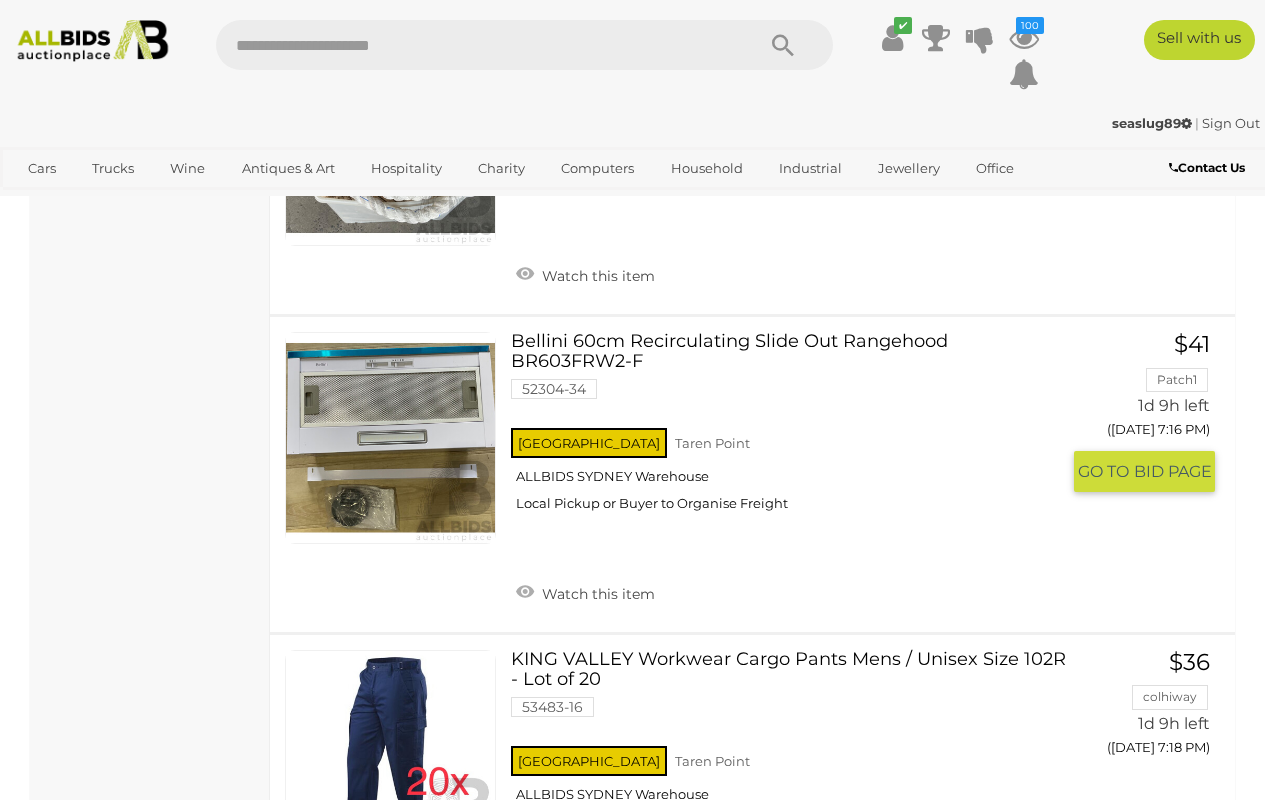 scroll, scrollTop: 3062, scrollLeft: 0, axis: vertical 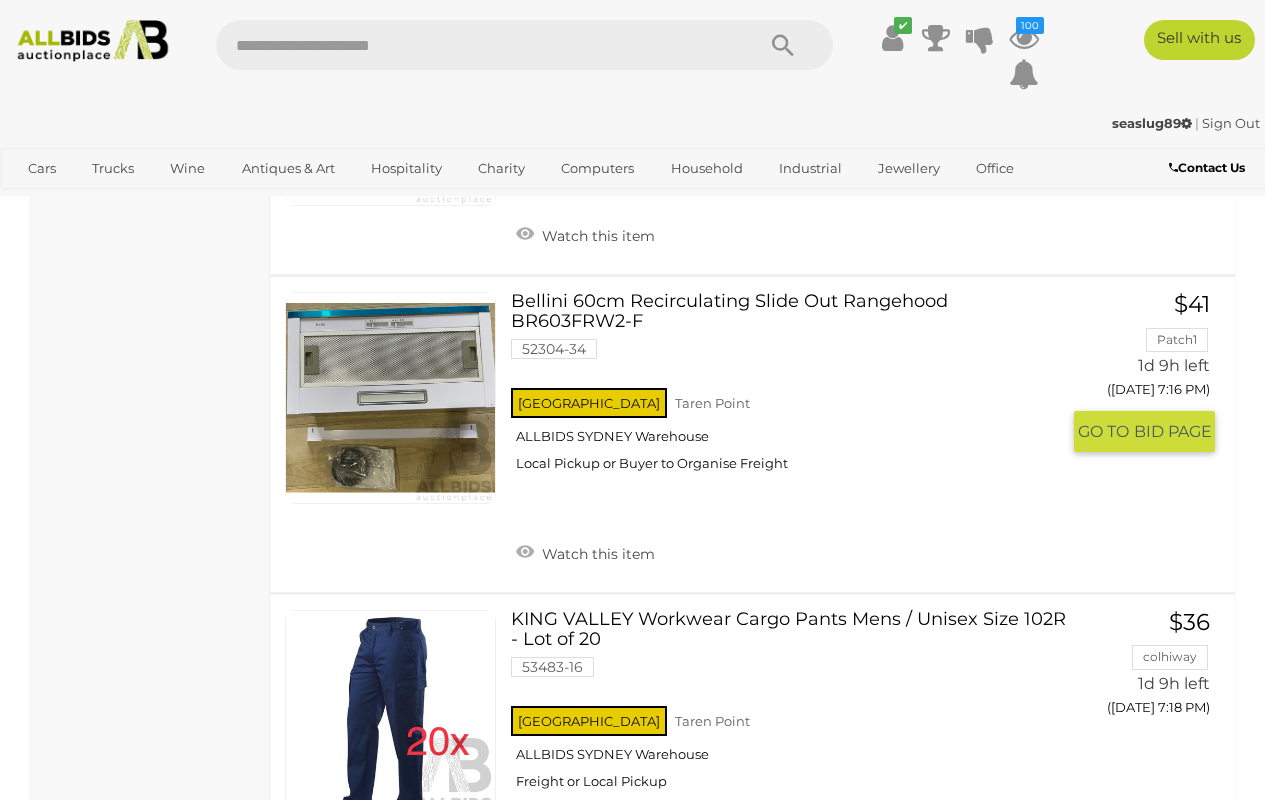 click at bounding box center (390, 397) 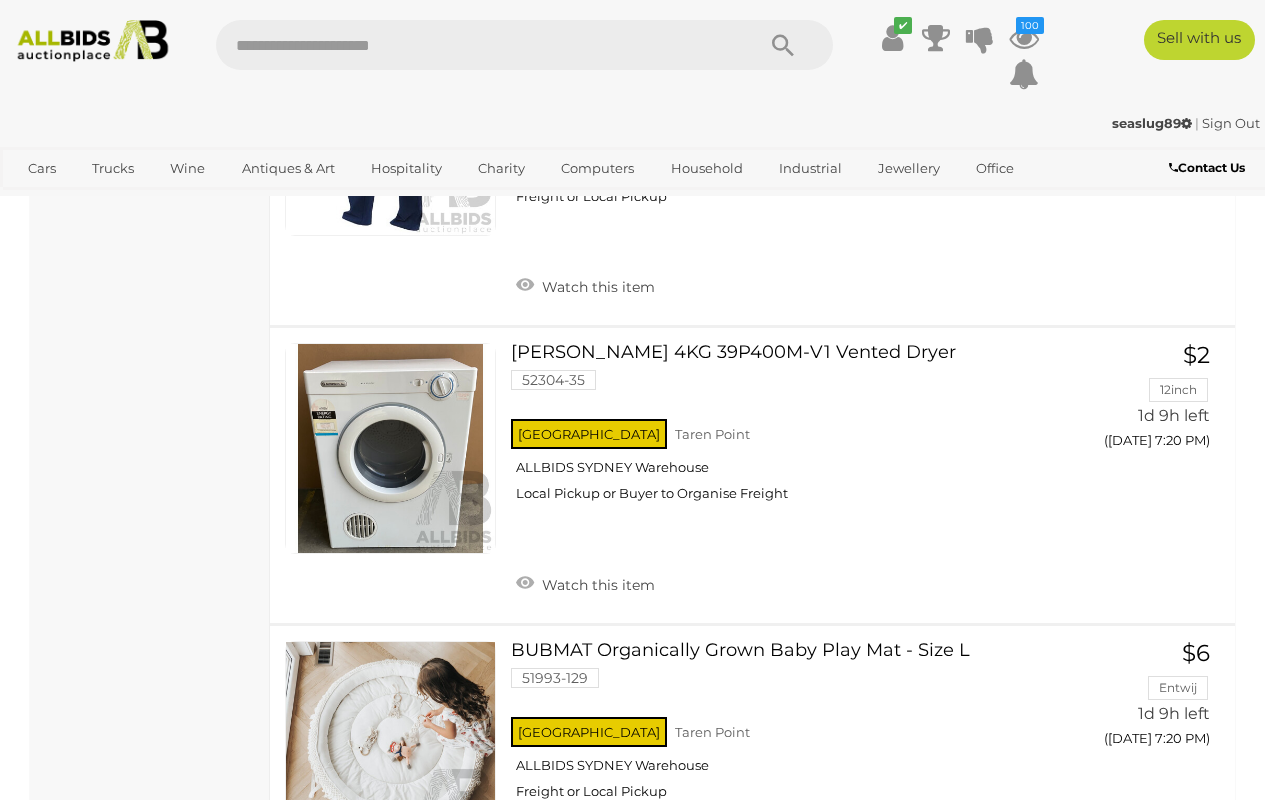scroll, scrollTop: 3656, scrollLeft: 0, axis: vertical 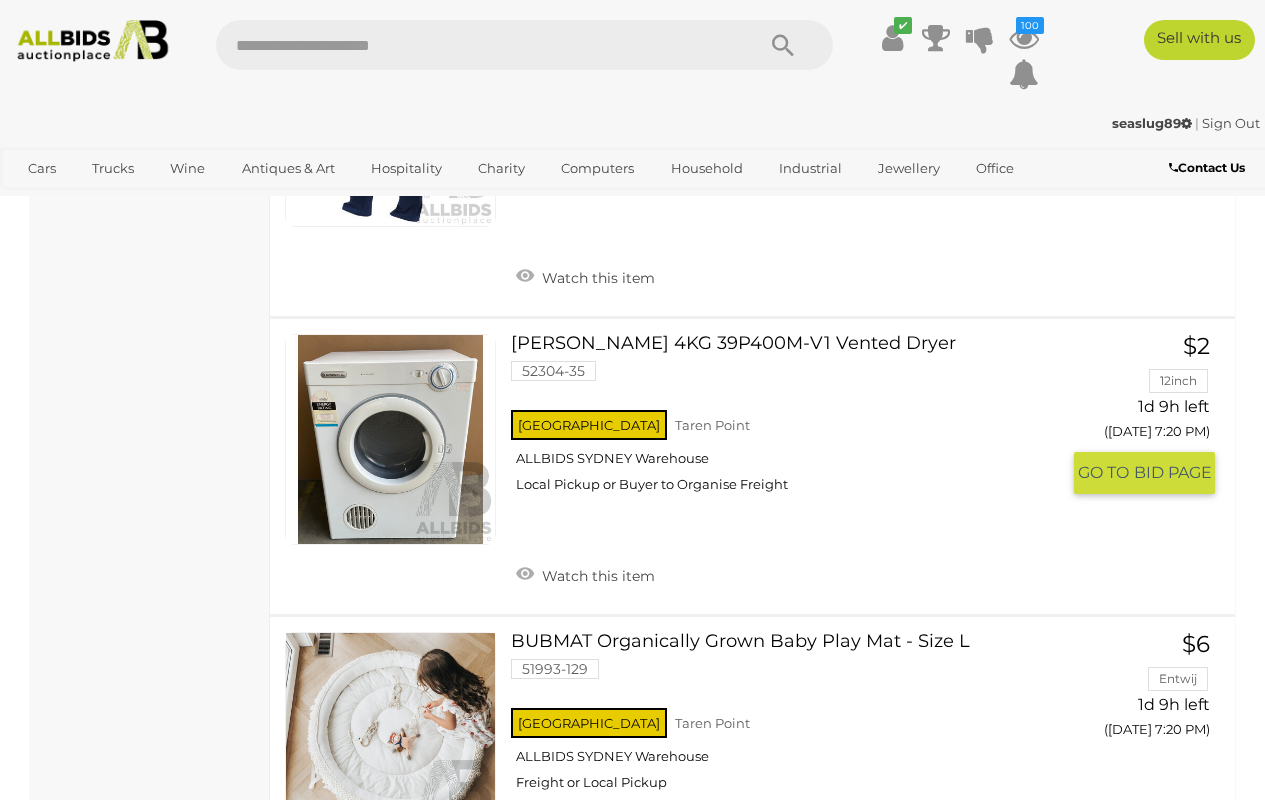 click on "Watch this item" at bounding box center (585, 574) 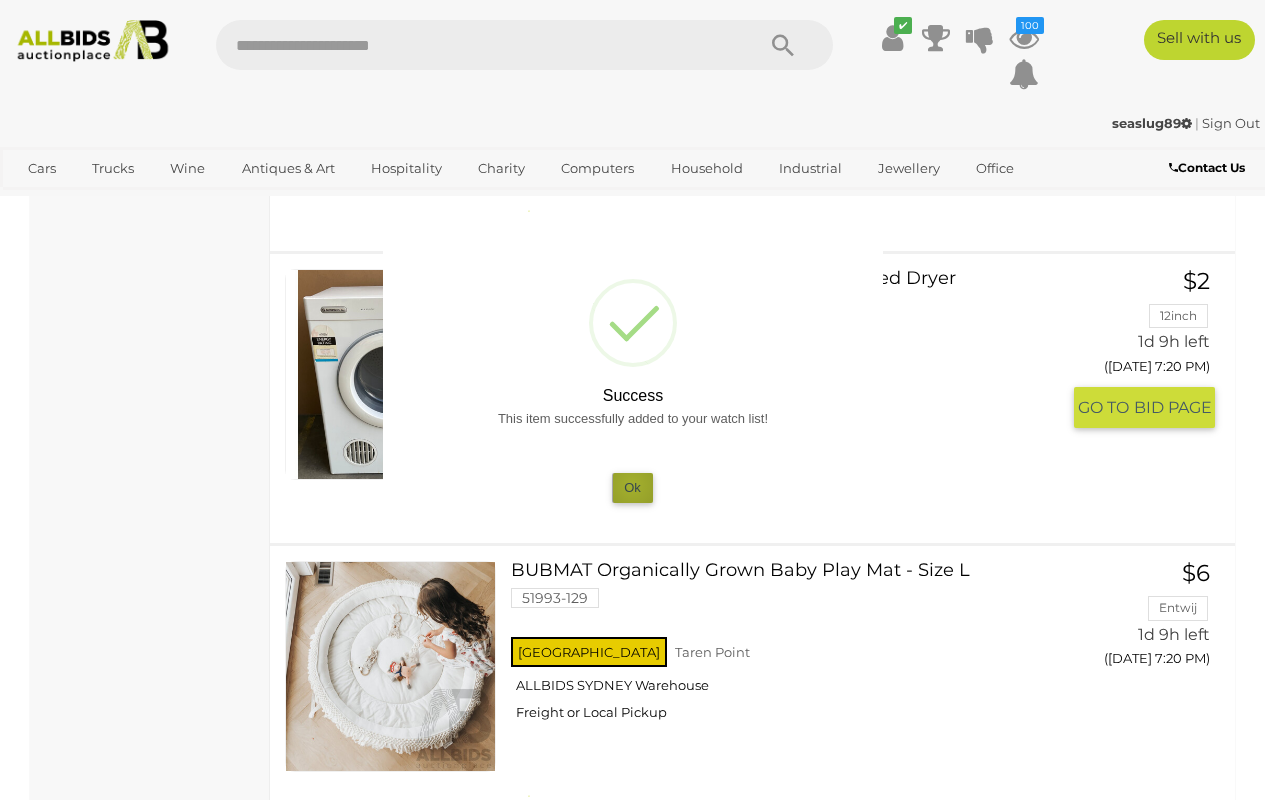 click on "Ok" at bounding box center (632, 487) 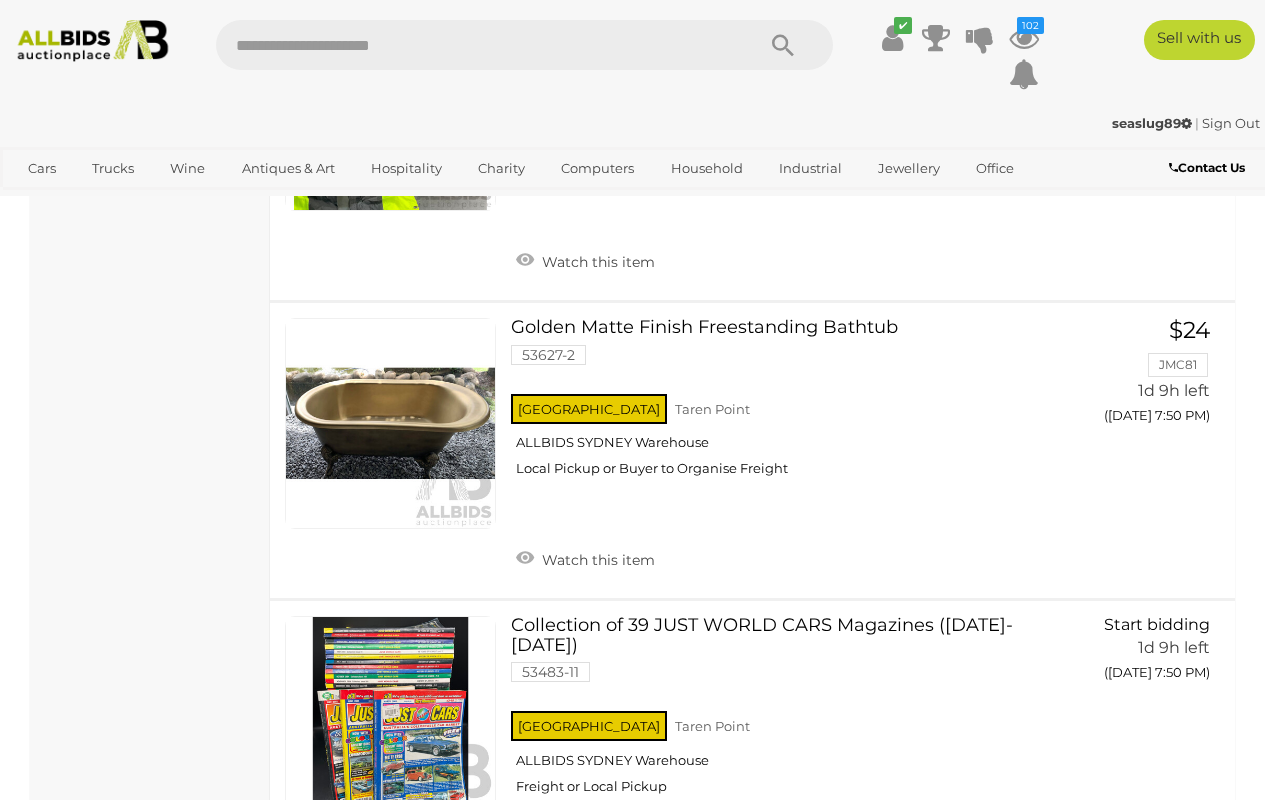 scroll, scrollTop: 9191, scrollLeft: 0, axis: vertical 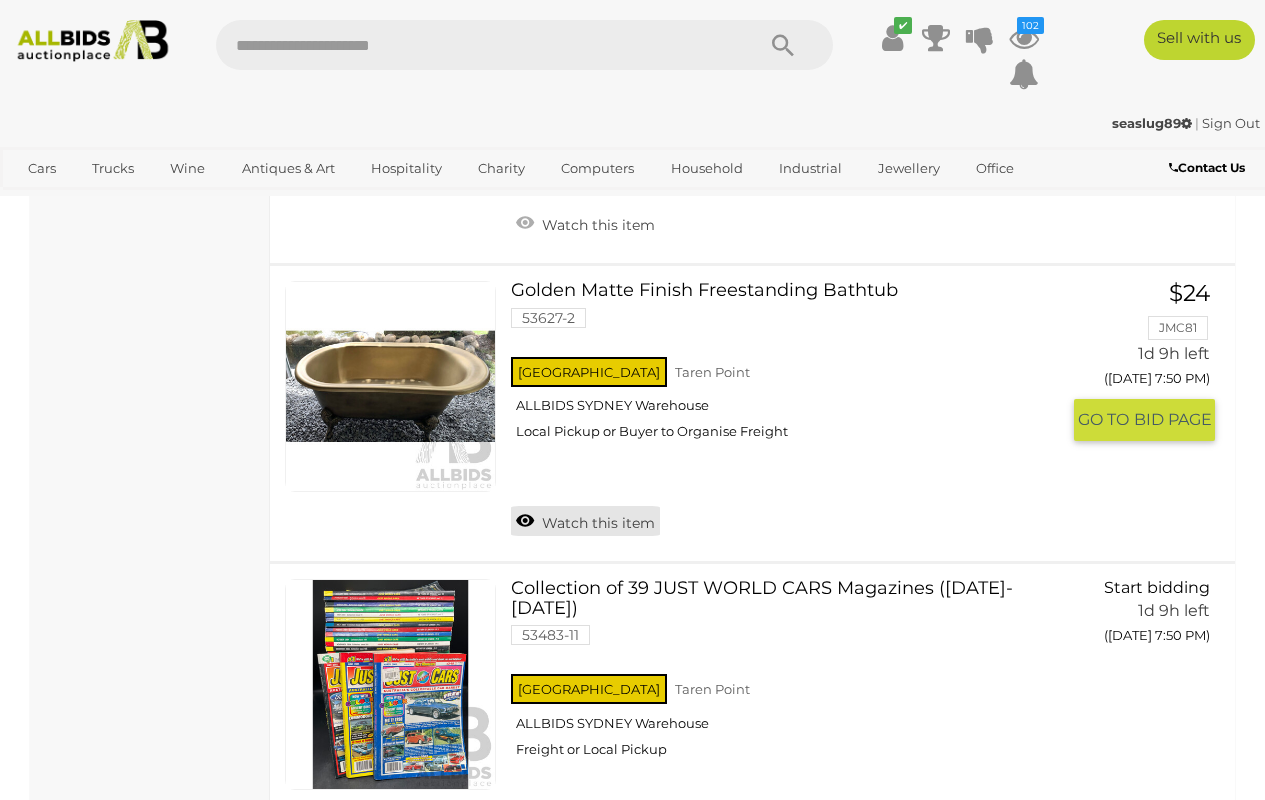 click on "Watch this item" at bounding box center [585, 521] 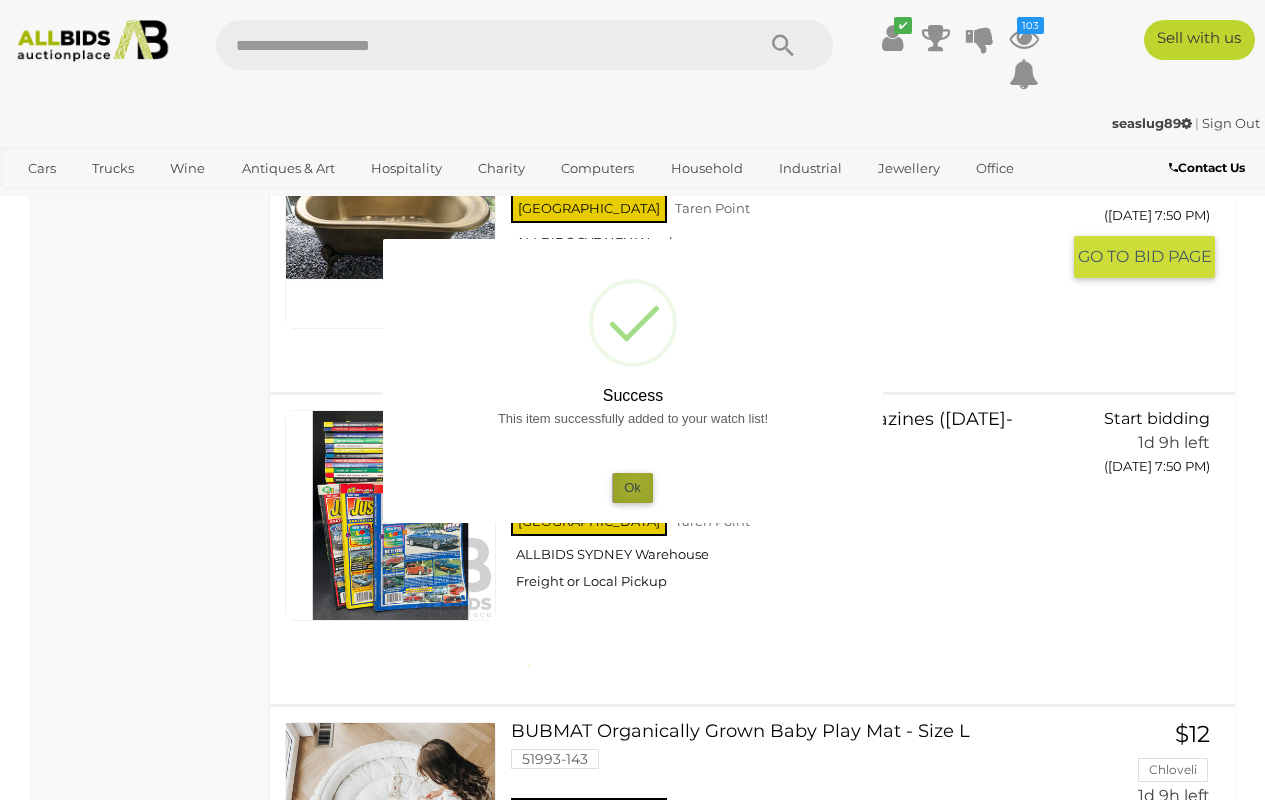 click on "Ok" at bounding box center (632, 487) 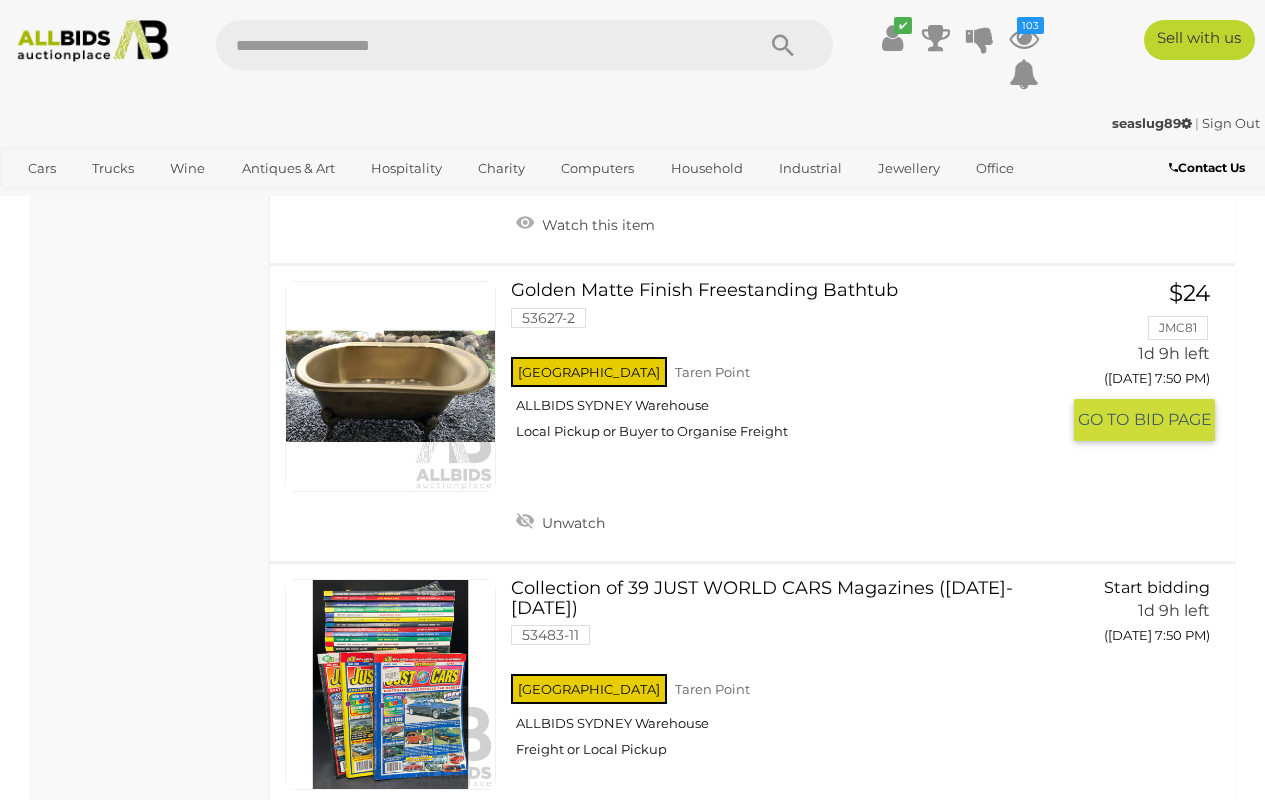 click at bounding box center [390, 386] 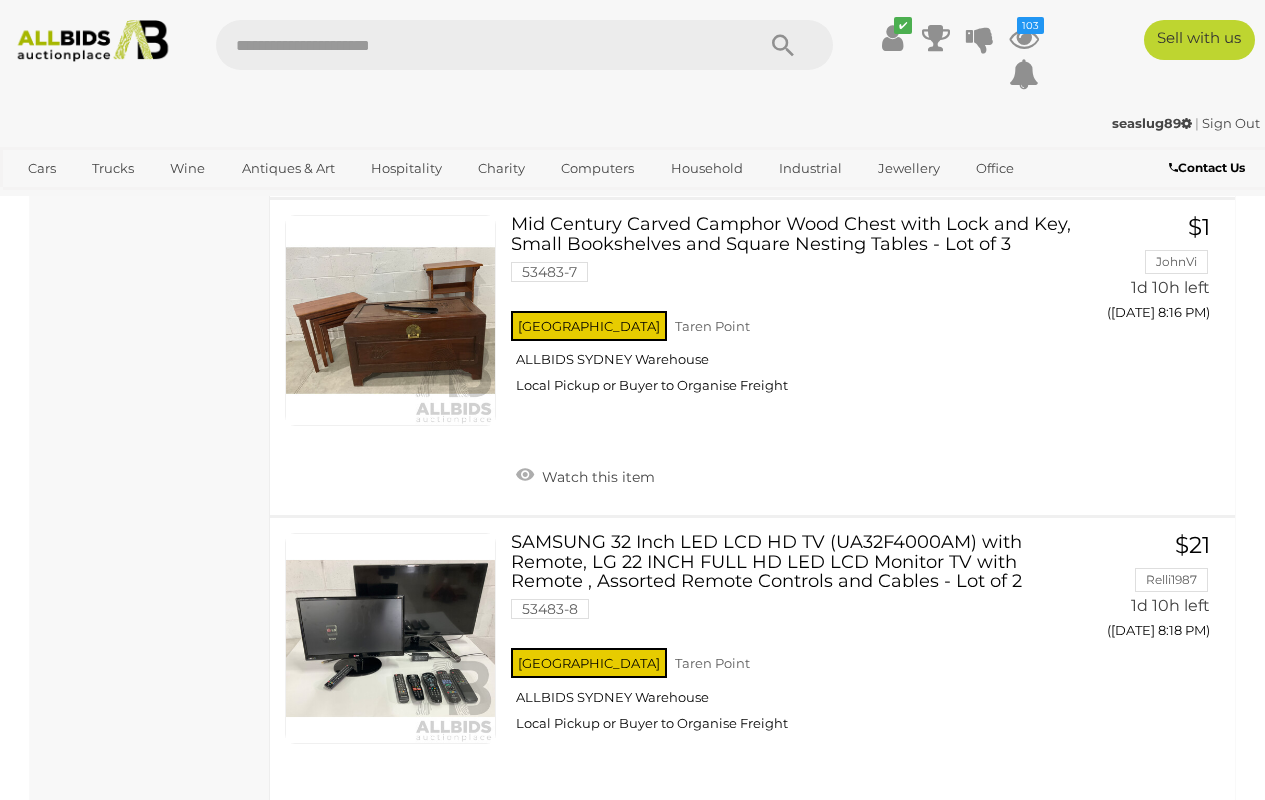 scroll, scrollTop: 15314, scrollLeft: 0, axis: vertical 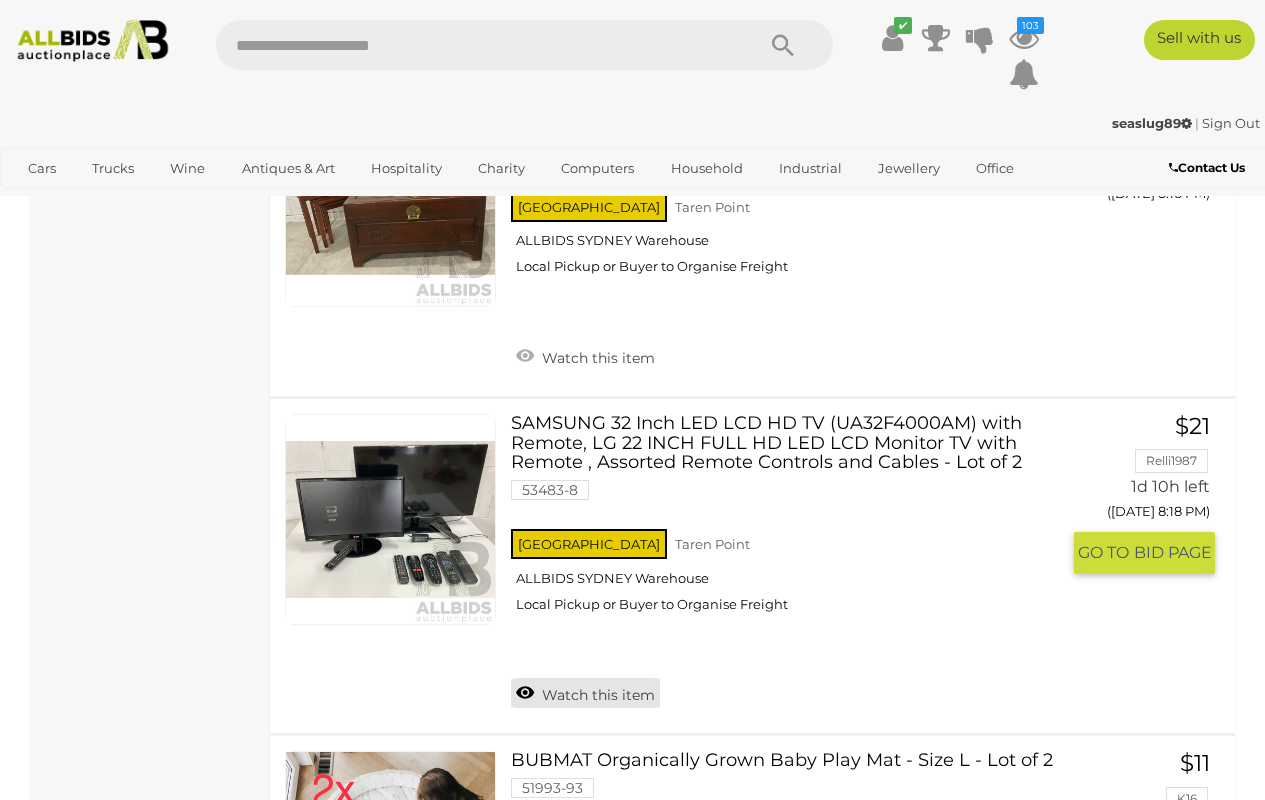 click on "Watch this item" at bounding box center (585, 693) 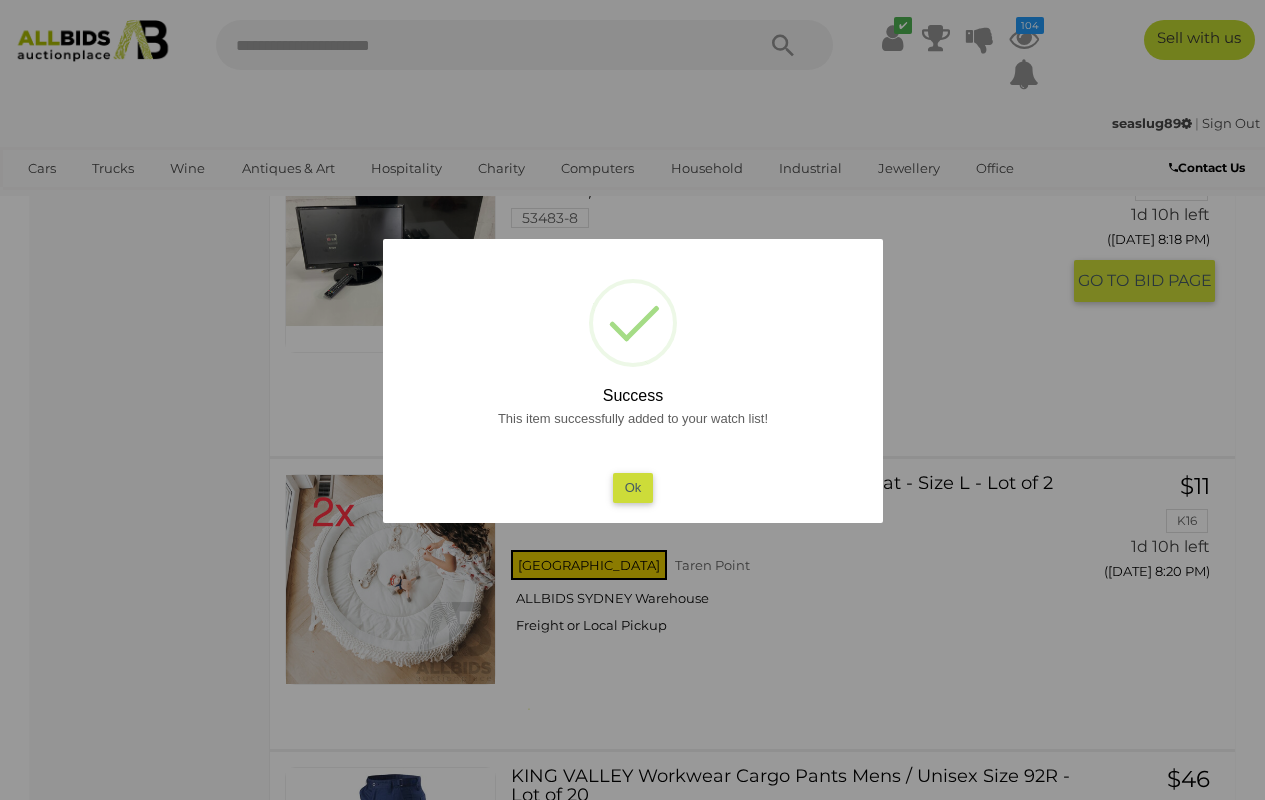 click on "Ok" at bounding box center [632, 487] 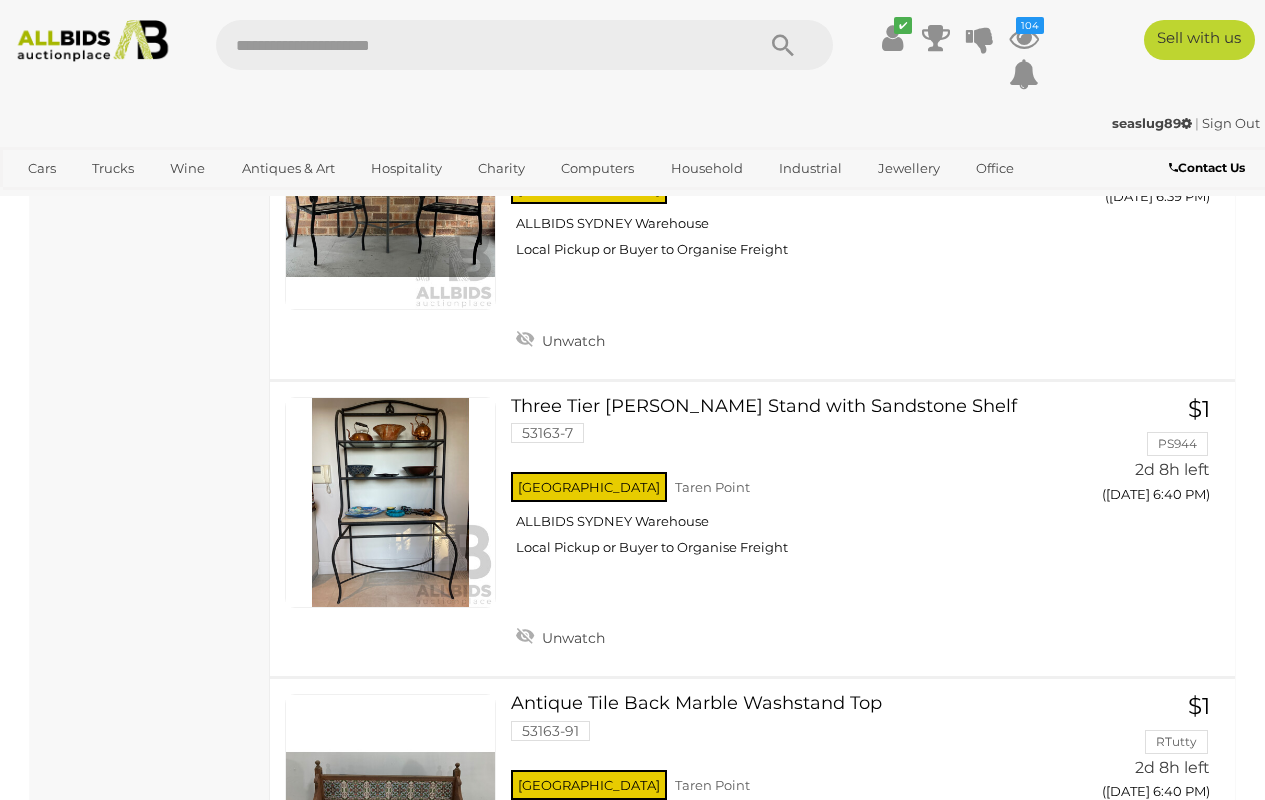 scroll, scrollTop: 24698, scrollLeft: 0, axis: vertical 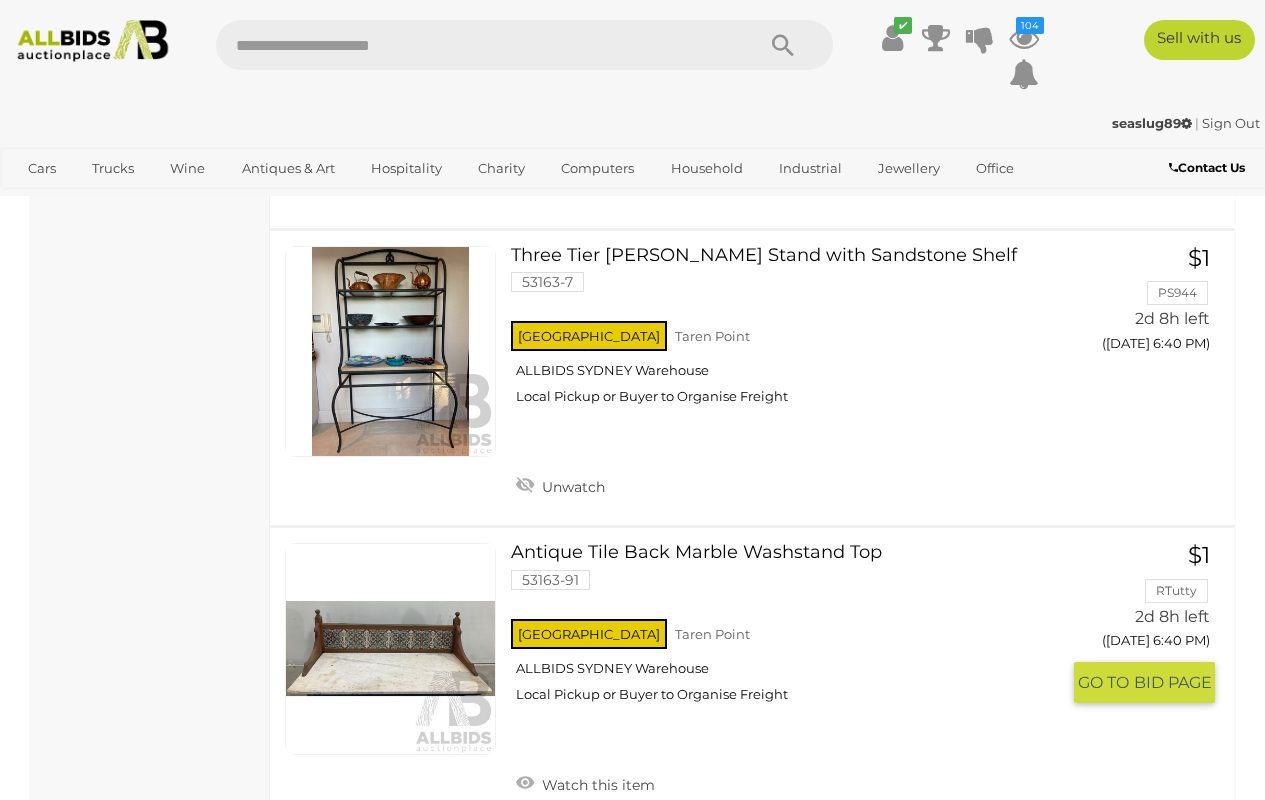 click at bounding box center (390, 648) 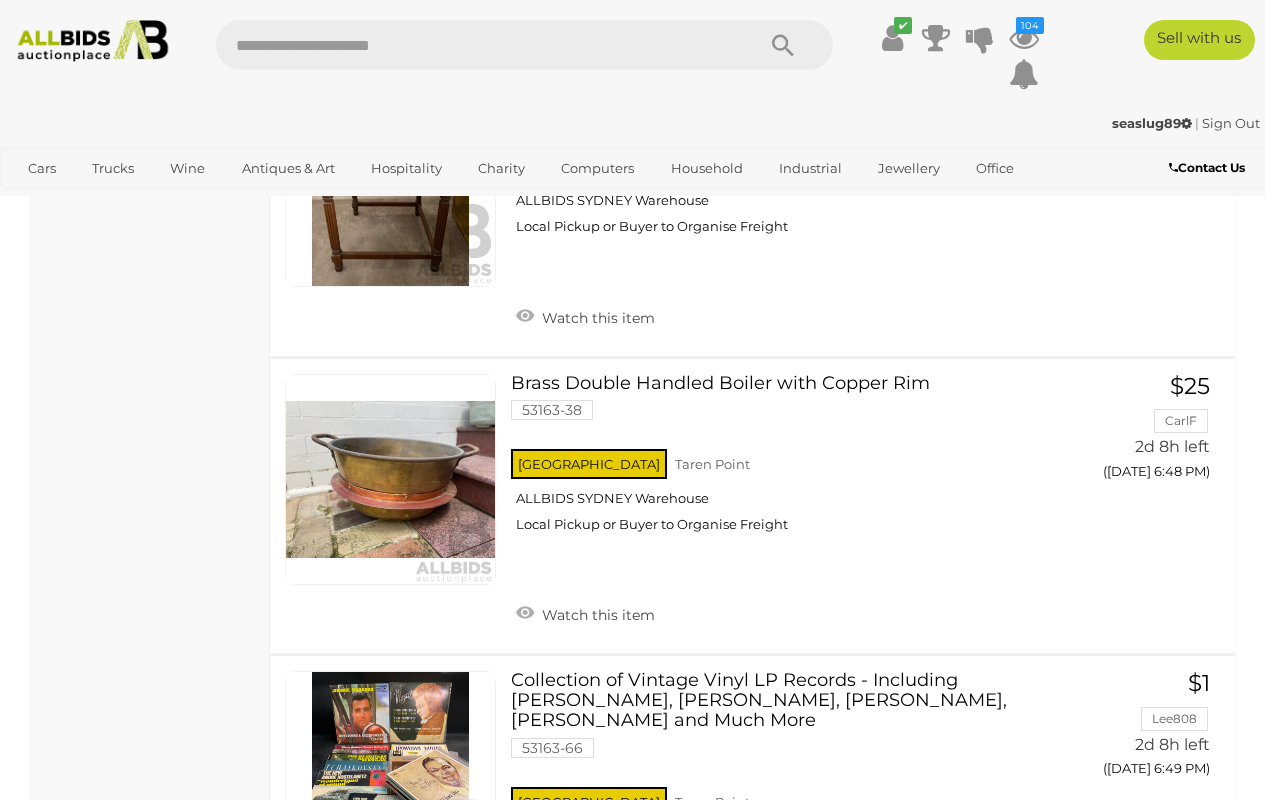 scroll, scrollTop: 29756, scrollLeft: 0, axis: vertical 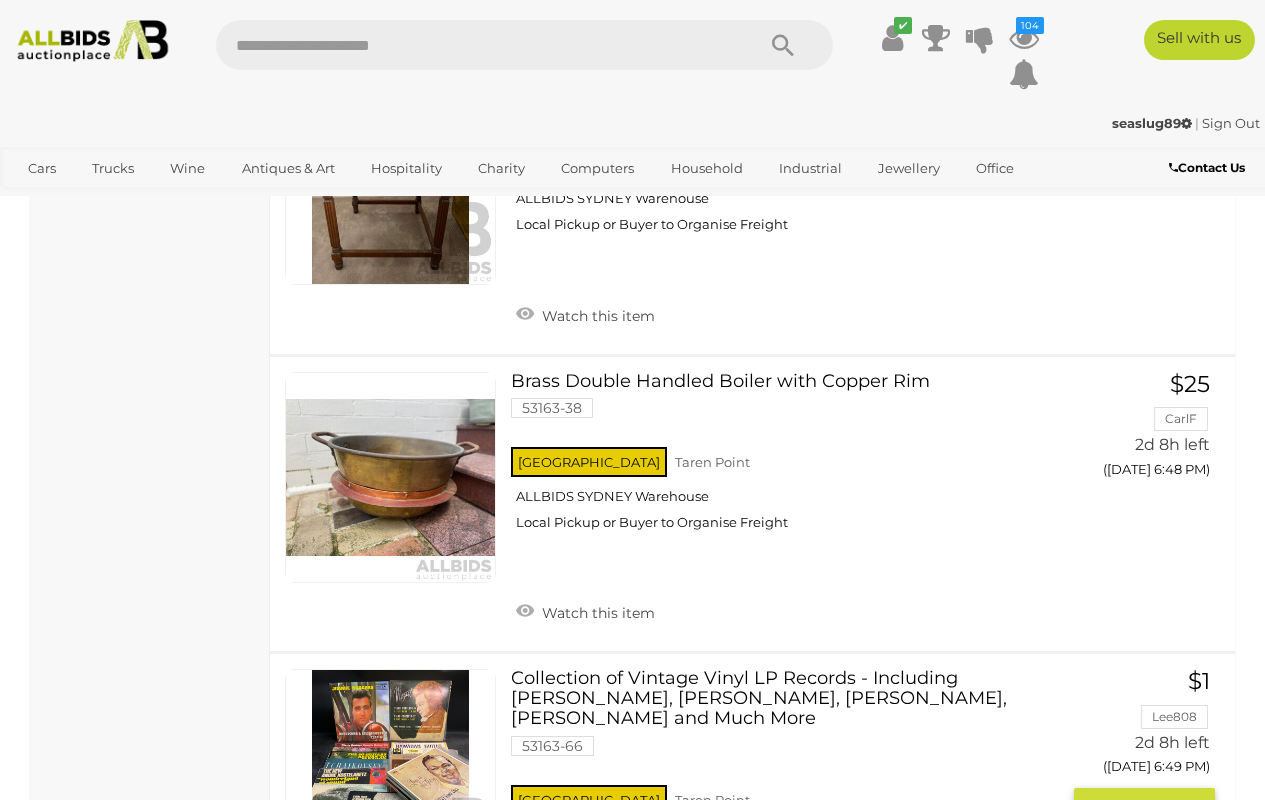 click on "Watch this item" at bounding box center (585, 949) 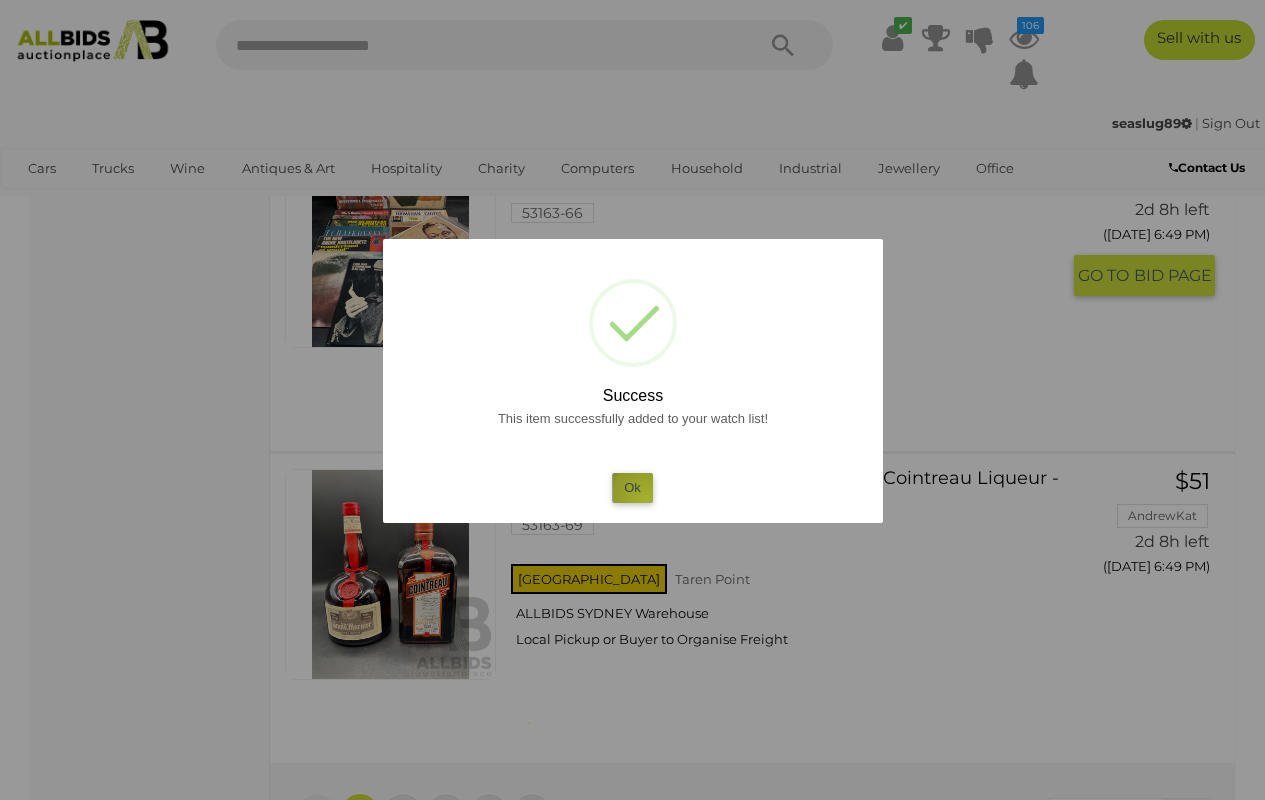 click on "Ok" at bounding box center [632, 487] 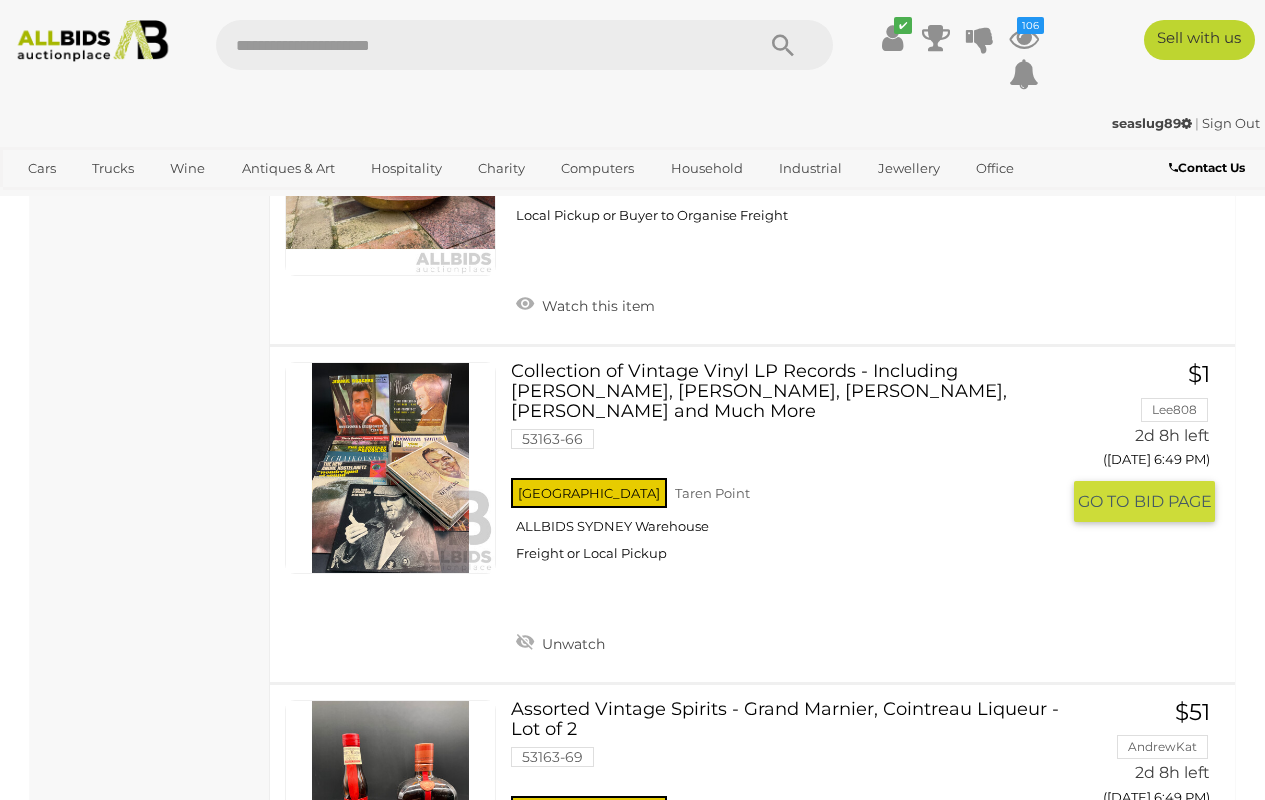 scroll, scrollTop: 30066, scrollLeft: 0, axis: vertical 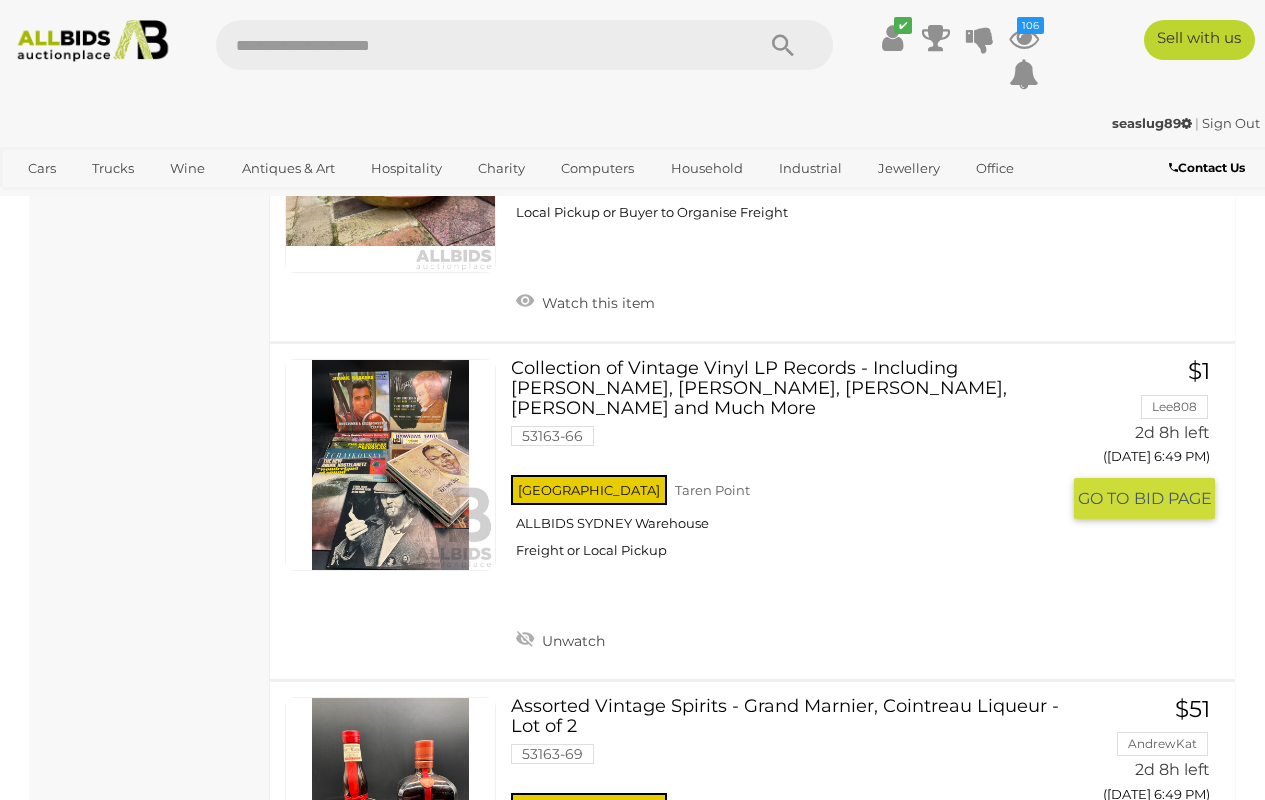 click on "2" at bounding box center (403, 1047) 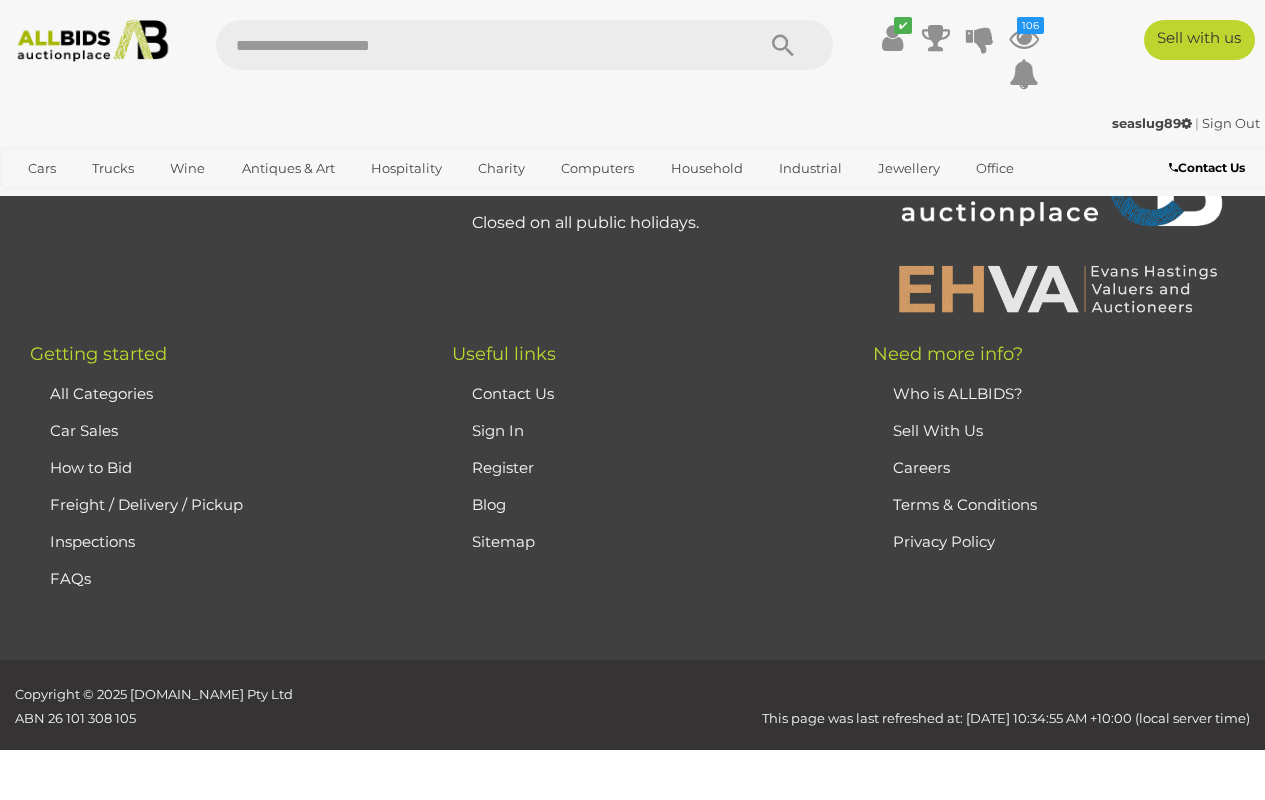 scroll, scrollTop: 97, scrollLeft: 0, axis: vertical 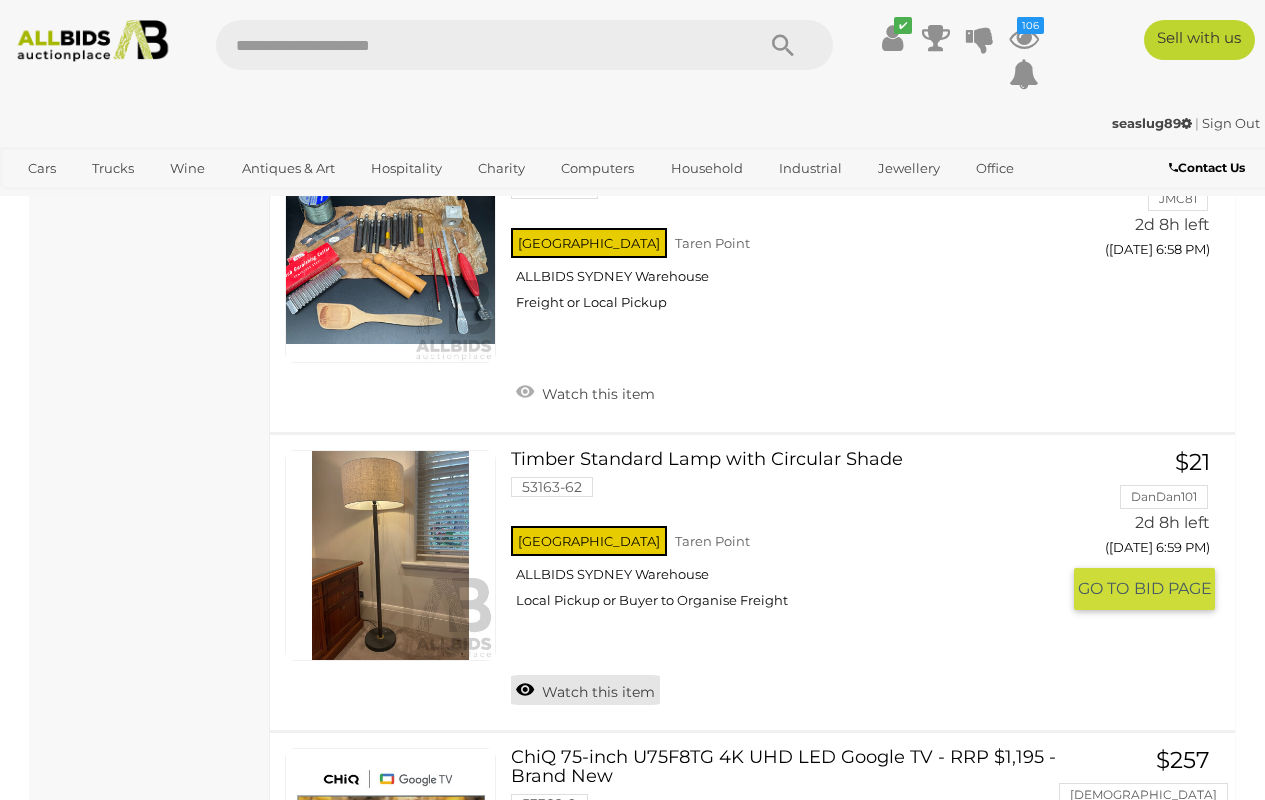 click on "Watch this item" at bounding box center [585, 690] 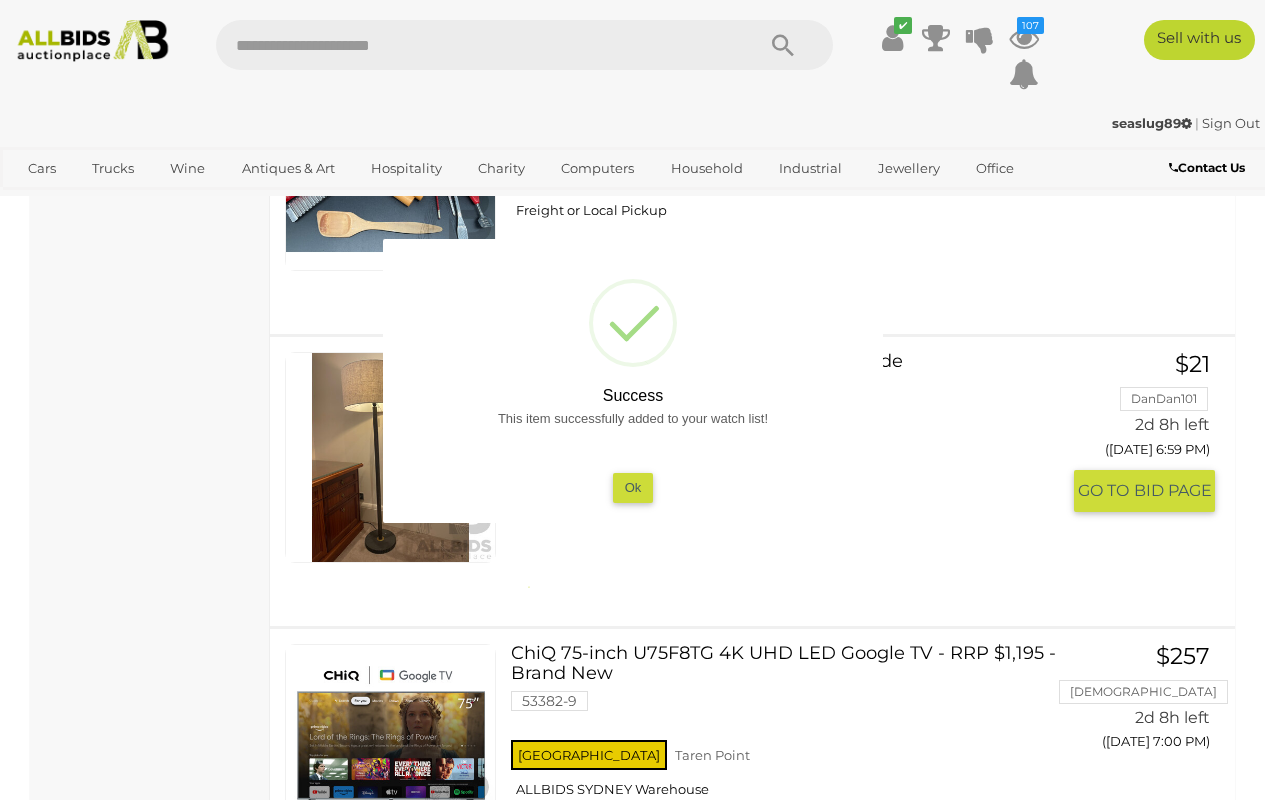 click on "Ok" at bounding box center (632, 487) 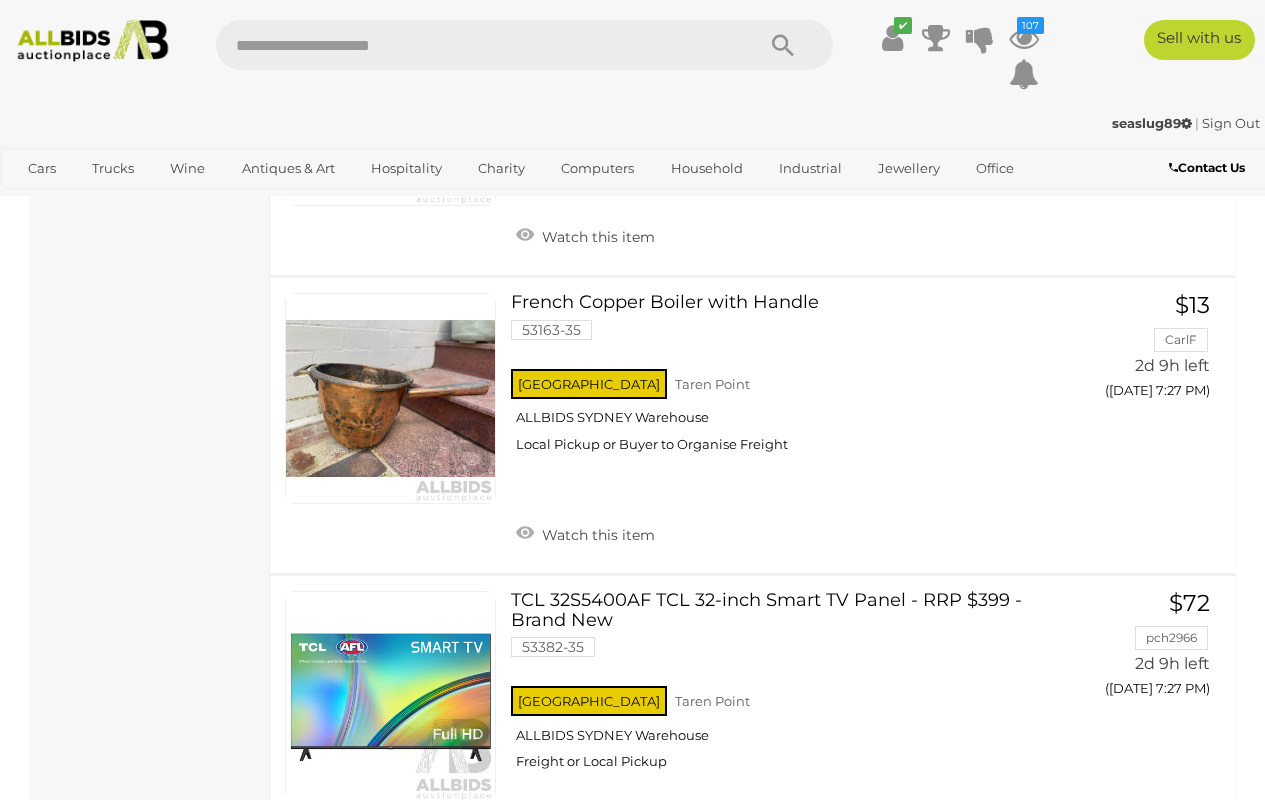 scroll, scrollTop: 17154, scrollLeft: 0, axis: vertical 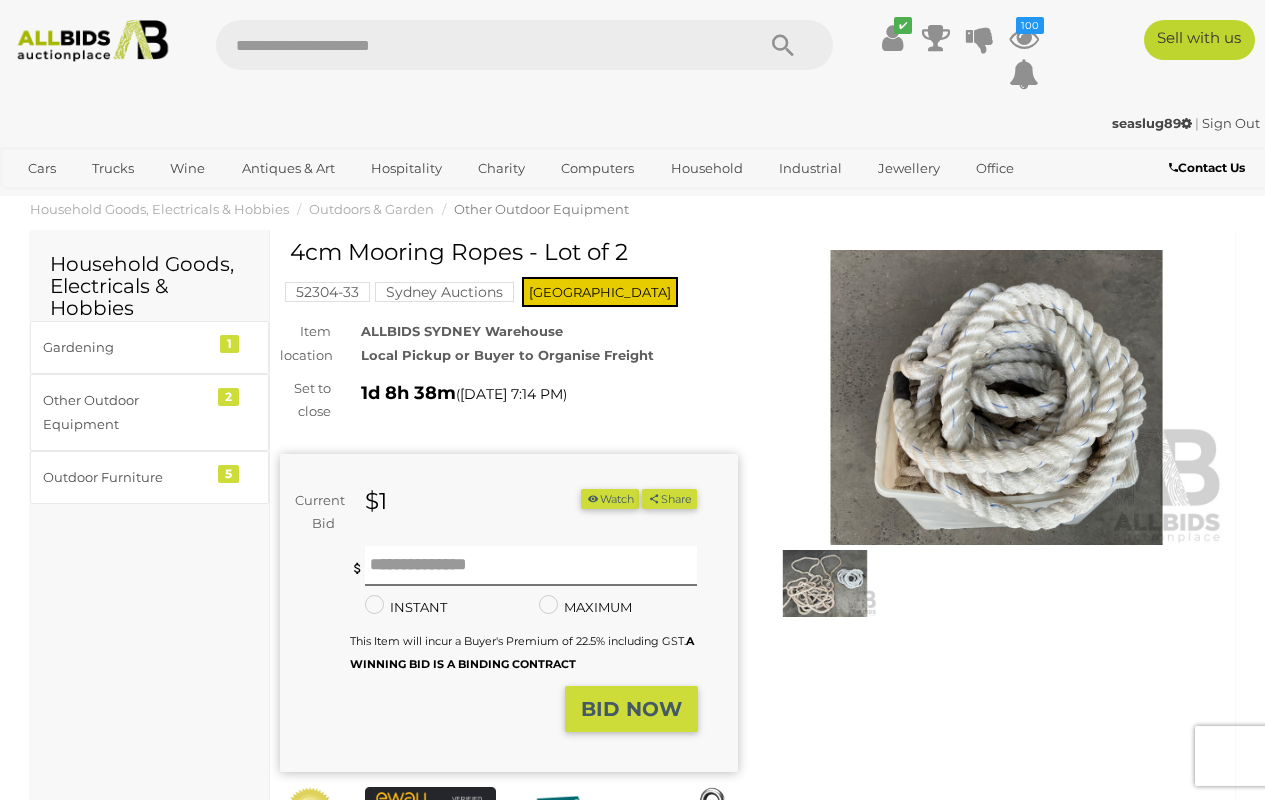 click at bounding box center (997, 397) 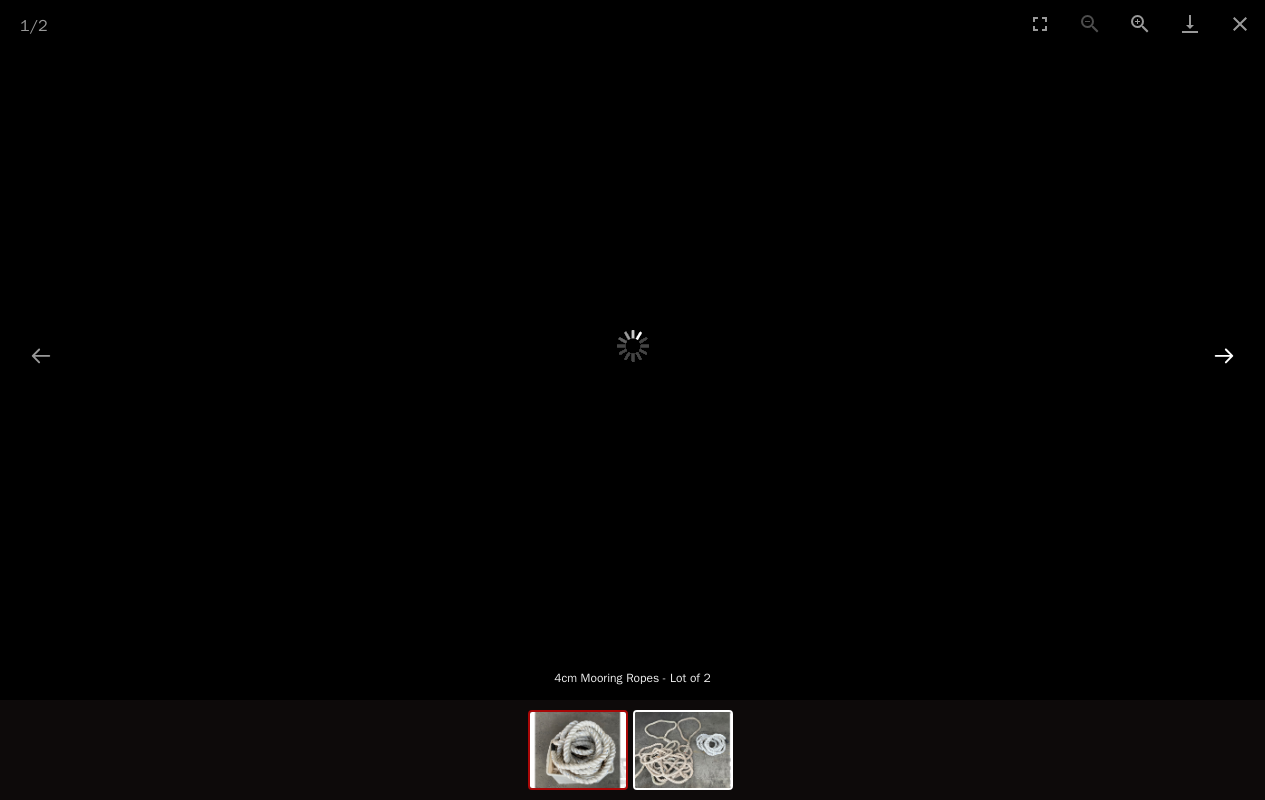 click at bounding box center [1224, 355] 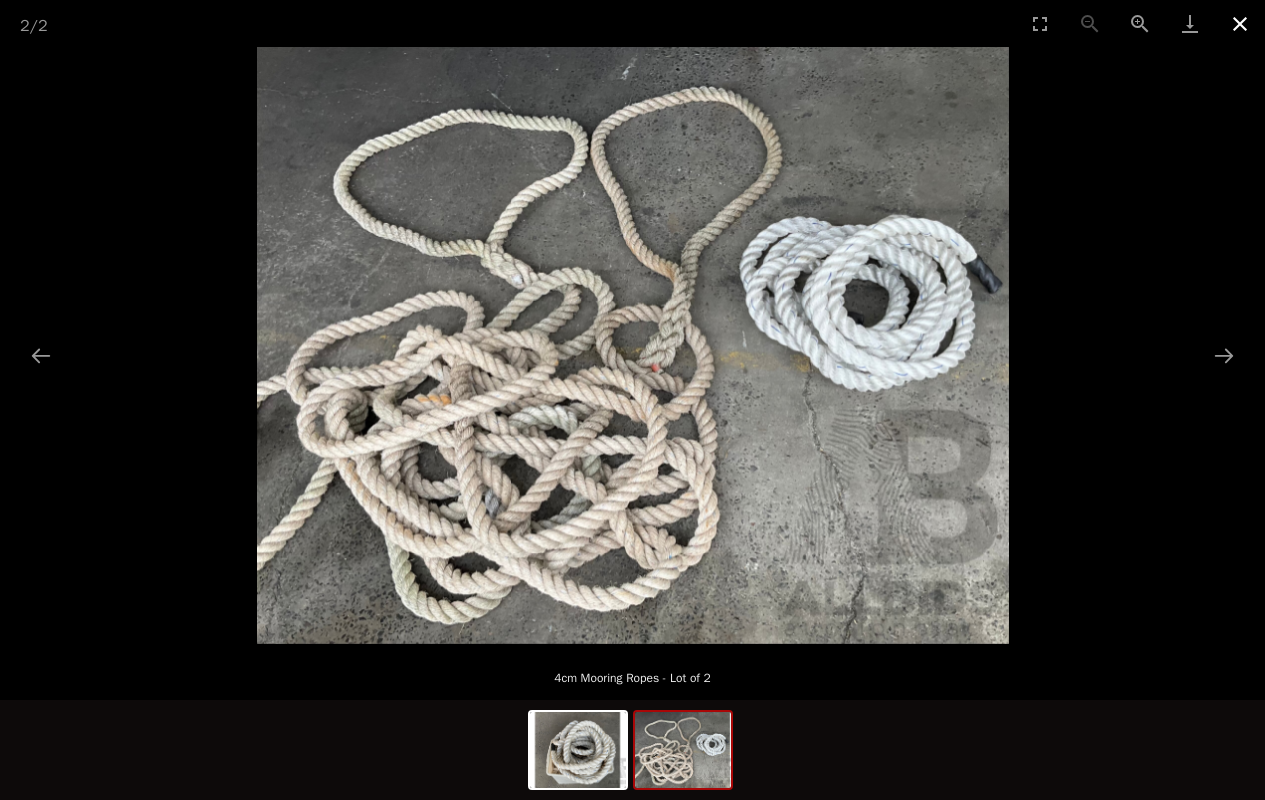 click at bounding box center (1240, 23) 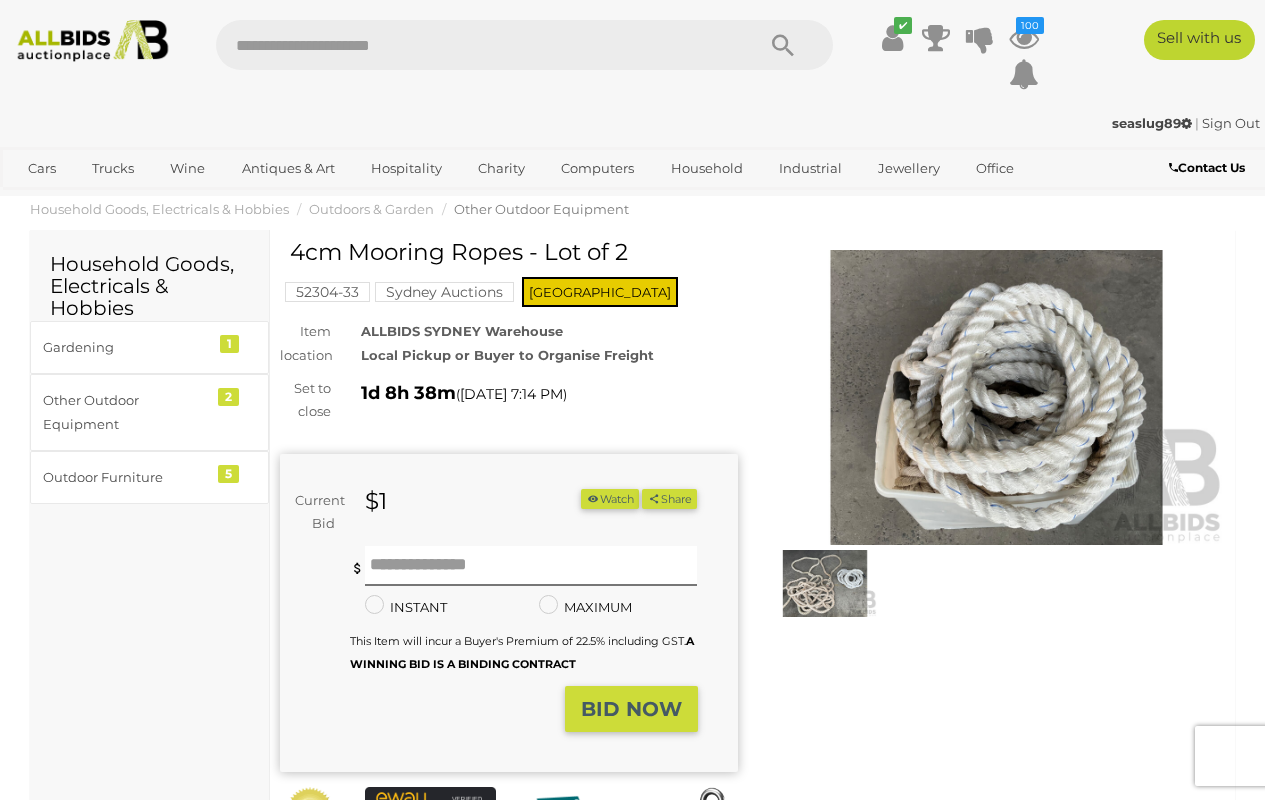 click on "Watch" at bounding box center (610, 499) 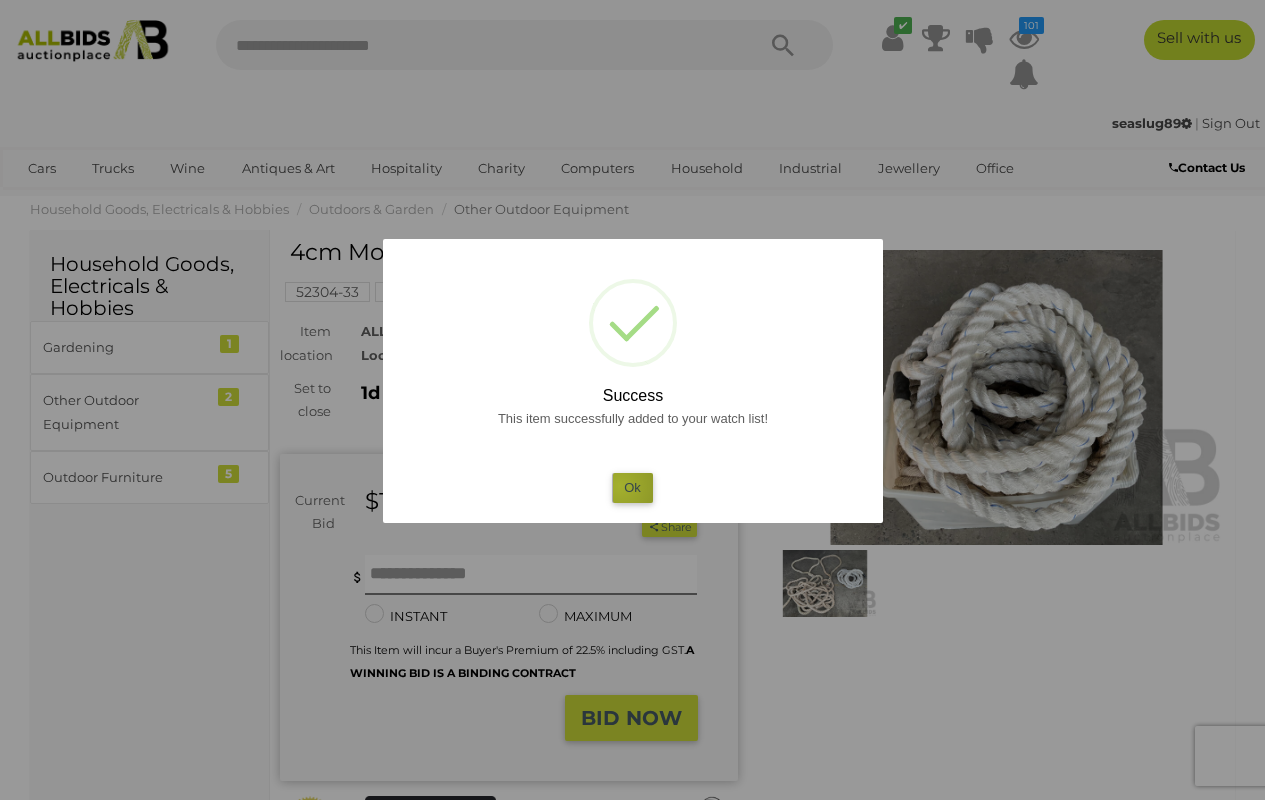 click on "Ok" at bounding box center (632, 487) 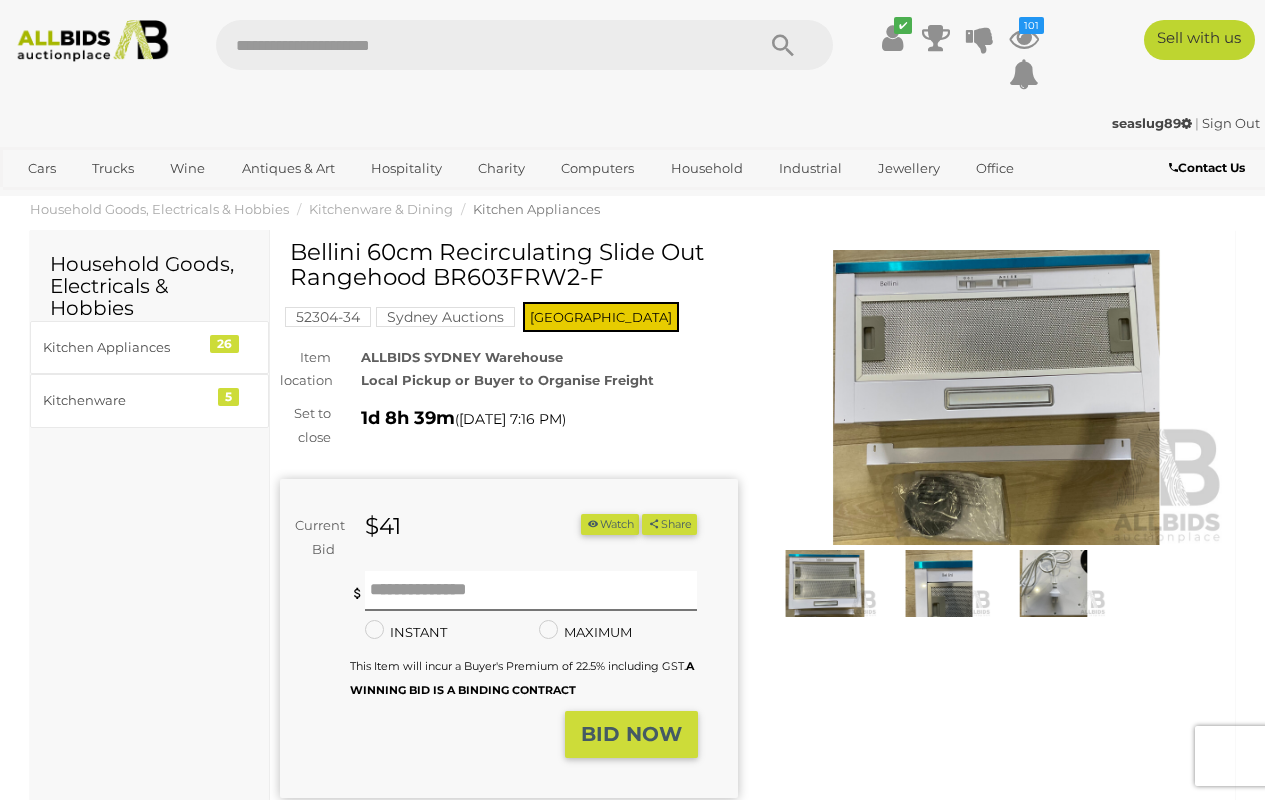scroll, scrollTop: 0, scrollLeft: 0, axis: both 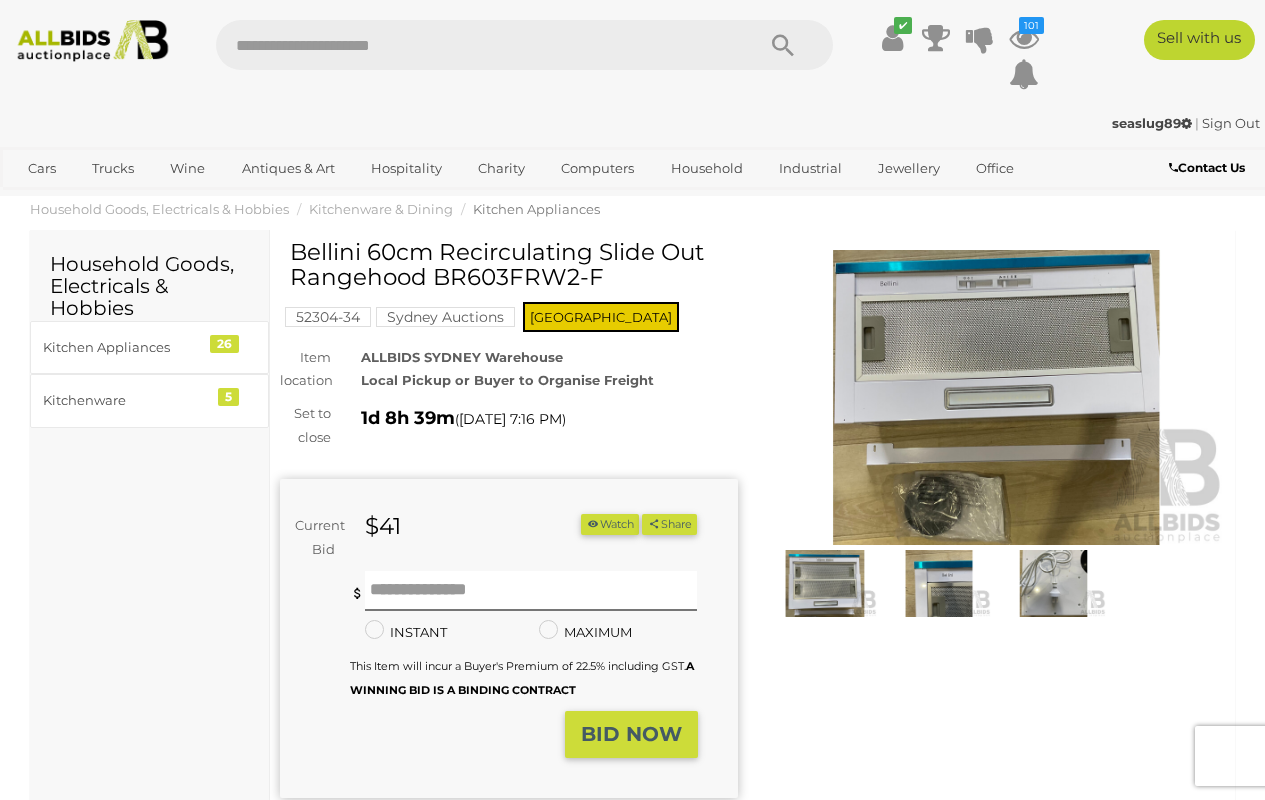 click at bounding box center [825, 583] 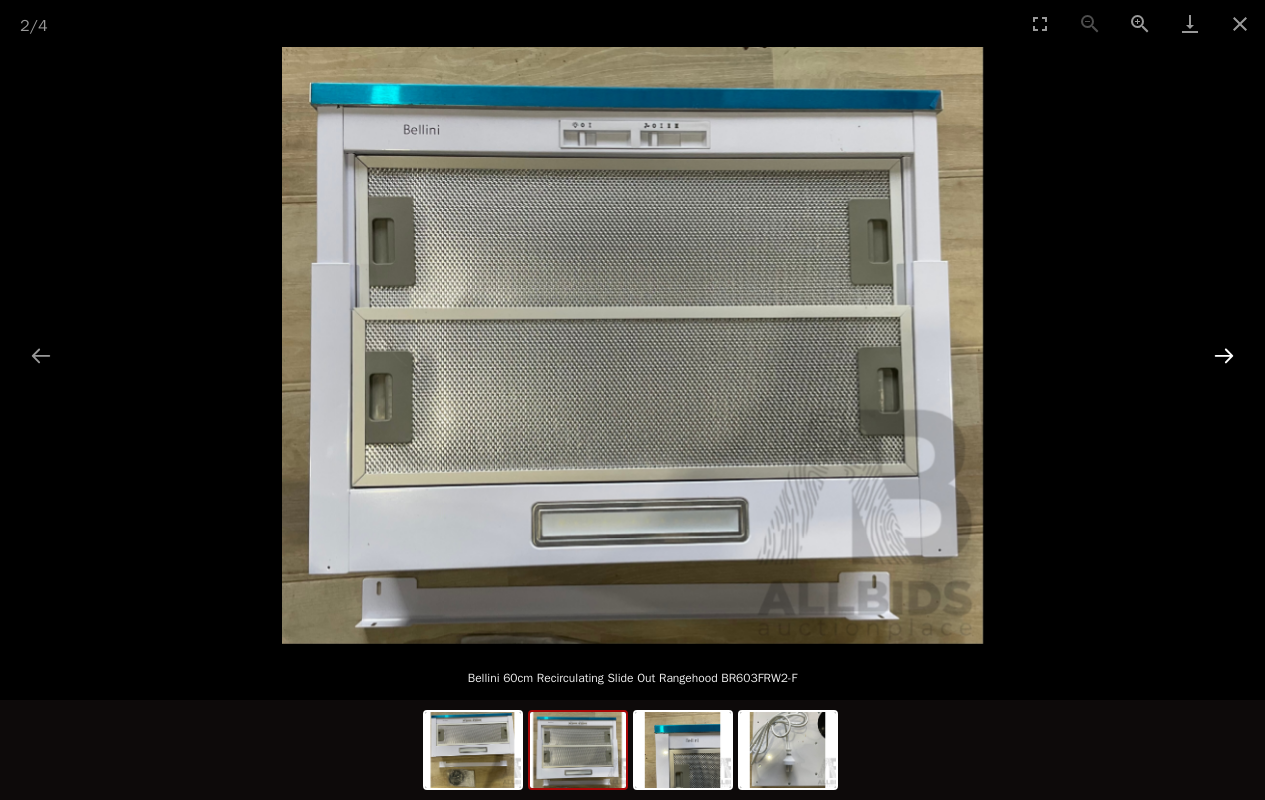 click at bounding box center (1224, 355) 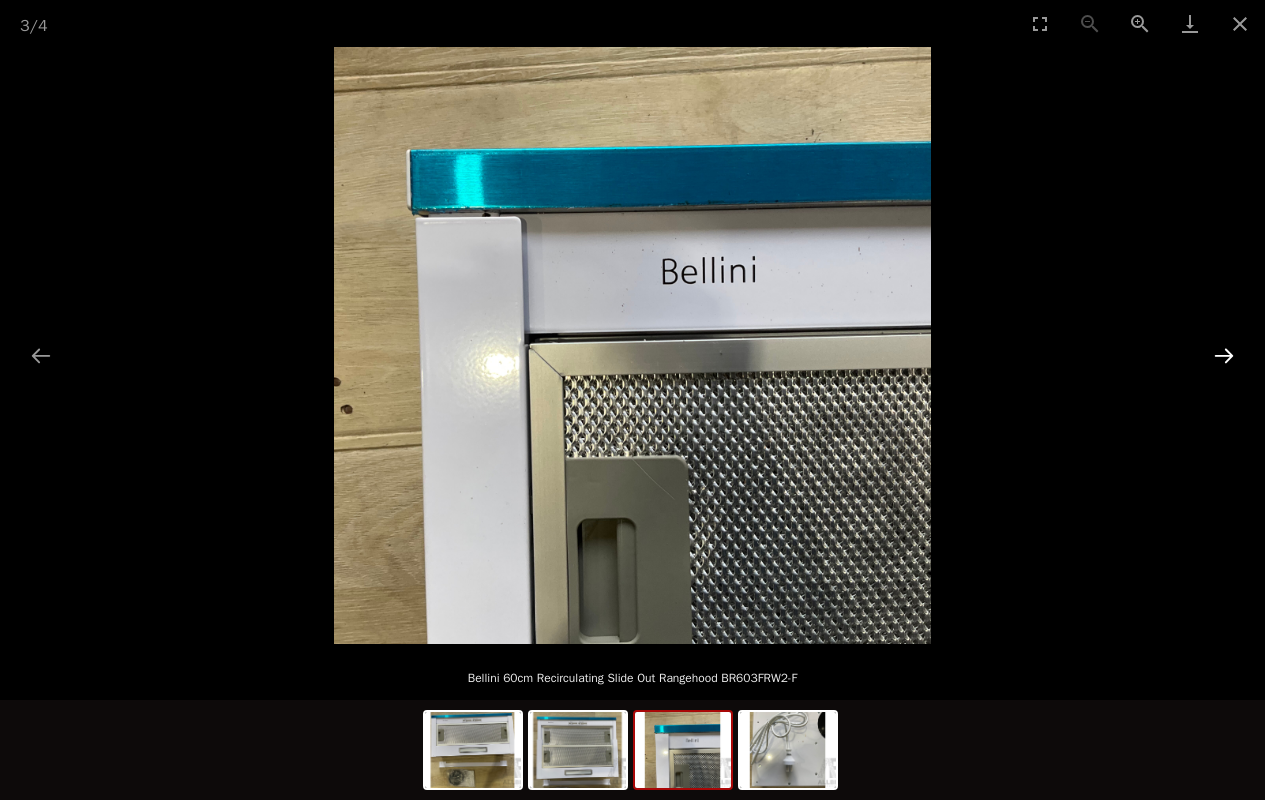 click at bounding box center [1224, 355] 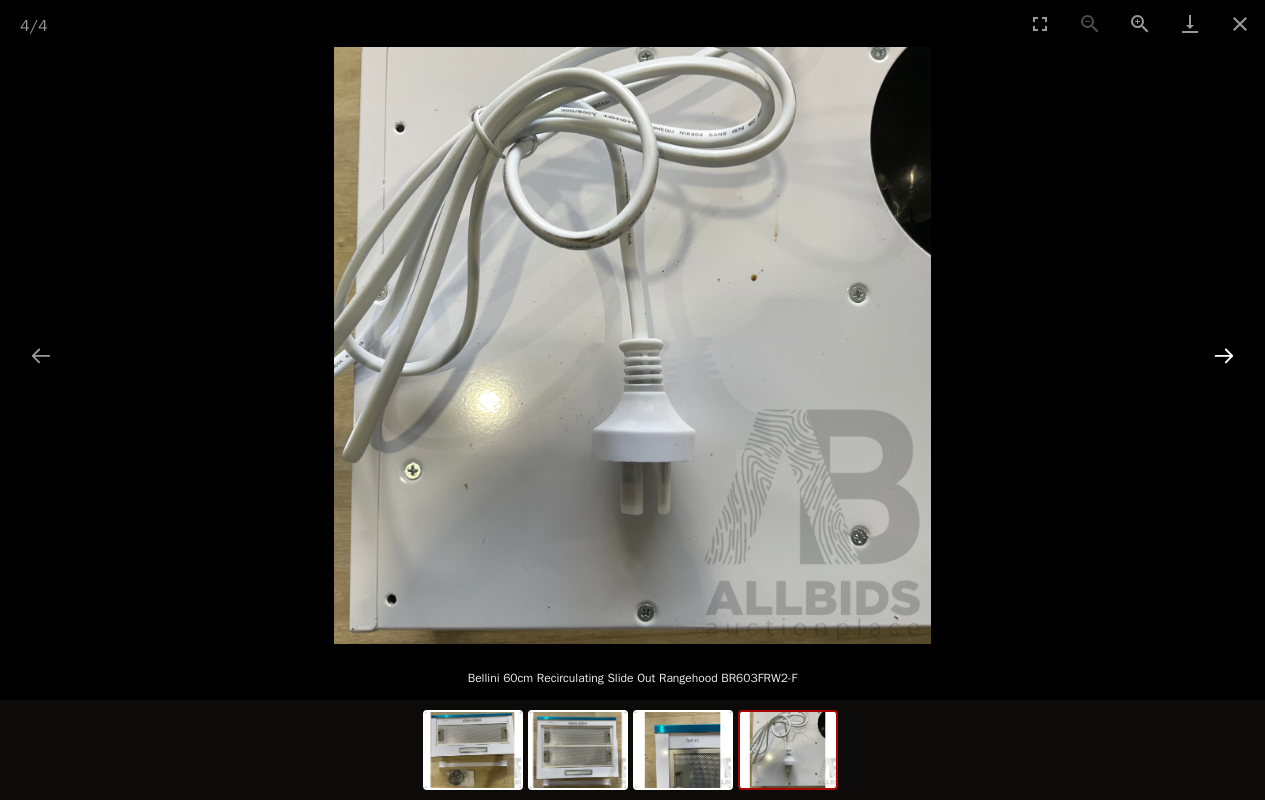 click at bounding box center [1224, 355] 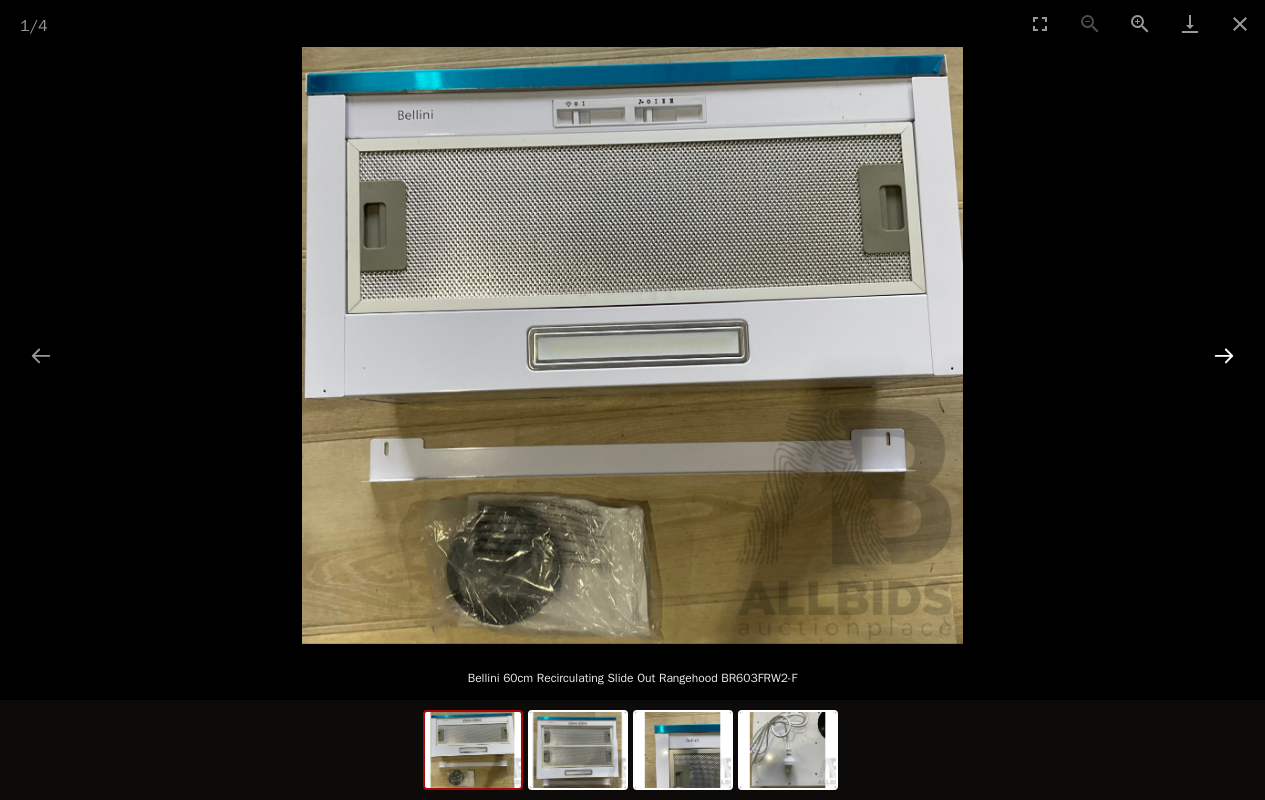 click at bounding box center (1224, 355) 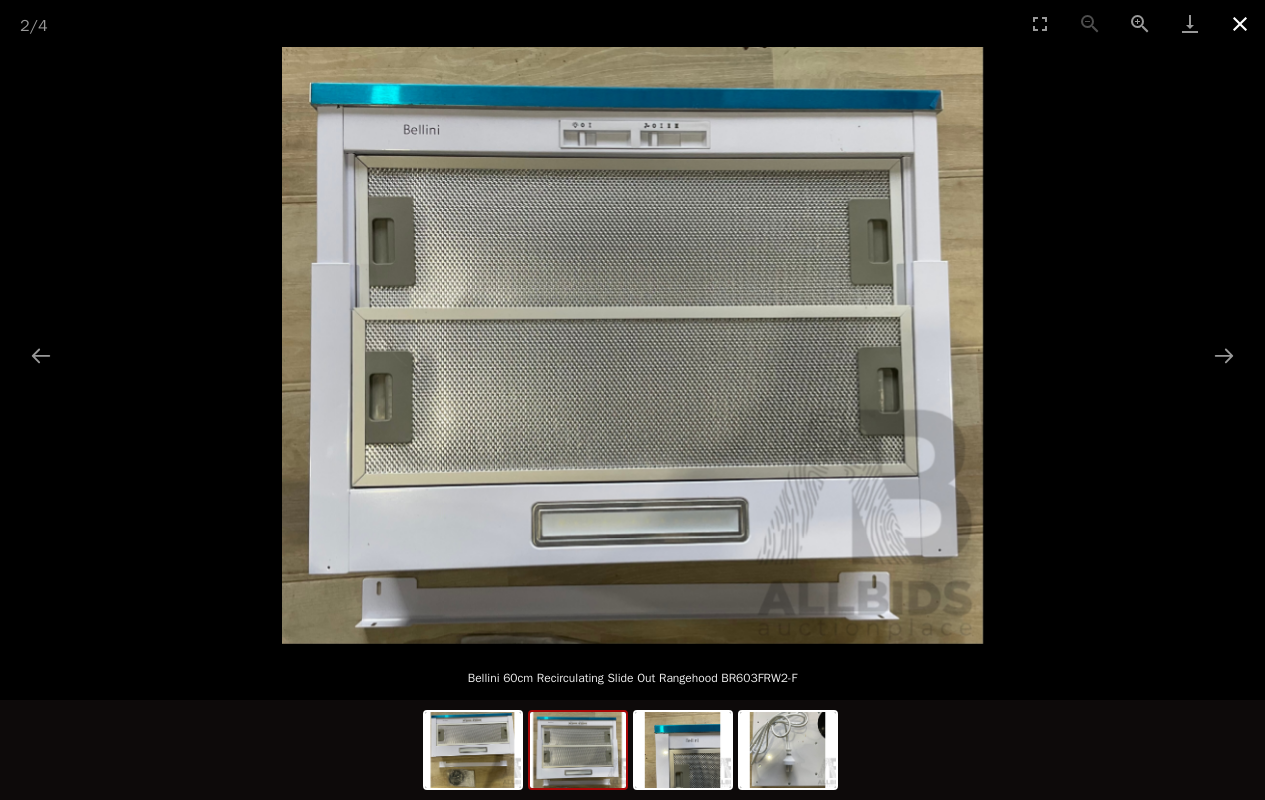 click at bounding box center [1240, 23] 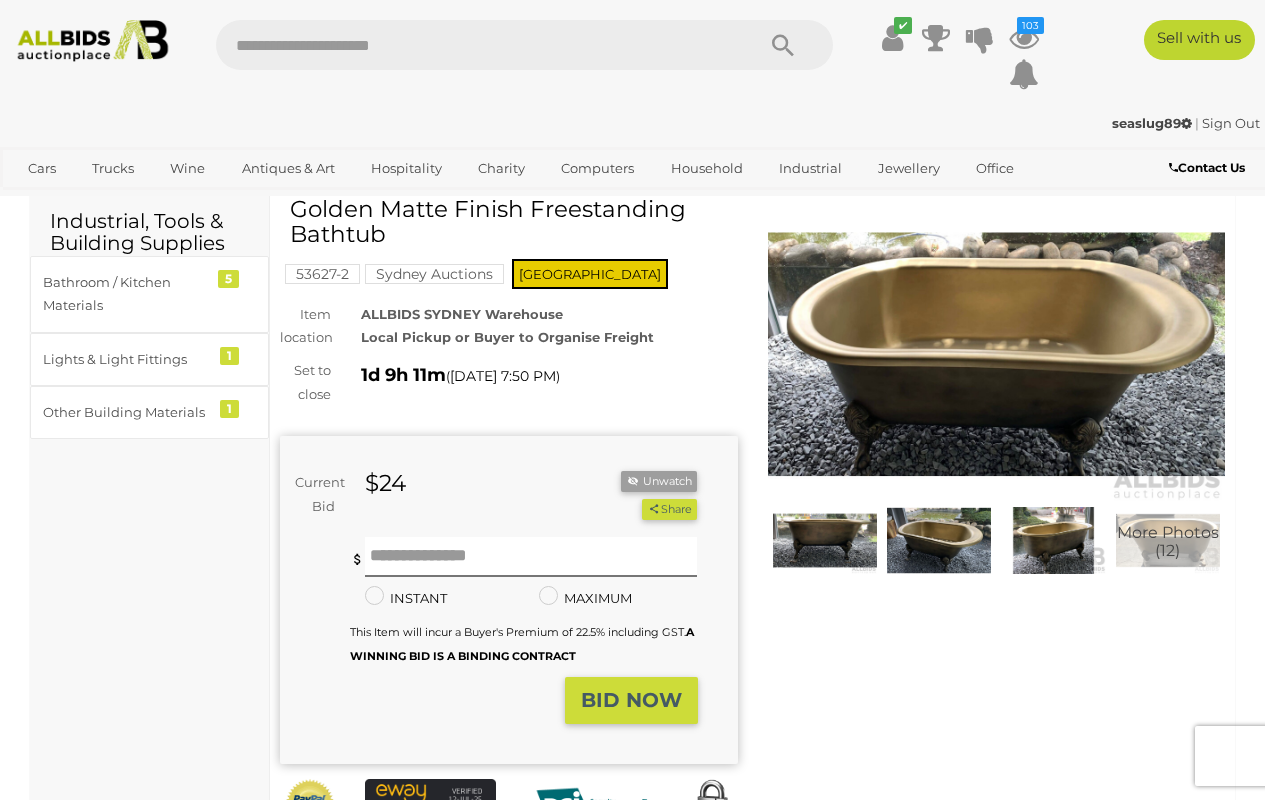 scroll, scrollTop: 0, scrollLeft: 0, axis: both 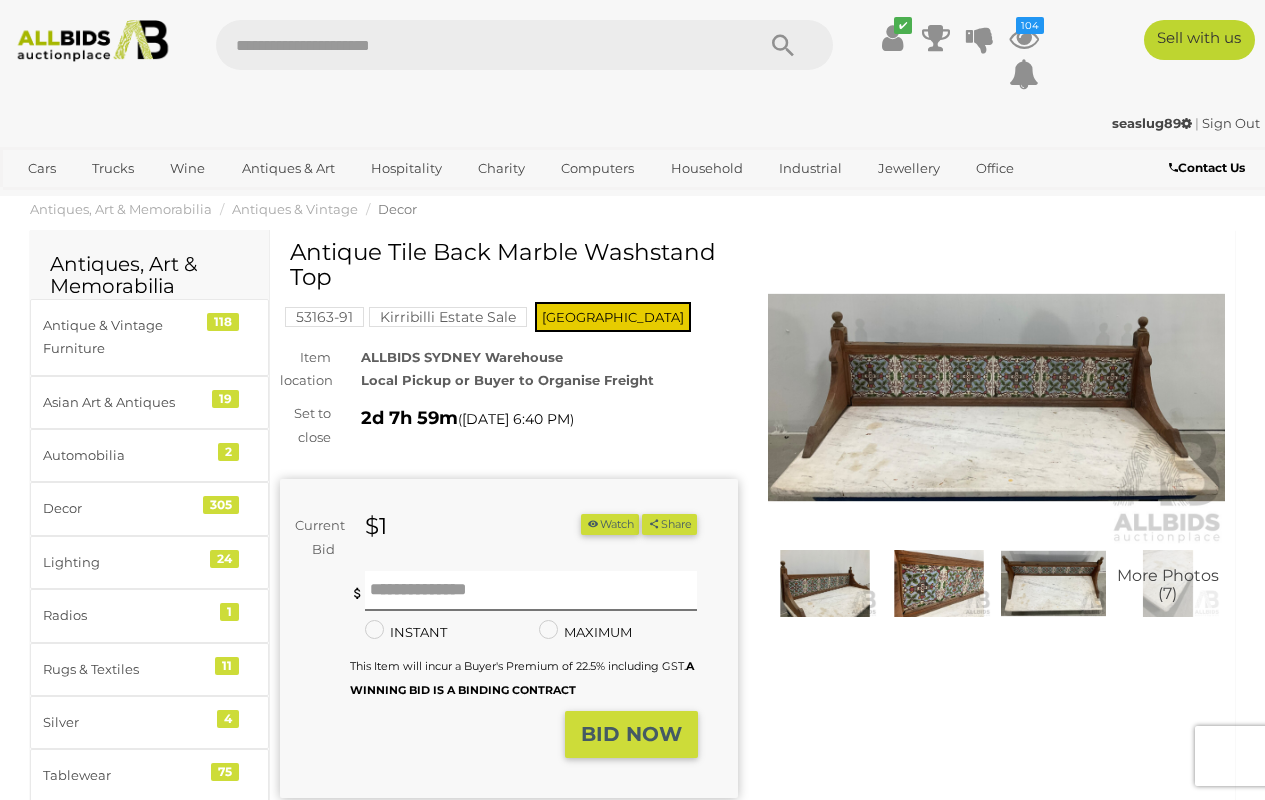 click at bounding box center [939, 583] 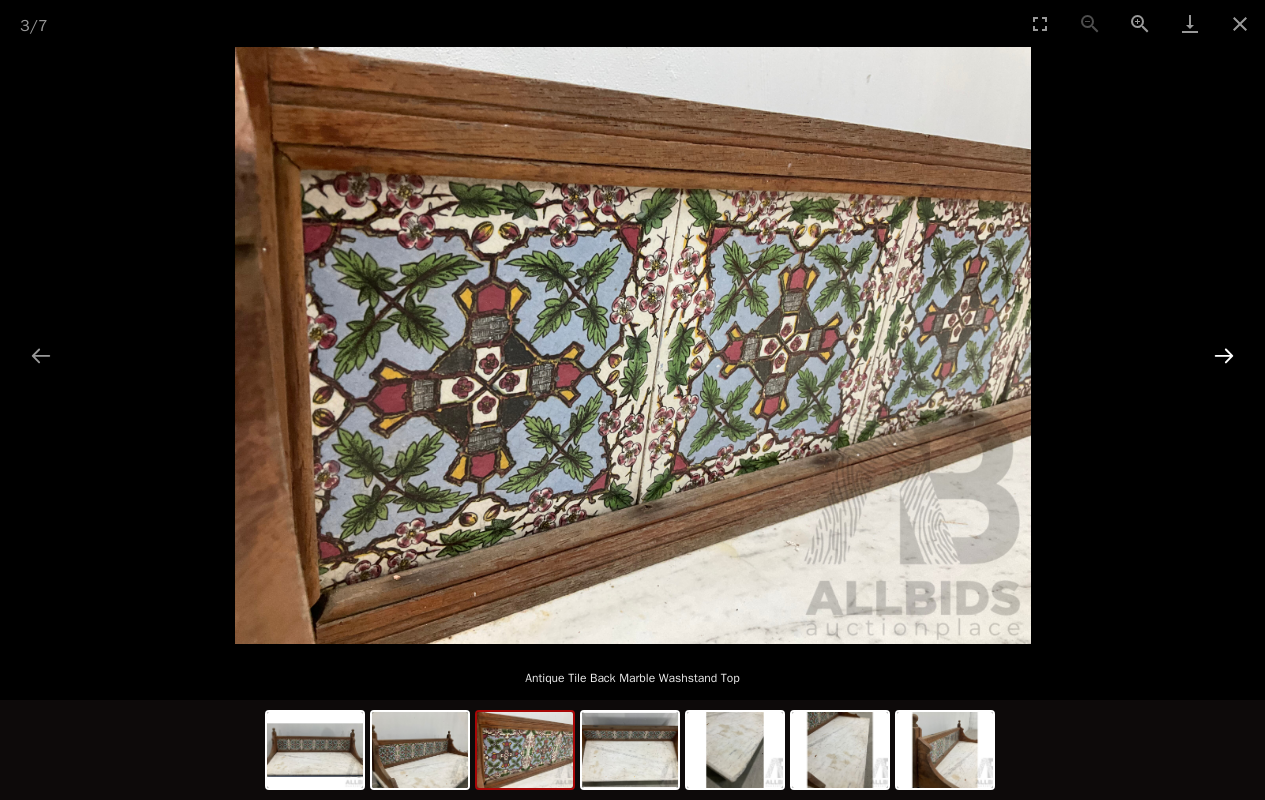 click at bounding box center (1224, 355) 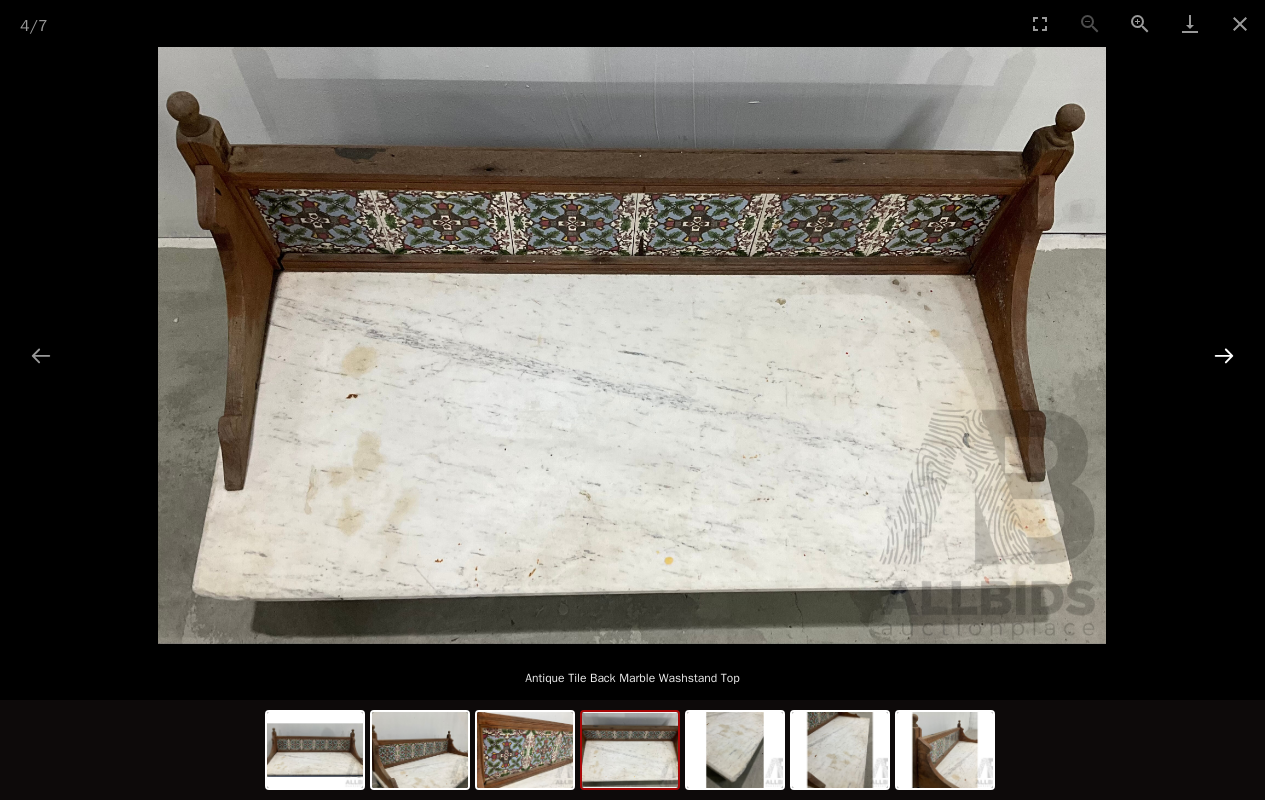 click at bounding box center [1224, 355] 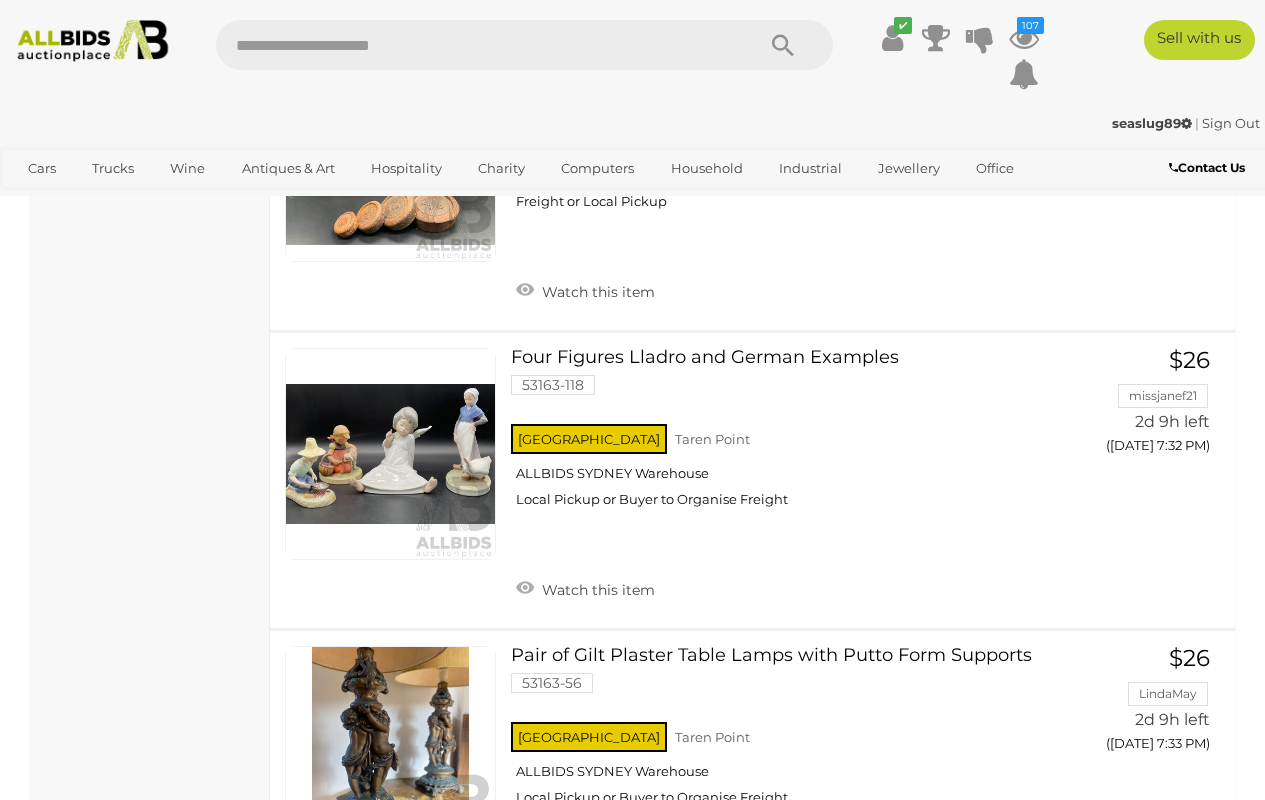 scroll, scrollTop: 19300, scrollLeft: 0, axis: vertical 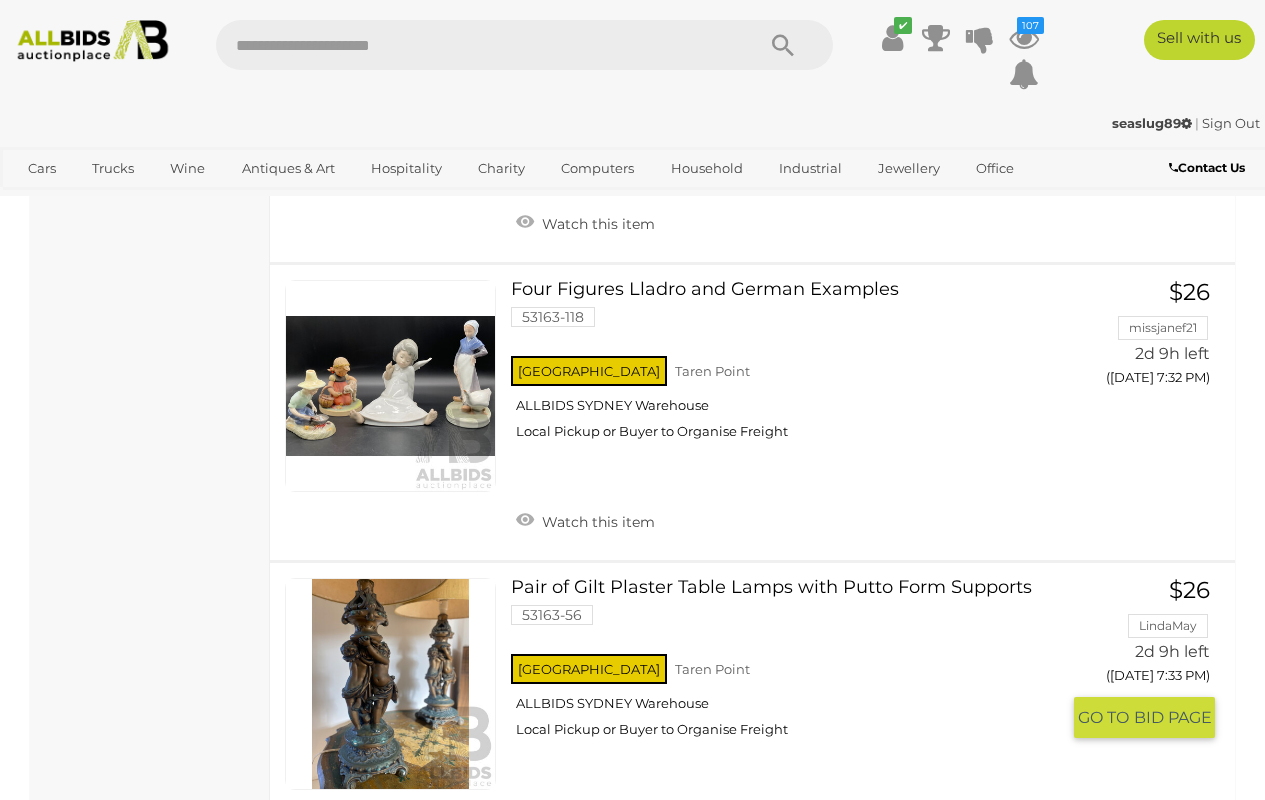 click on "Watch this item" at bounding box center [585, 818] 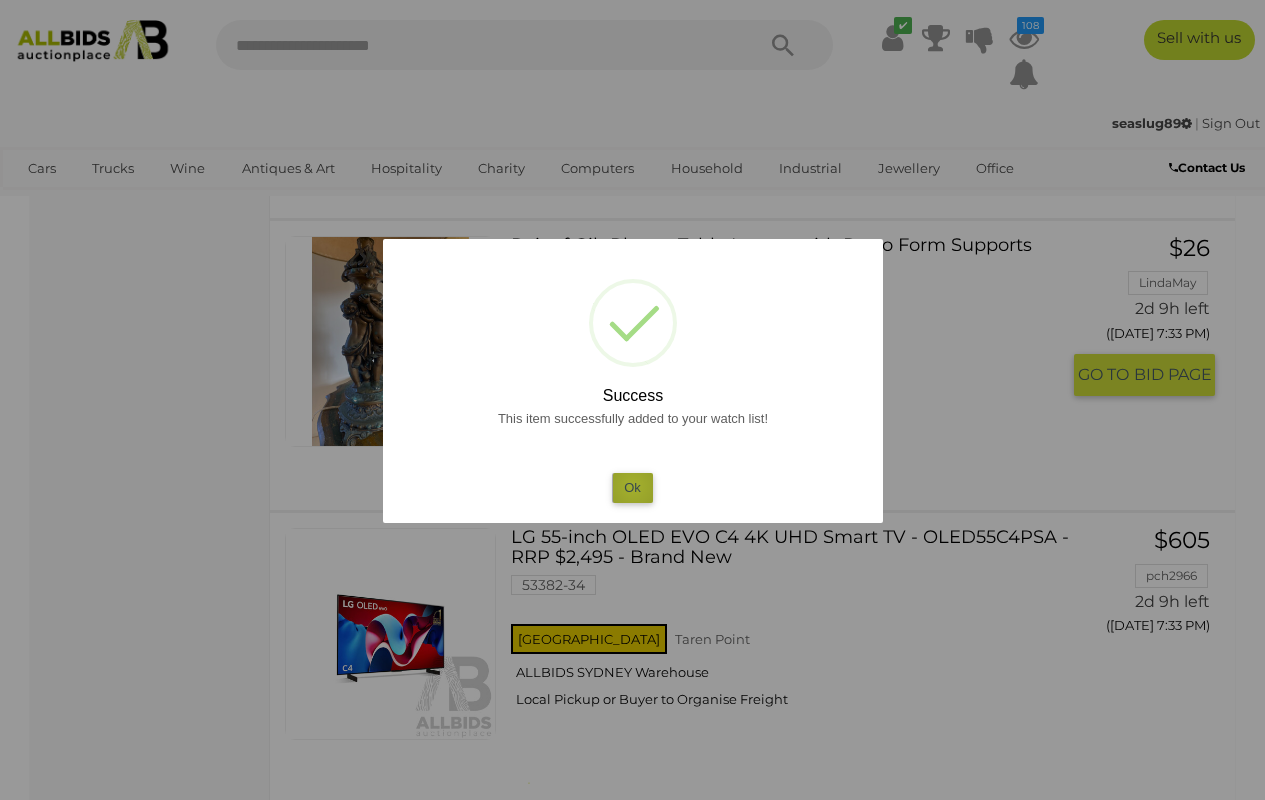 click on "Ok" at bounding box center (632, 487) 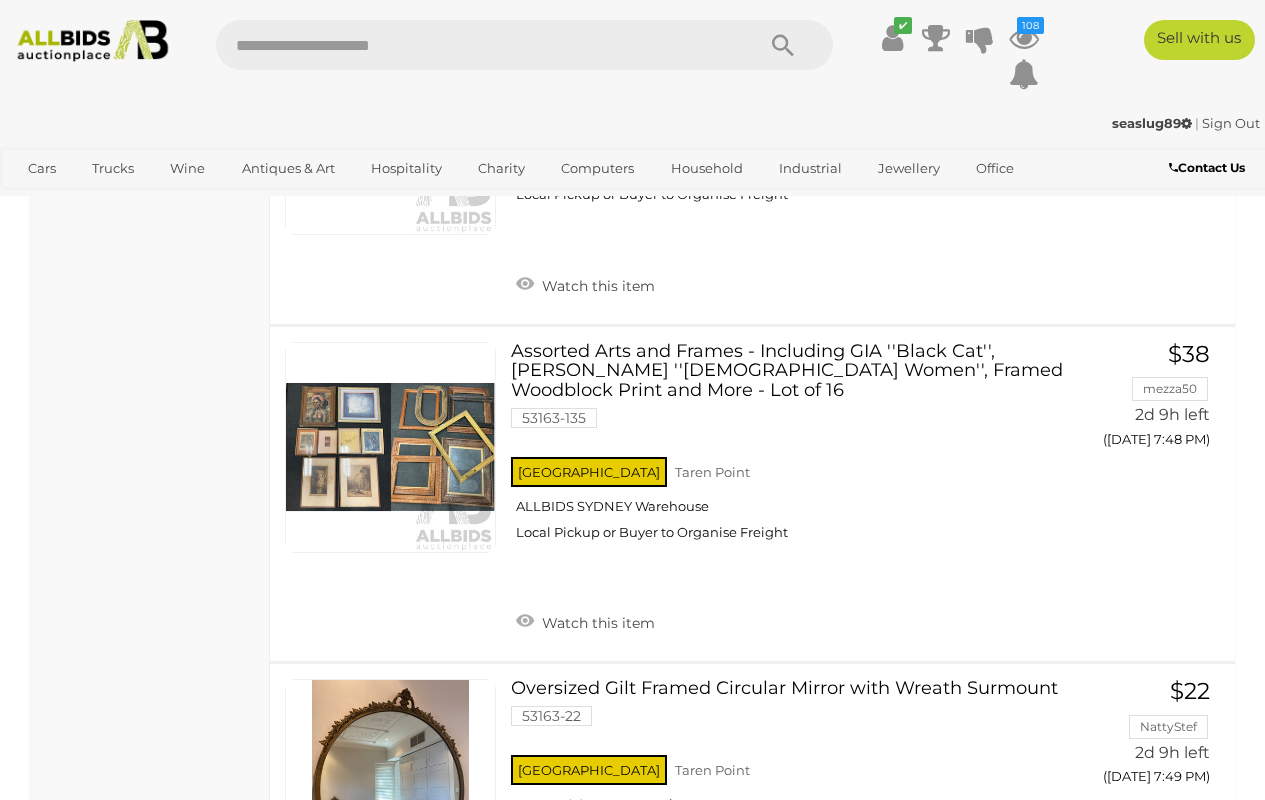 scroll, scrollTop: 26180, scrollLeft: 0, axis: vertical 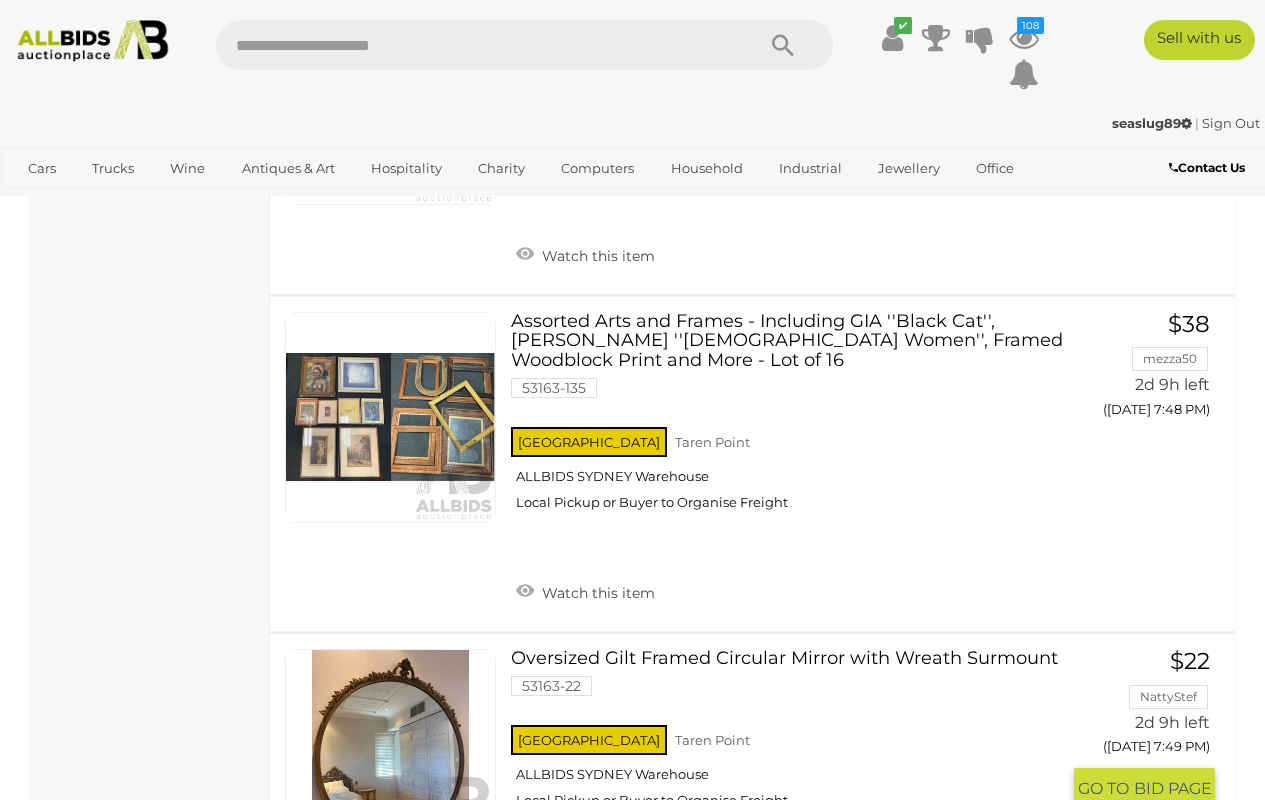 click on "Watch this item" at bounding box center (585, 889) 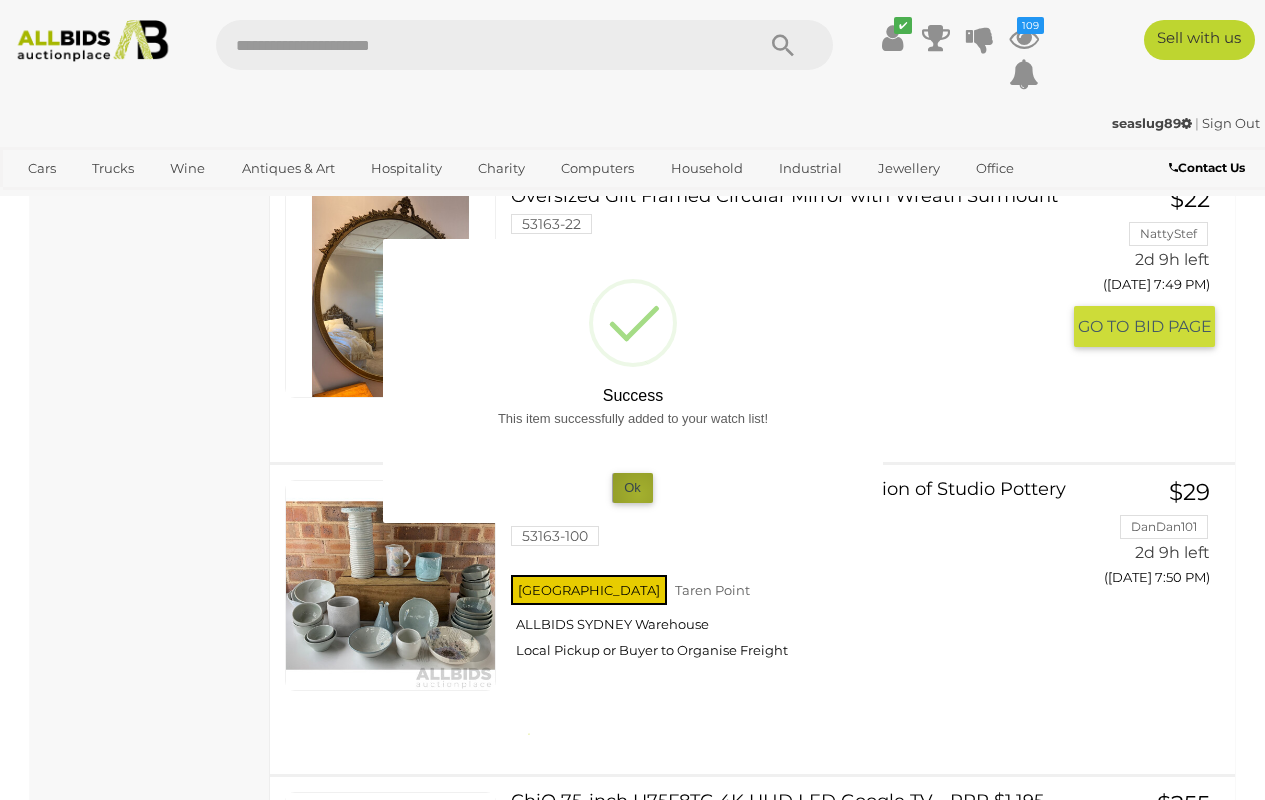 click on "Ok" at bounding box center (632, 487) 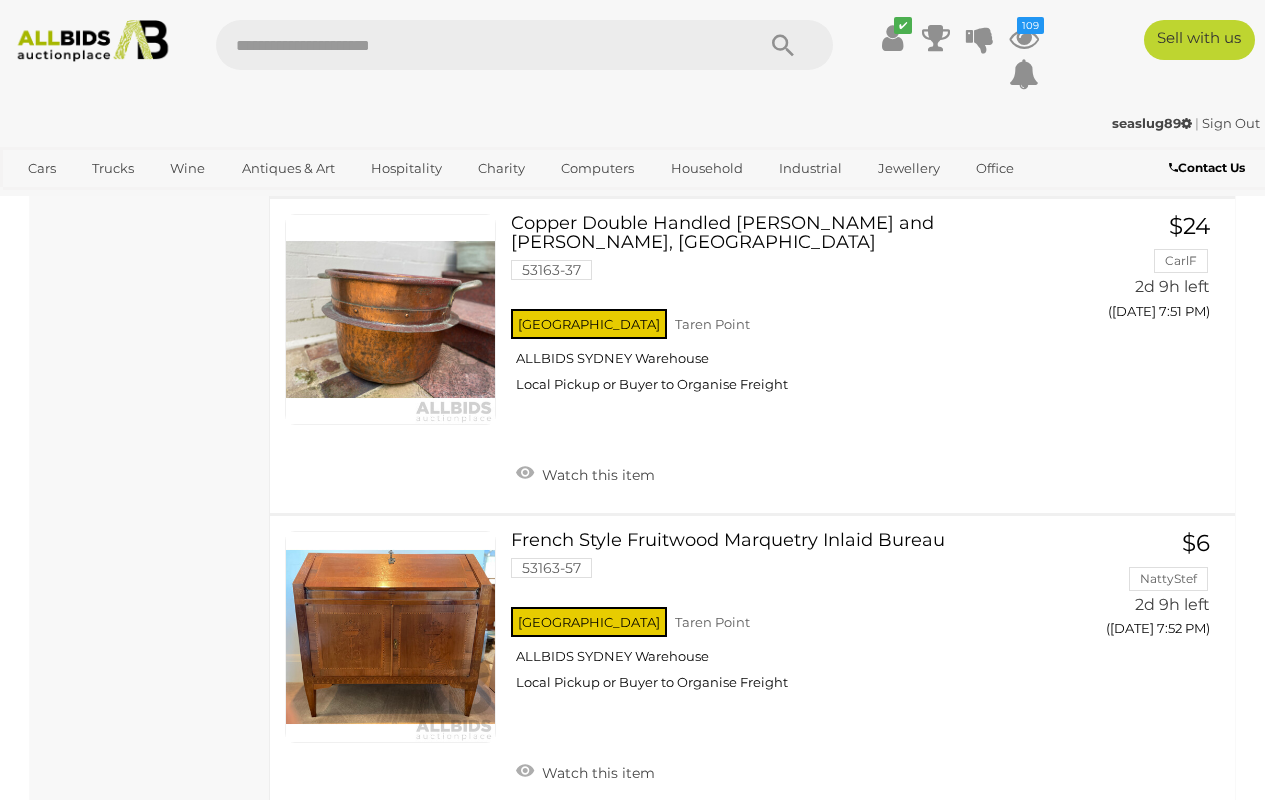 scroll, scrollTop: 27546, scrollLeft: 0, axis: vertical 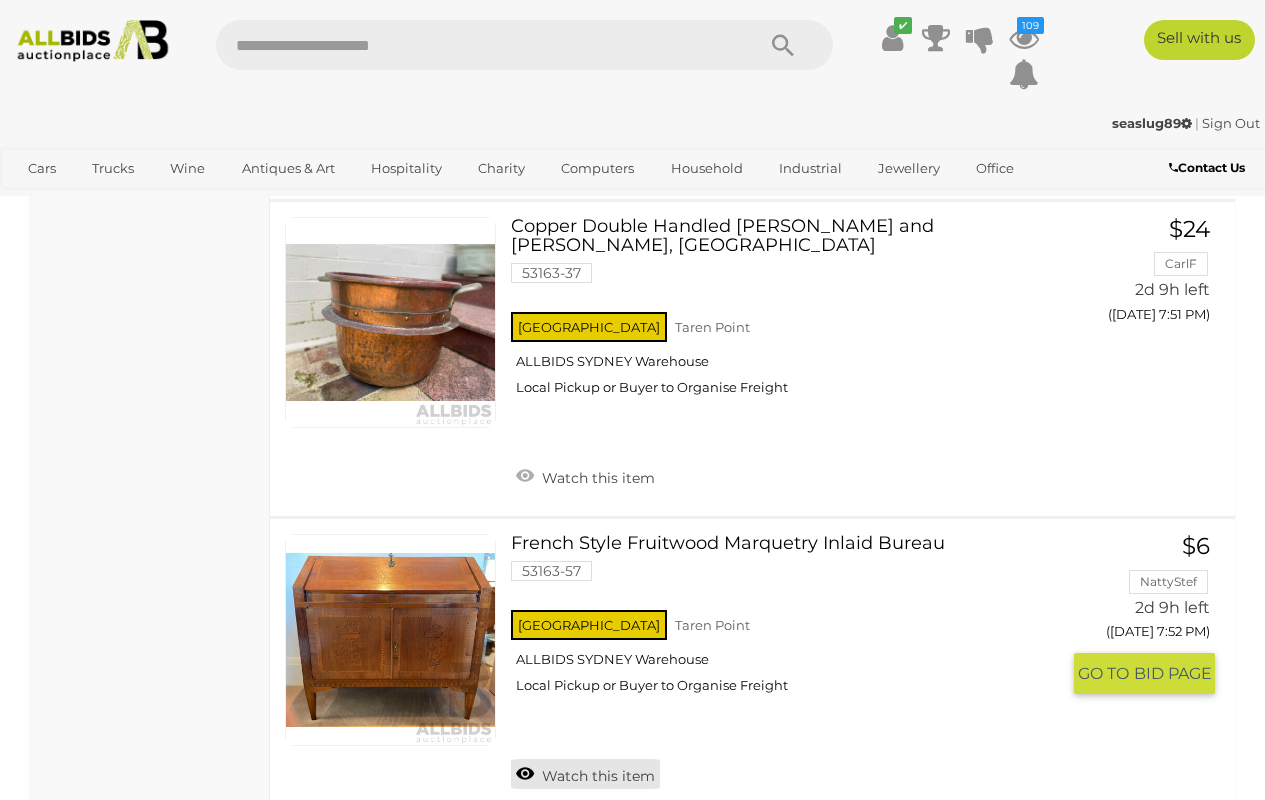 click on "Watch this item" at bounding box center [585, 774] 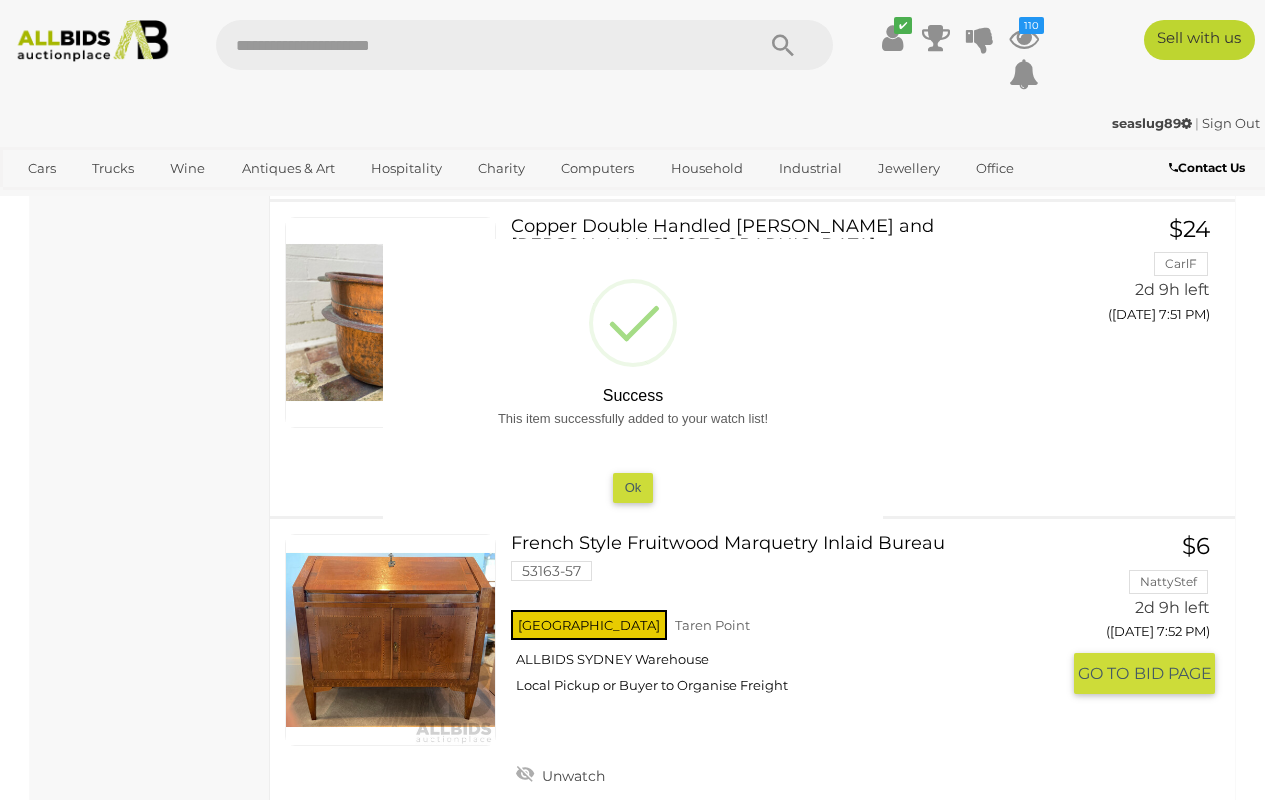 click on "Ok" at bounding box center [632, 487] 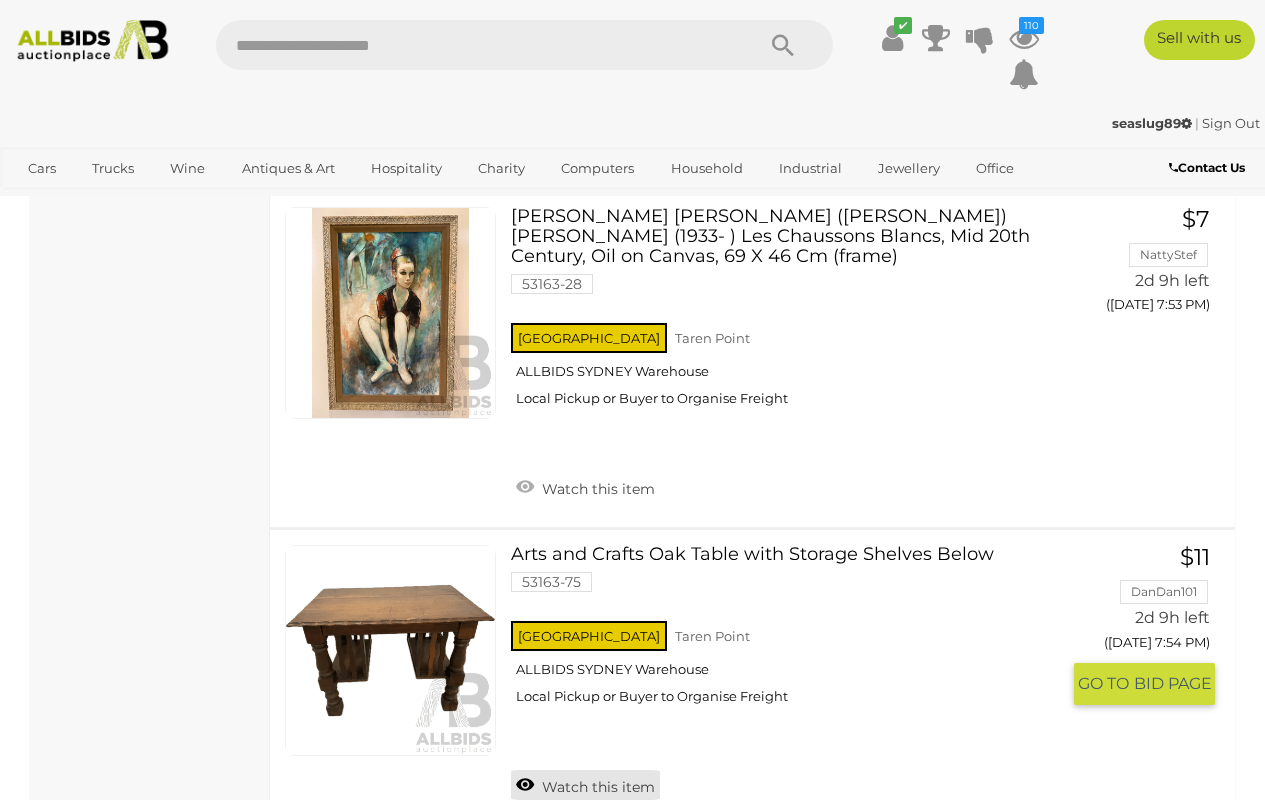 scroll, scrollTop: 28170, scrollLeft: 0, axis: vertical 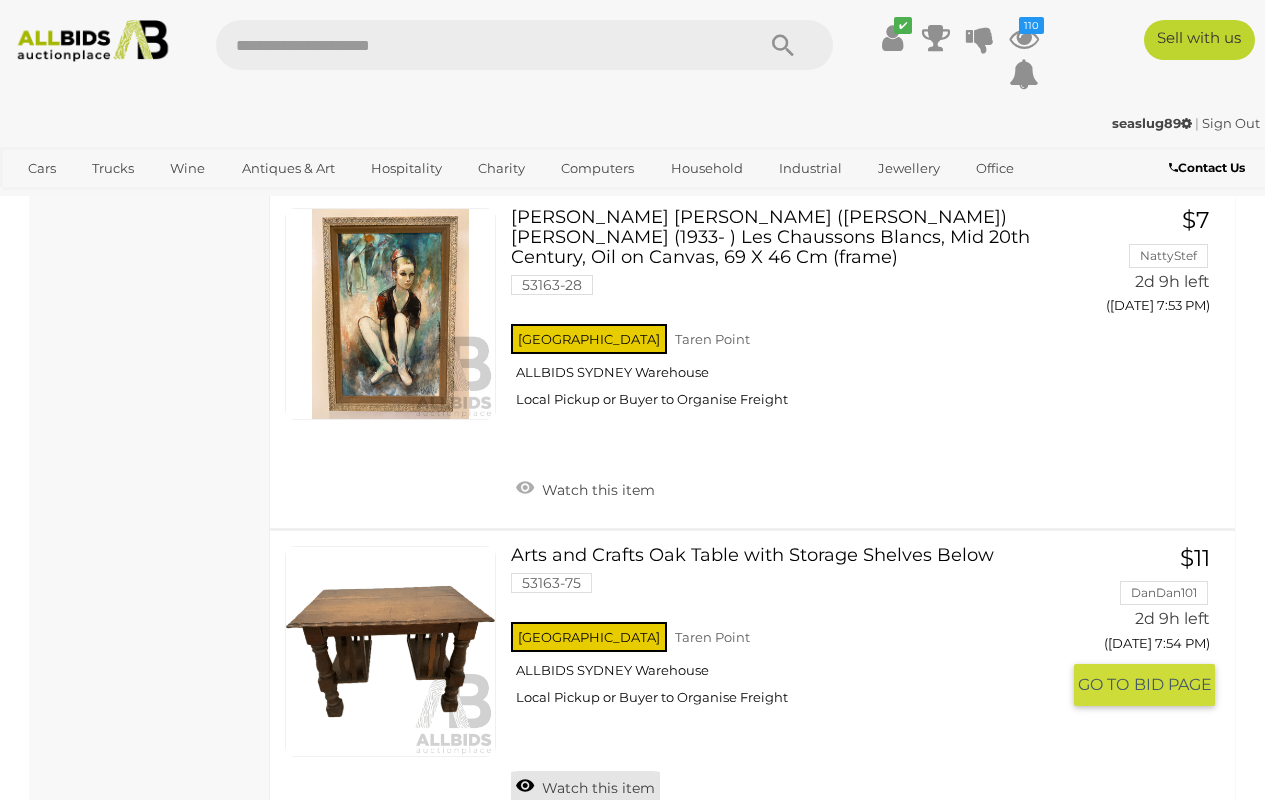 click on "Watch this item" at bounding box center (585, 786) 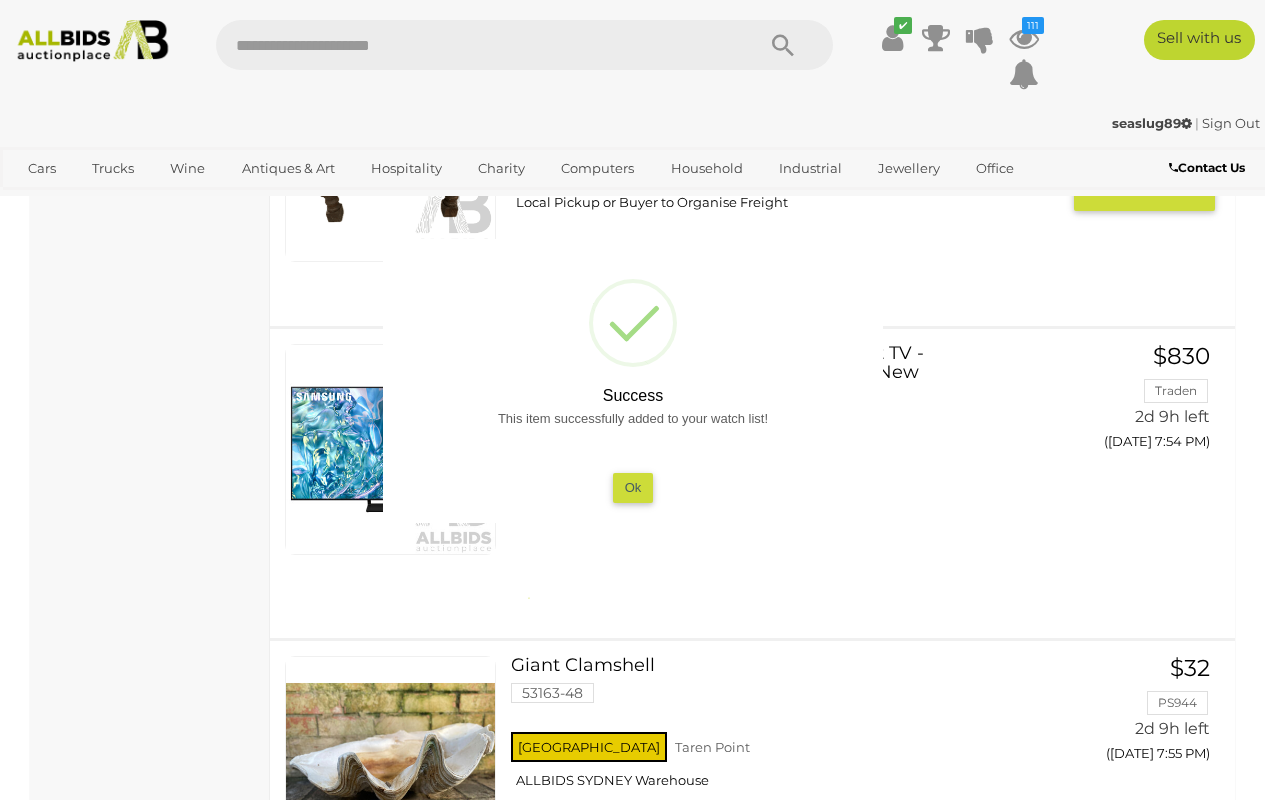 click on "Ok" at bounding box center [632, 487] 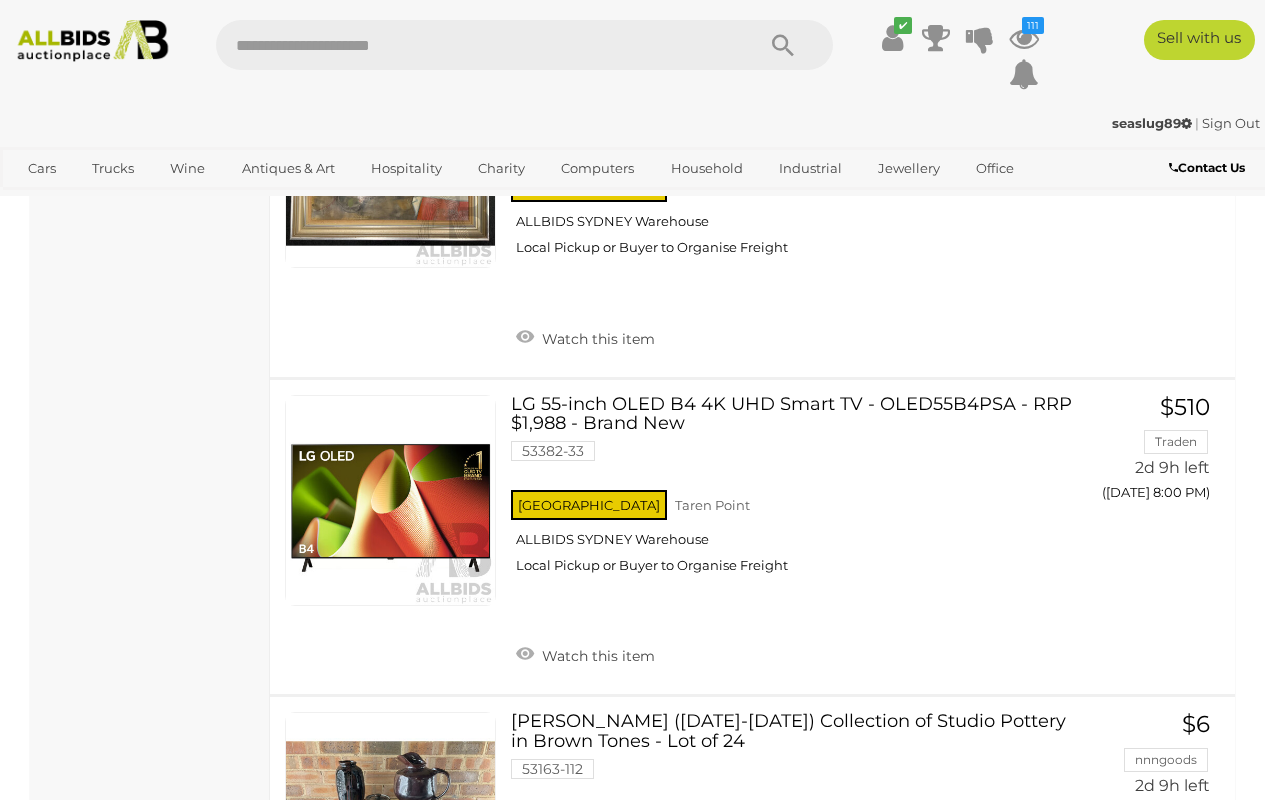 scroll, scrollTop: 30513, scrollLeft: 0, axis: vertical 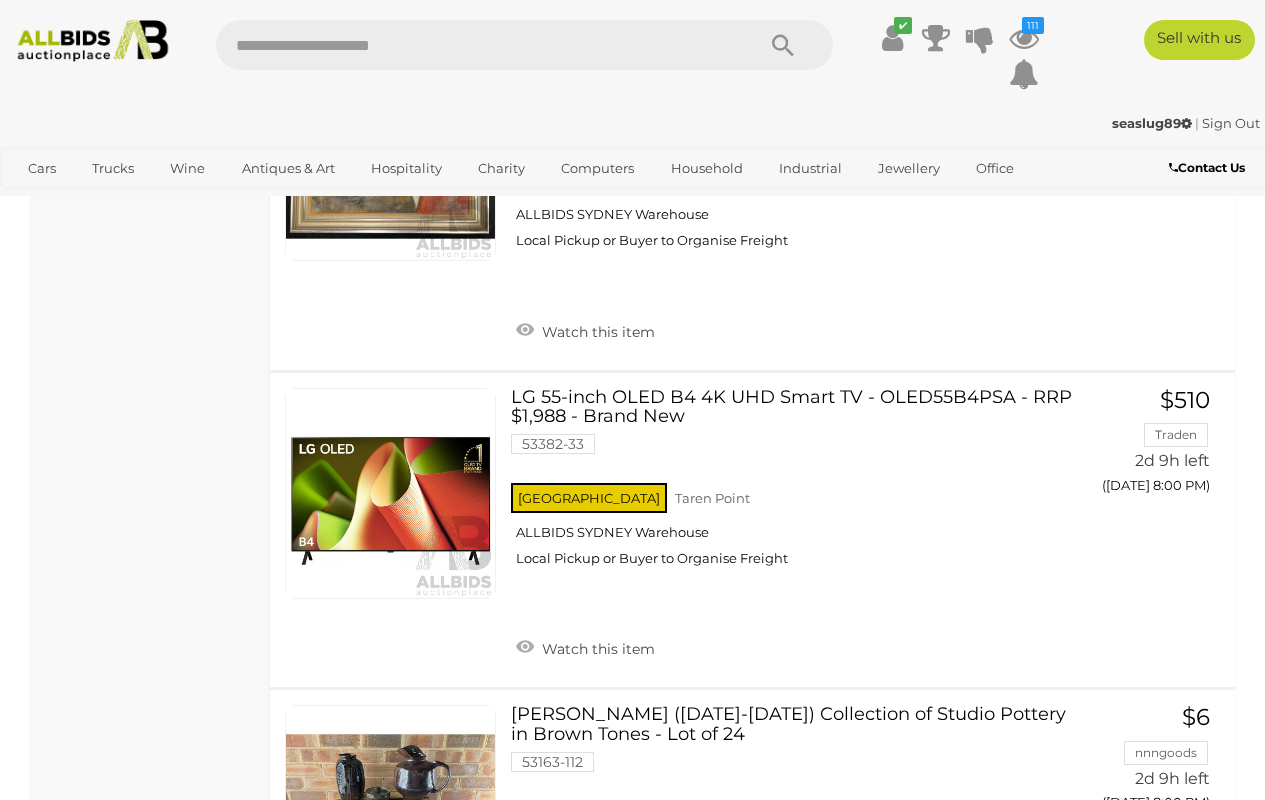 click on "3" at bounding box center [446, 1055] 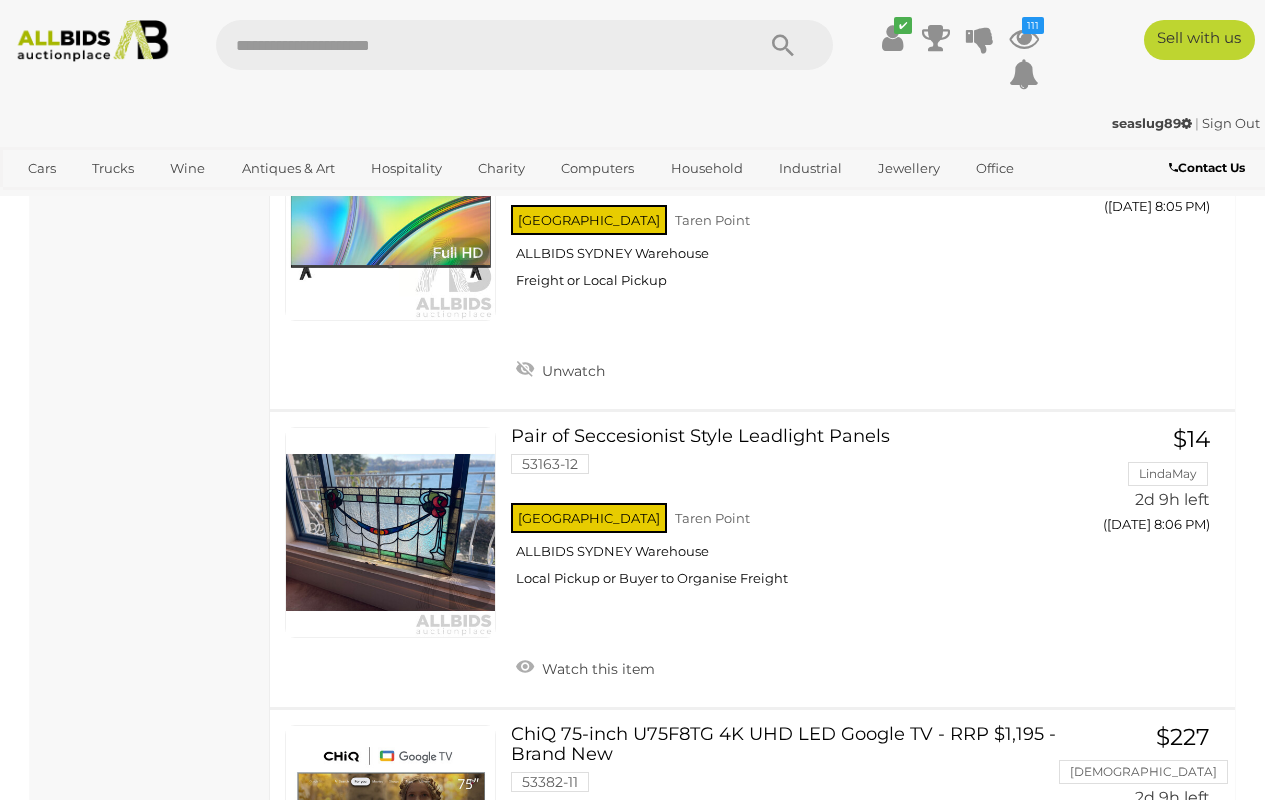 scroll, scrollTop: 2112, scrollLeft: 0, axis: vertical 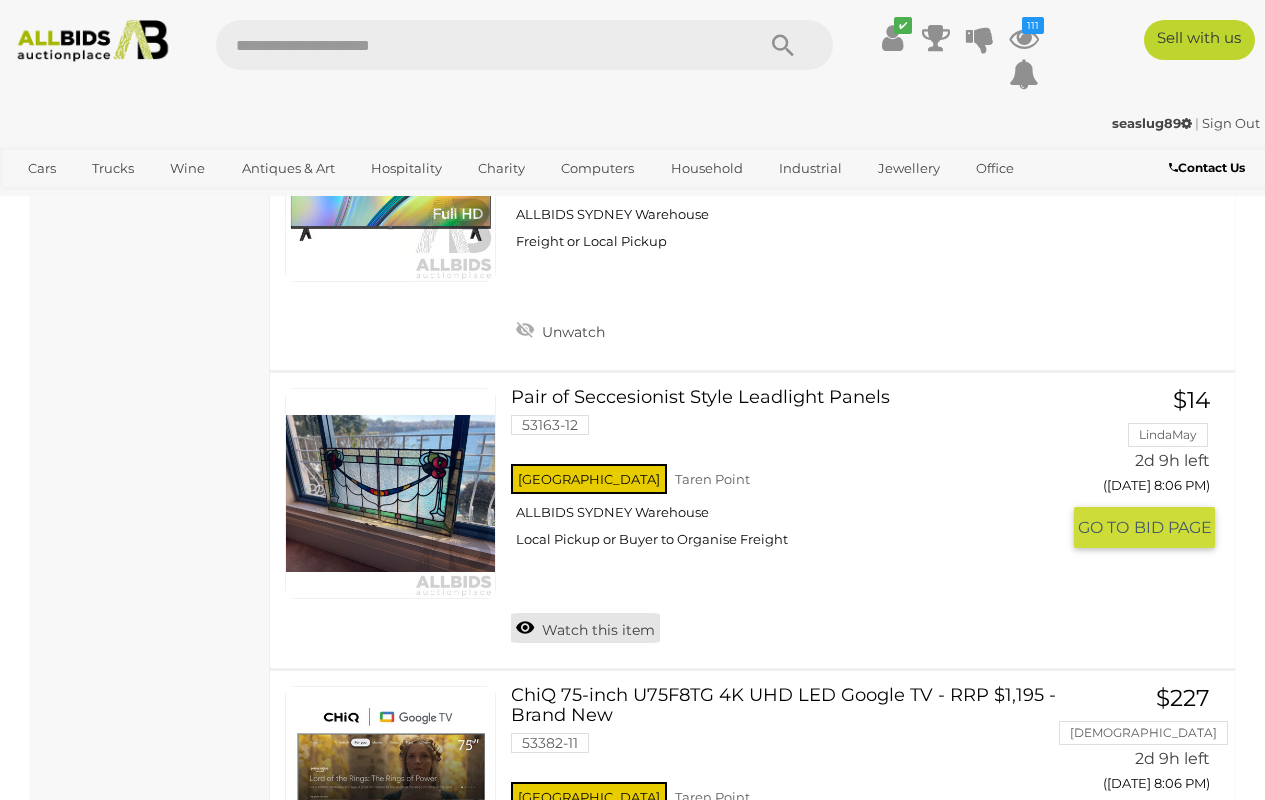 click on "Watch this item" at bounding box center [585, 628] 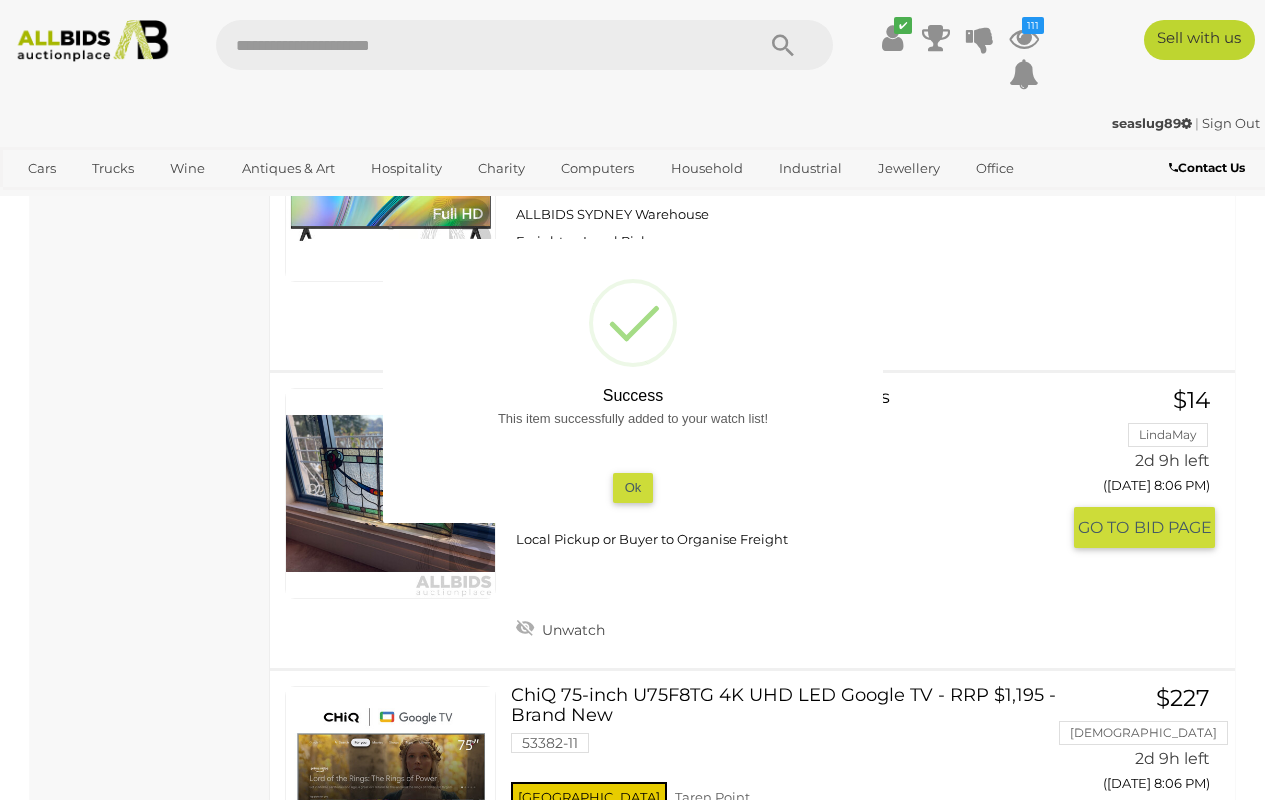 click on "Ok" at bounding box center [632, 487] 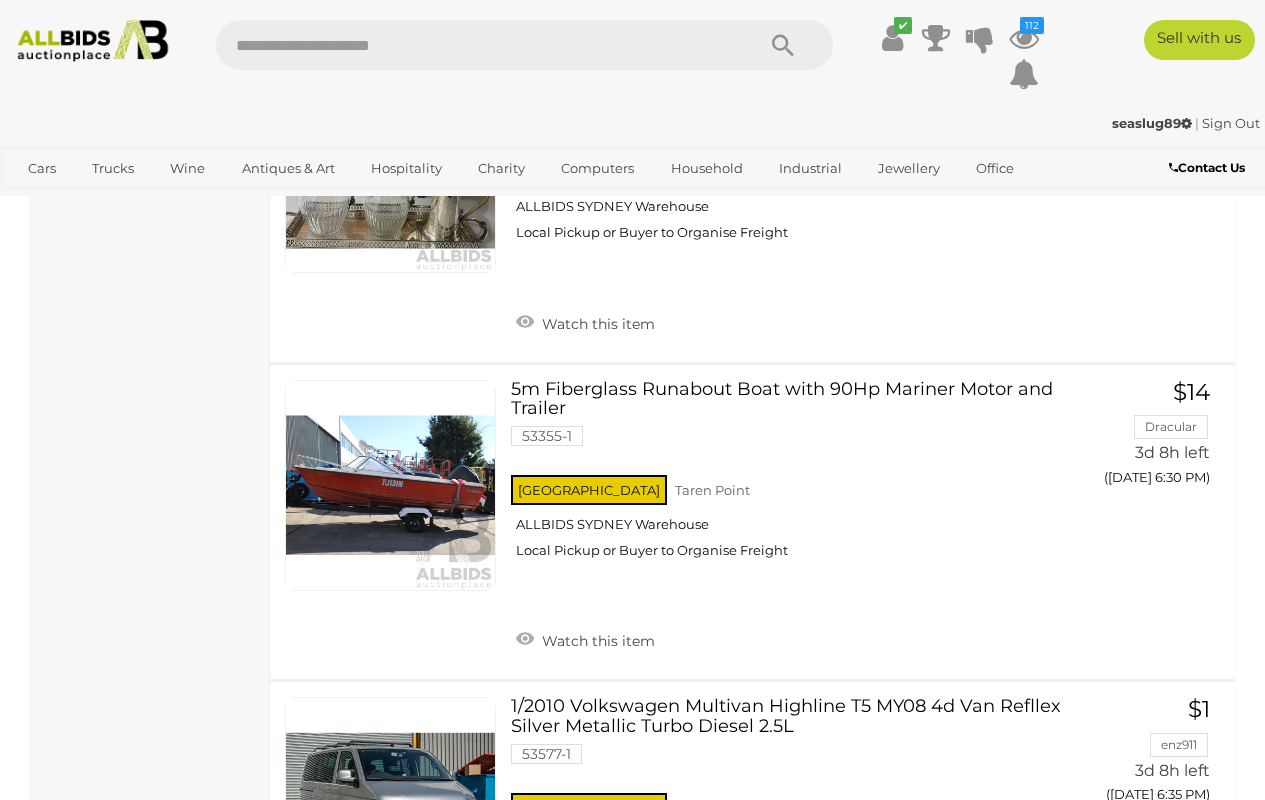 scroll, scrollTop: 10185, scrollLeft: 0, axis: vertical 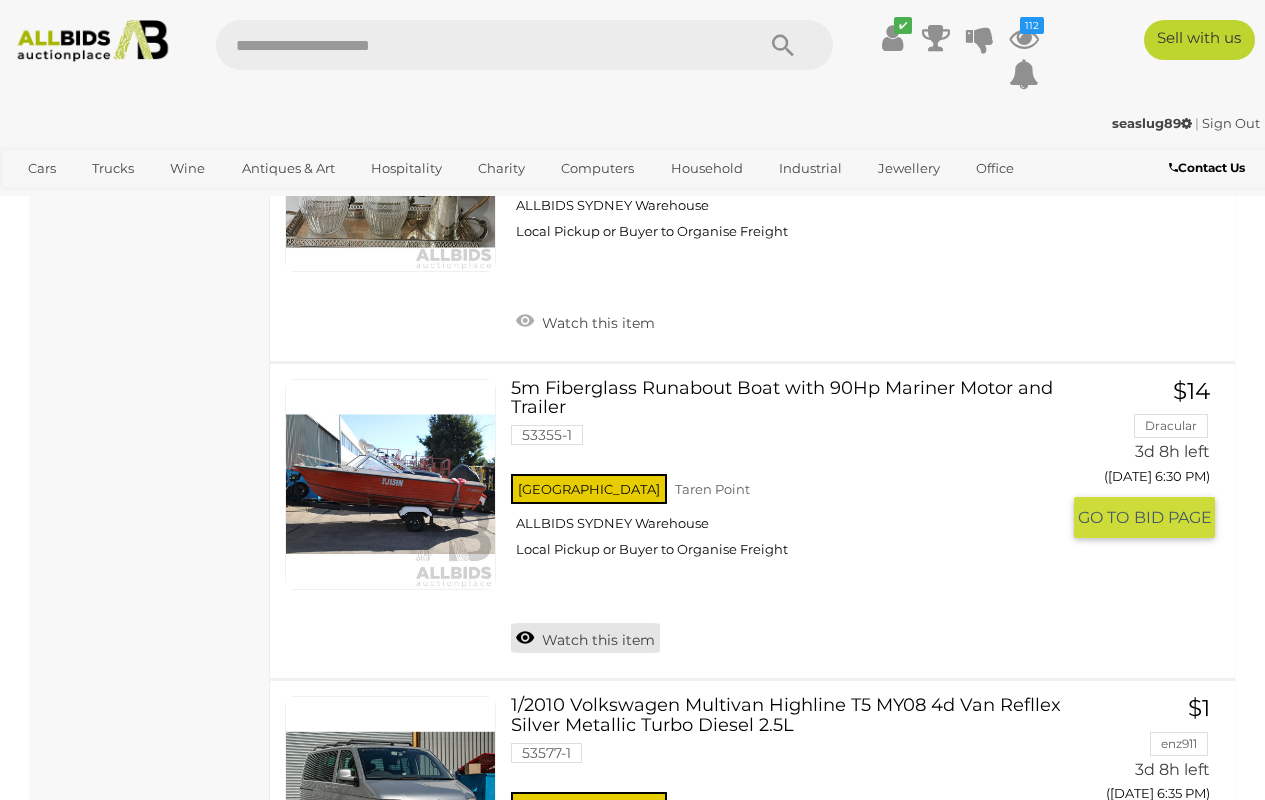 click on "Watch this item" at bounding box center (585, 638) 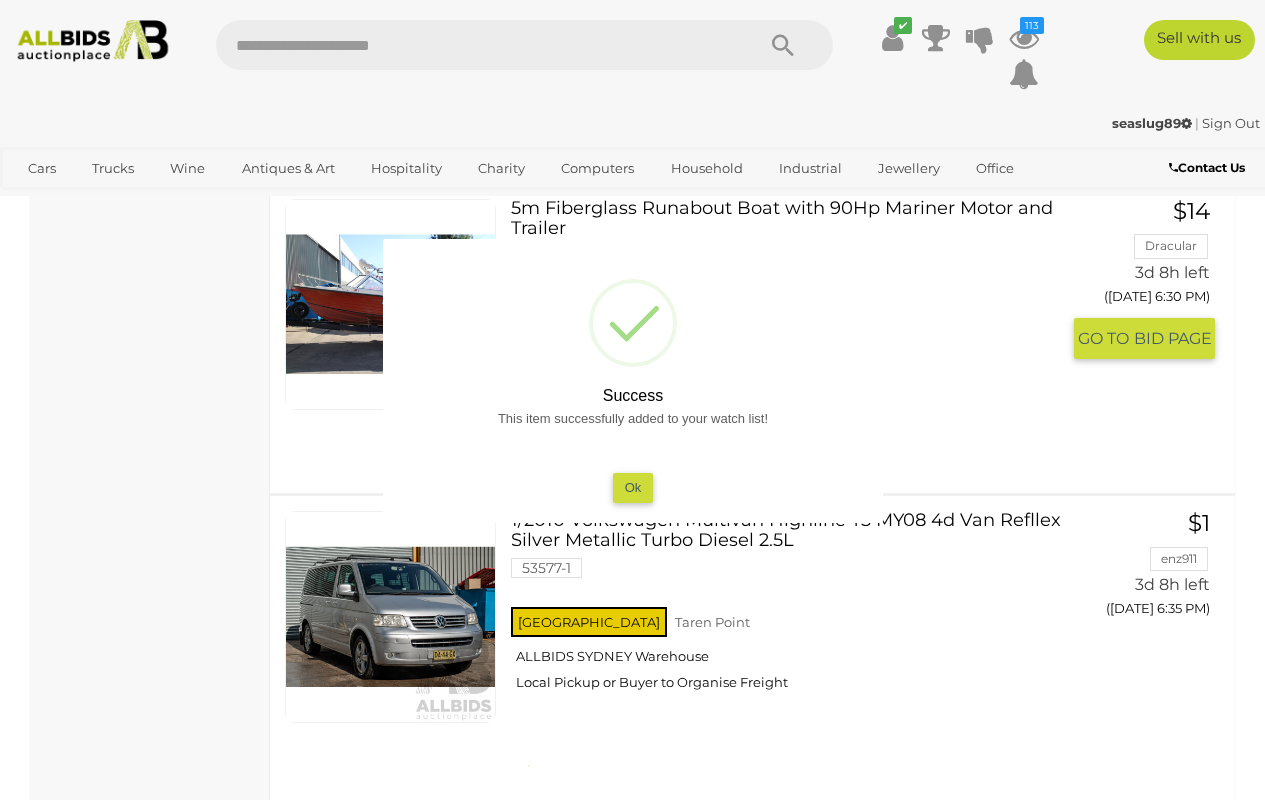click on "Ok" at bounding box center (632, 487) 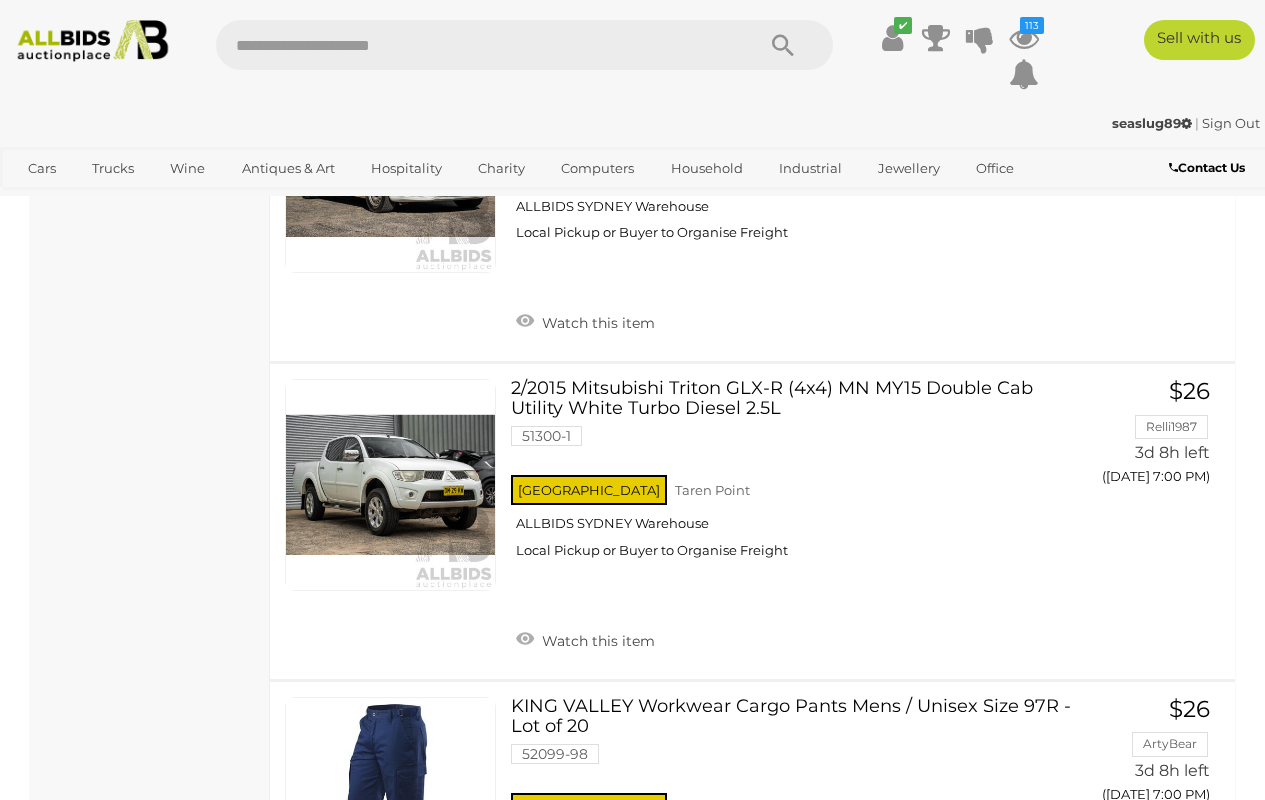 scroll, scrollTop: 11784, scrollLeft: 0, axis: vertical 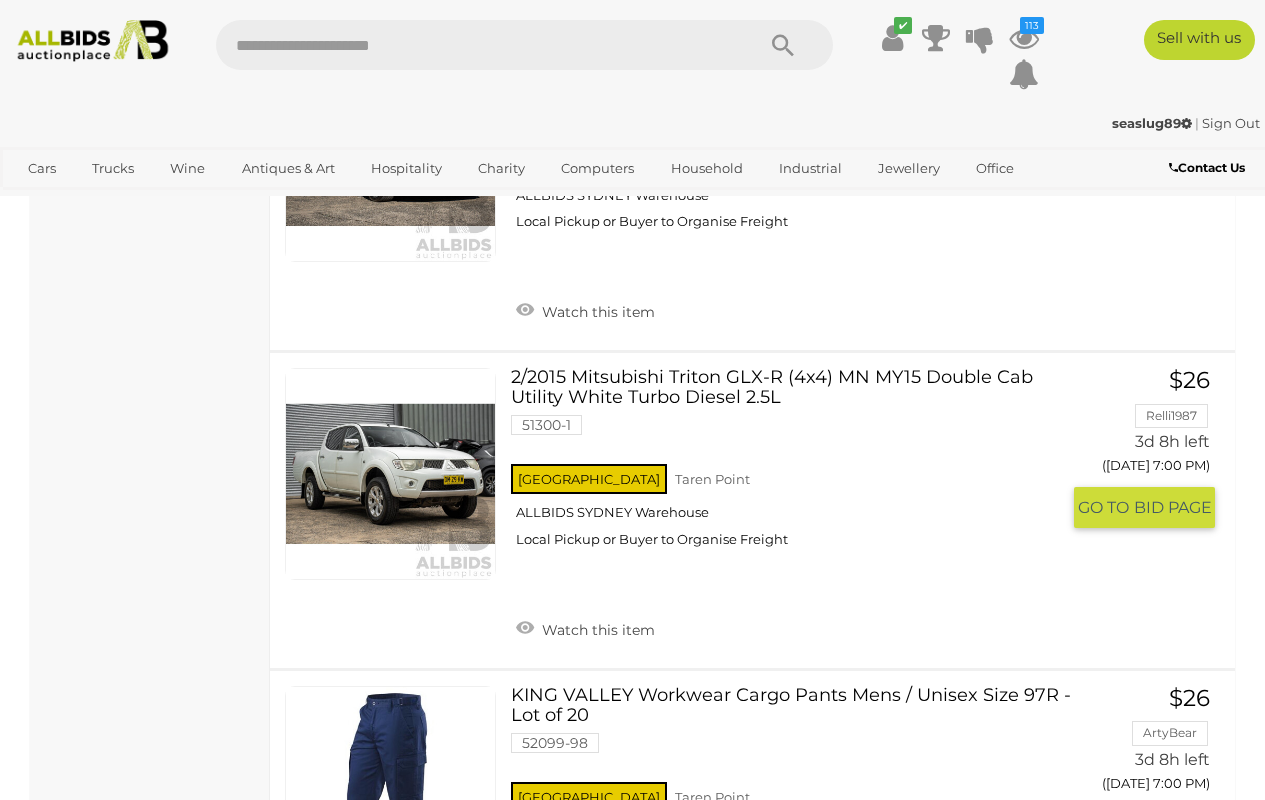 click at bounding box center (390, 473) 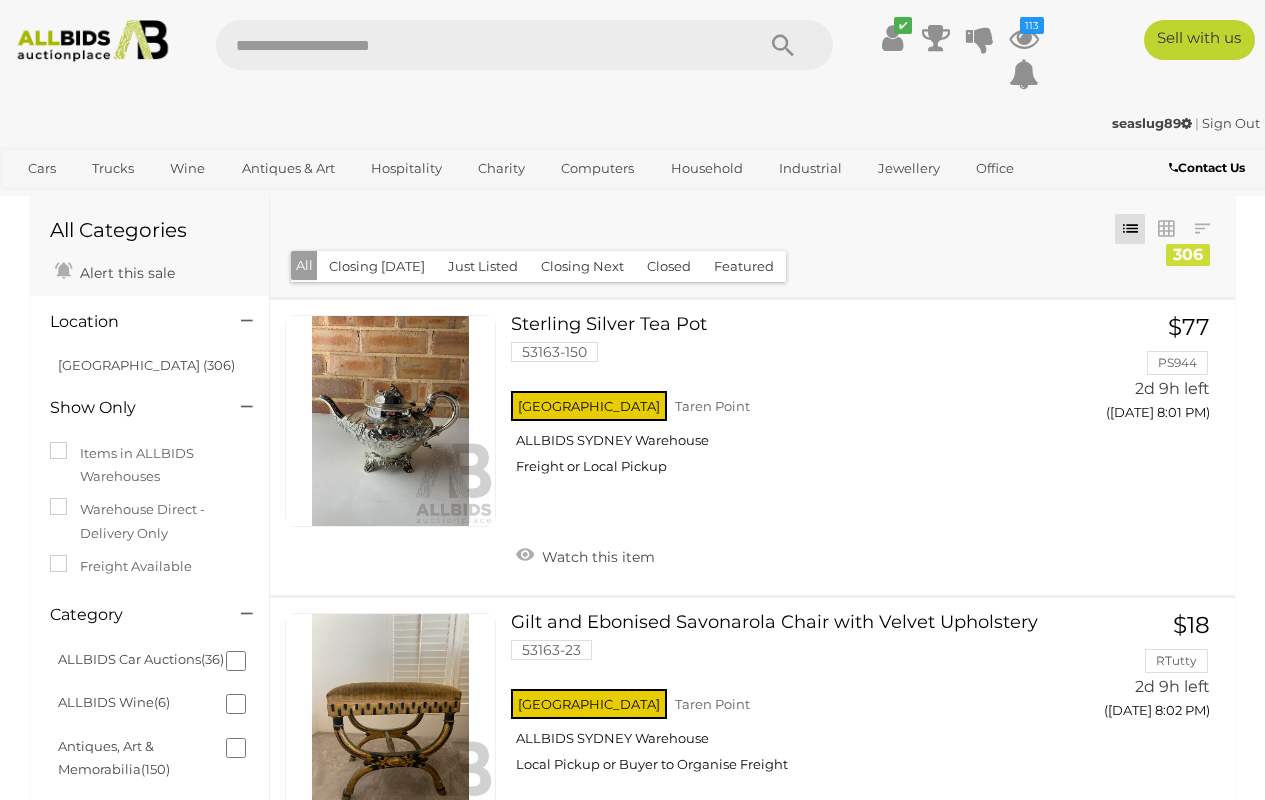 scroll, scrollTop: 11784, scrollLeft: 0, axis: vertical 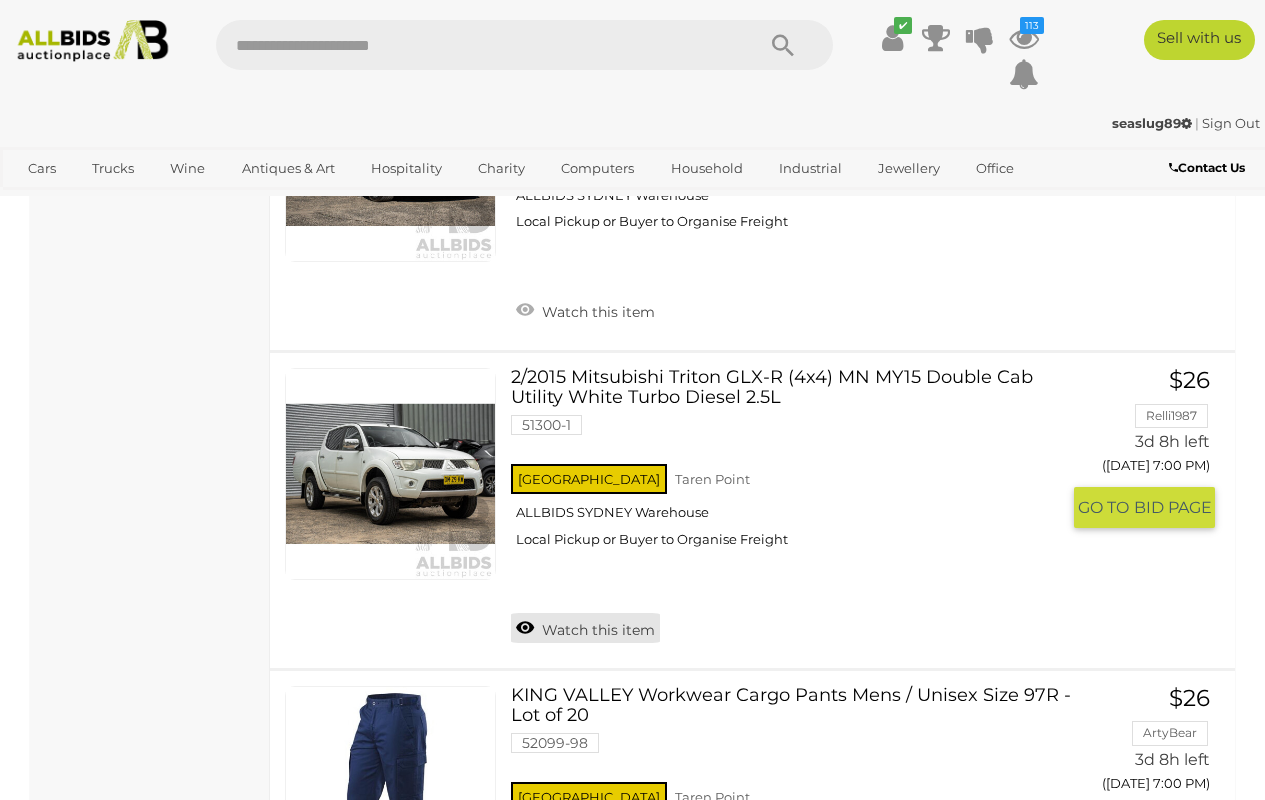 click on "Watch this item" at bounding box center [585, 628] 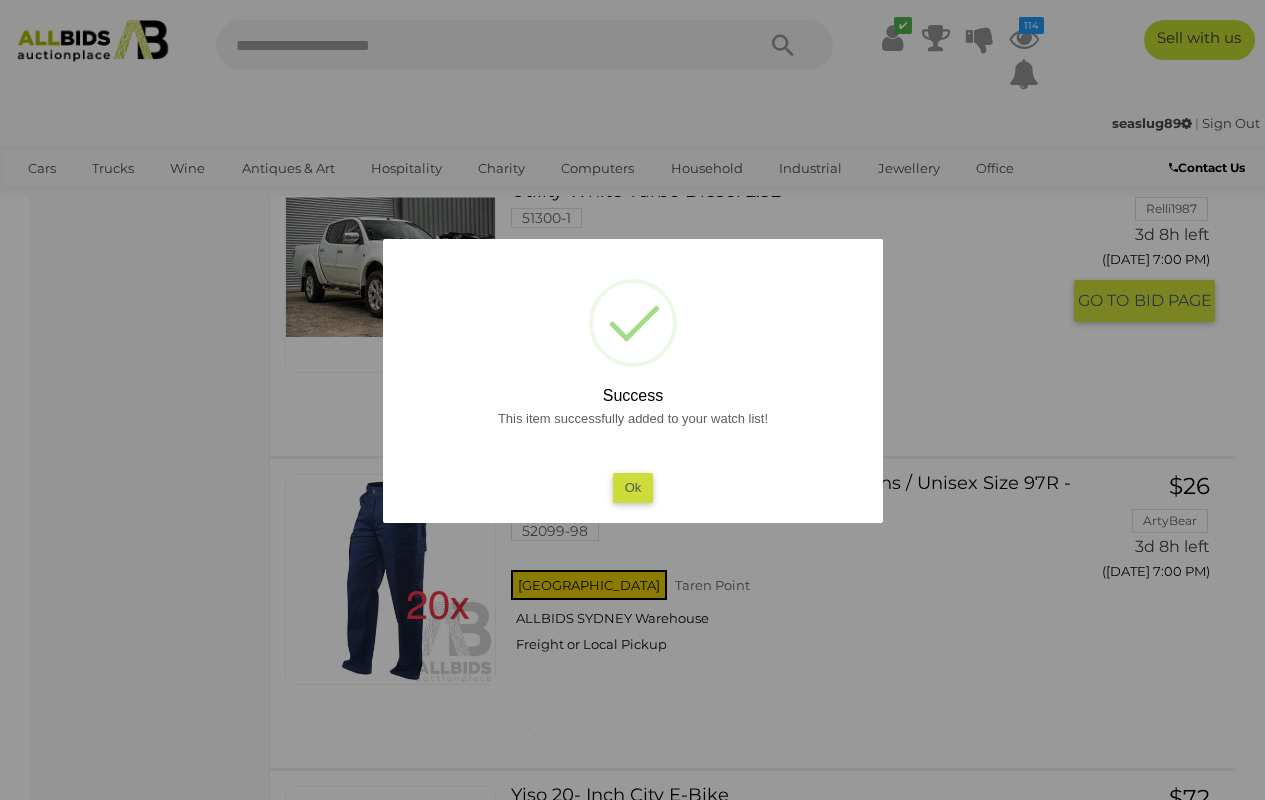 click on "Ok" at bounding box center (632, 487) 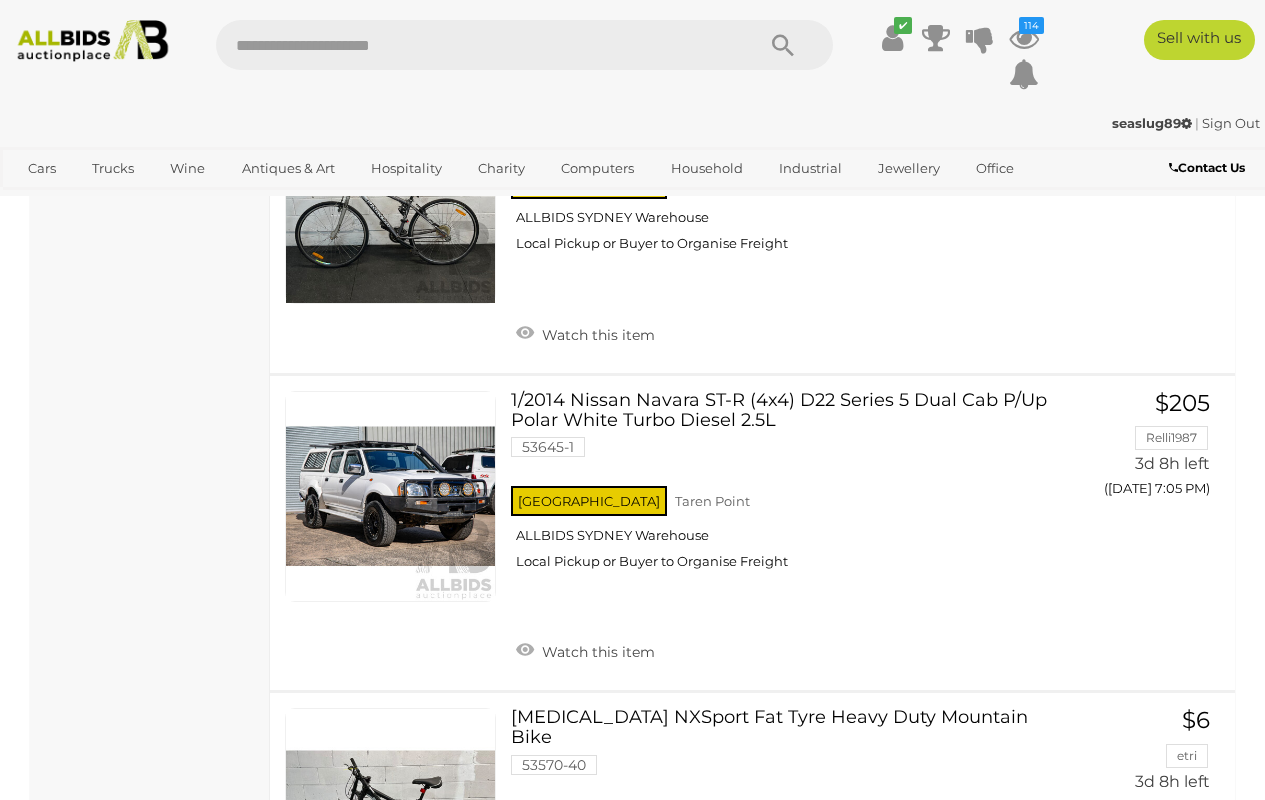 scroll, scrollTop: 13029, scrollLeft: 0, axis: vertical 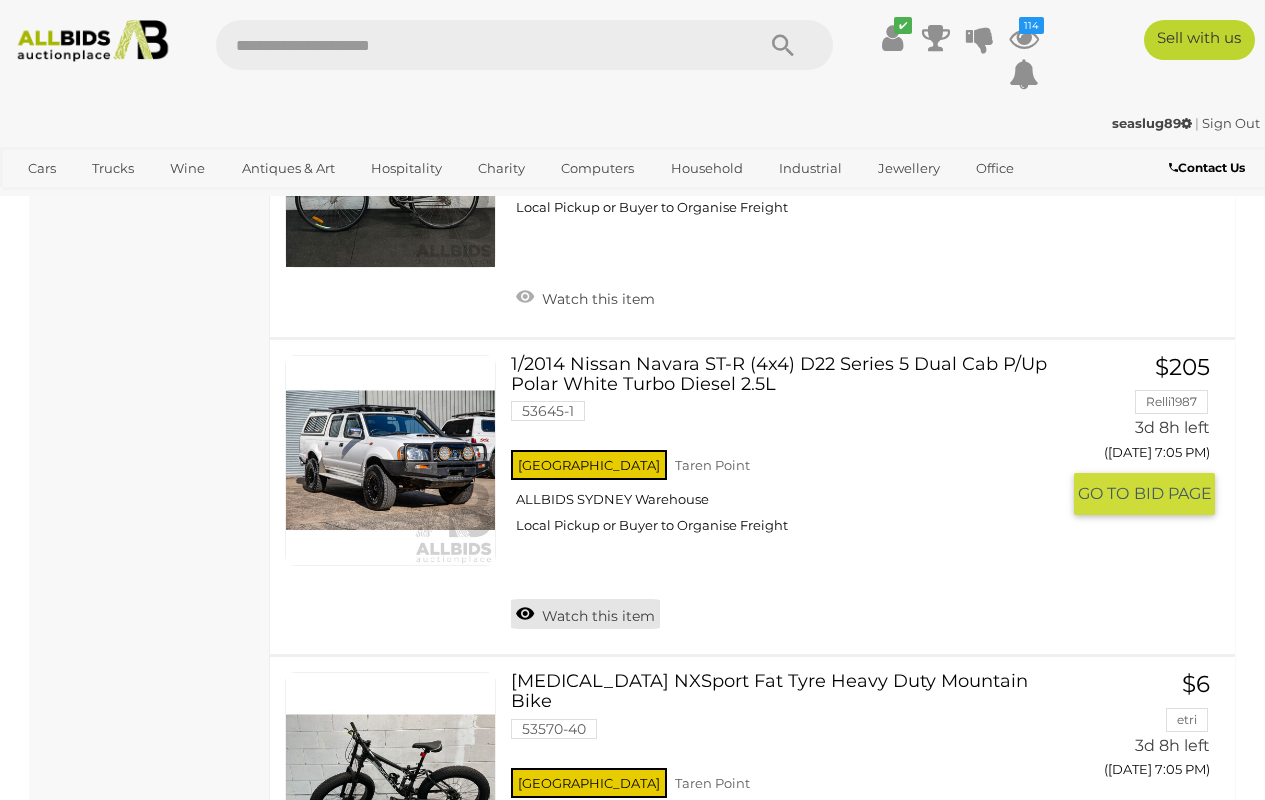 click on "Watch this item" at bounding box center [585, 614] 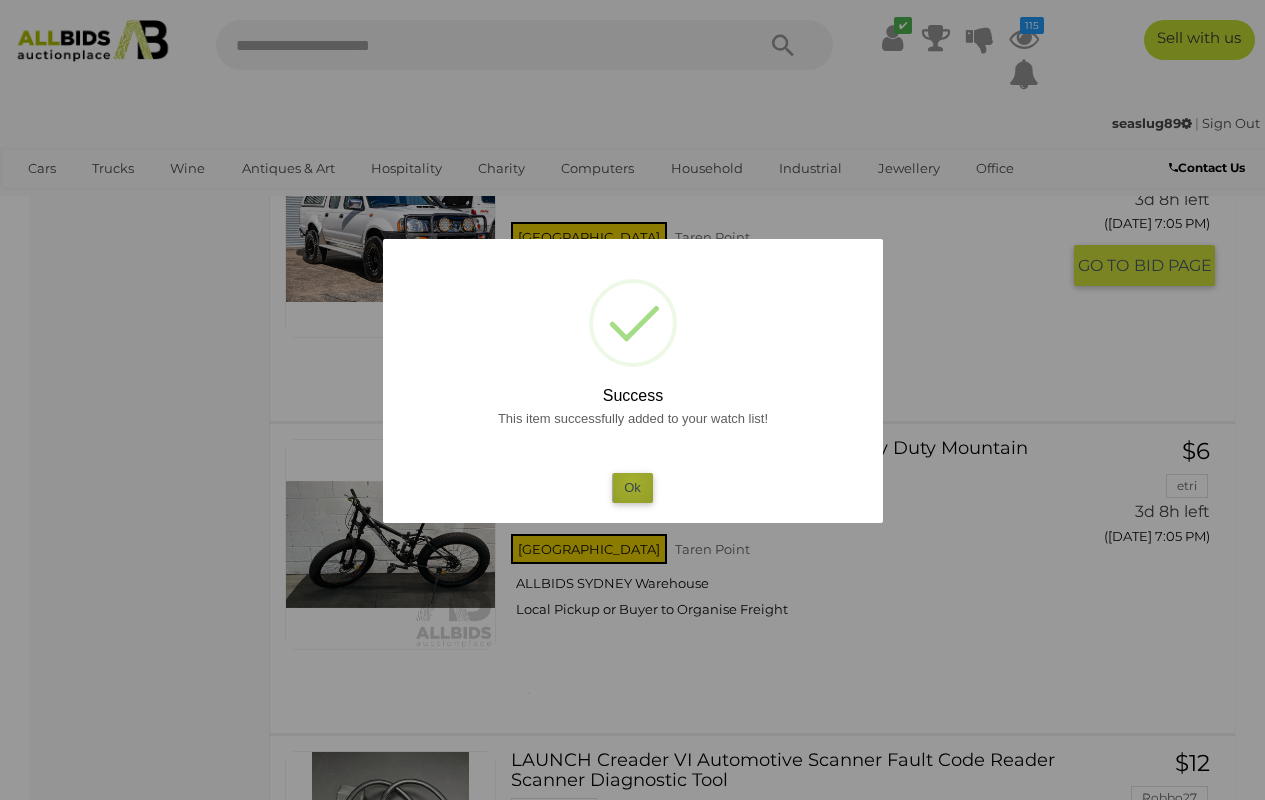 click on "Ok" at bounding box center [632, 487] 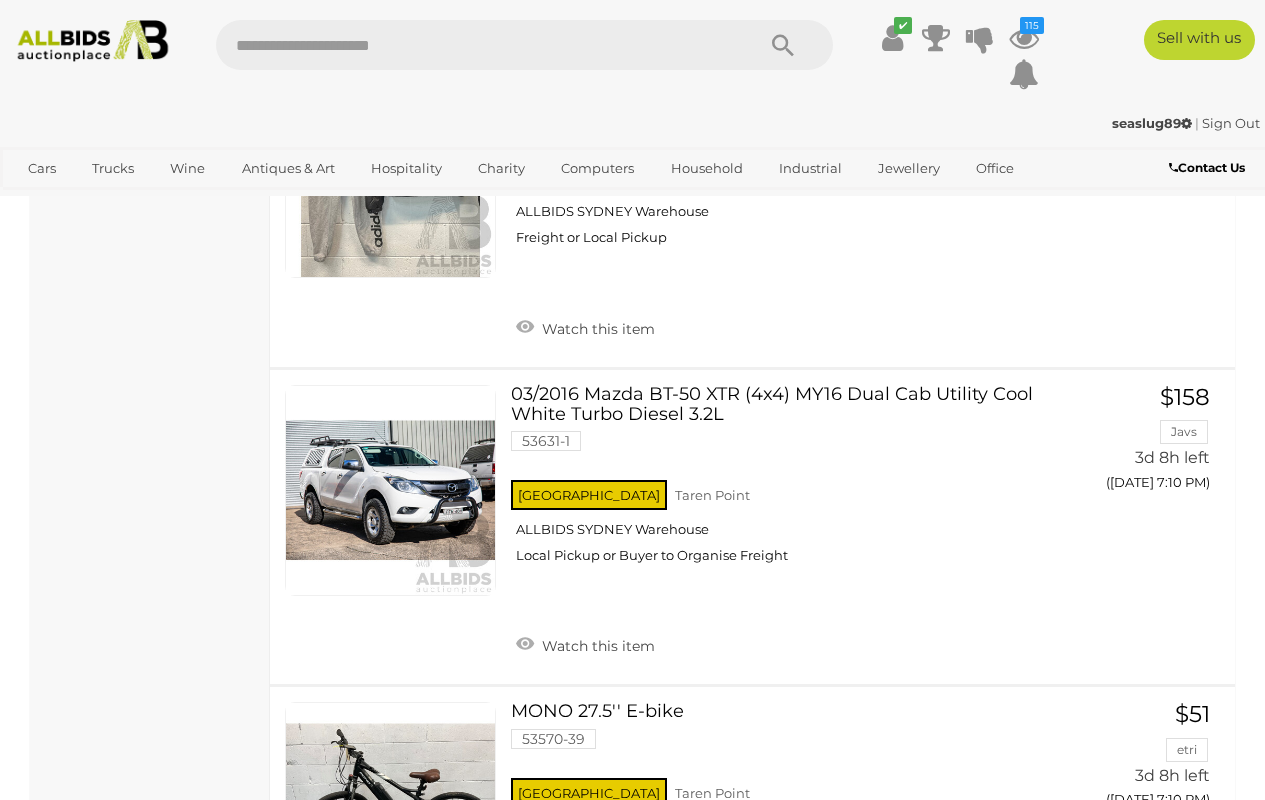 scroll, scrollTop: 14271, scrollLeft: 0, axis: vertical 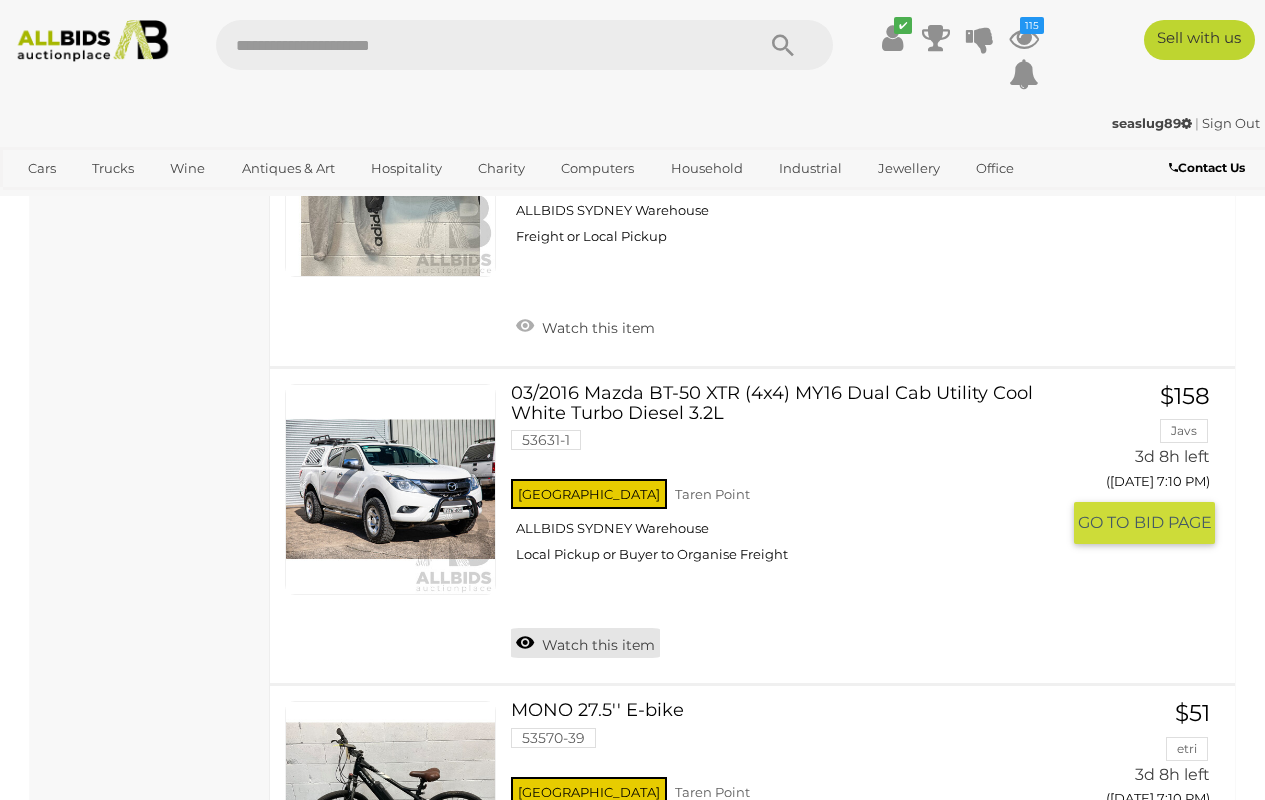 click on "Watch this item" at bounding box center (585, 643) 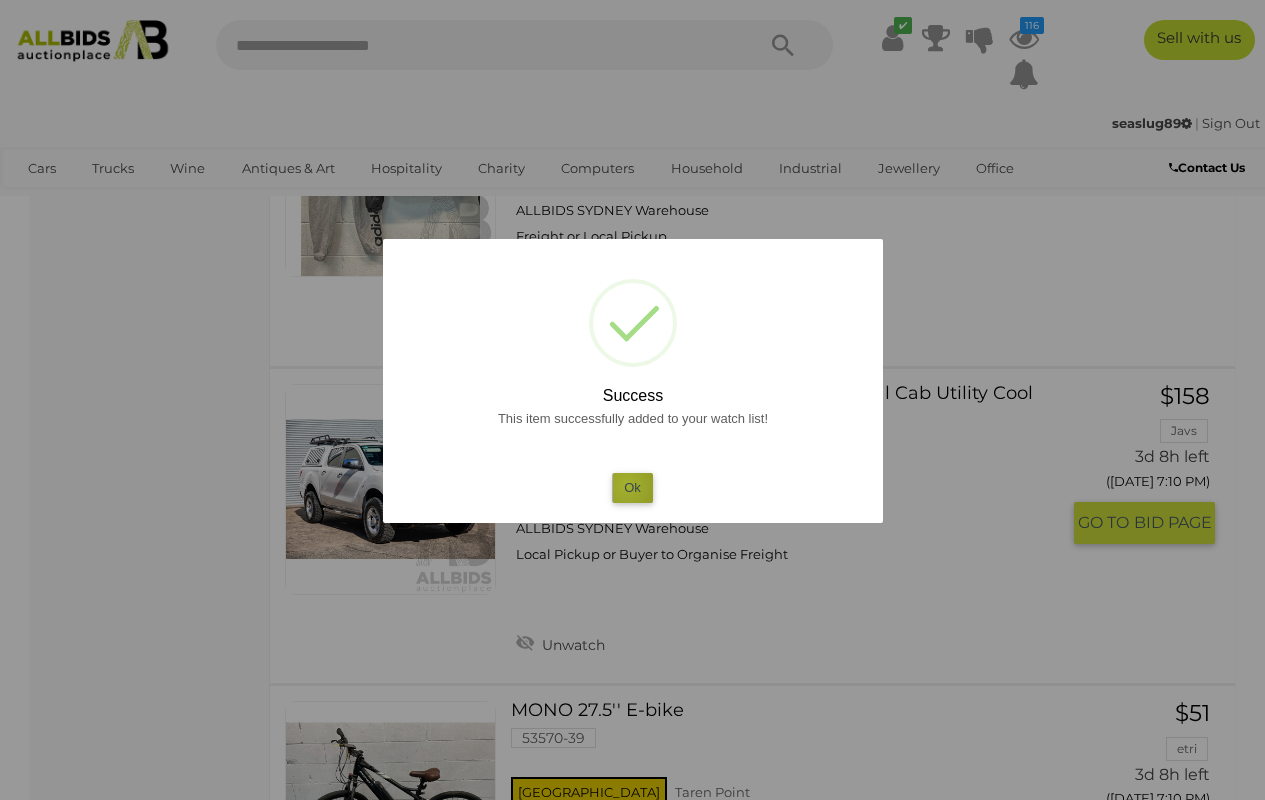 click on "Ok" at bounding box center (632, 487) 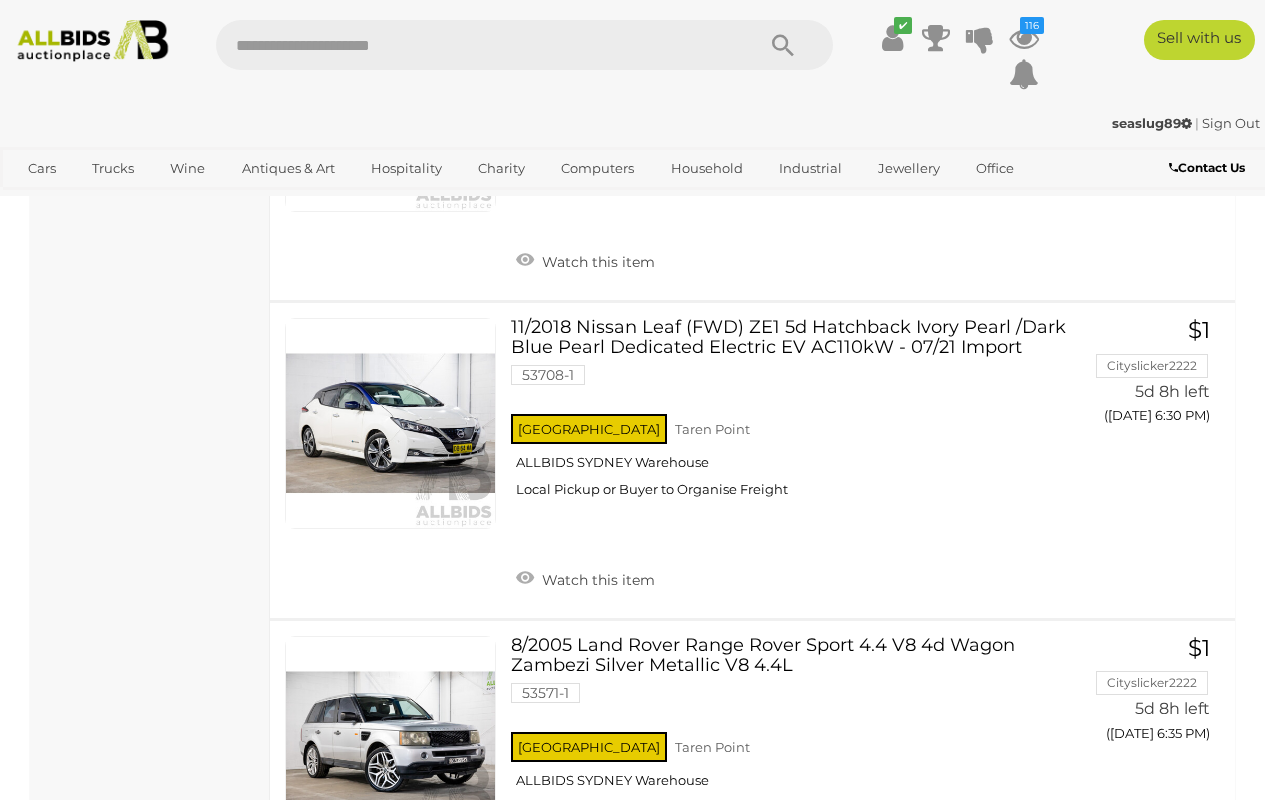 scroll, scrollTop: 26563, scrollLeft: 0, axis: vertical 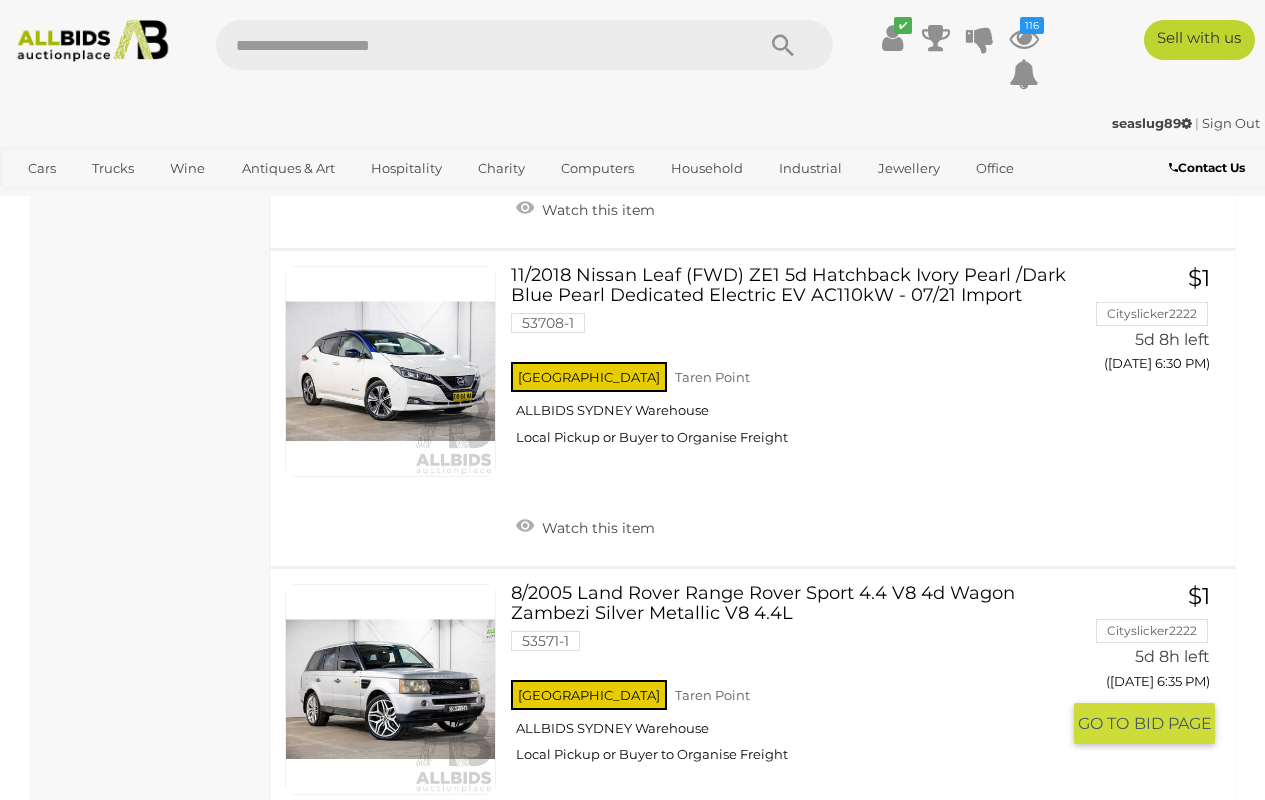 click on "Watch this item" at bounding box center [585, 844] 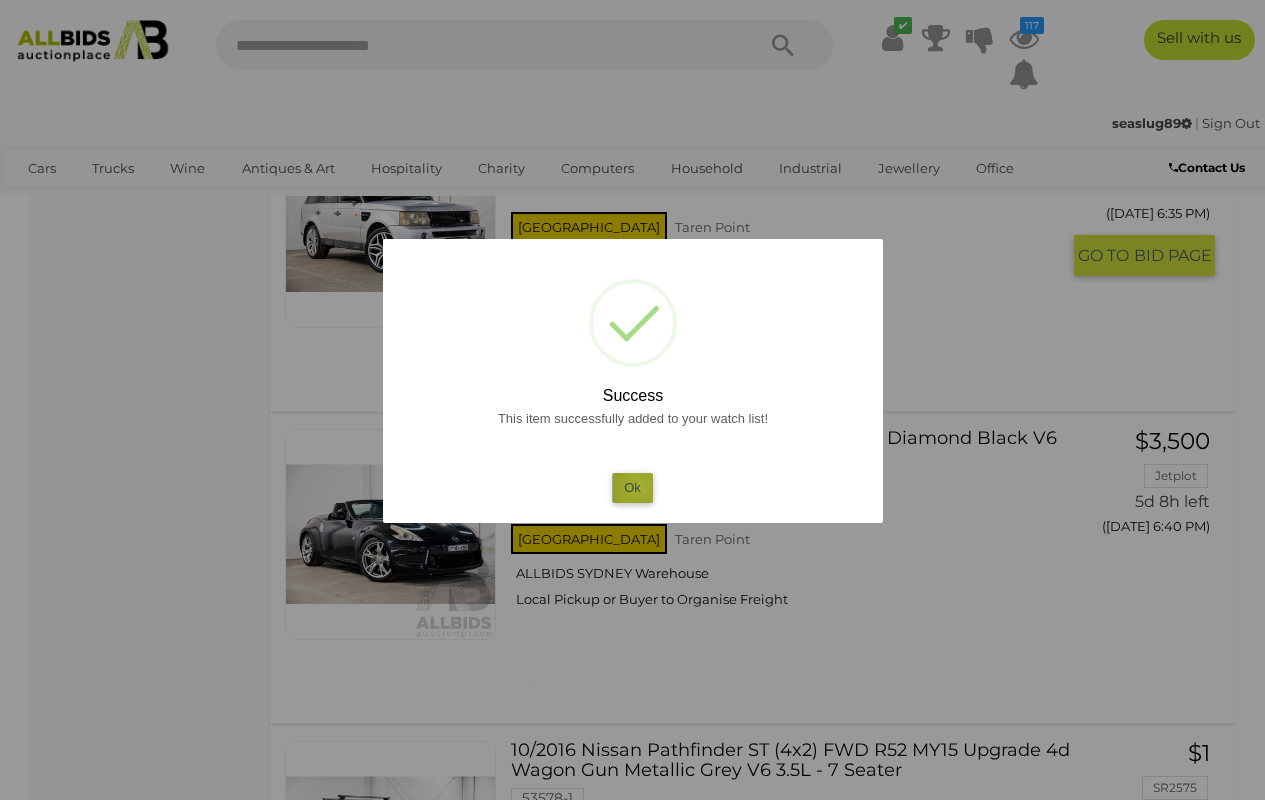 click on "Ok" at bounding box center (632, 487) 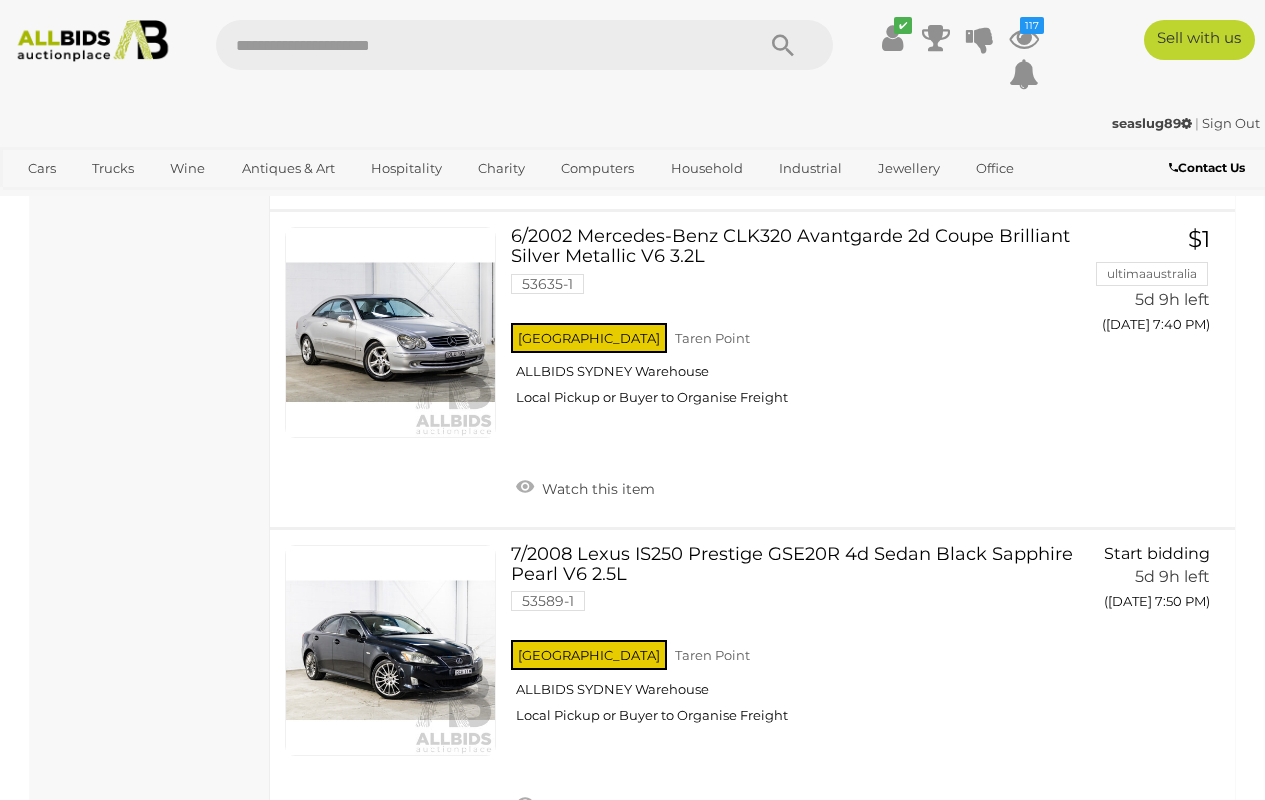 scroll, scrollTop: 30736, scrollLeft: 0, axis: vertical 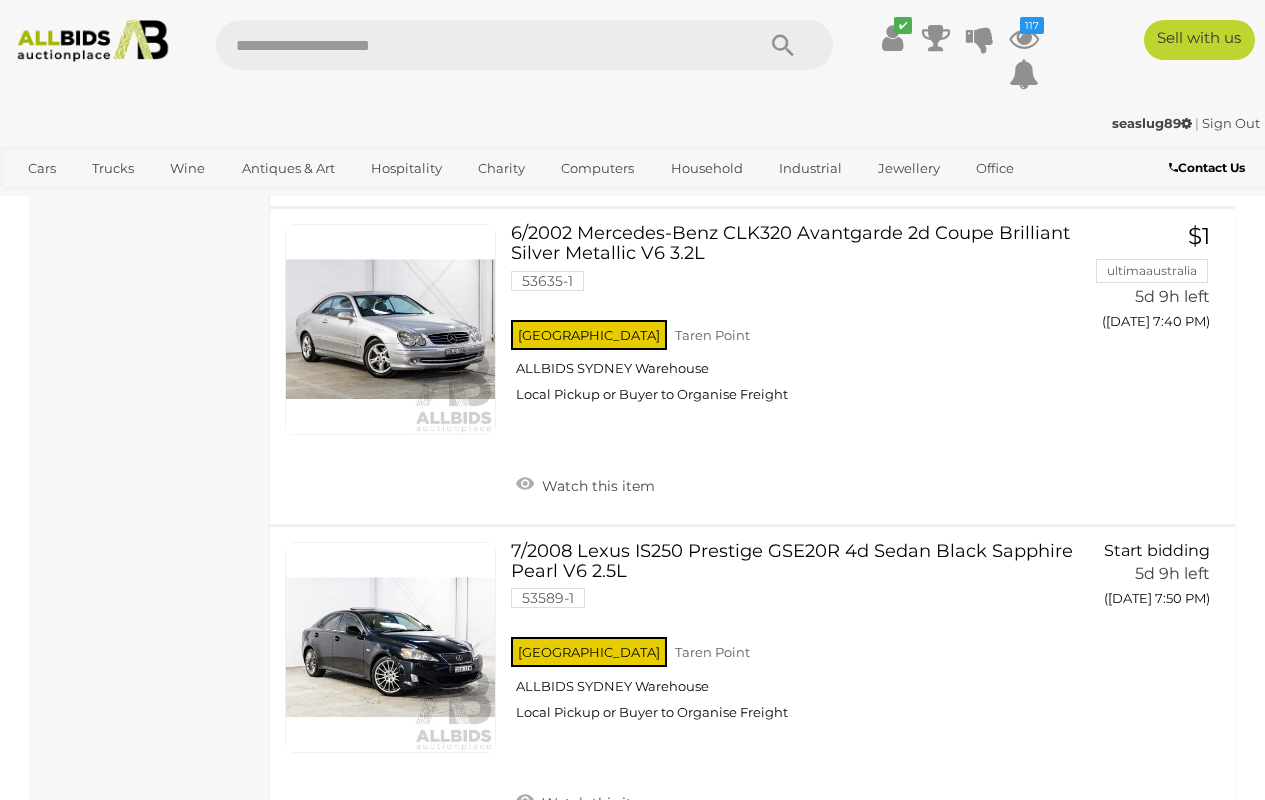click on "4" at bounding box center [489, 891] 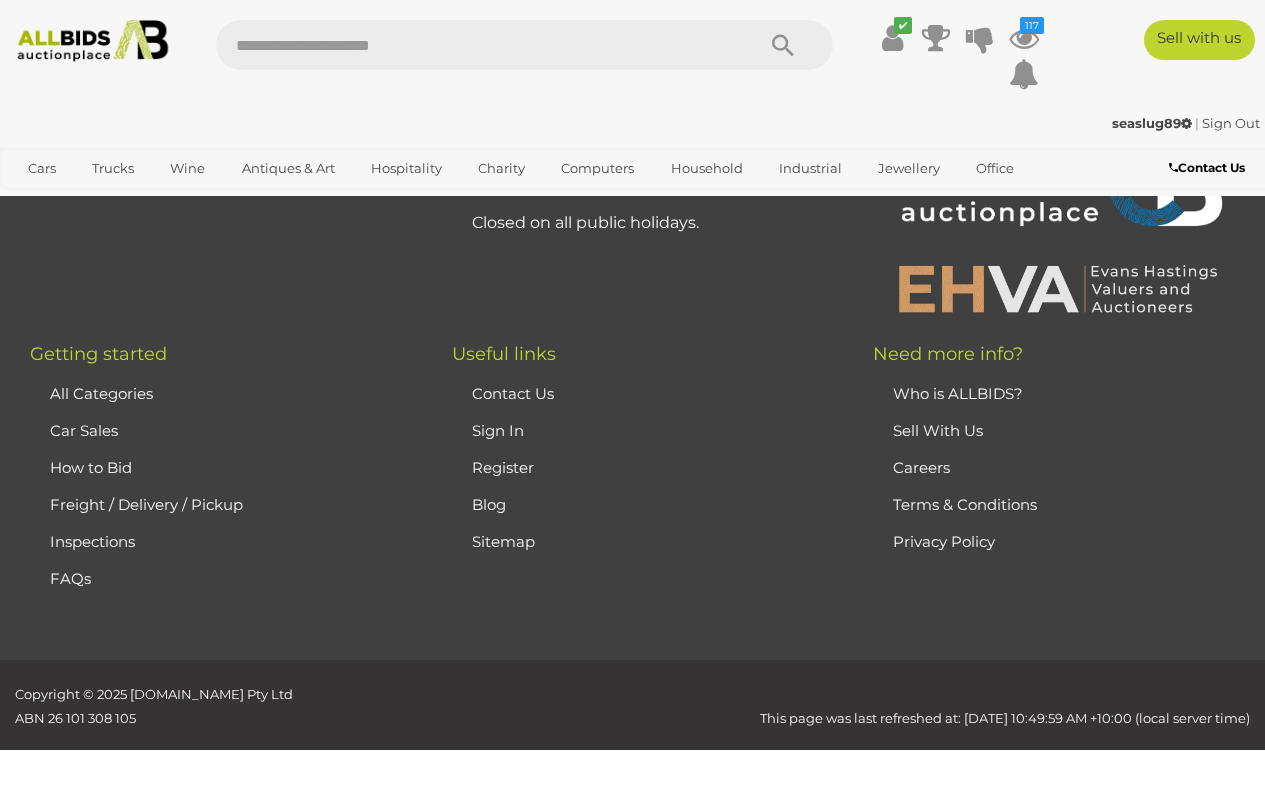 scroll, scrollTop: 97, scrollLeft: 0, axis: vertical 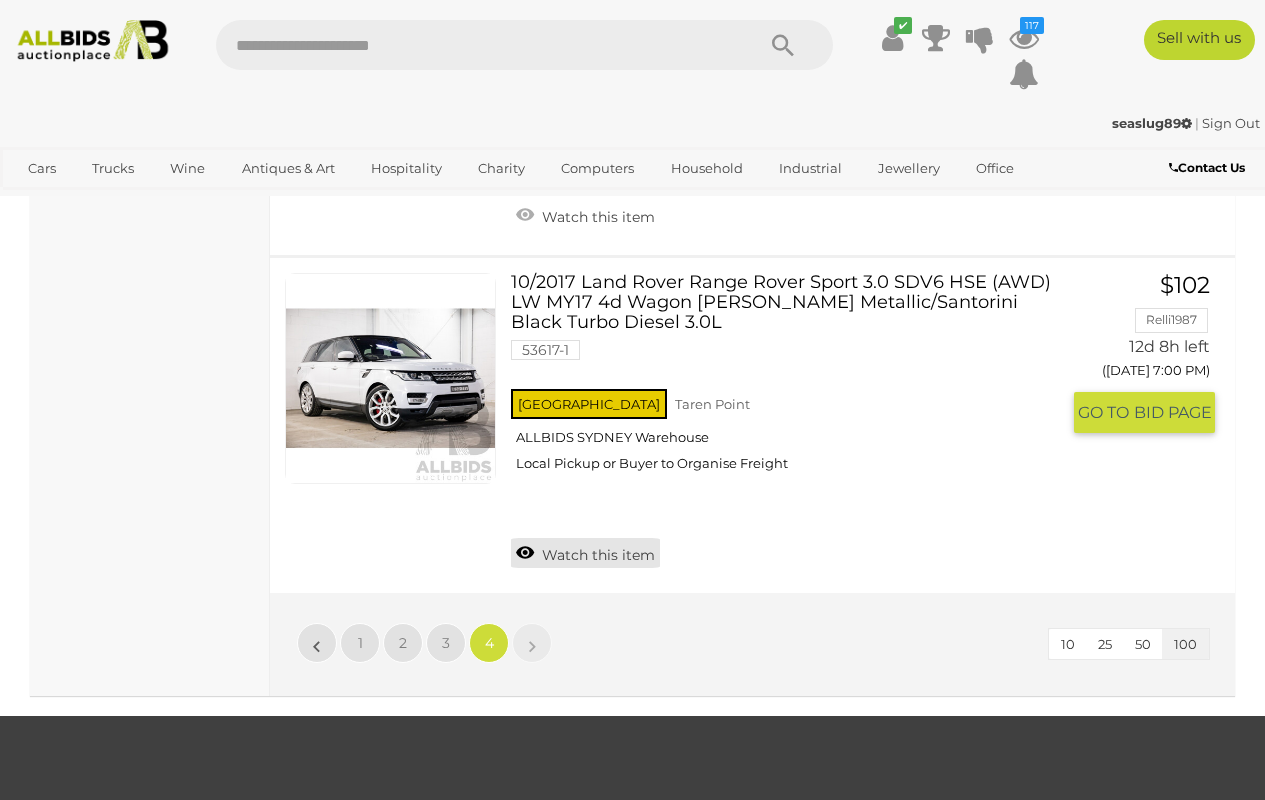 click on "Watch this item" at bounding box center (585, 553) 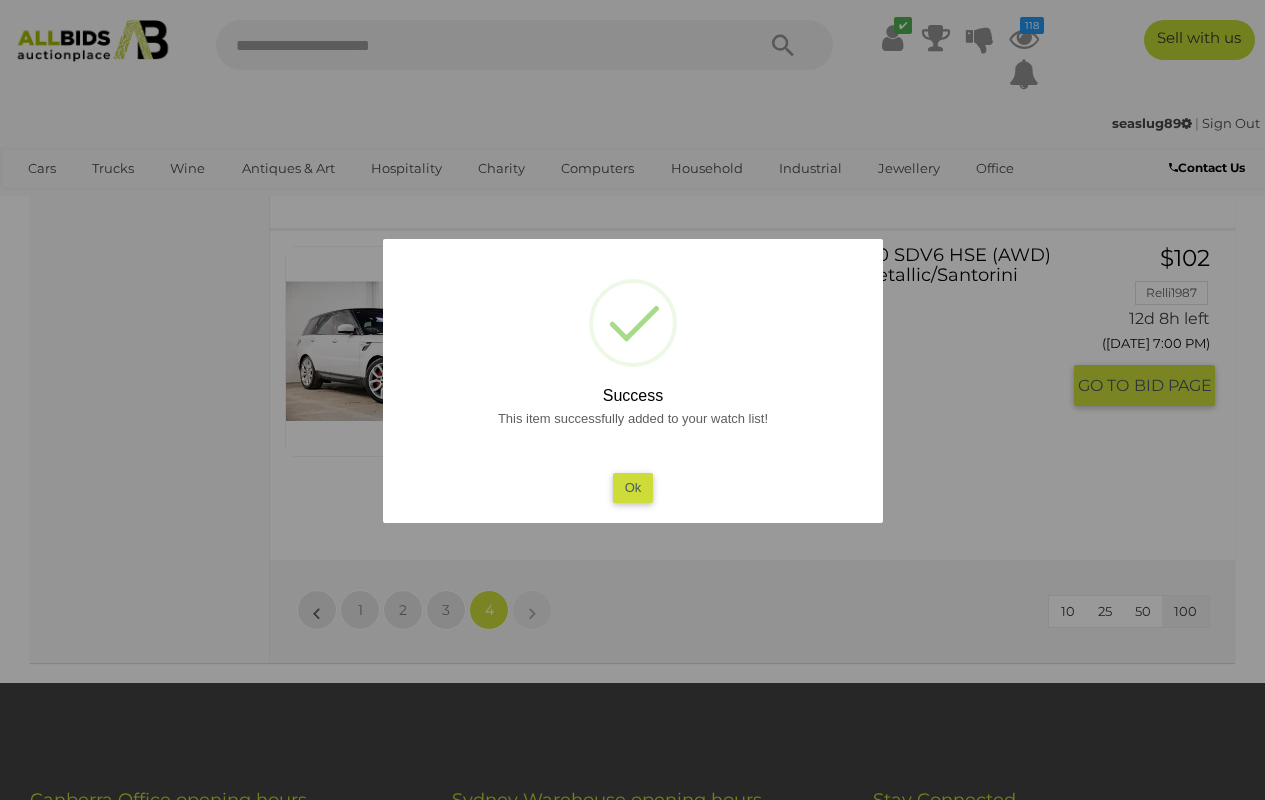 click on "Ok" at bounding box center [632, 487] 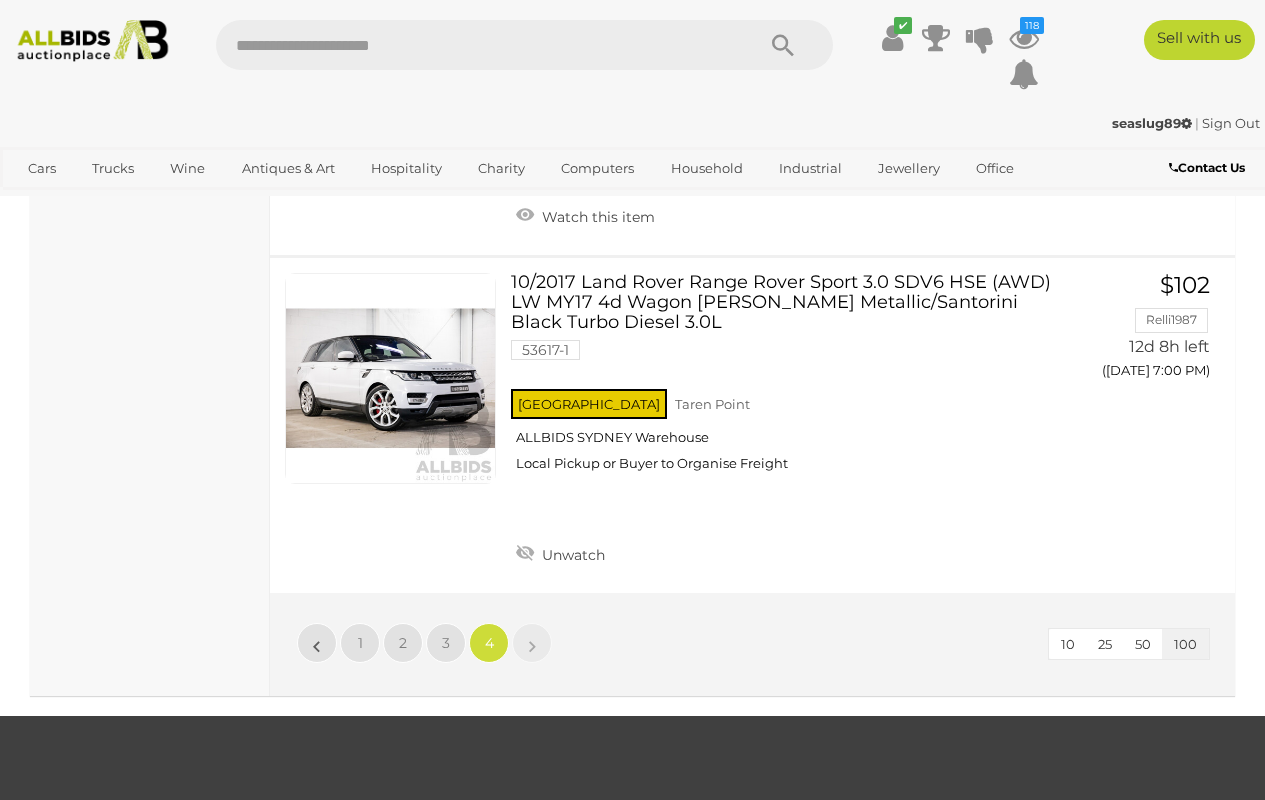 scroll, scrollTop: 97, scrollLeft: 0, axis: vertical 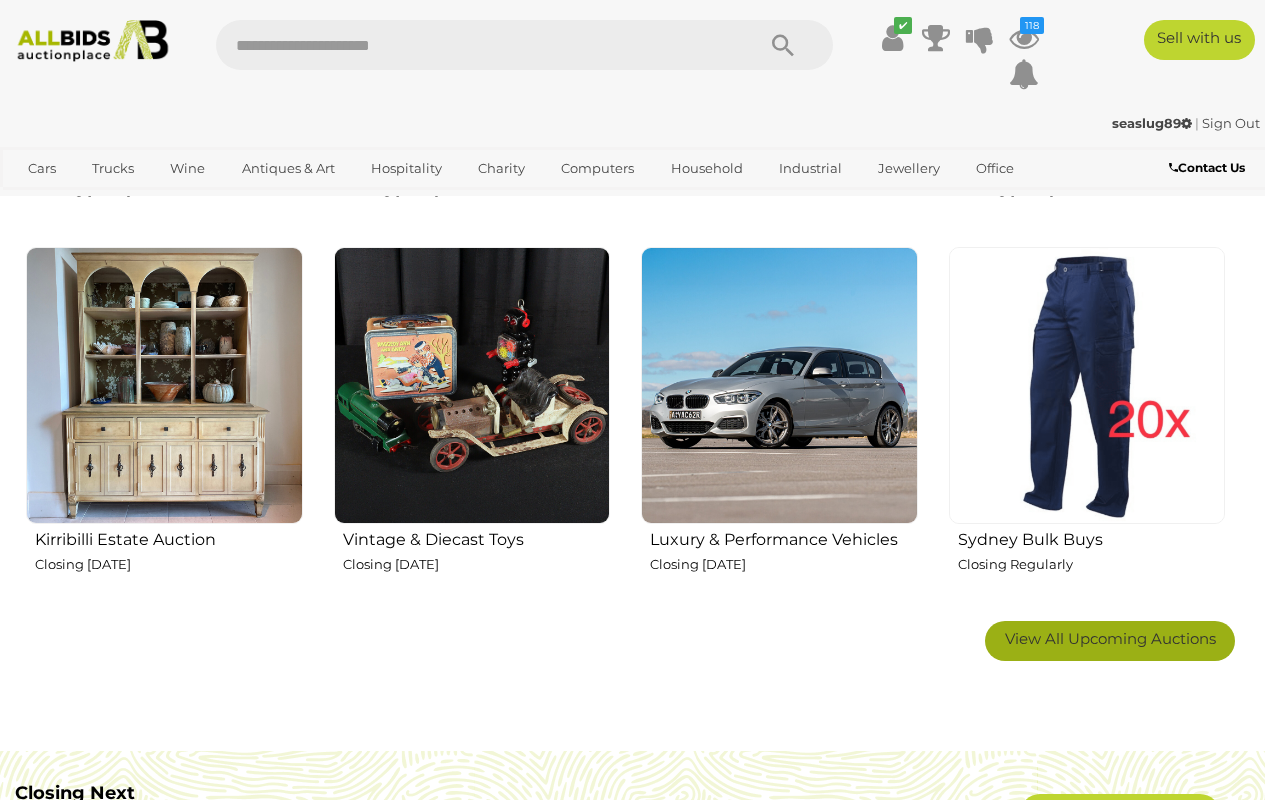 click on "View All Upcoming Auctions" at bounding box center [1110, 638] 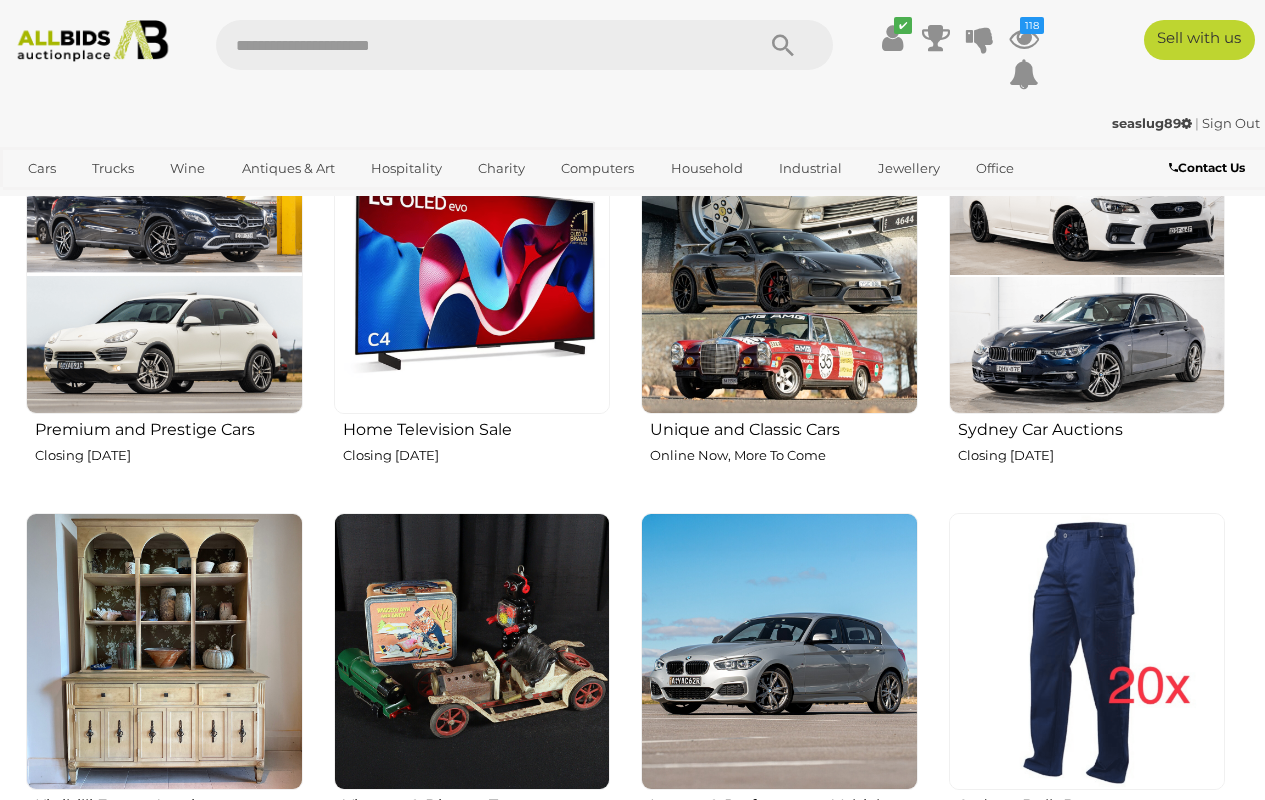 scroll, scrollTop: 0, scrollLeft: 0, axis: both 